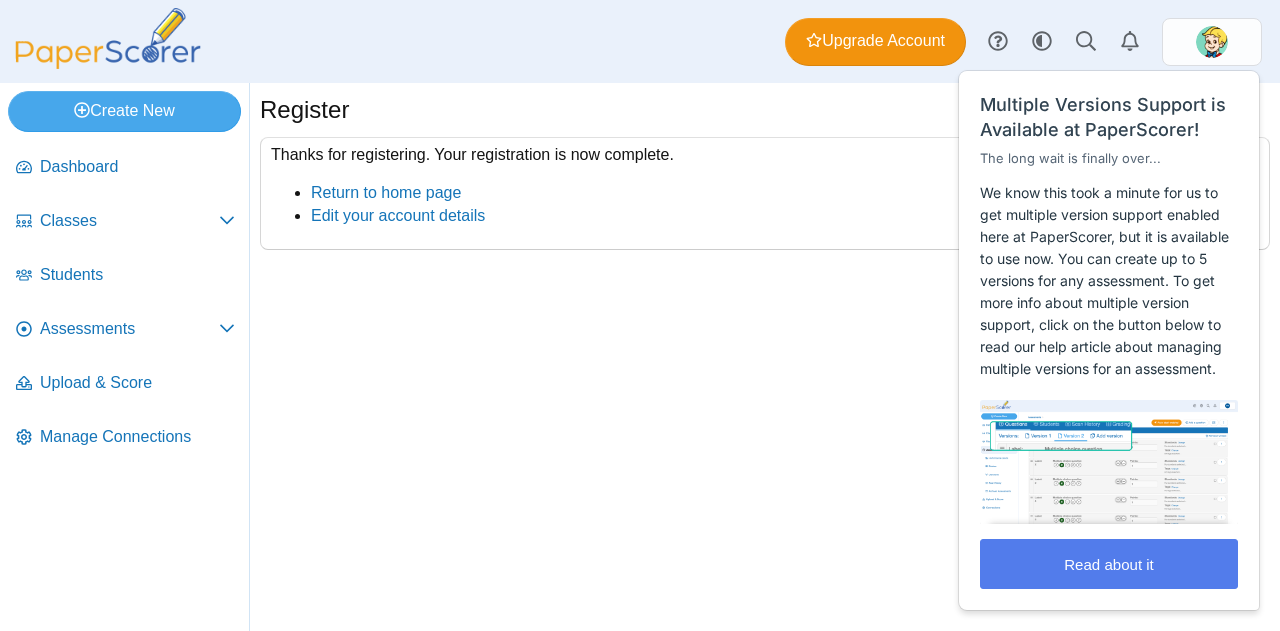 scroll, scrollTop: 0, scrollLeft: 0, axis: both 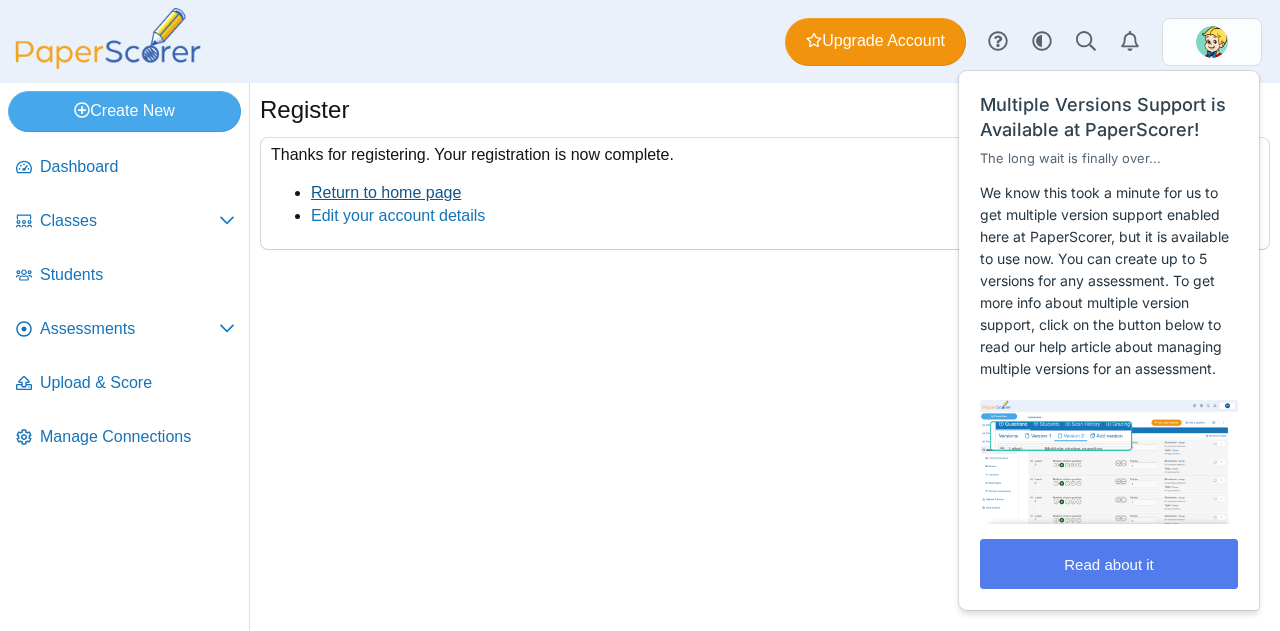 click on "Return to home page" at bounding box center (386, 192) 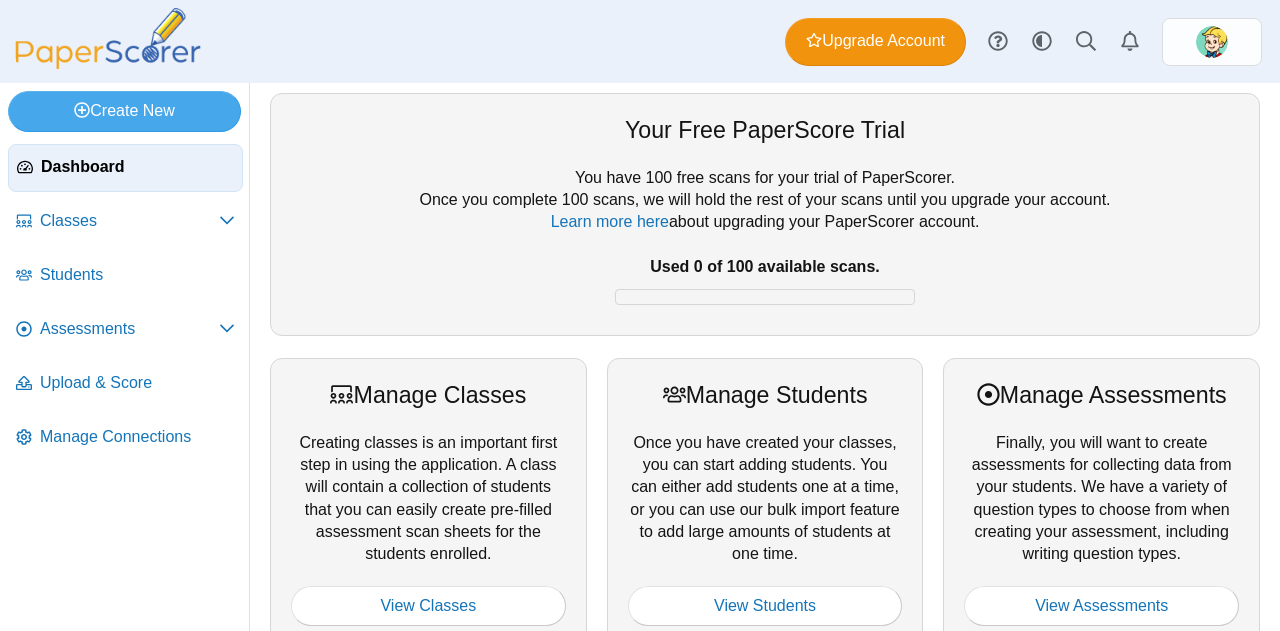scroll, scrollTop: 0, scrollLeft: 0, axis: both 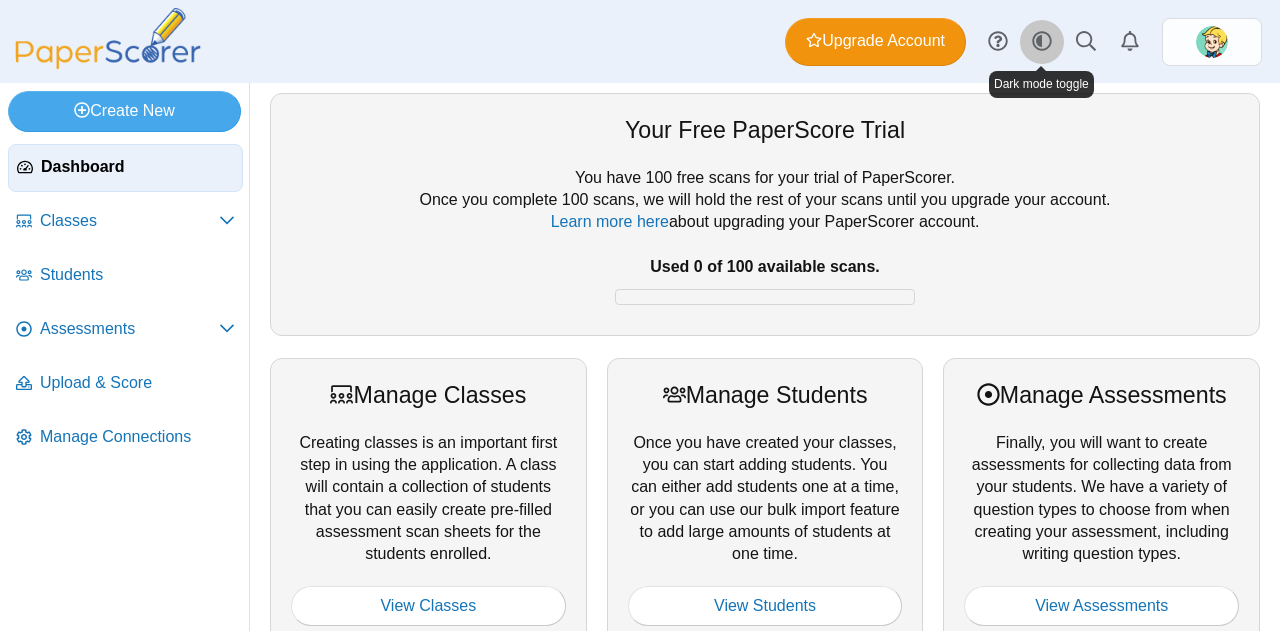 click 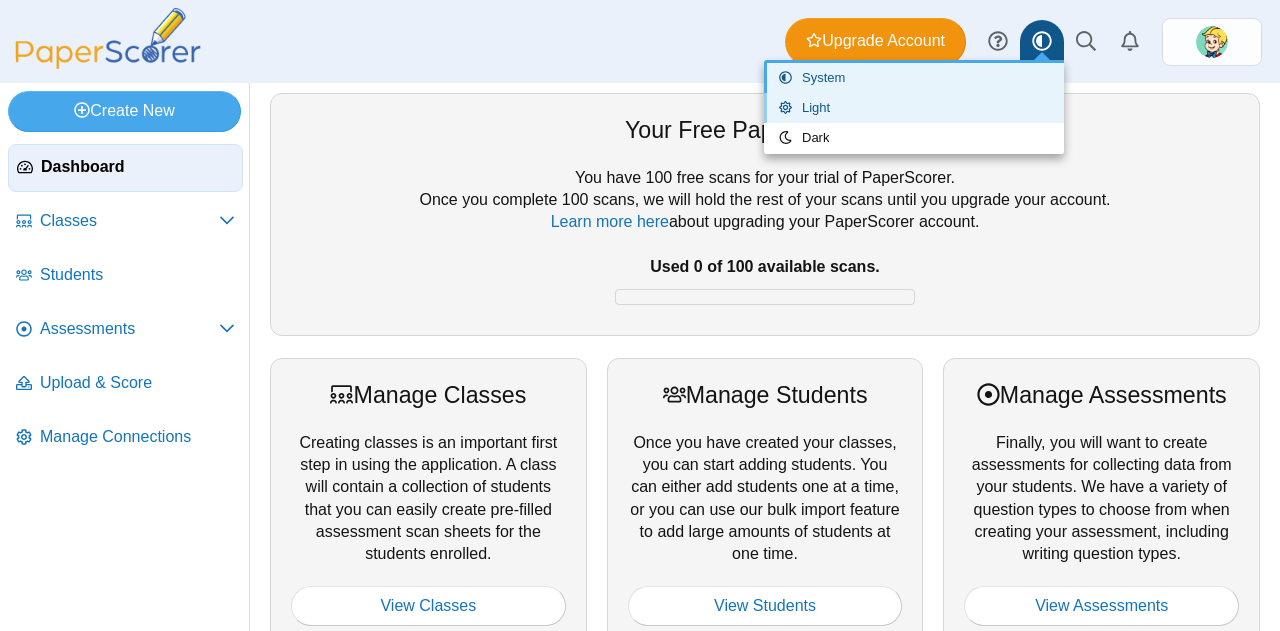 click on "Light" at bounding box center (914, 108) 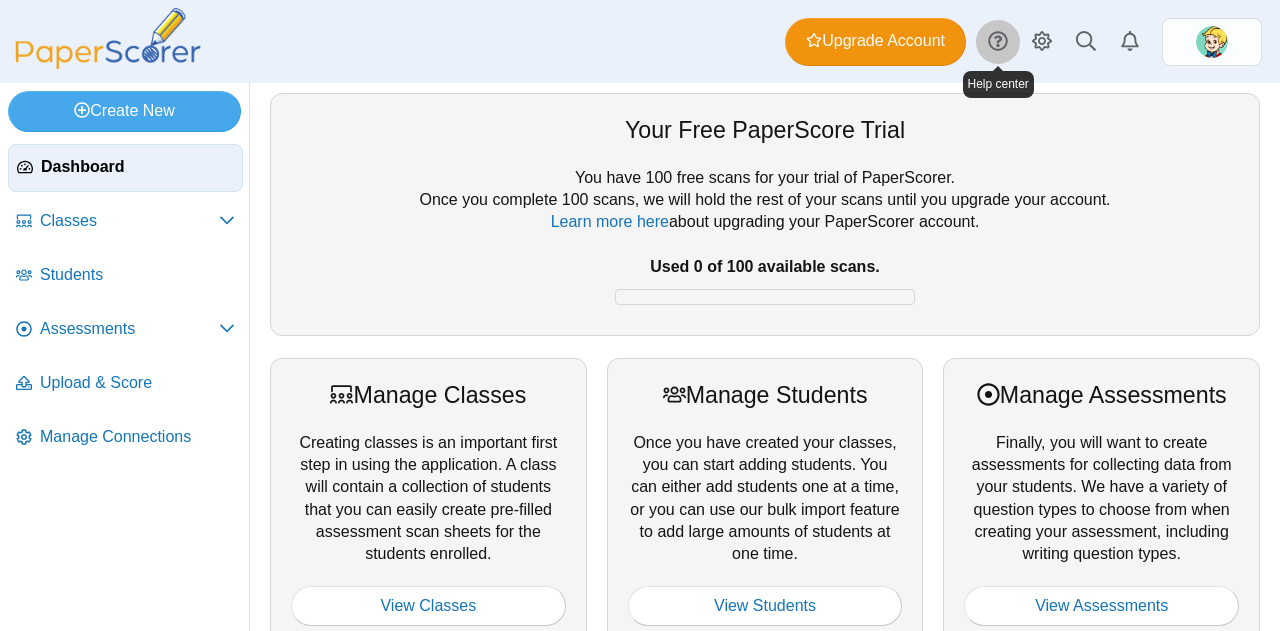 click 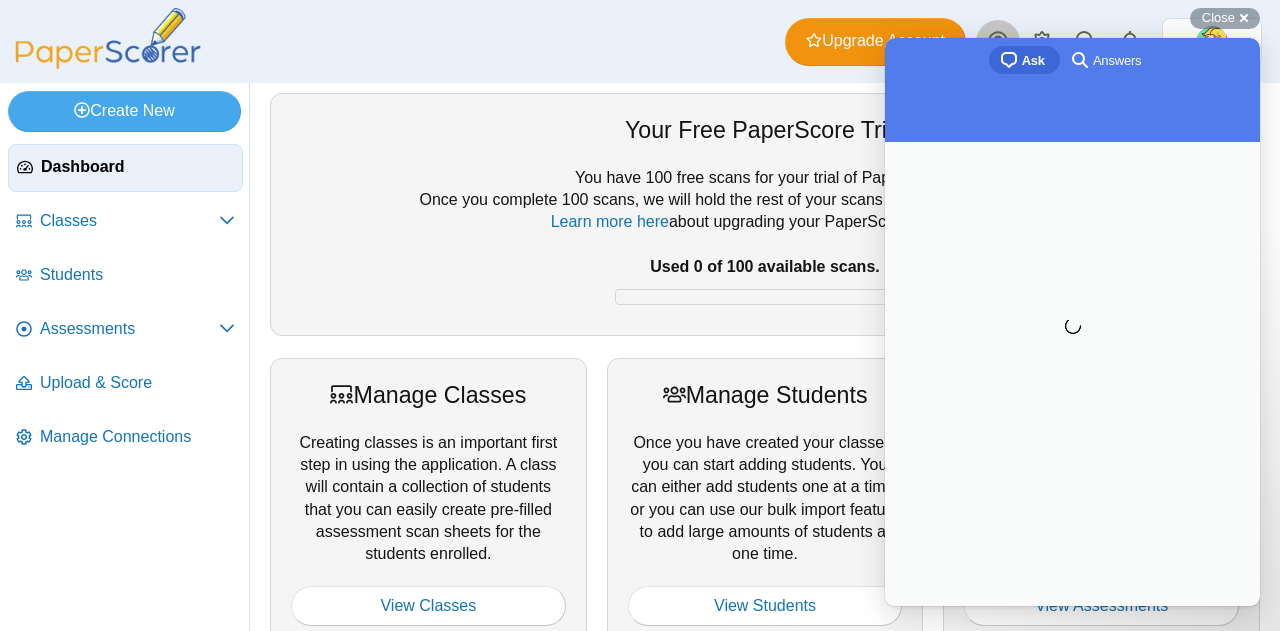 scroll, scrollTop: 0, scrollLeft: 0, axis: both 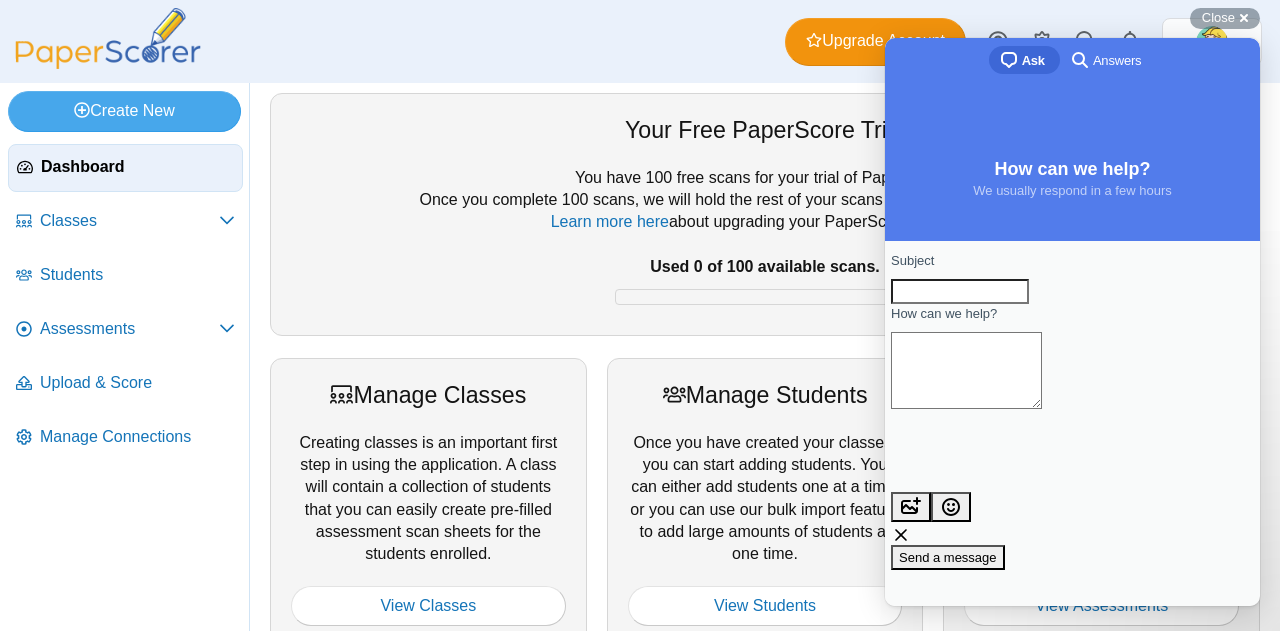 click on "Dashboard
Classes
Archived classes
Students  Assessments" at bounding box center [640, 41] 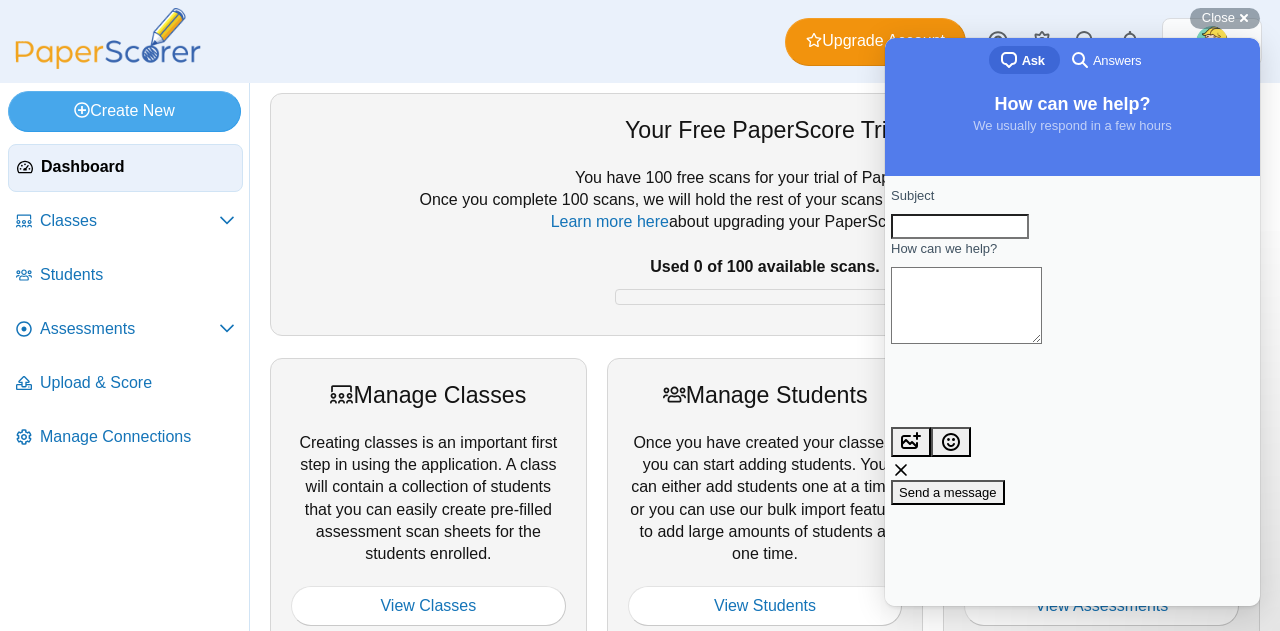 click on "Your Free PaperScore Trial
You have 100 free scans for your trial of PaperScorer.
Once you complete 100 scans, we will hold the rest of your
scans until you upgrade your account.
Learn more here
about upgrading your PaperScorer account.
Used 0 of 100 available scans." at bounding box center [765, 214] 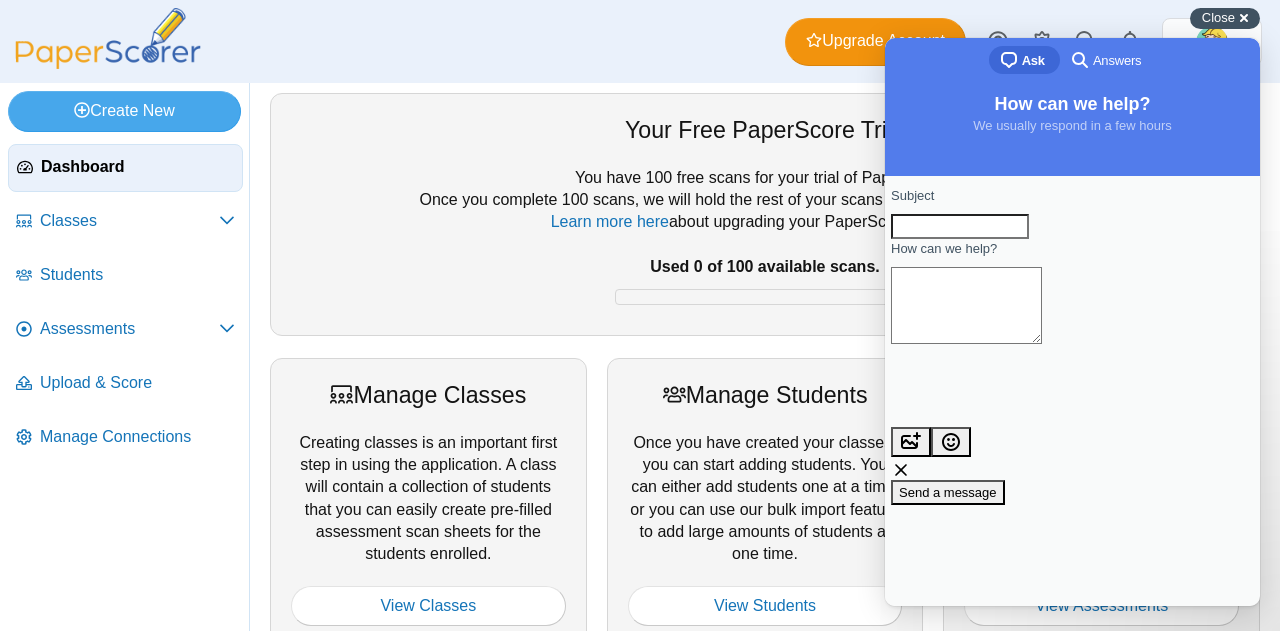 click on "Close" at bounding box center (1218, 17) 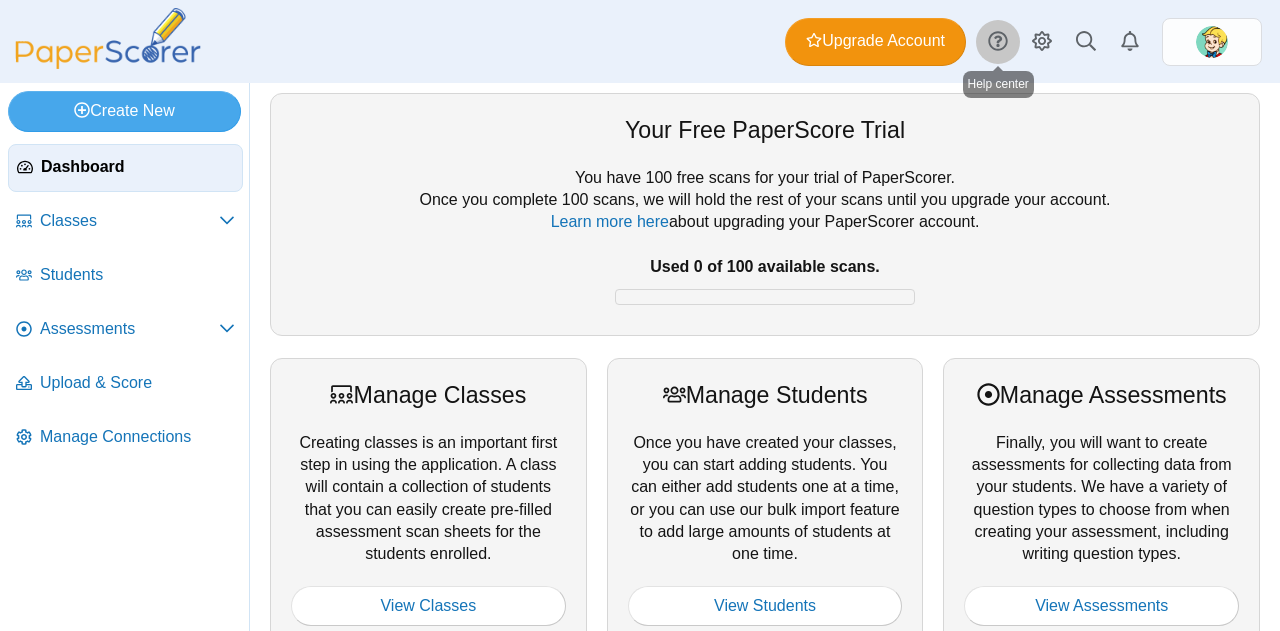 click 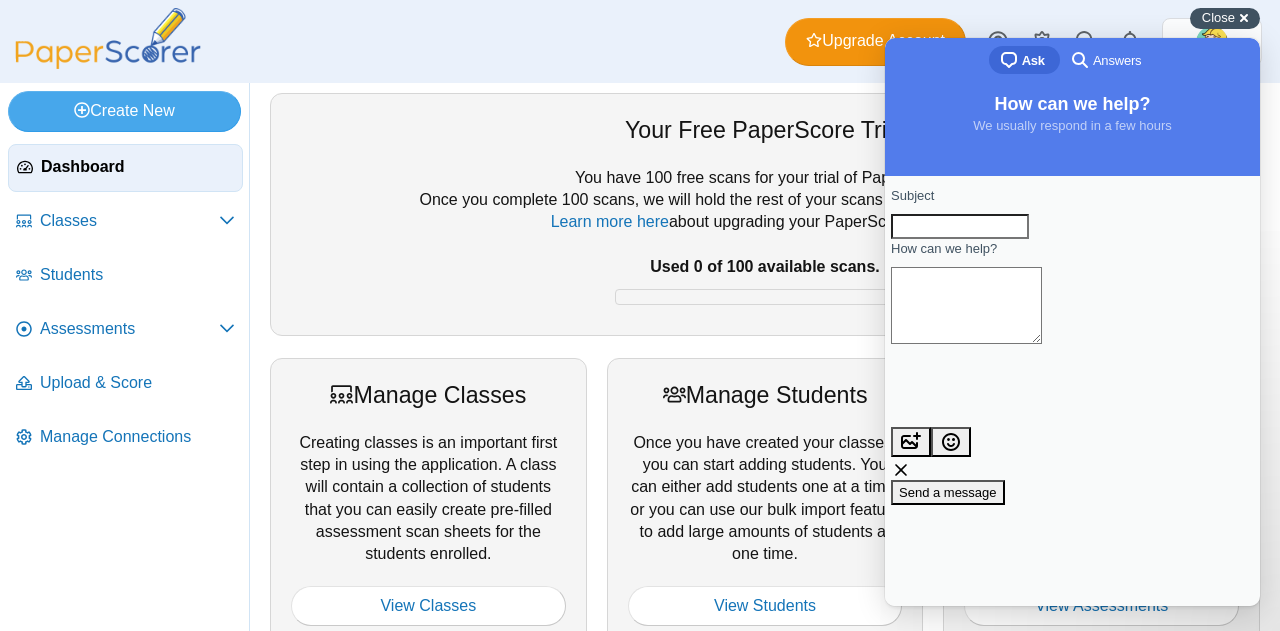 click on "Close cross-small" at bounding box center (1225, 18) 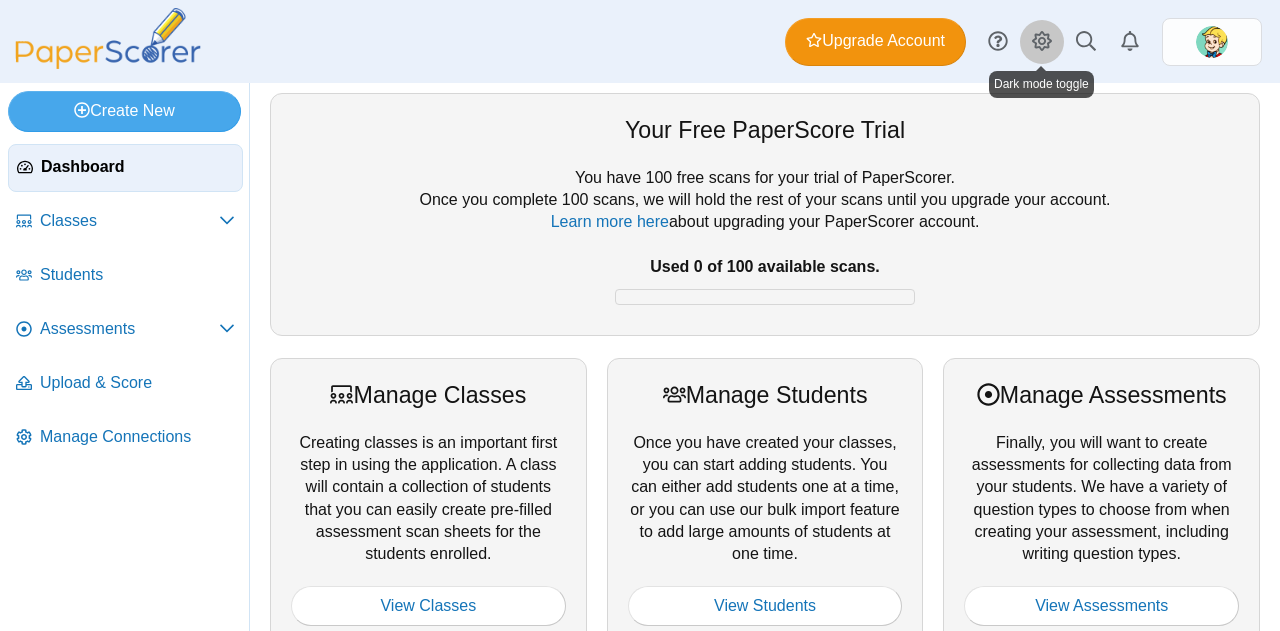 click 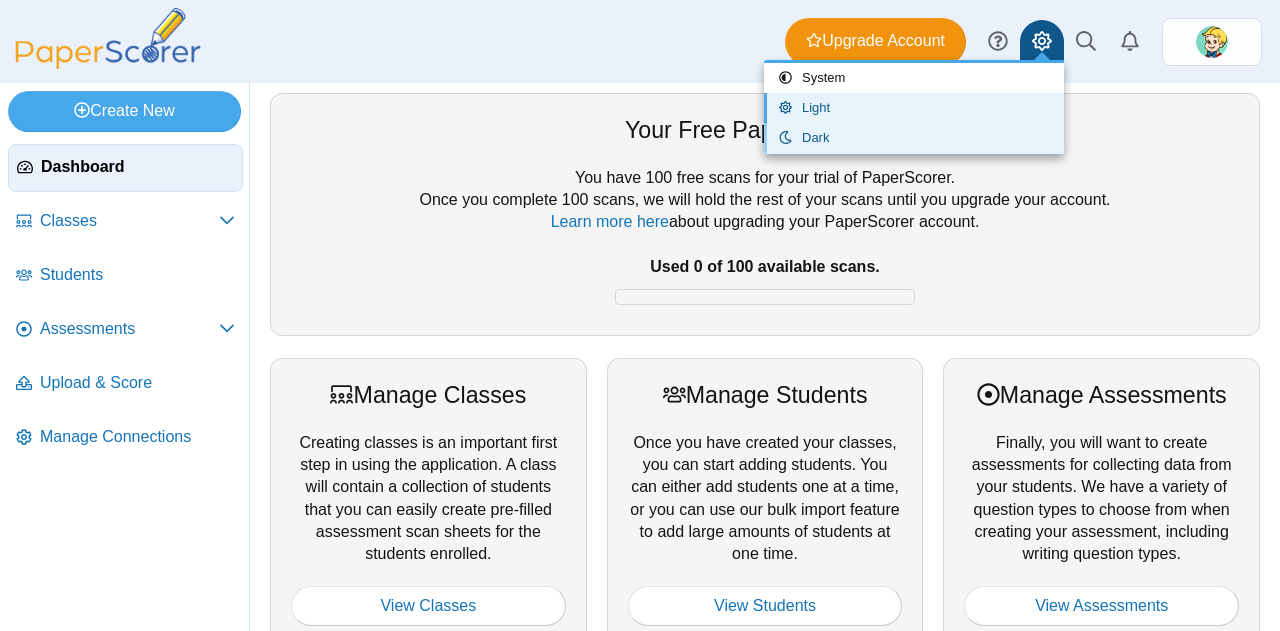 click on "Dark" at bounding box center (914, 138) 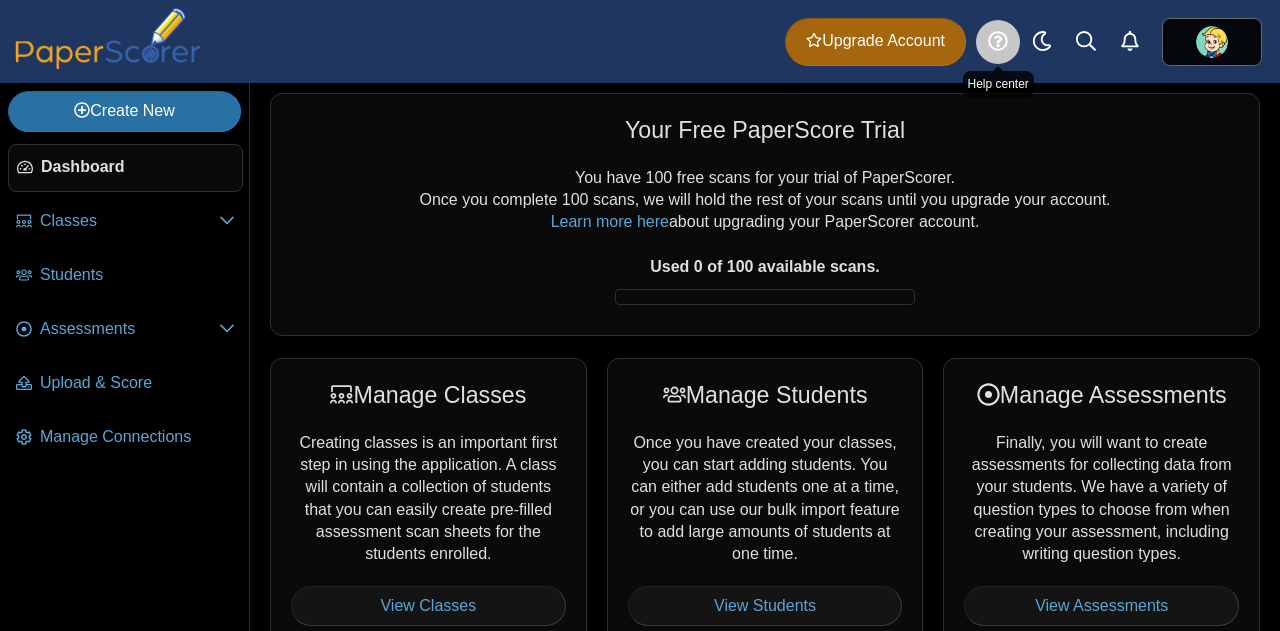 click 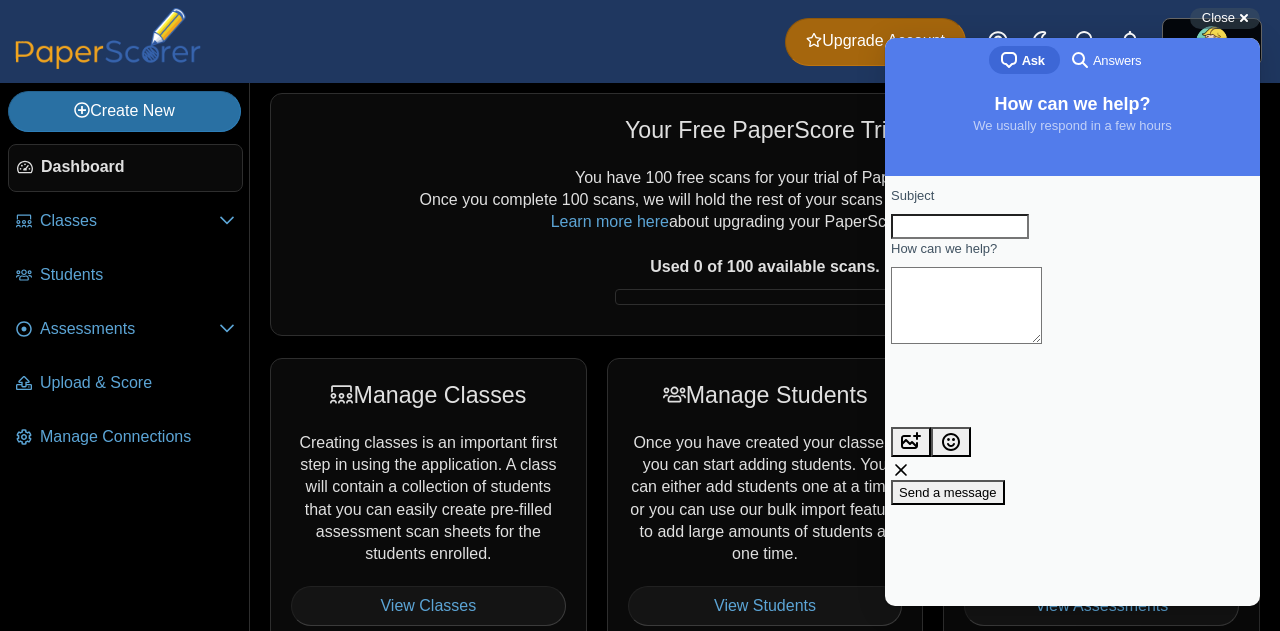 click on "Subject" at bounding box center [960, 227] 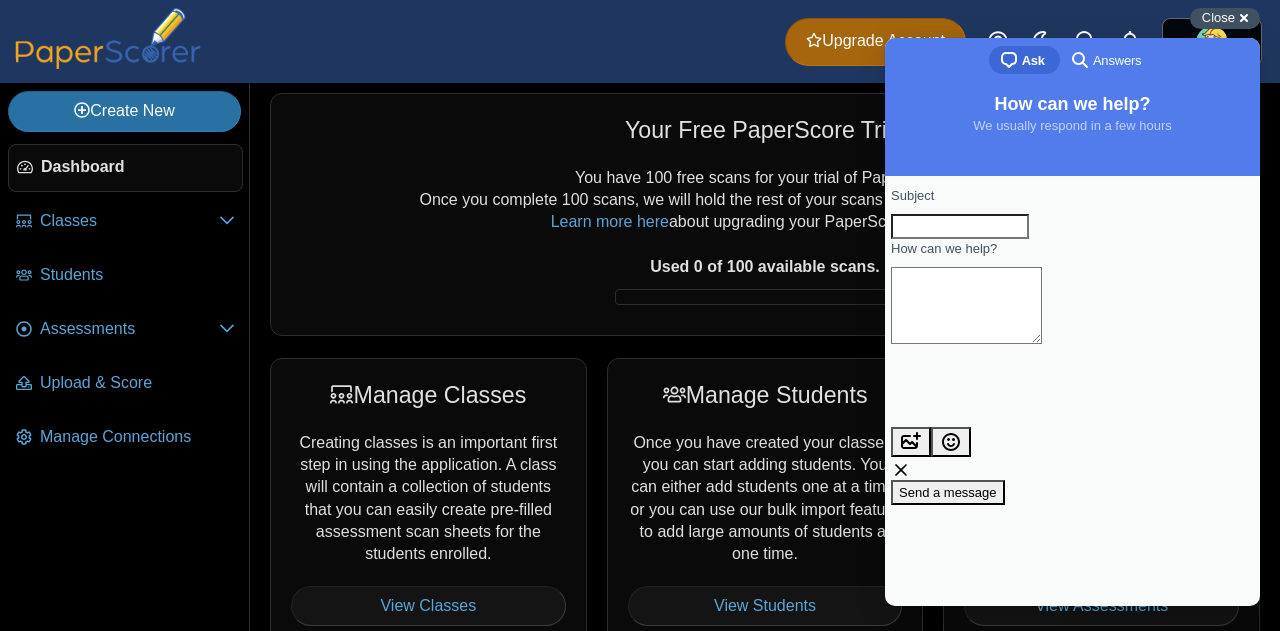click on "Close" at bounding box center [1218, 17] 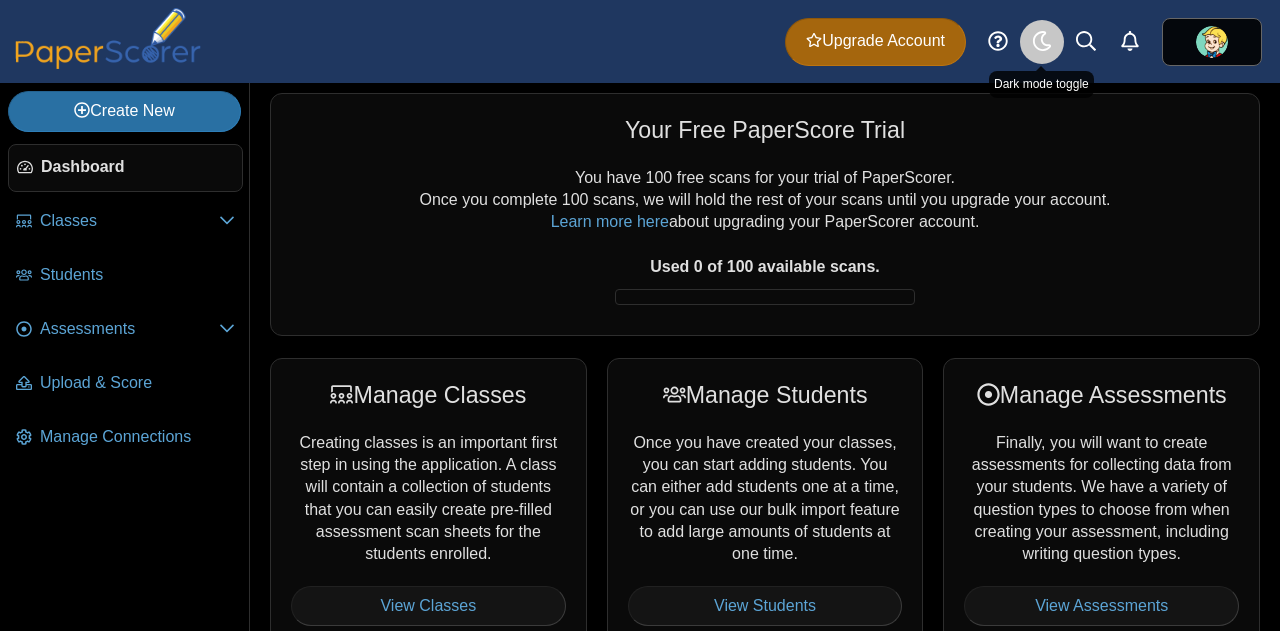 click 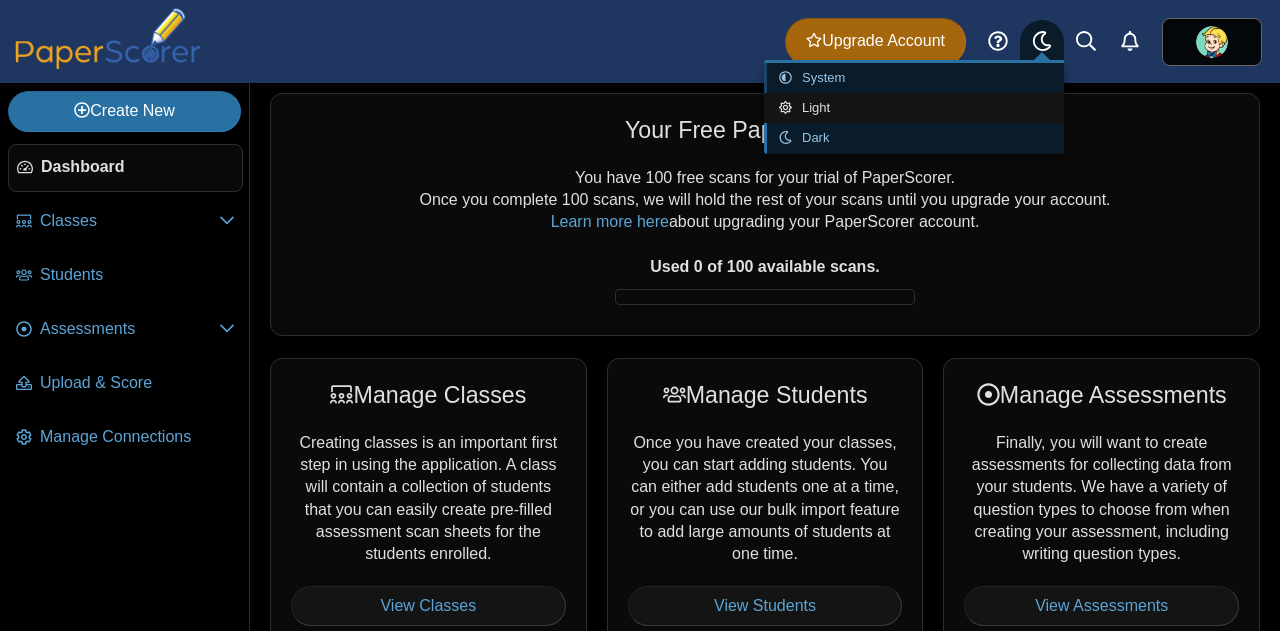 click on "System" at bounding box center [914, 78] 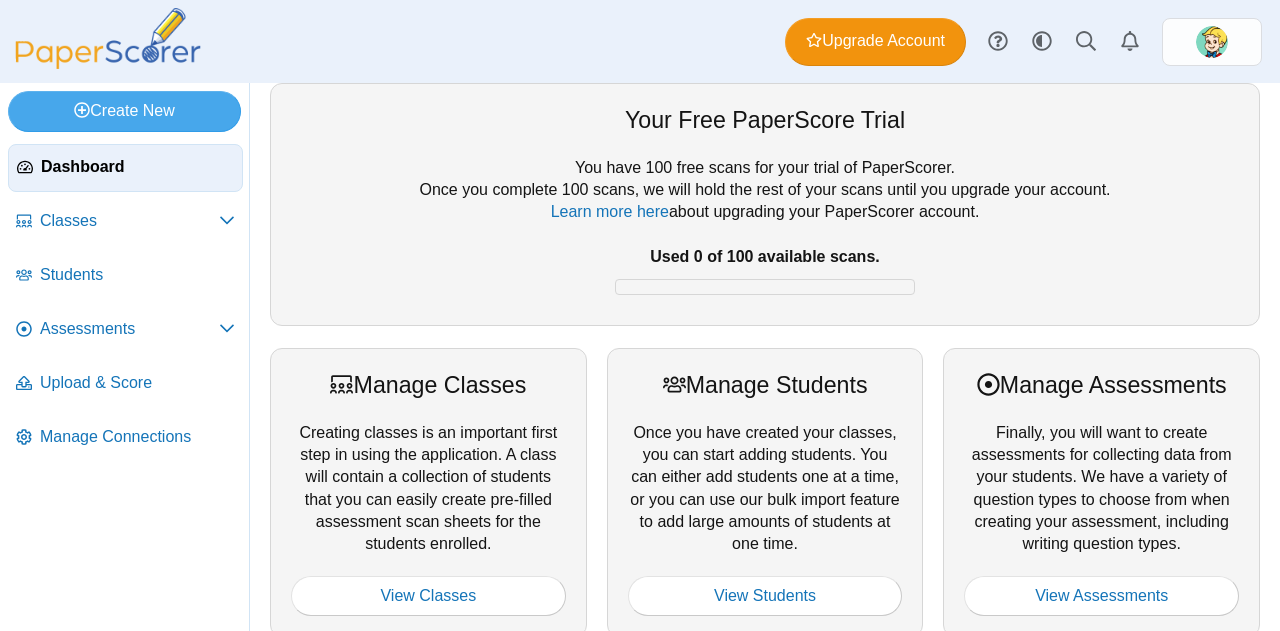 scroll, scrollTop: 4, scrollLeft: 0, axis: vertical 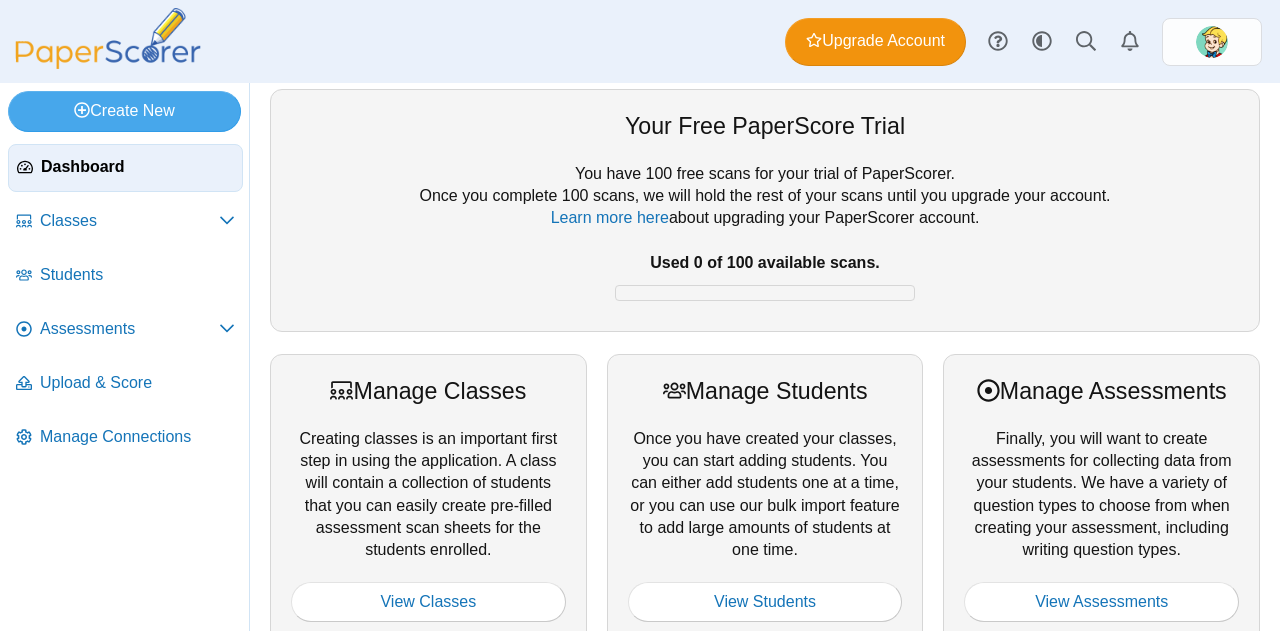 click at bounding box center [765, 293] 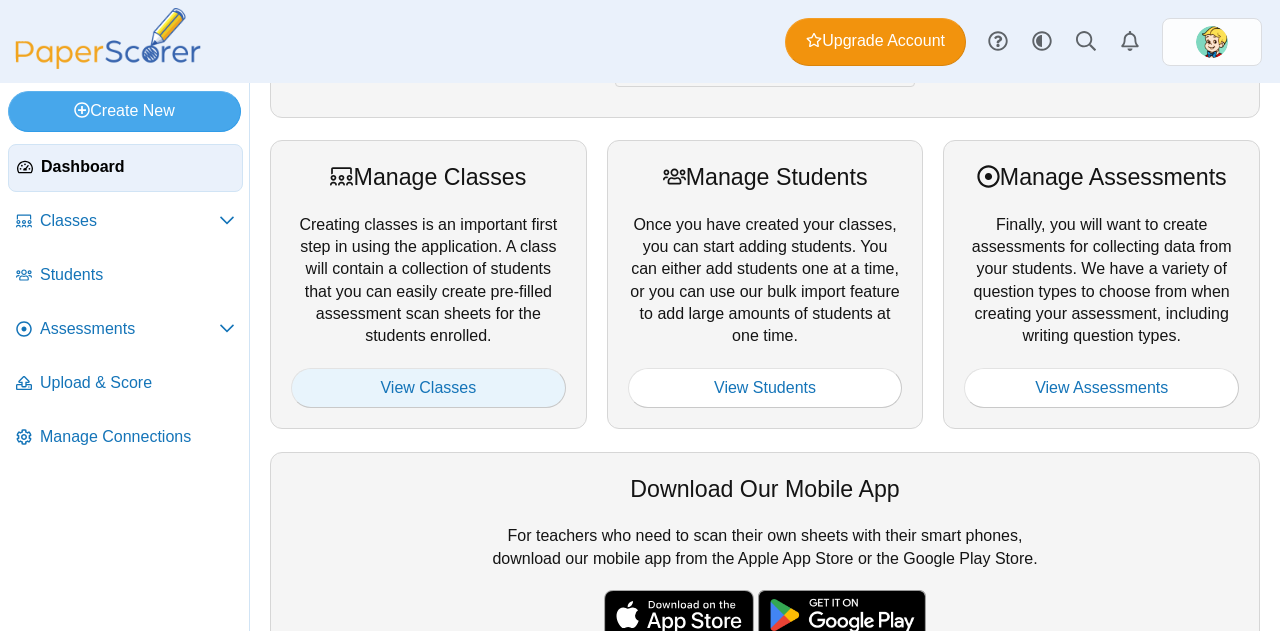 scroll, scrollTop: 217, scrollLeft: 0, axis: vertical 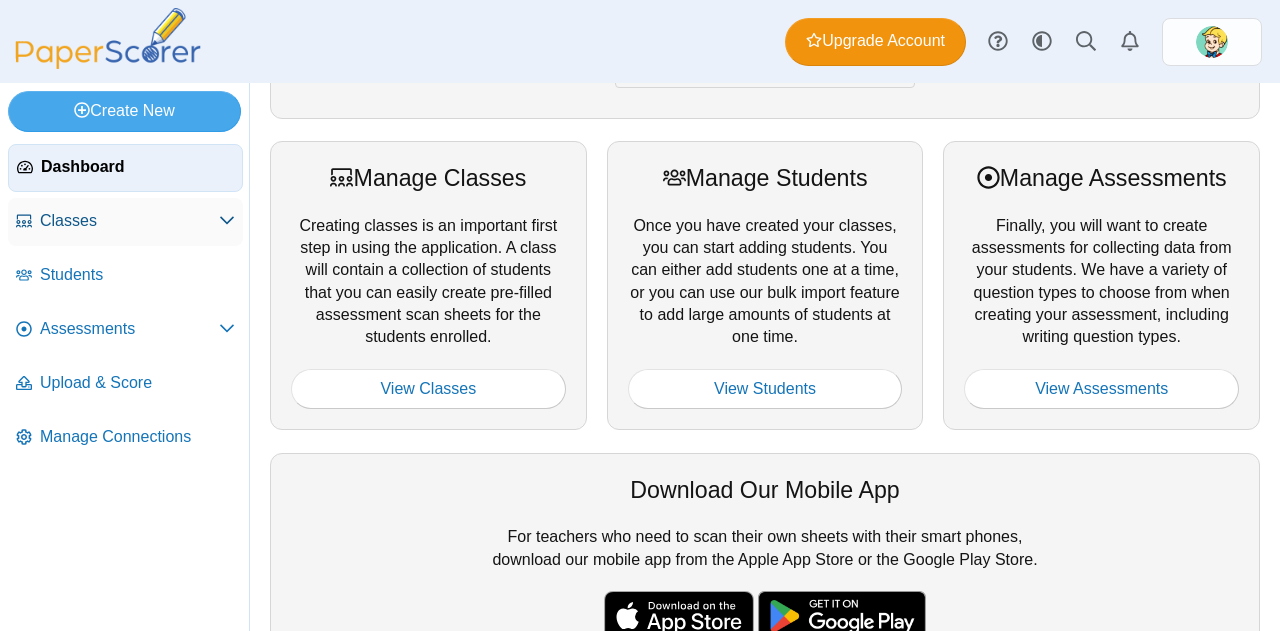 click on "Classes" at bounding box center (125, 222) 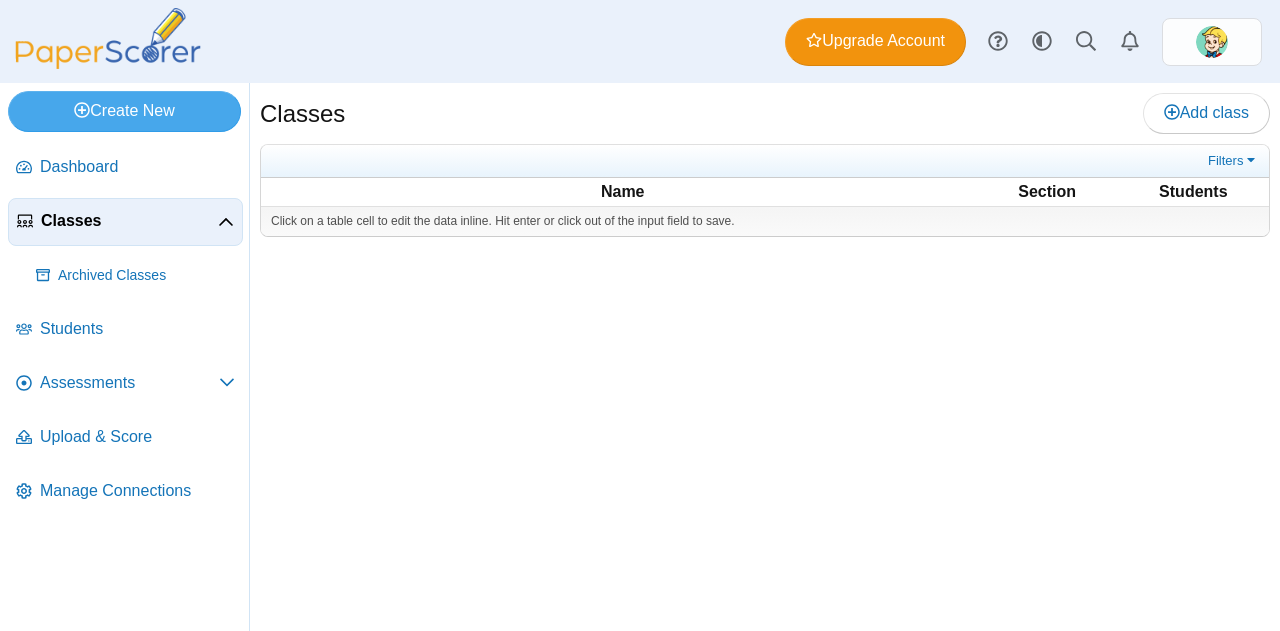 scroll, scrollTop: 0, scrollLeft: 0, axis: both 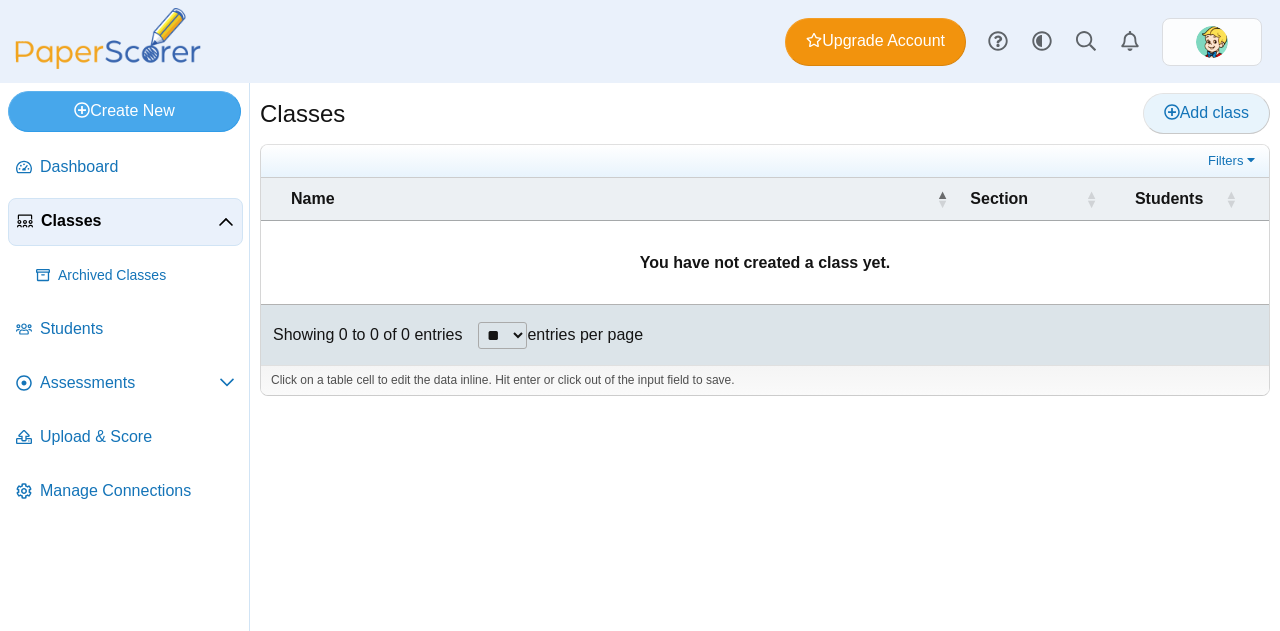 click on "Add class" at bounding box center (1206, 112) 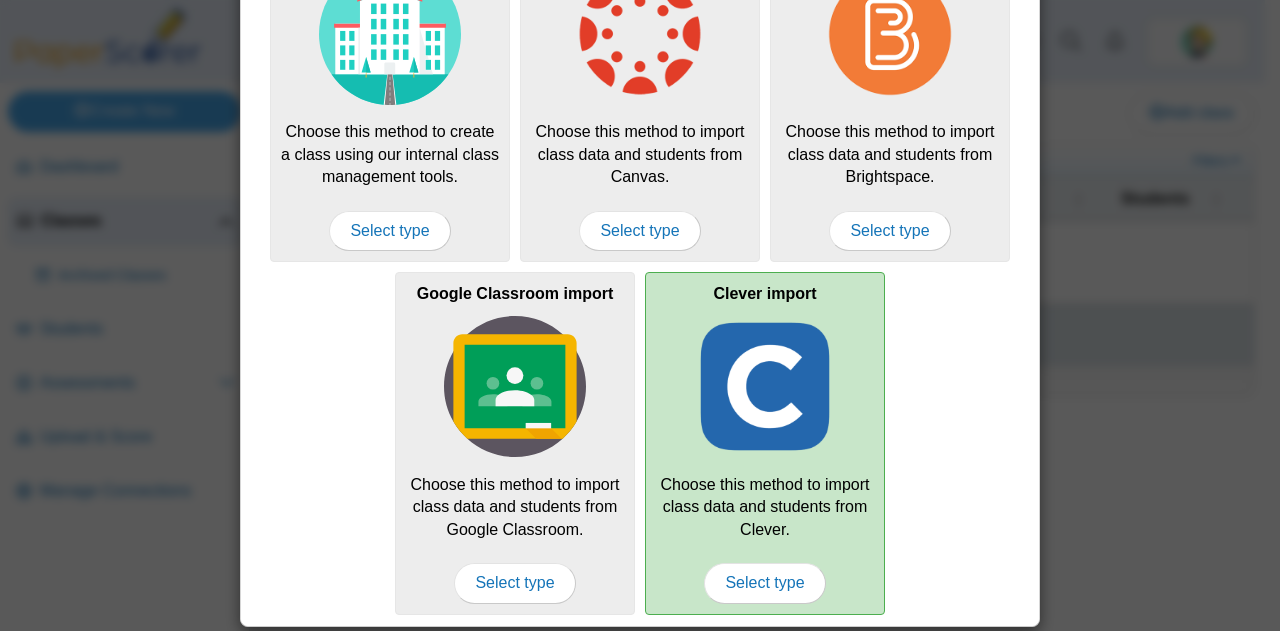 scroll, scrollTop: 0, scrollLeft: 0, axis: both 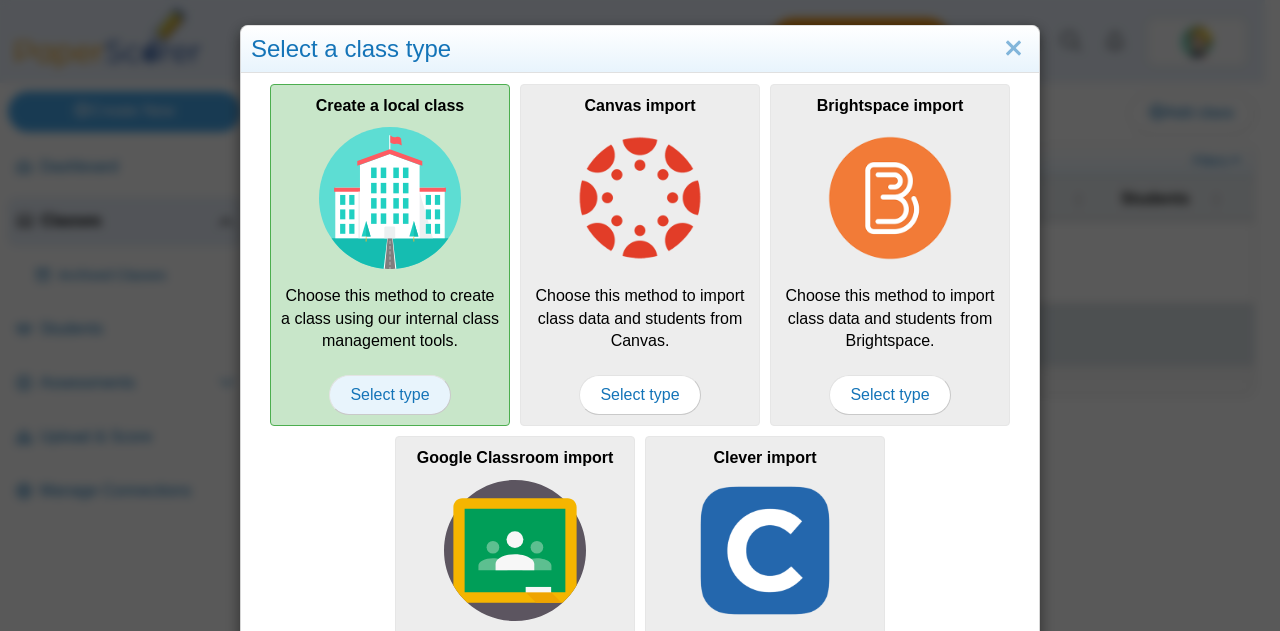 click on "Select type" at bounding box center [389, 395] 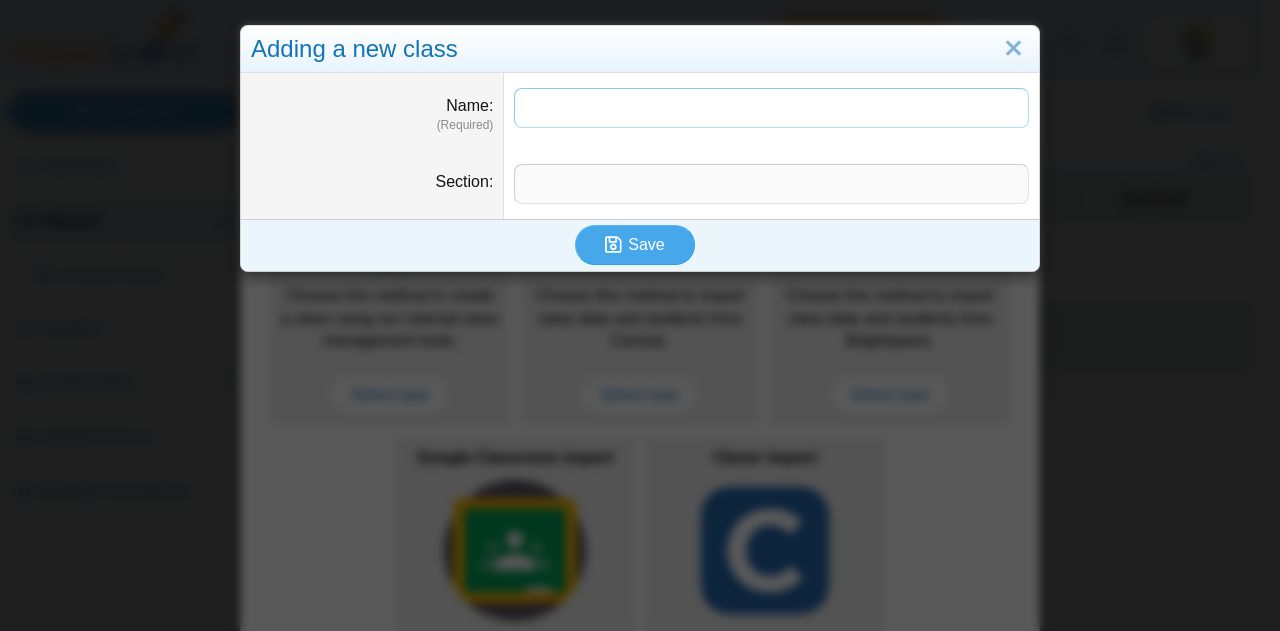 click on "Name" at bounding box center [771, 108] 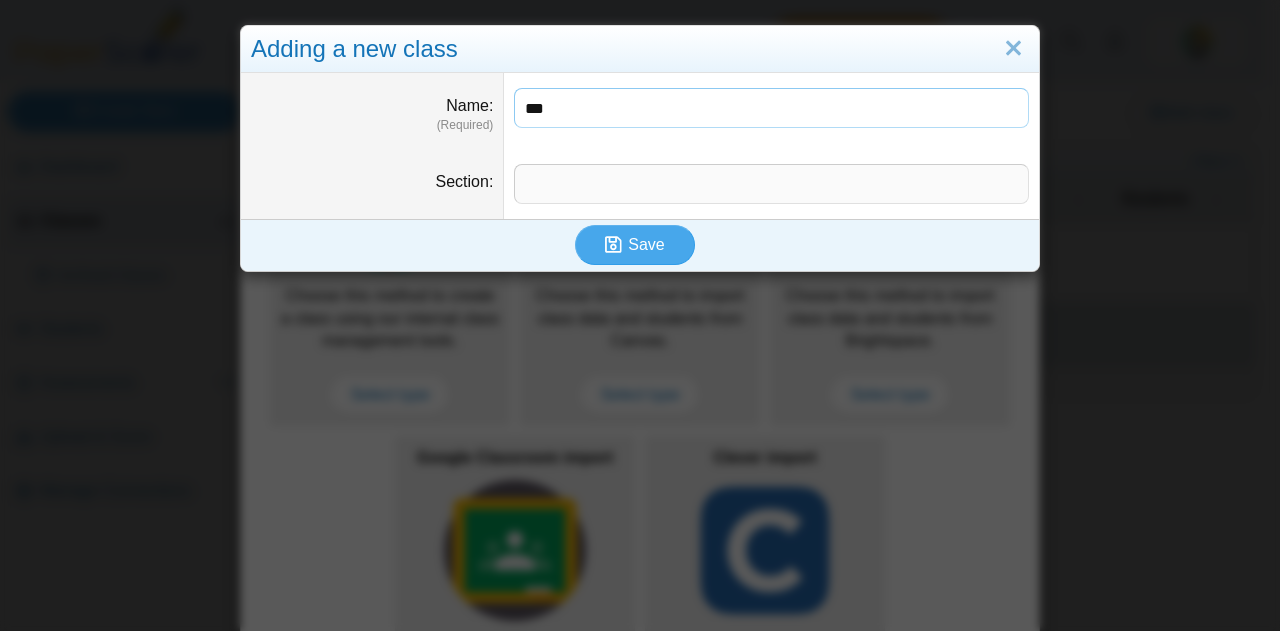 type on "***" 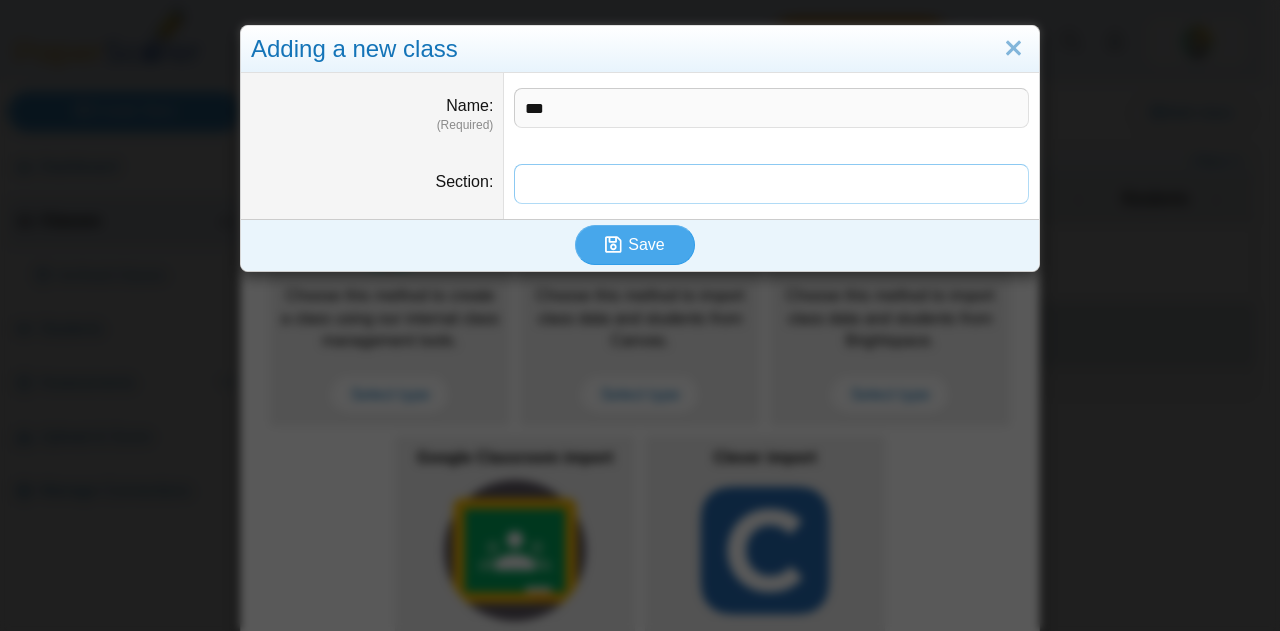 click on "Section" at bounding box center (771, 184) 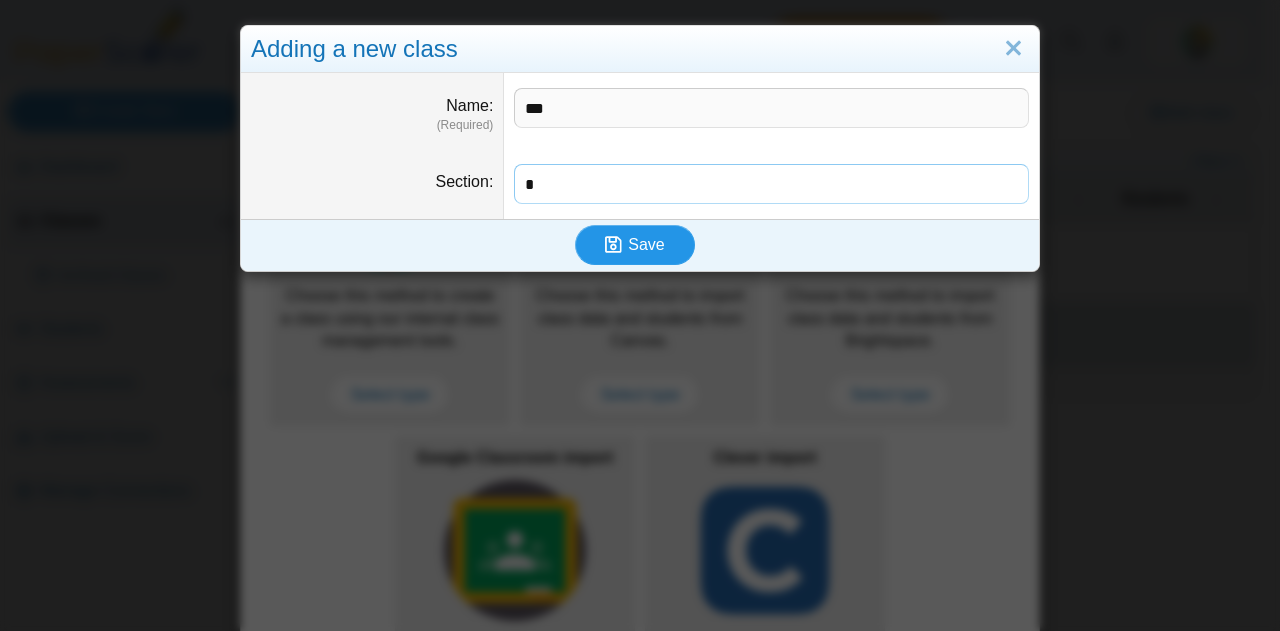 type on "*" 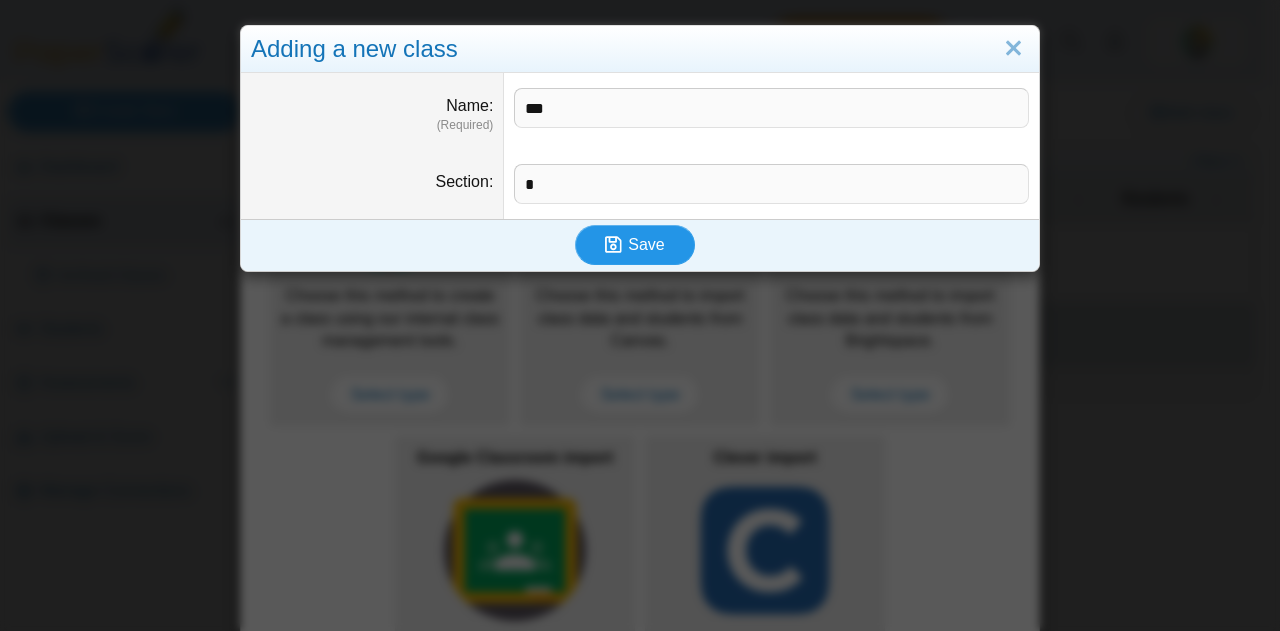 click at bounding box center (616, 245) 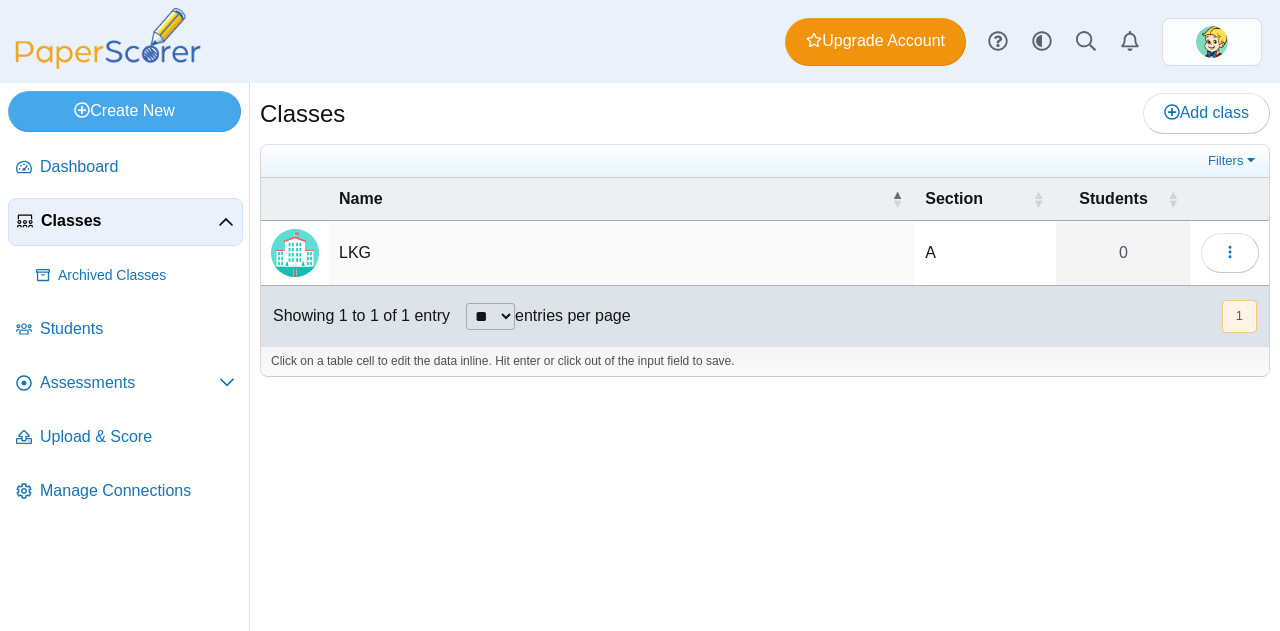 scroll, scrollTop: 0, scrollLeft: 0, axis: both 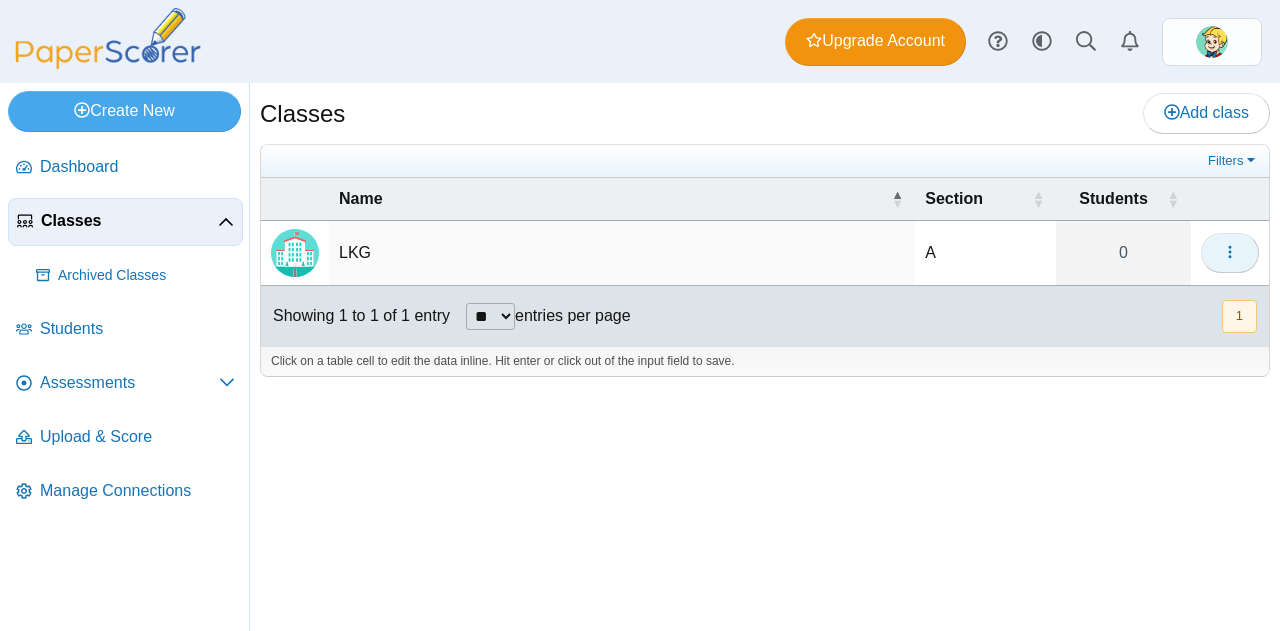 click 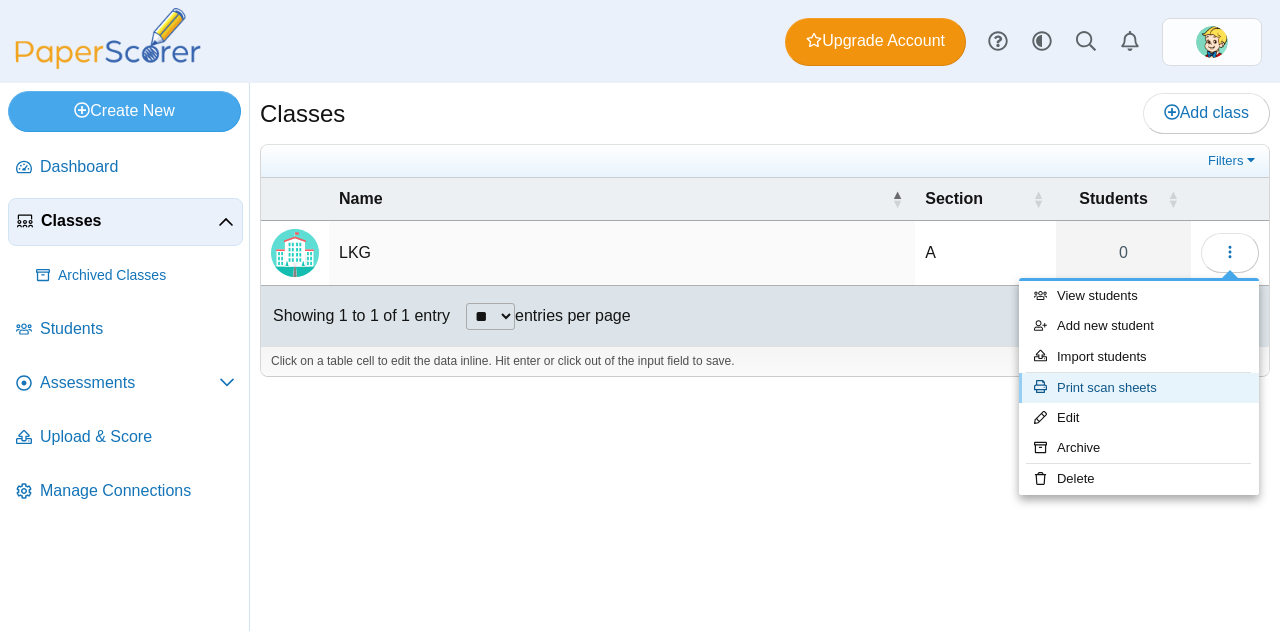 click on "Print scan sheets" at bounding box center (1139, 388) 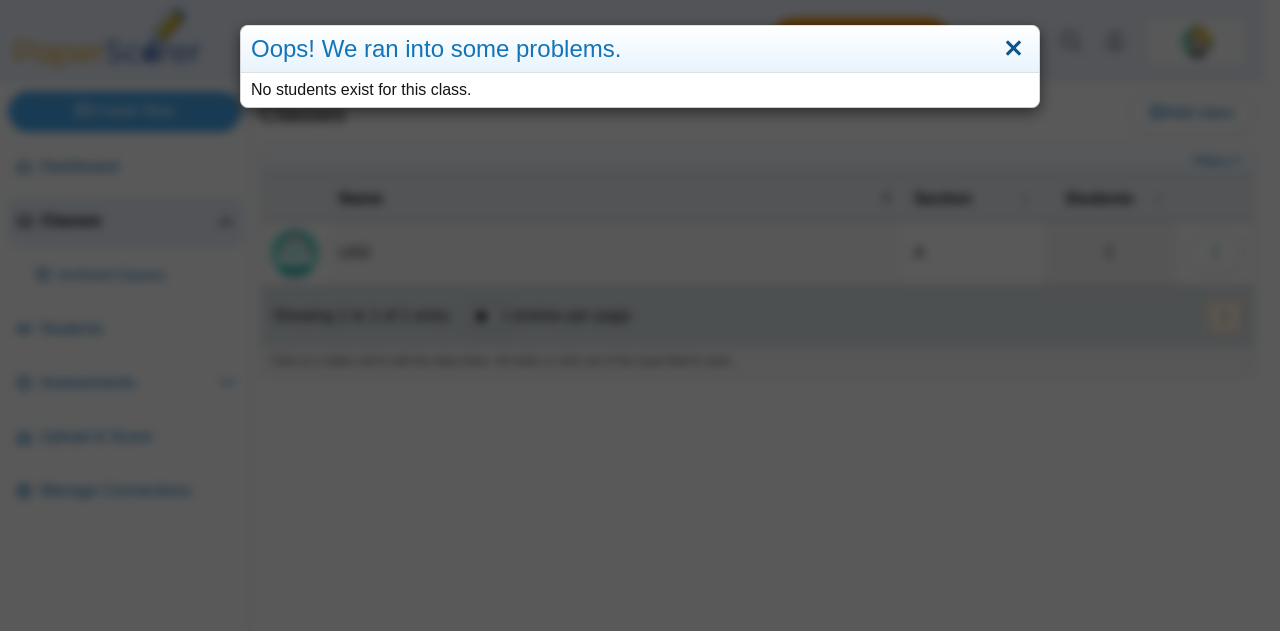 click at bounding box center (1013, 49) 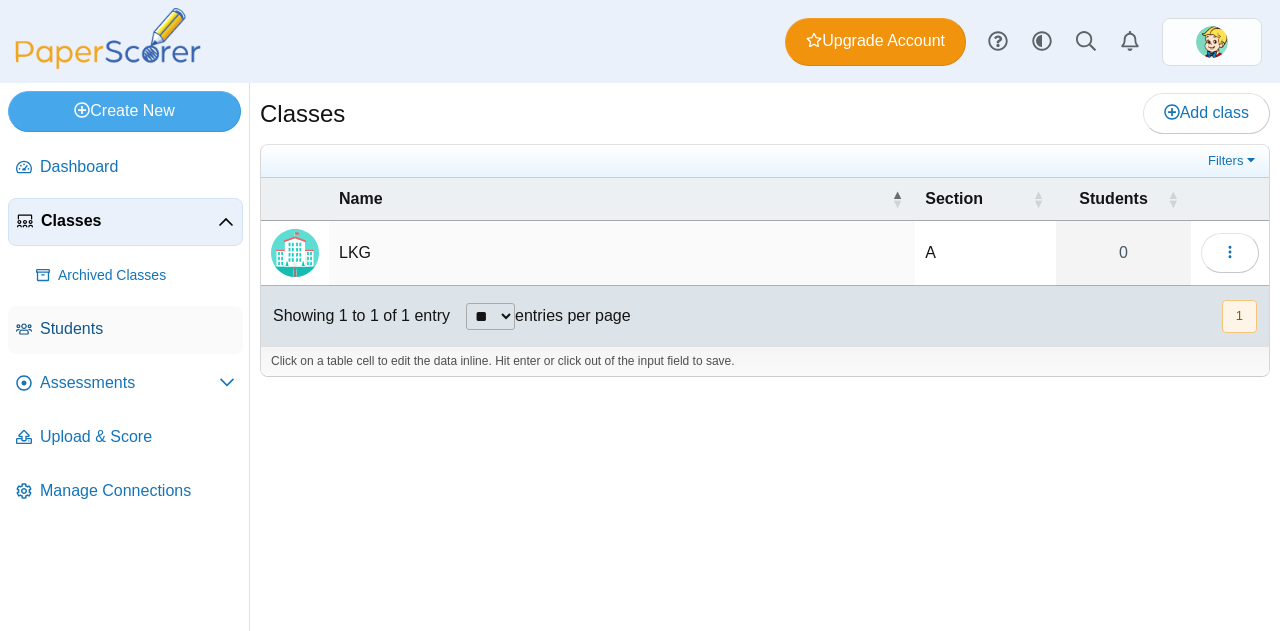 click on "Students" at bounding box center [137, 329] 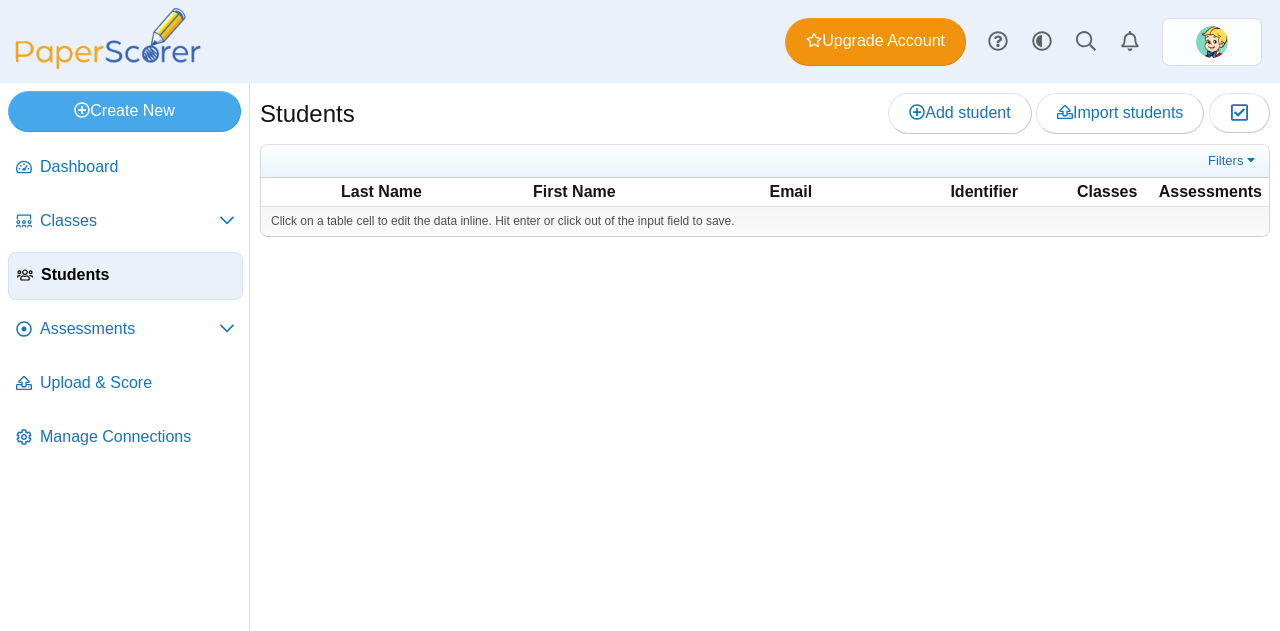 scroll, scrollTop: 0, scrollLeft: 0, axis: both 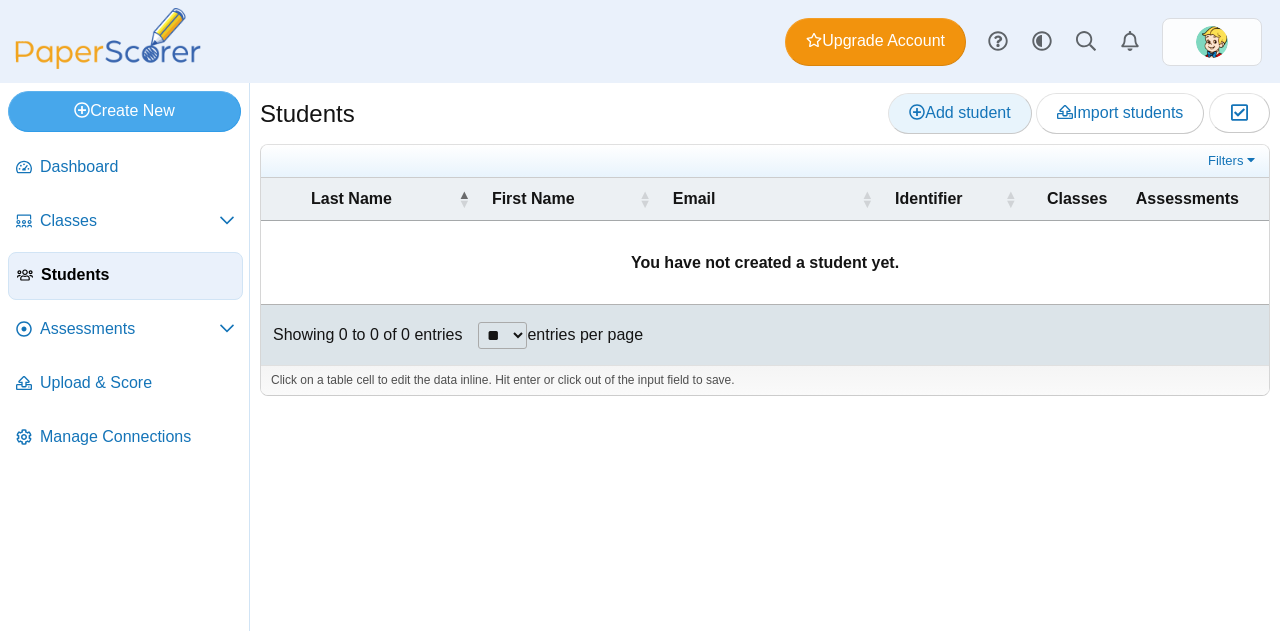 click on "Add student" at bounding box center (959, 112) 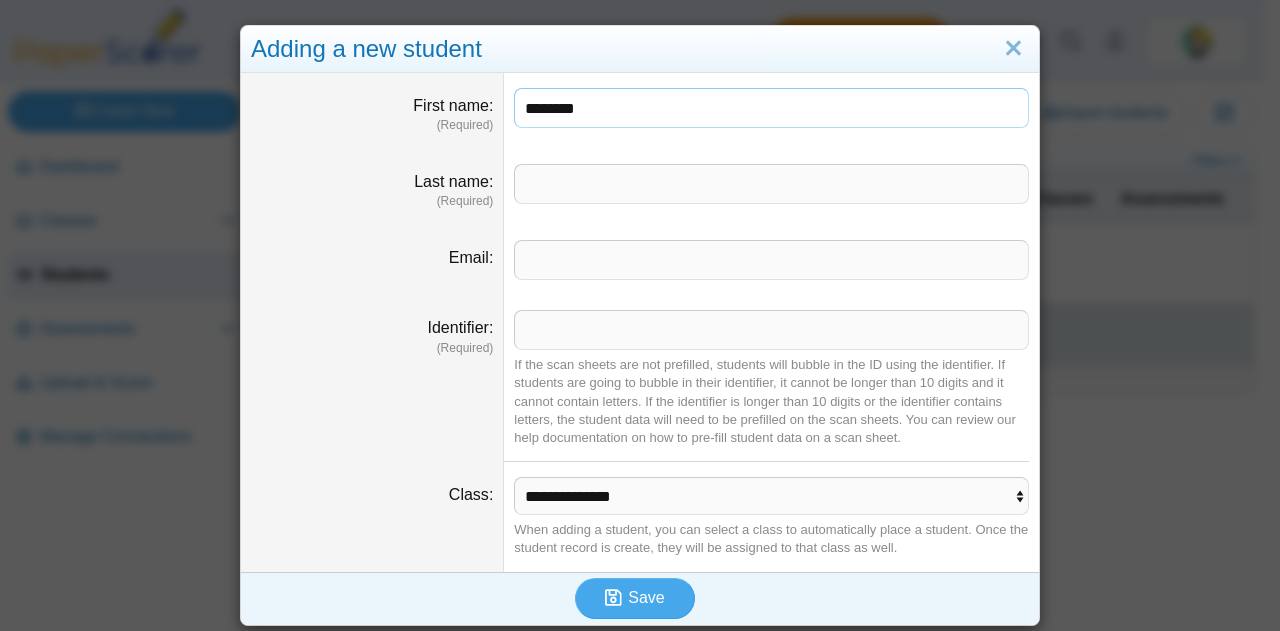 type on "********" 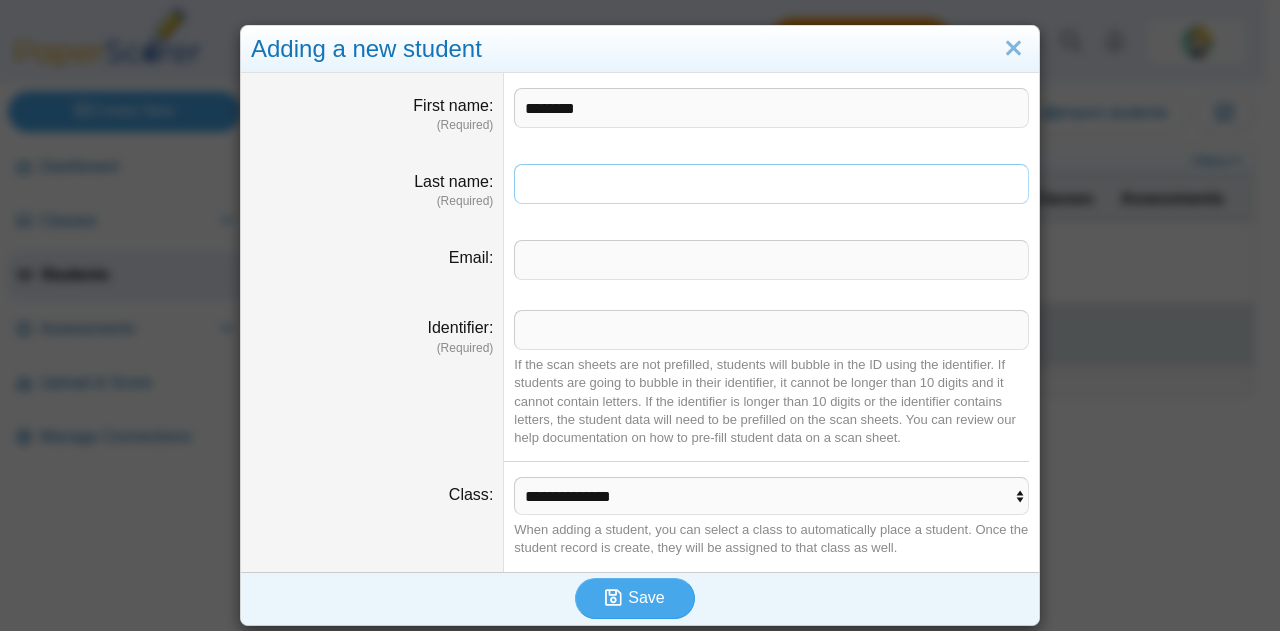 click on "Last name" at bounding box center [771, 184] 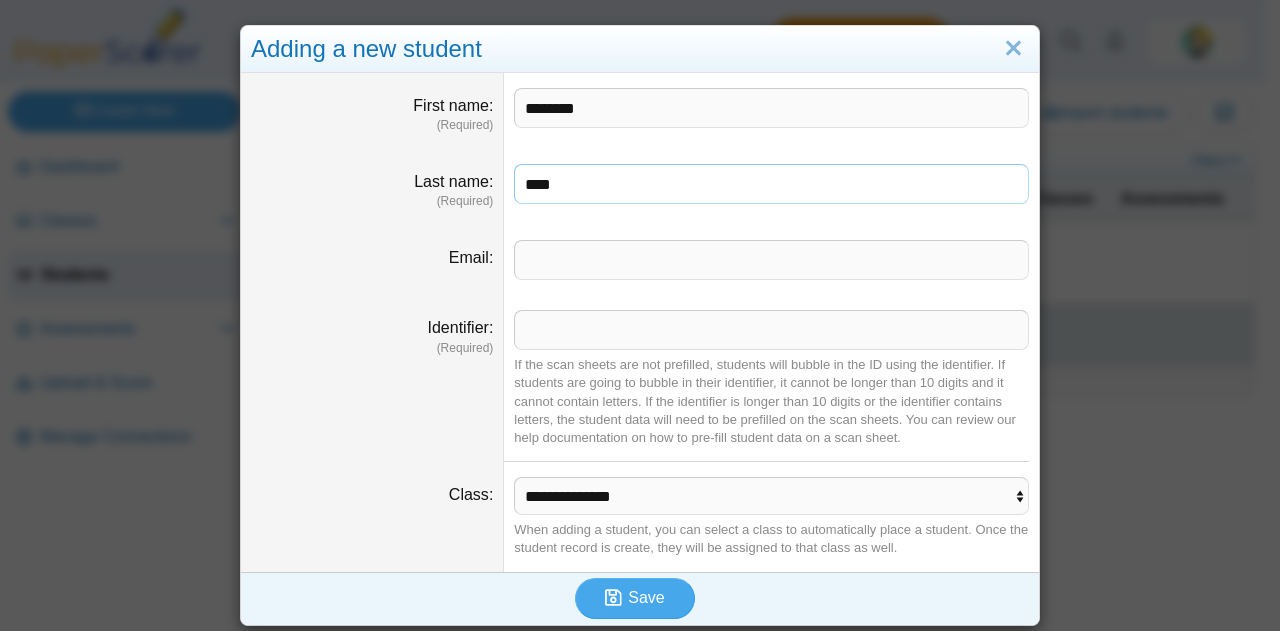 type on "****" 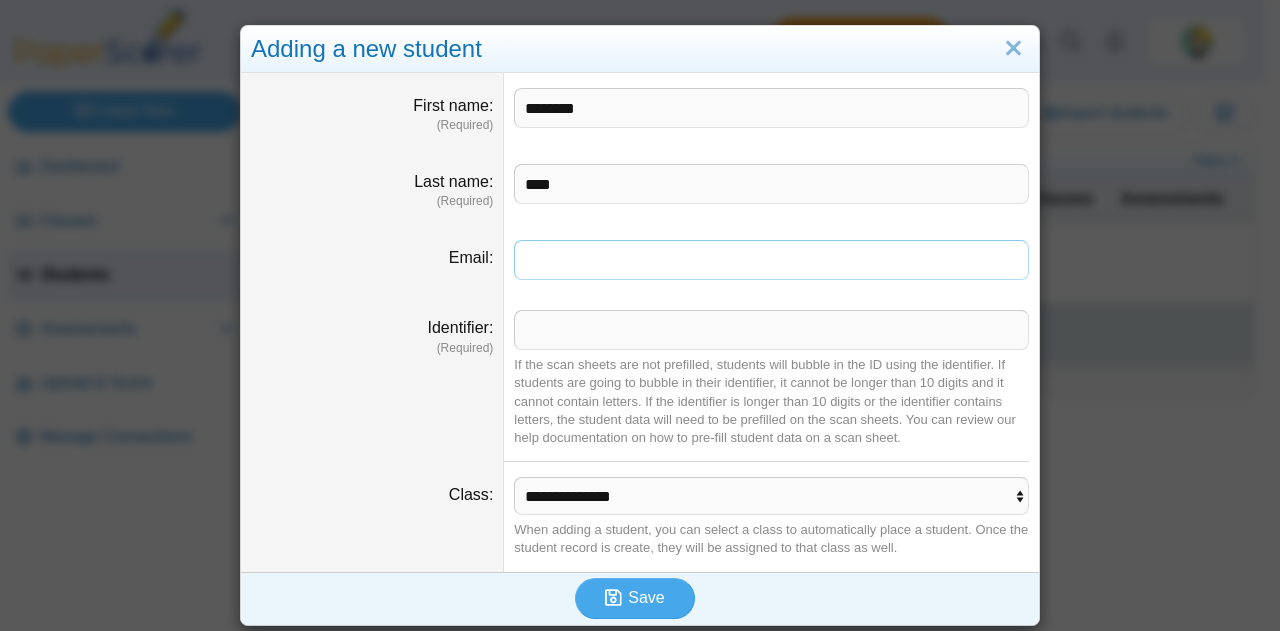 click on "Email" at bounding box center (771, 260) 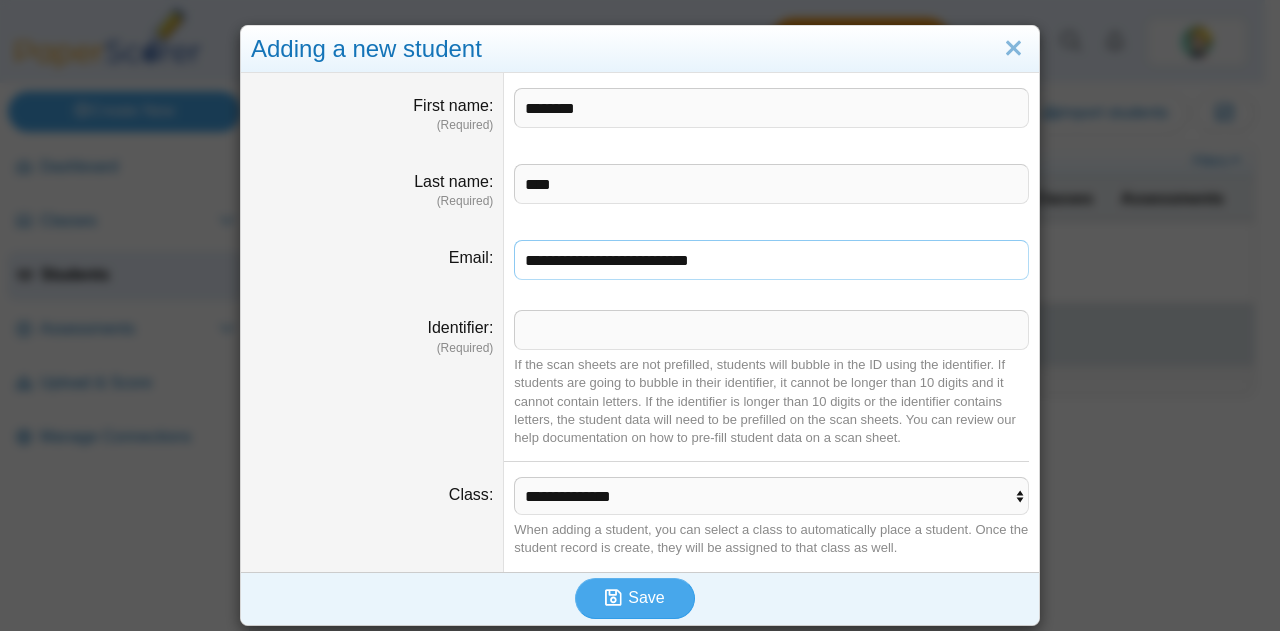 type on "**********" 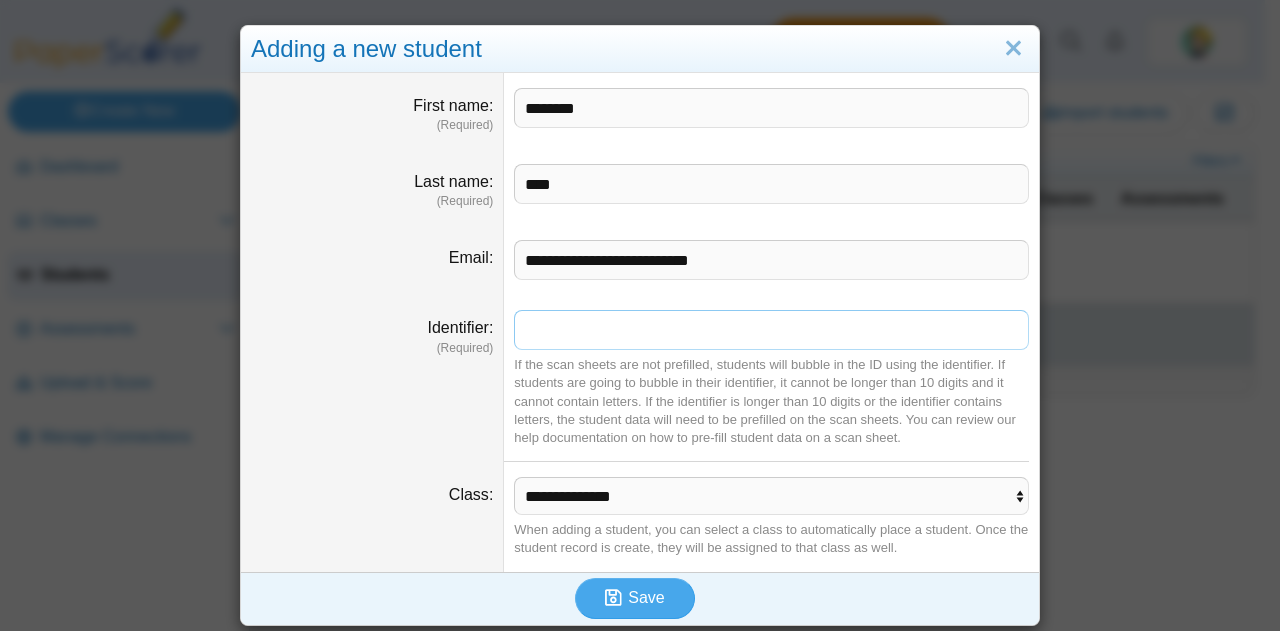 click on "Identifier" at bounding box center [771, 330] 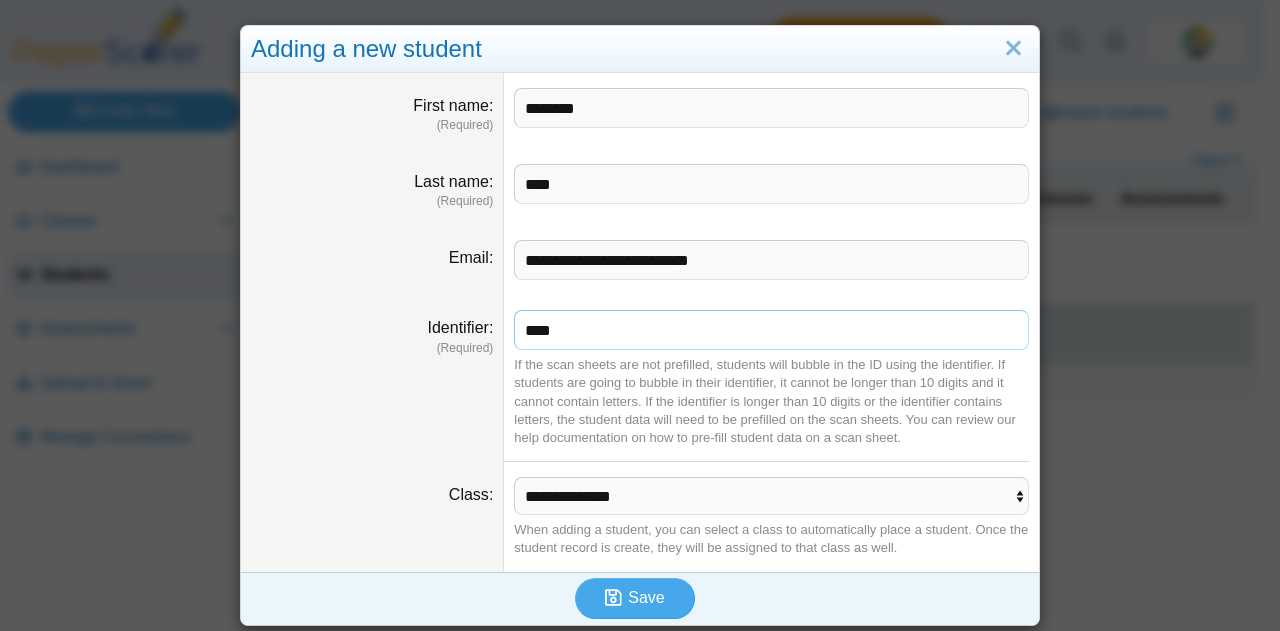 scroll, scrollTop: 2, scrollLeft: 0, axis: vertical 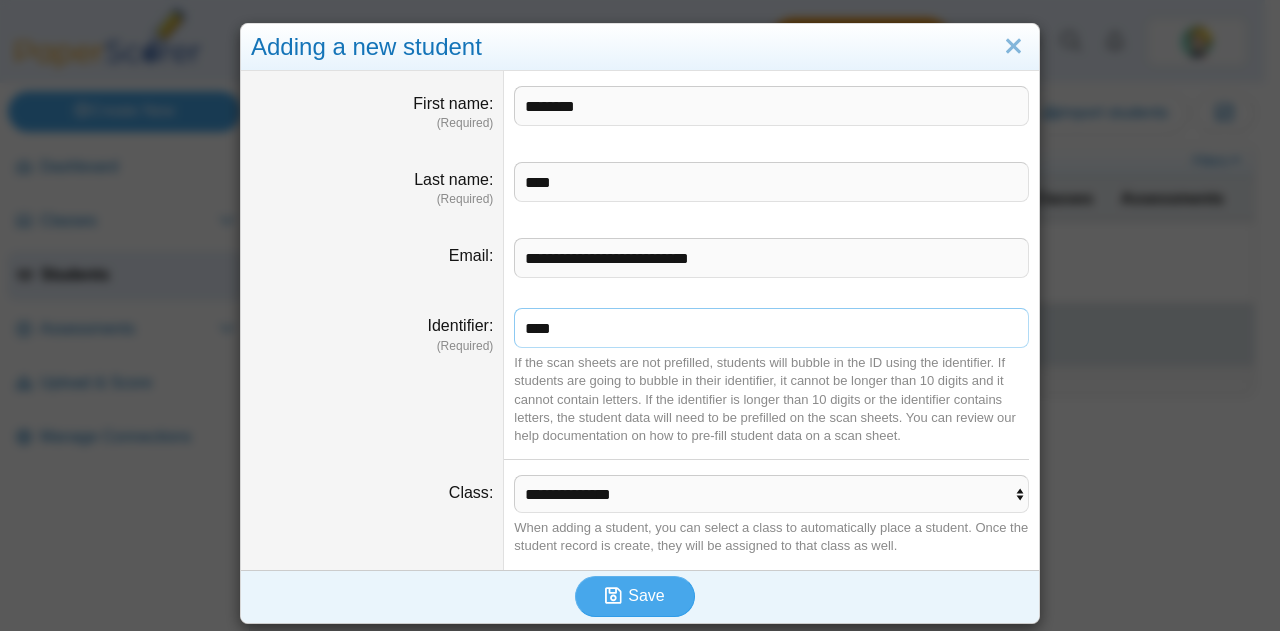 type on "****" 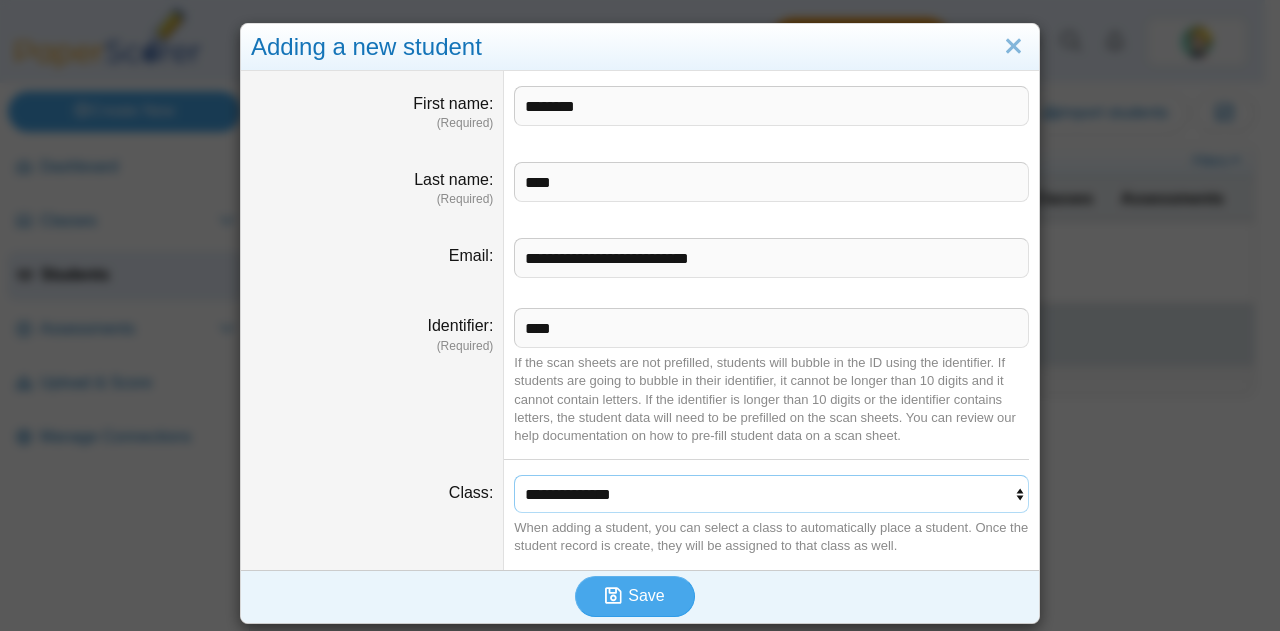 click on "**********" at bounding box center (771, 494) 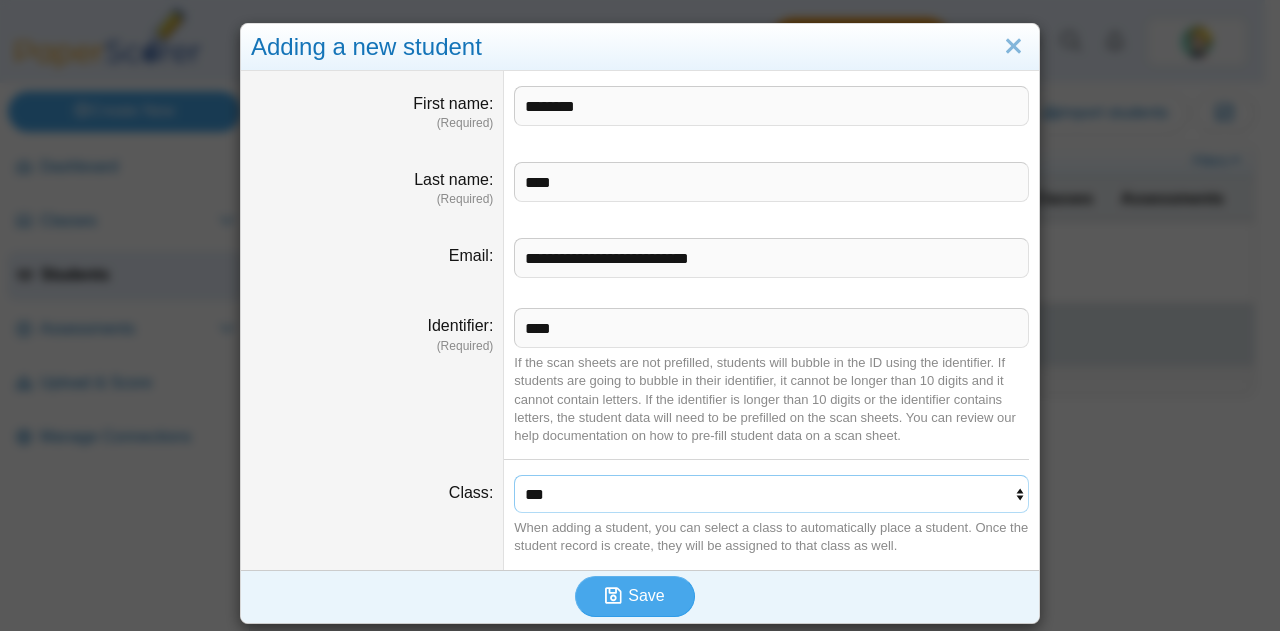 click on "**********" at bounding box center (771, 494) 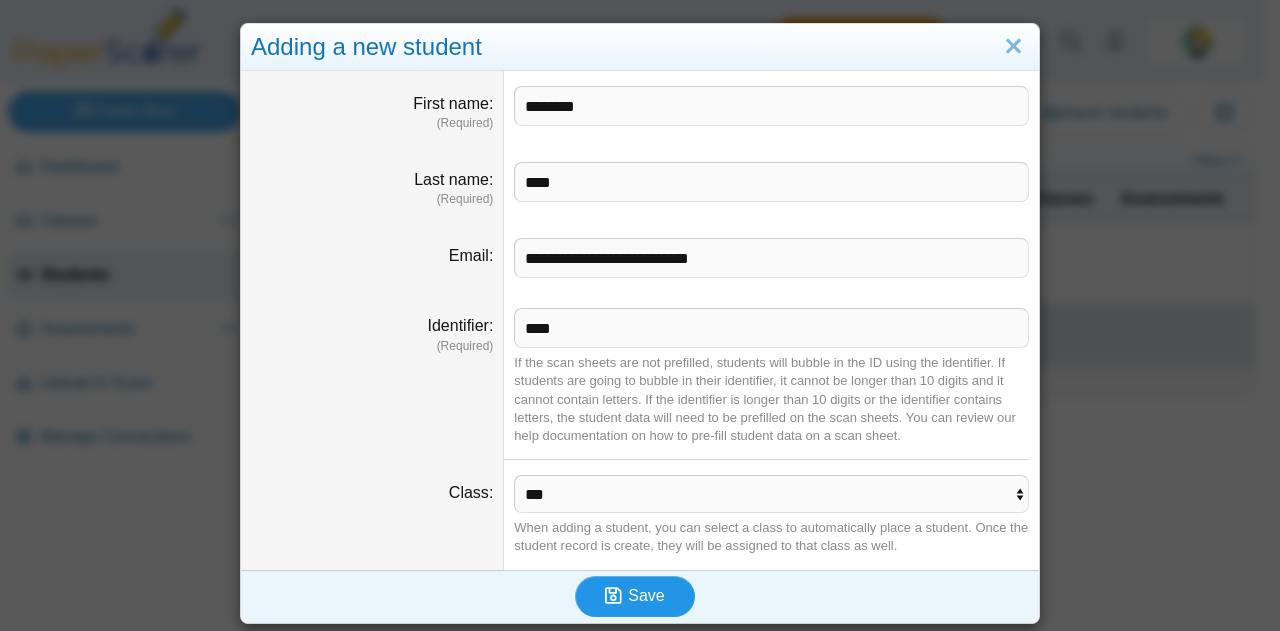 click 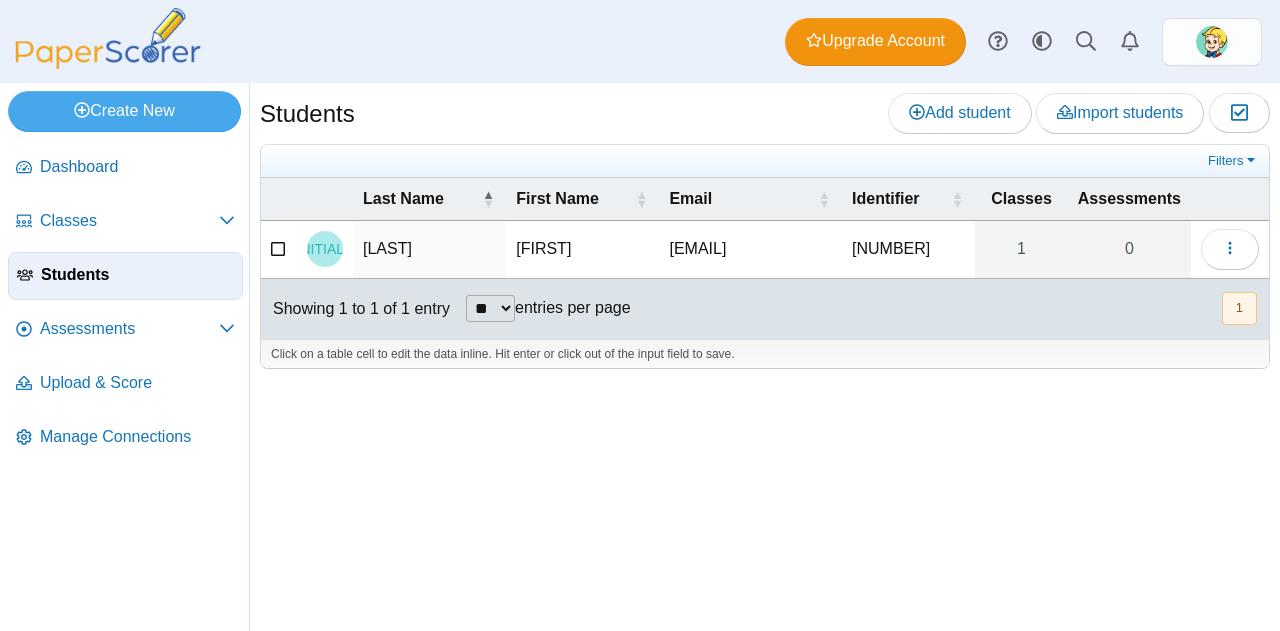 scroll, scrollTop: 0, scrollLeft: 0, axis: both 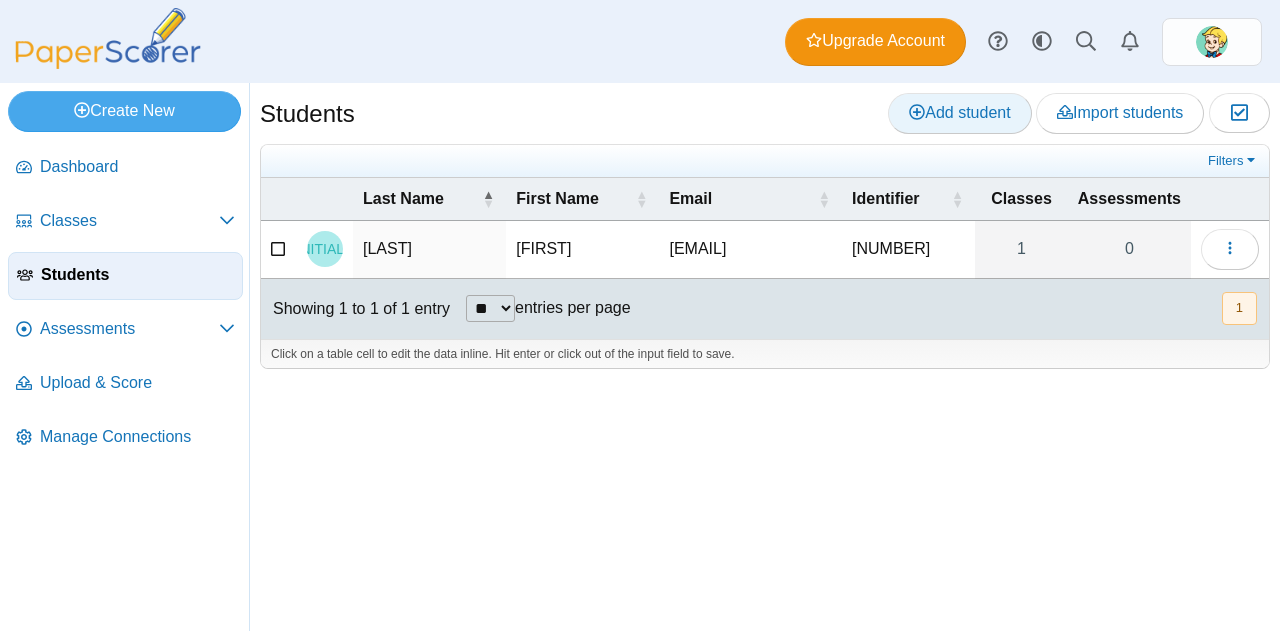 click on "Add student" at bounding box center (959, 113) 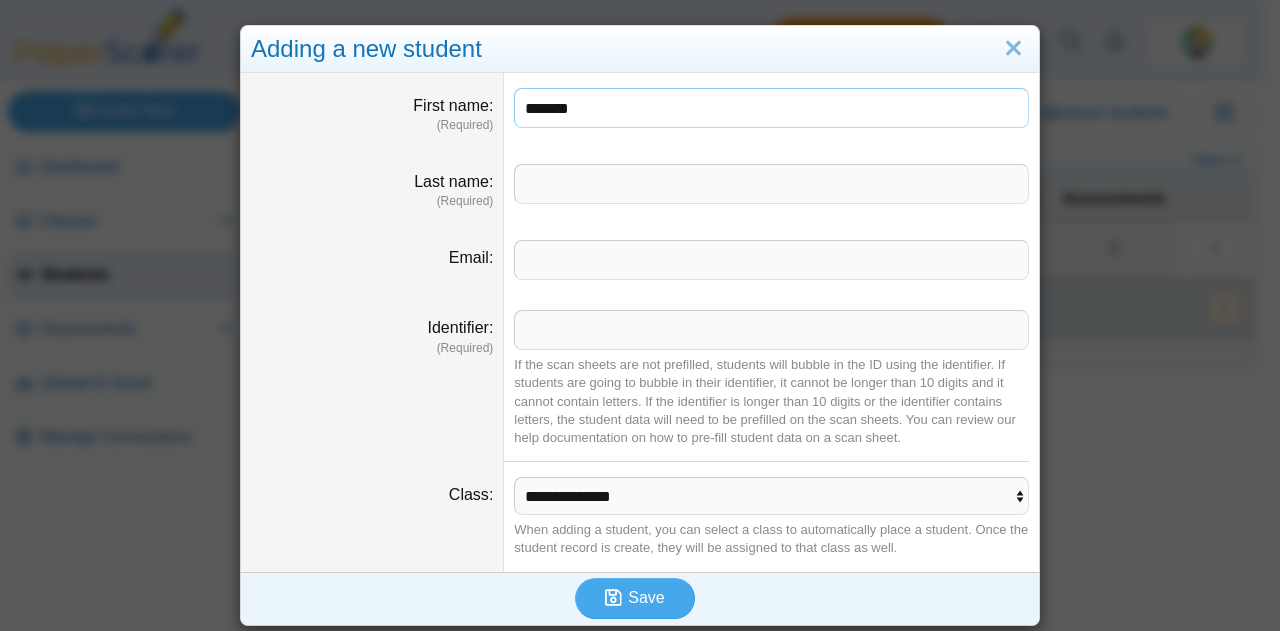 type on "*******" 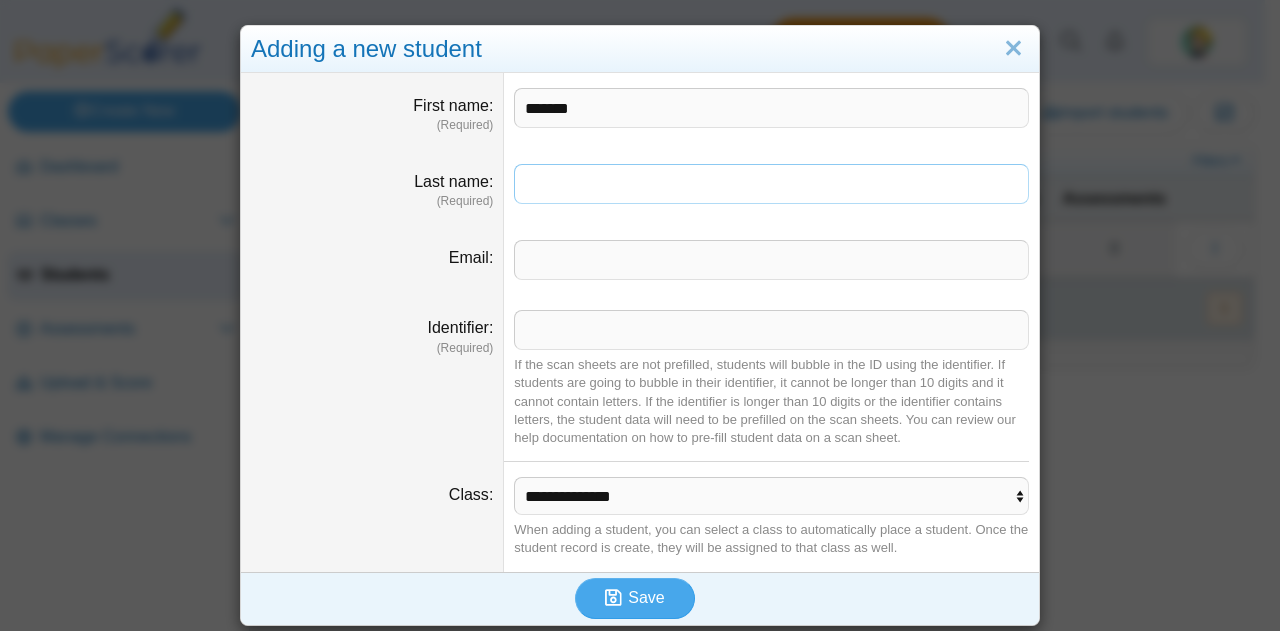 click on "Last name" at bounding box center [771, 184] 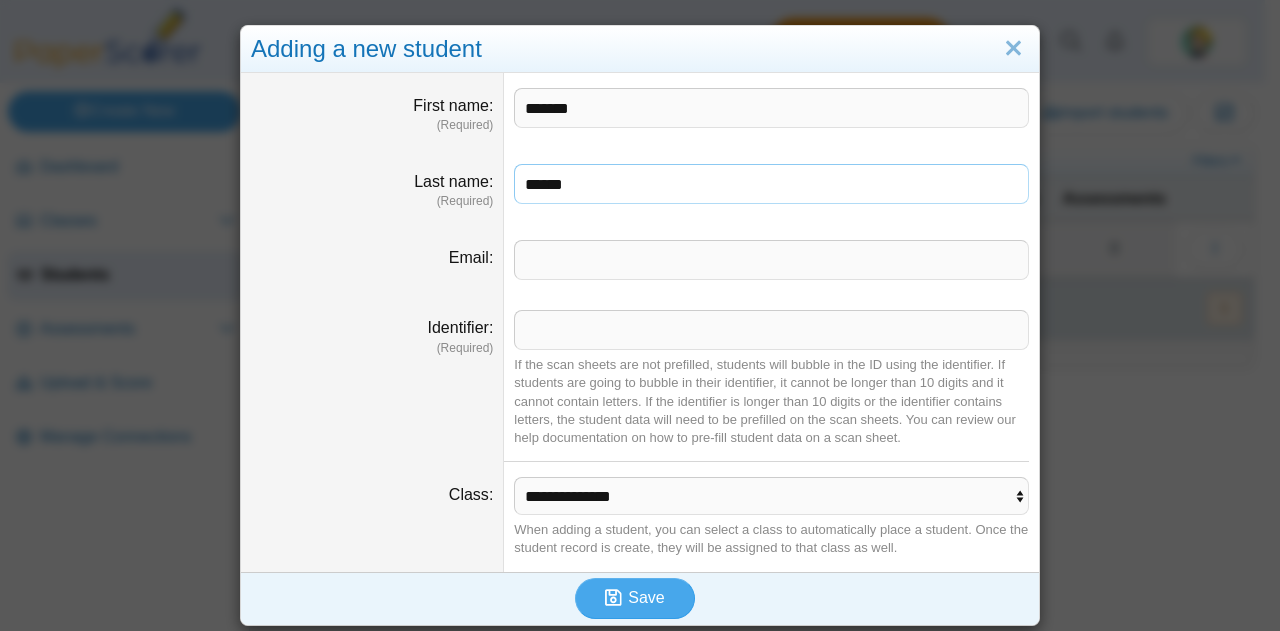 type on "******" 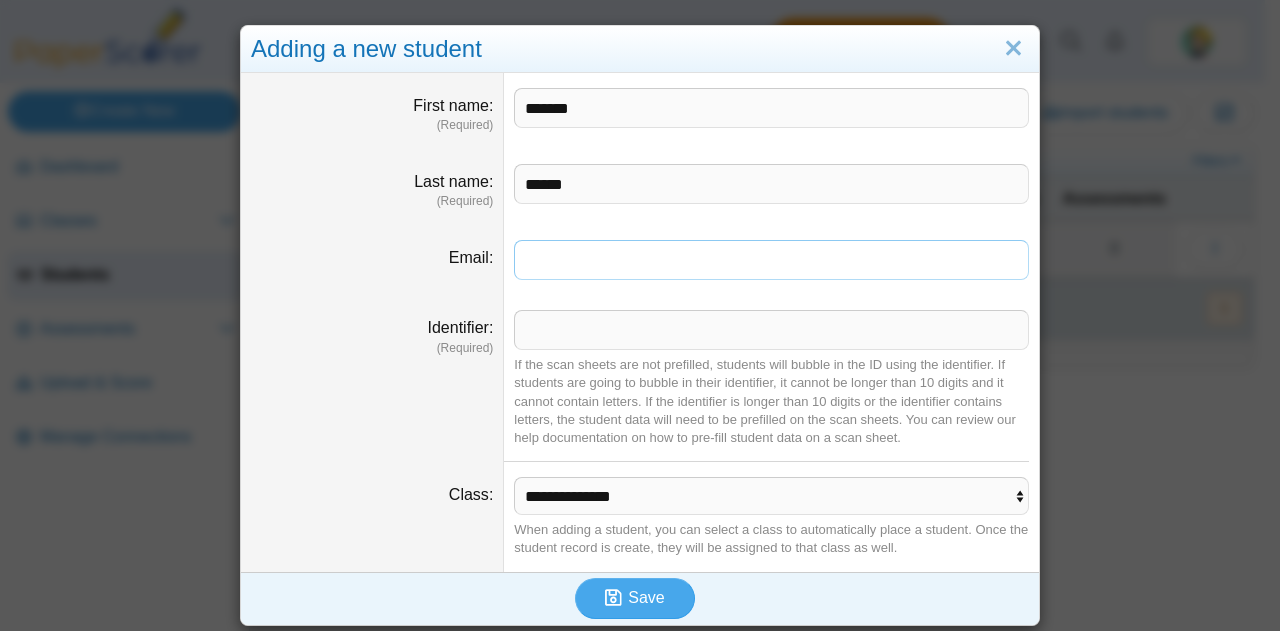 click on "Email" at bounding box center (771, 260) 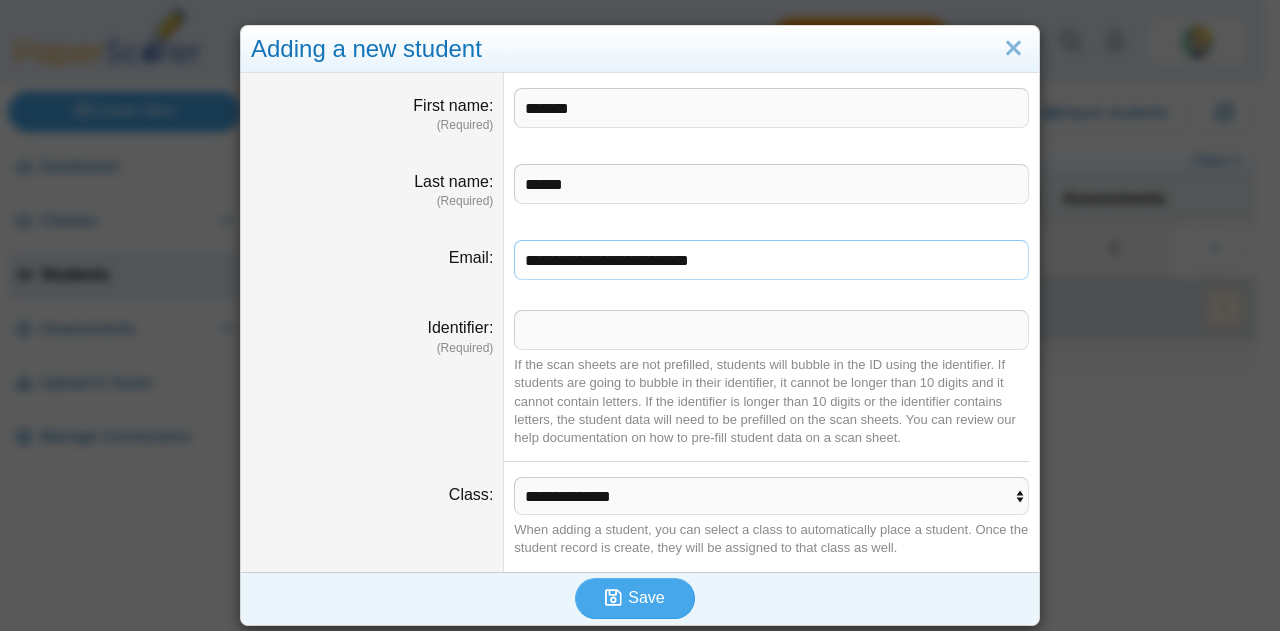 click on "**********" at bounding box center (771, 260) 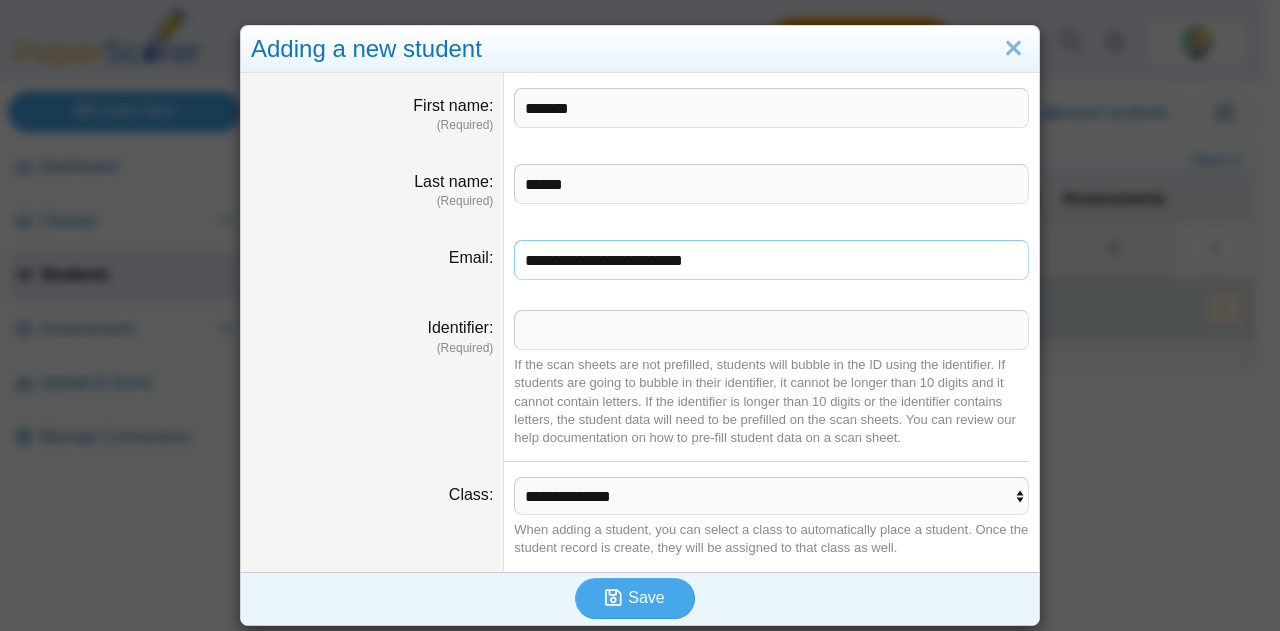 type on "**********" 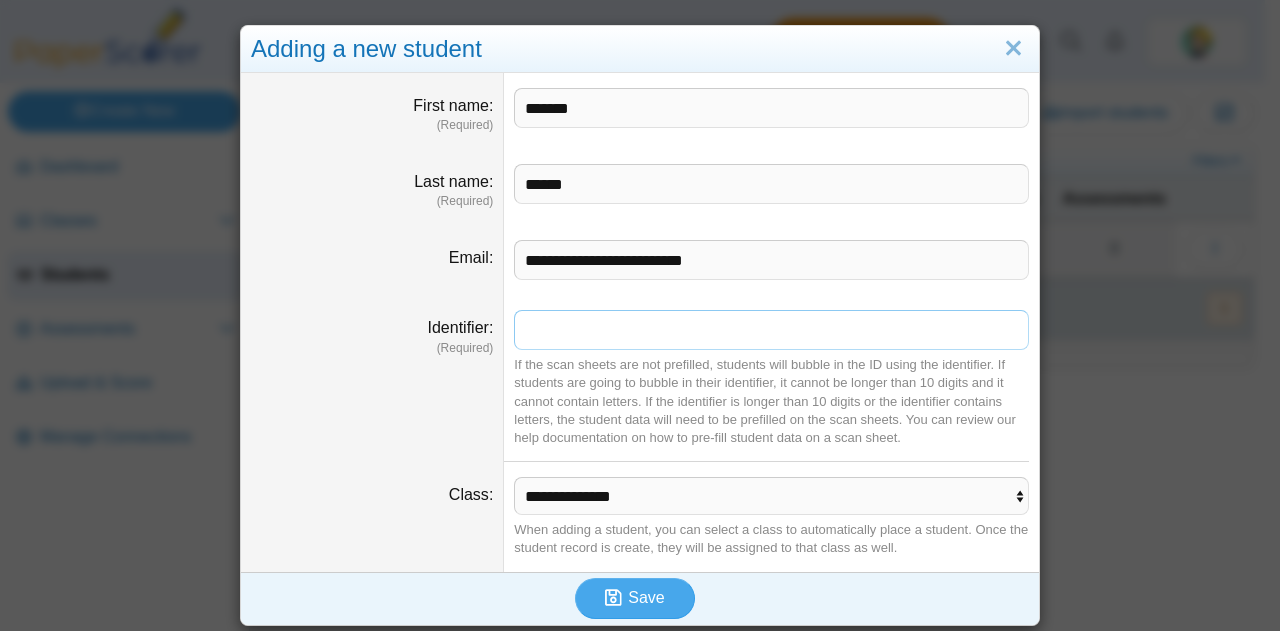 click on "Identifier" at bounding box center (771, 330) 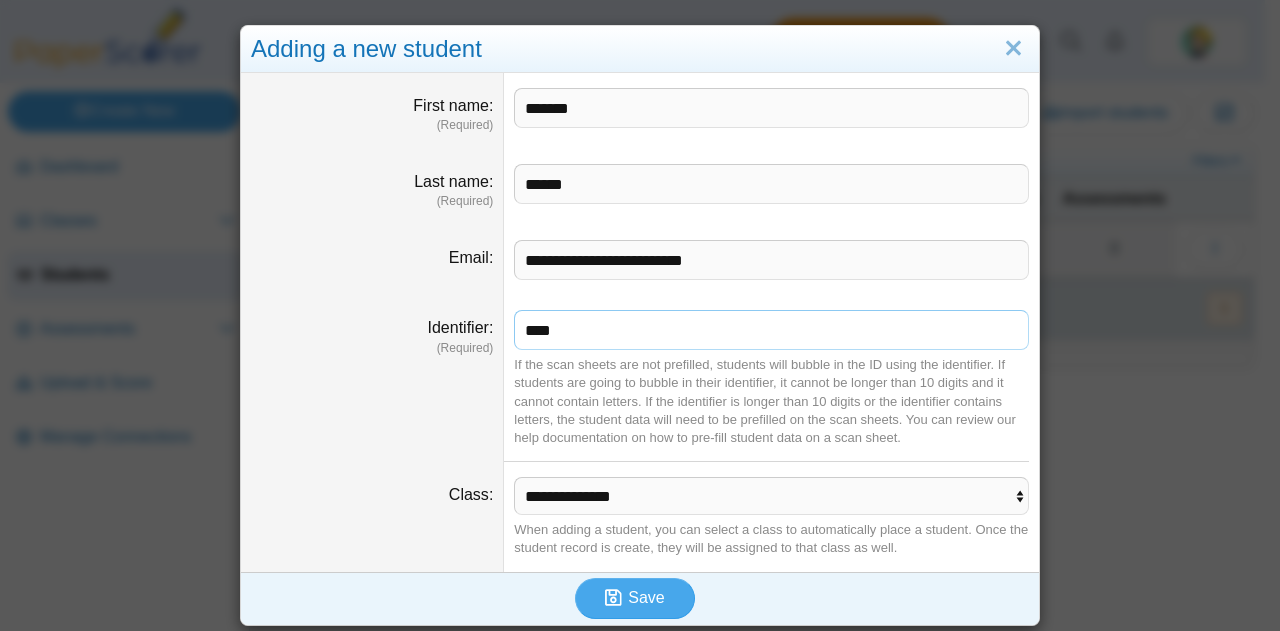 type on "****" 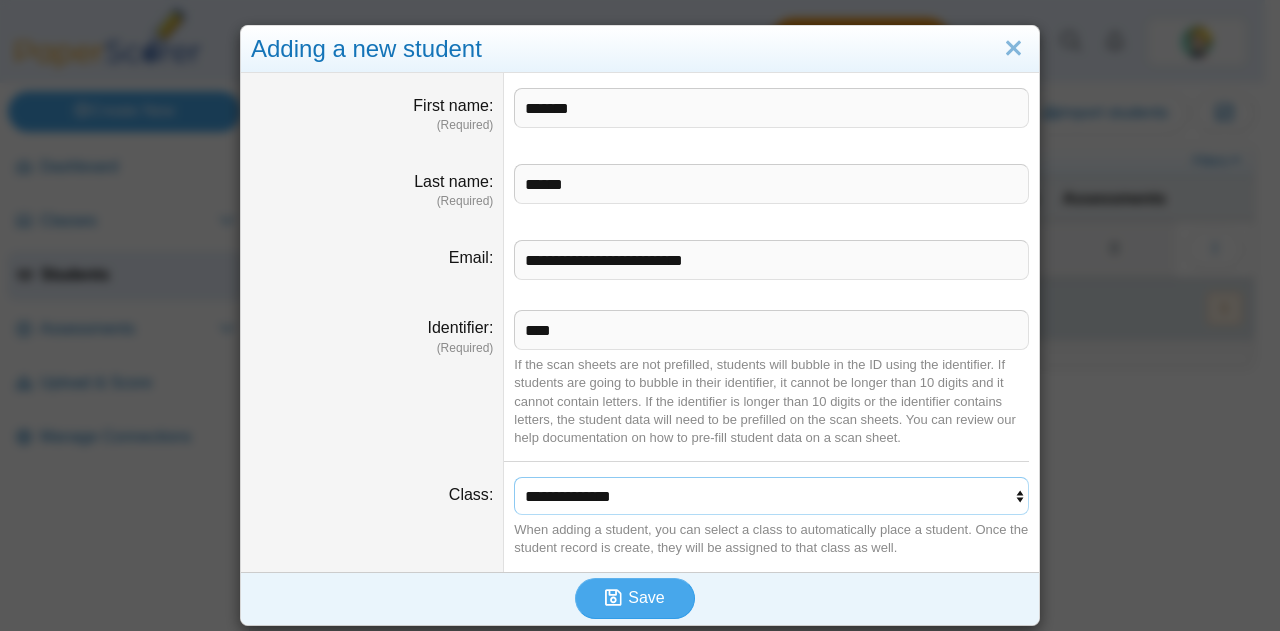 click on "**********" at bounding box center [771, 496] 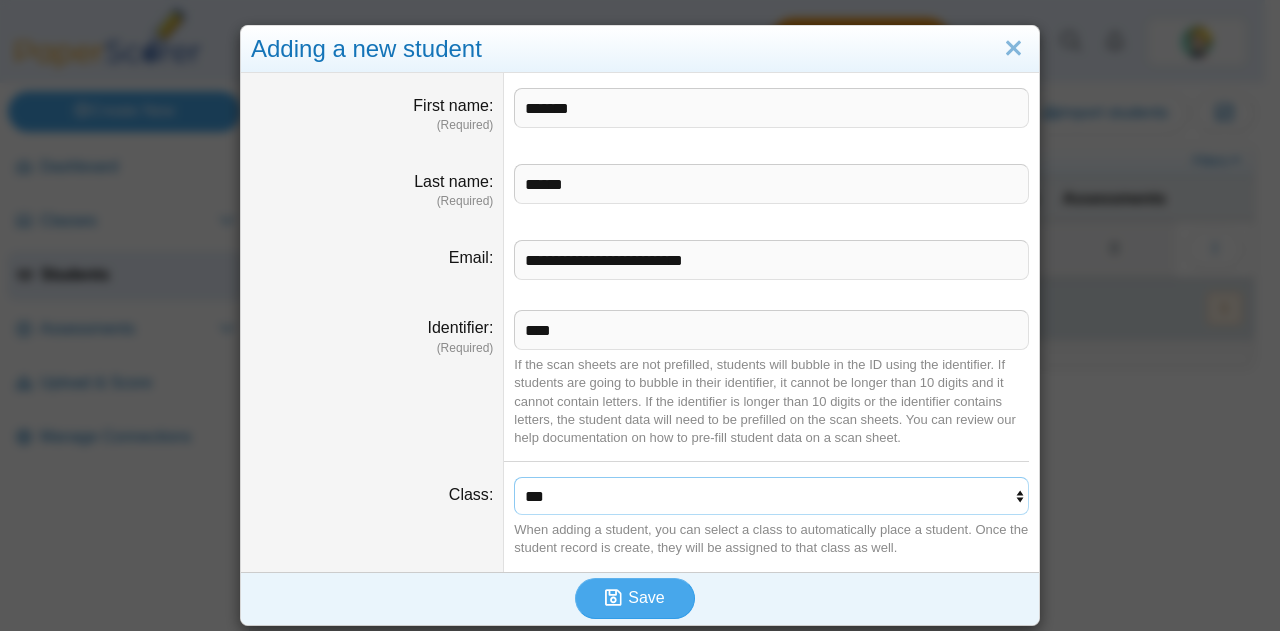 click on "**********" at bounding box center (771, 496) 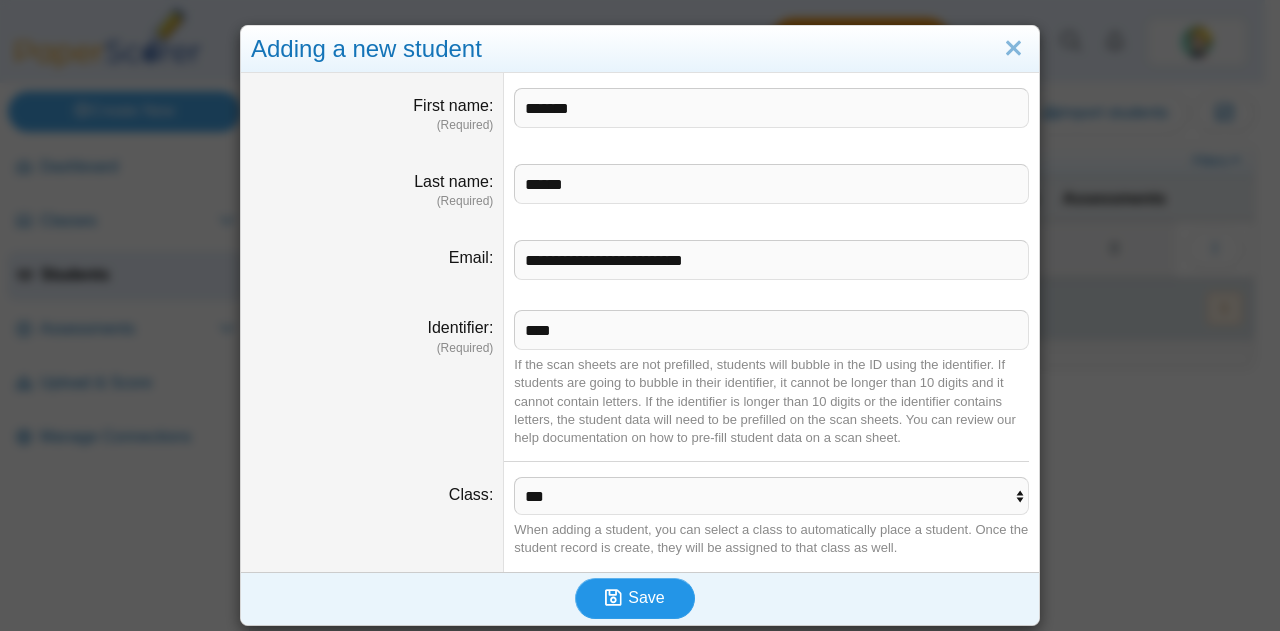 click on "Save" at bounding box center [646, 597] 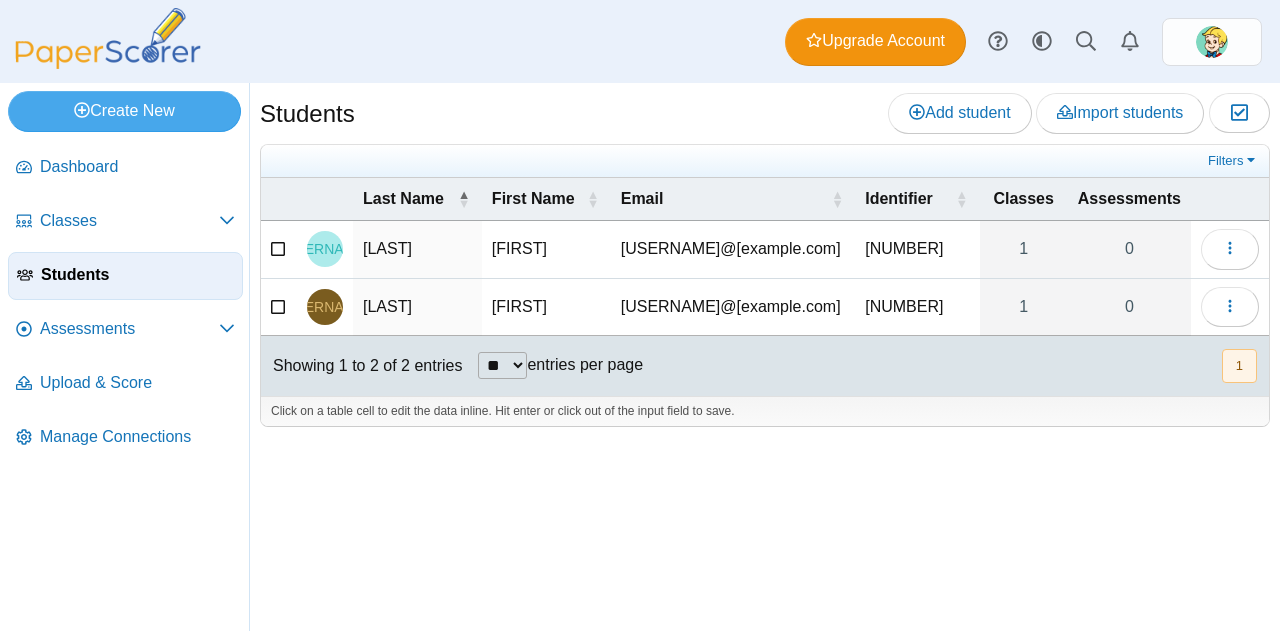 scroll, scrollTop: 0, scrollLeft: 0, axis: both 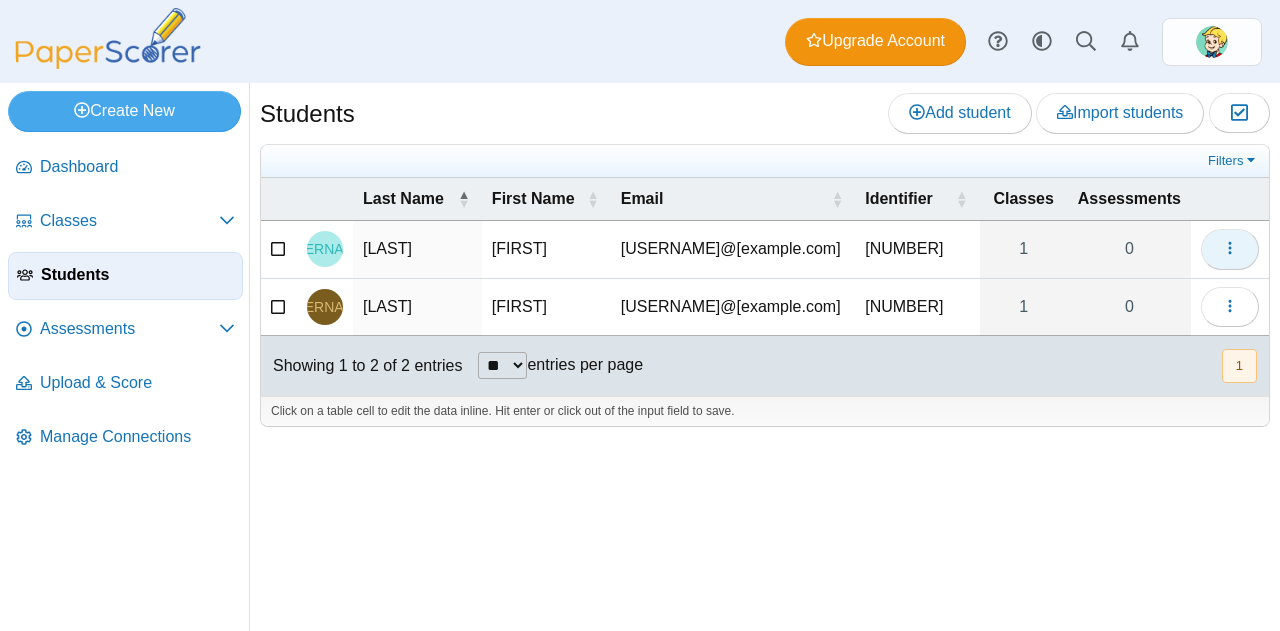 click 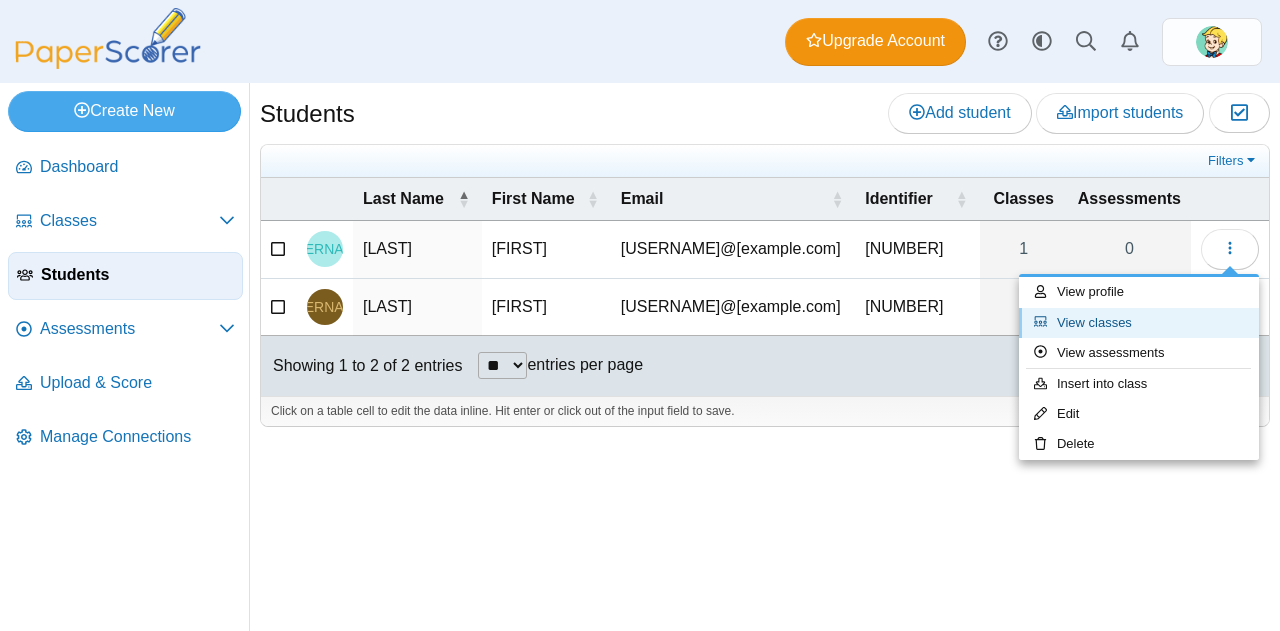 click on "View classes" at bounding box center (1139, 323) 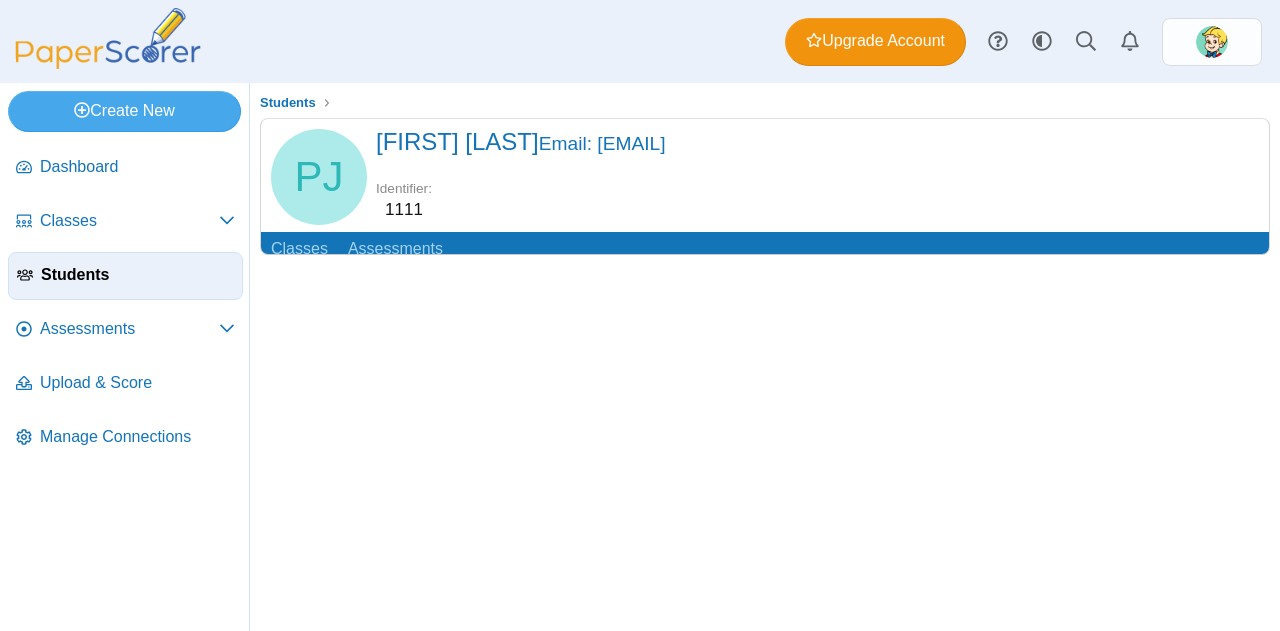scroll, scrollTop: 0, scrollLeft: 0, axis: both 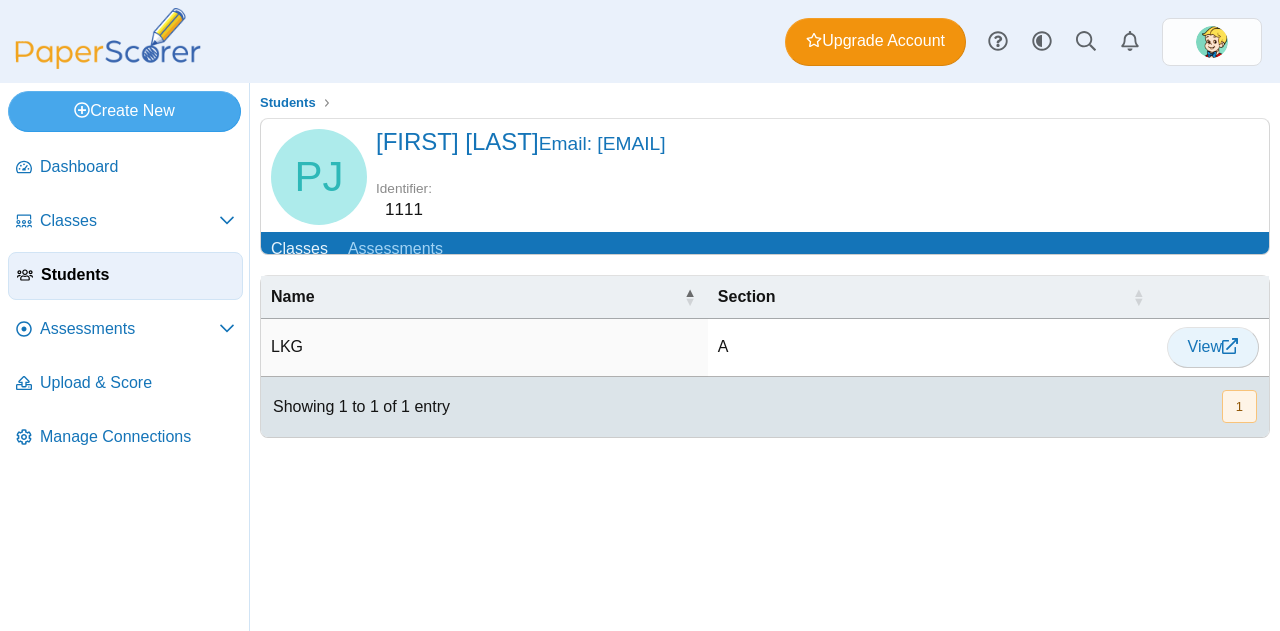 click 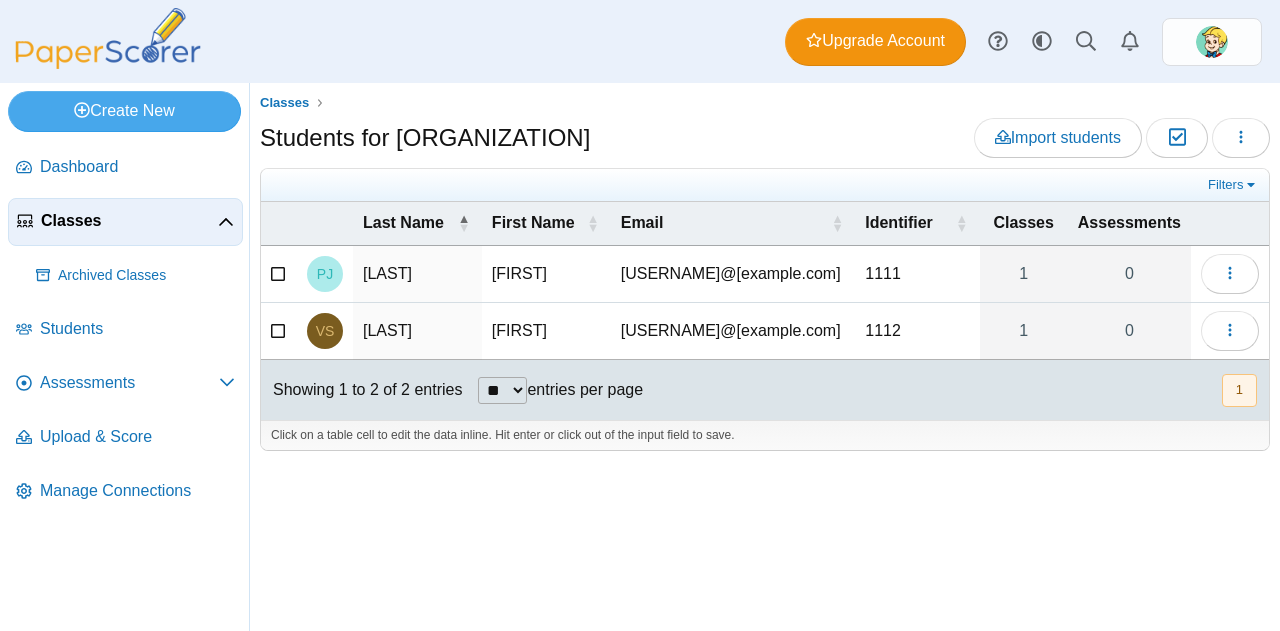 scroll, scrollTop: 0, scrollLeft: 0, axis: both 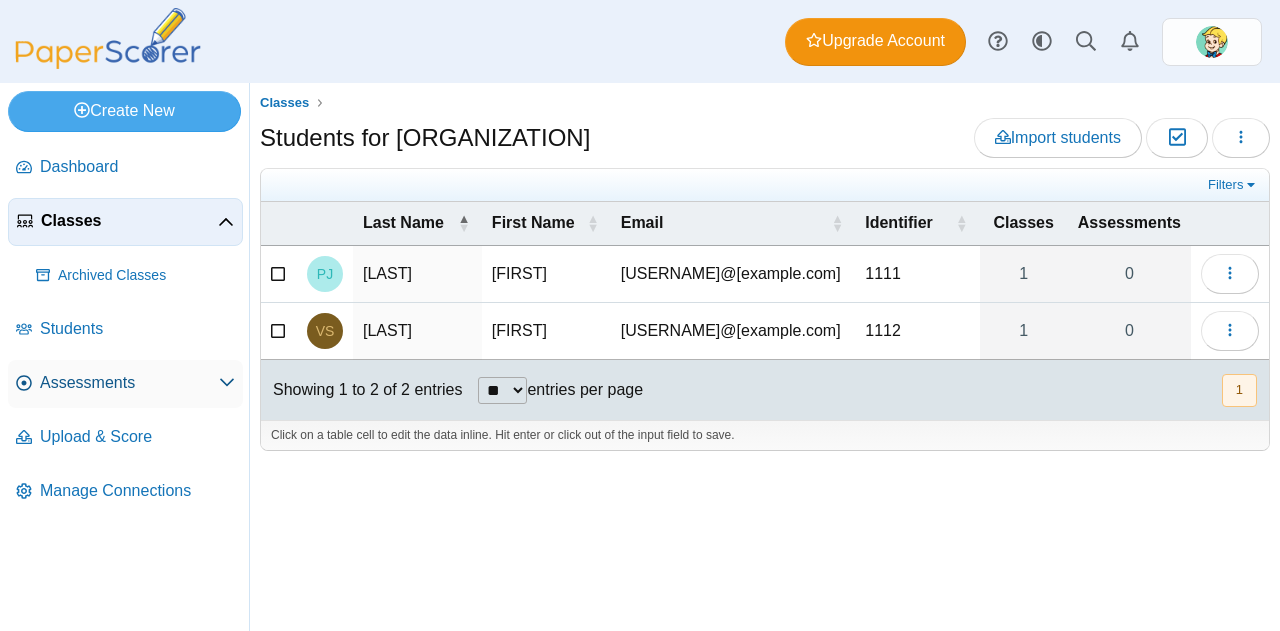 click on "Assessments" at bounding box center [129, 383] 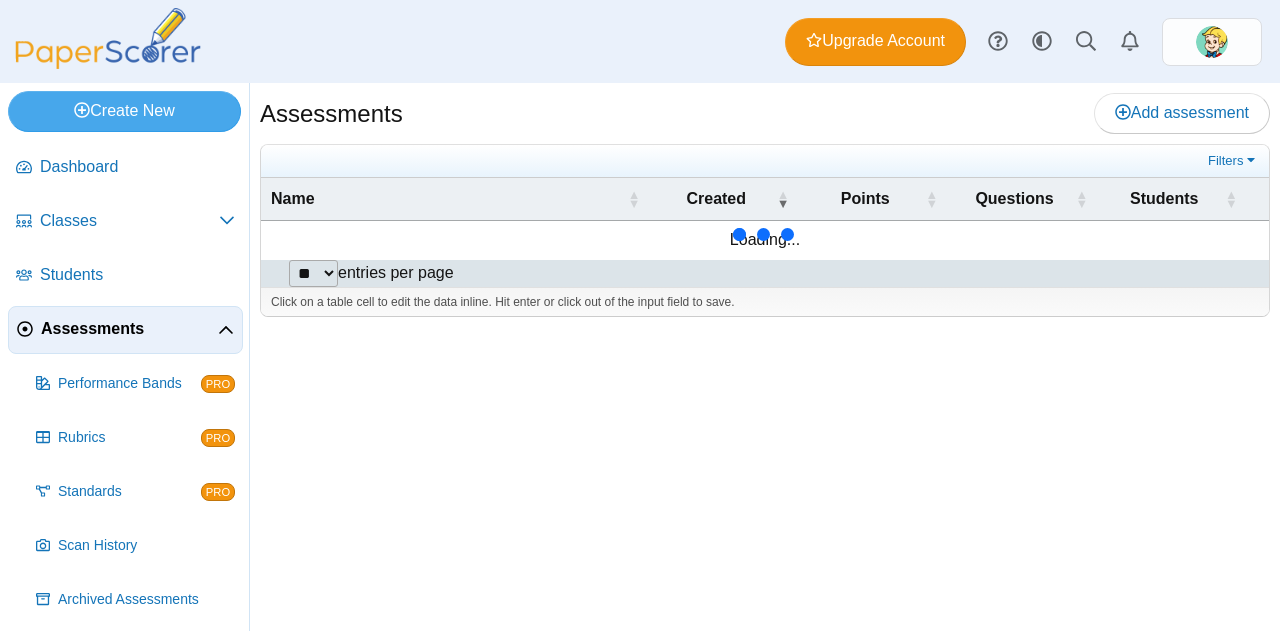scroll, scrollTop: 0, scrollLeft: 0, axis: both 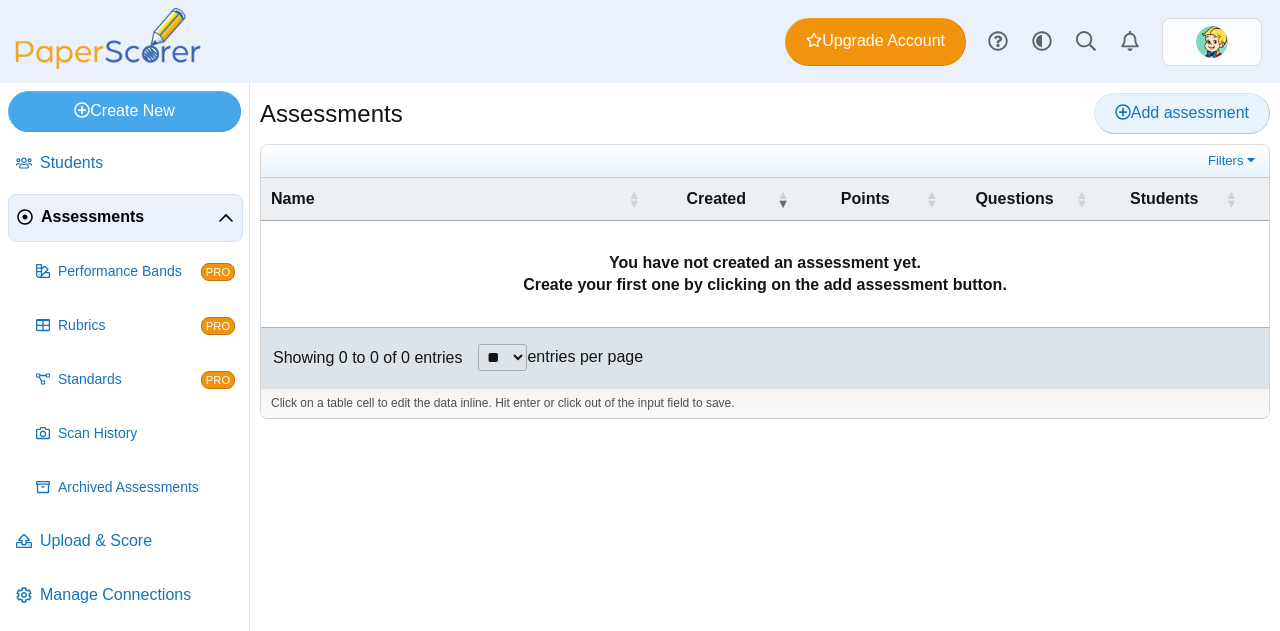 click on "Add assessment" at bounding box center (1182, 112) 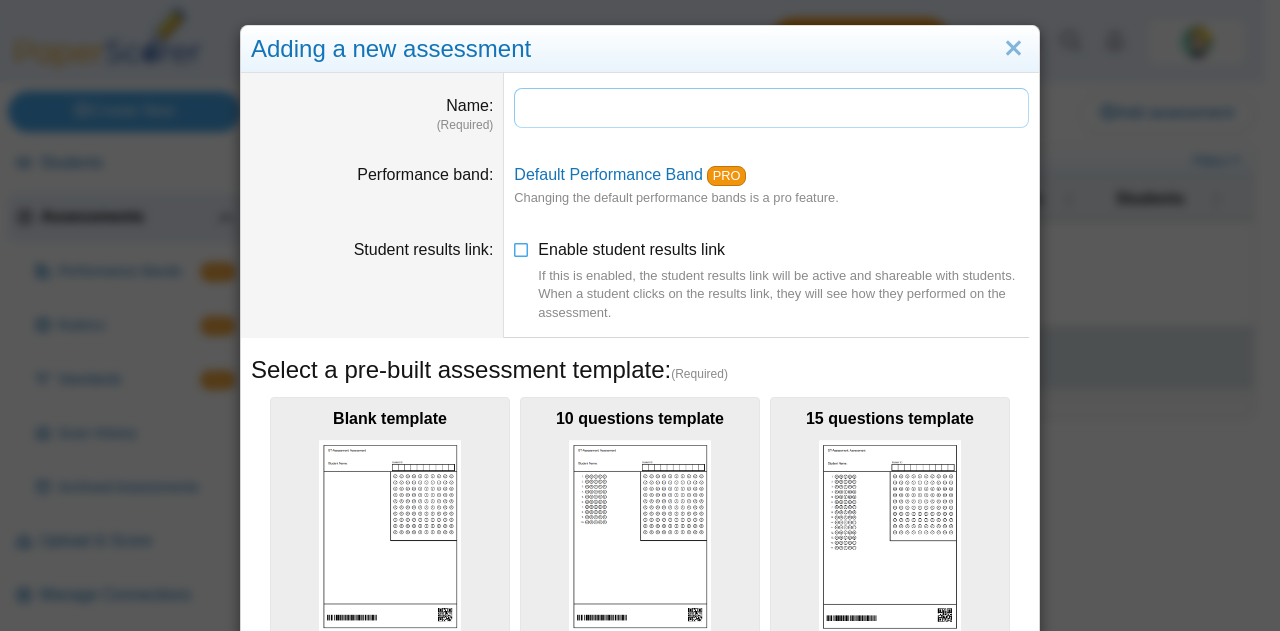 click on "Name" at bounding box center [771, 108] 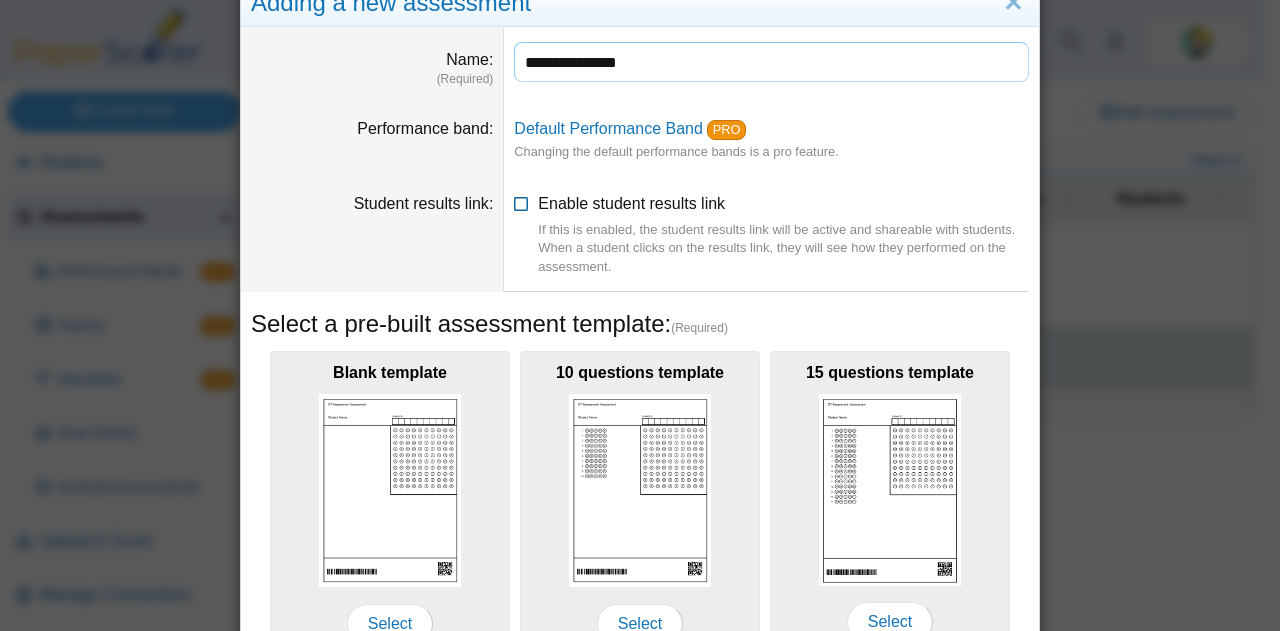 scroll, scrollTop: 56, scrollLeft: 0, axis: vertical 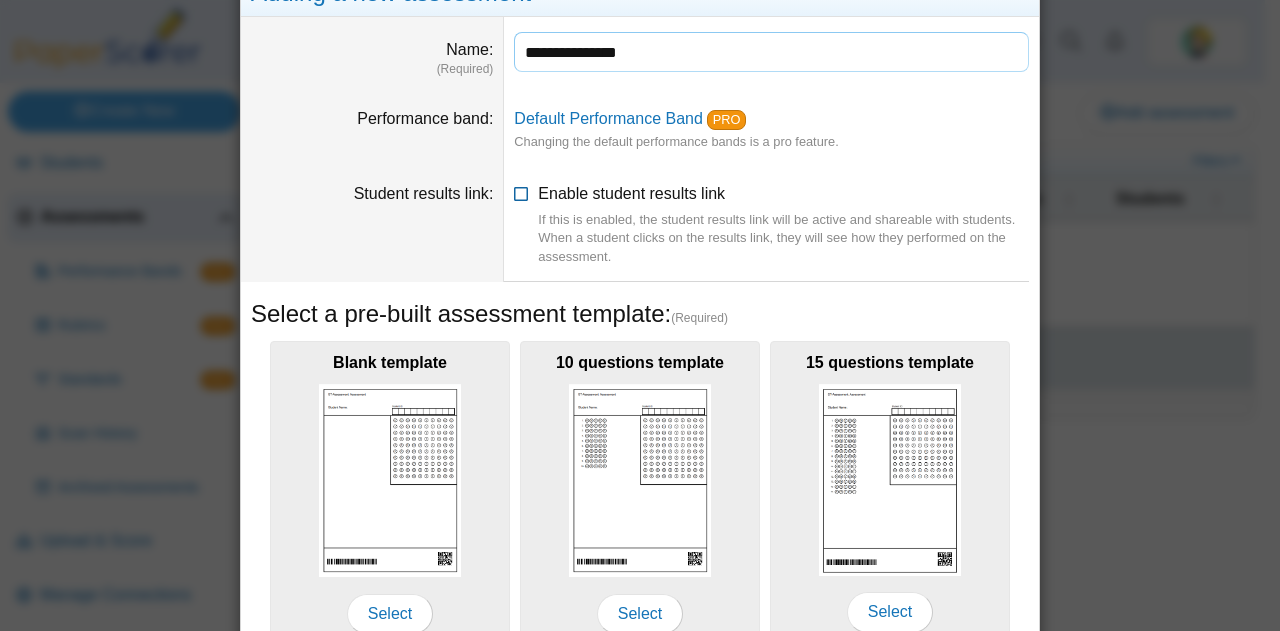 type on "**********" 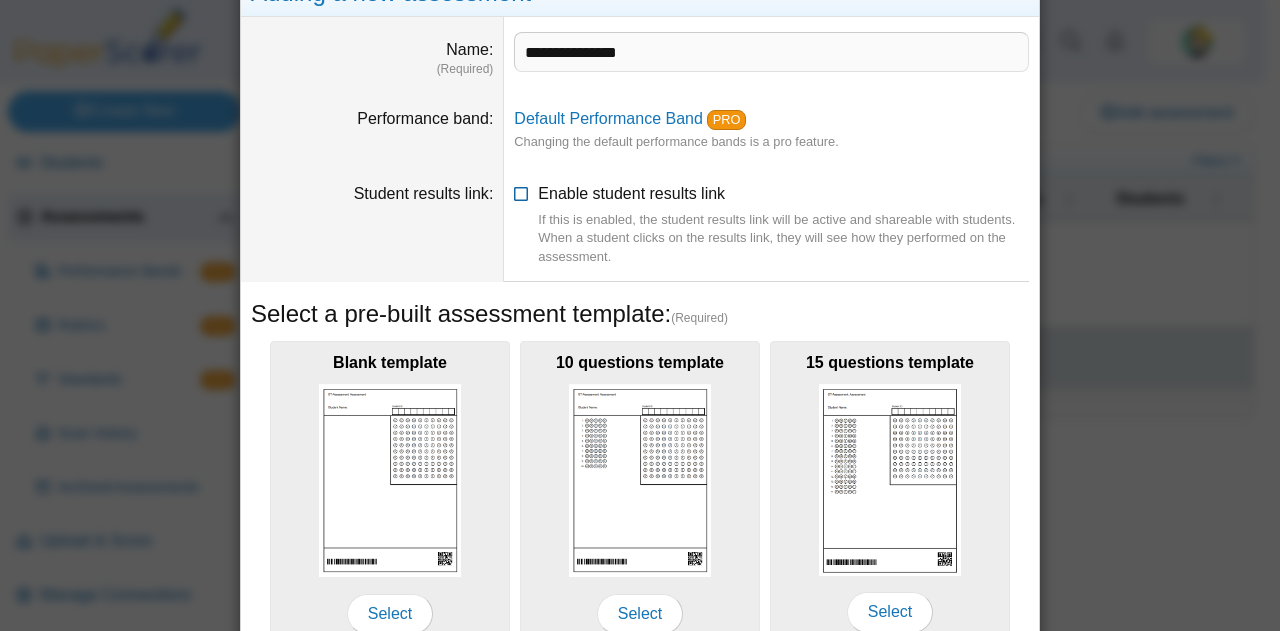 click at bounding box center (522, 190) 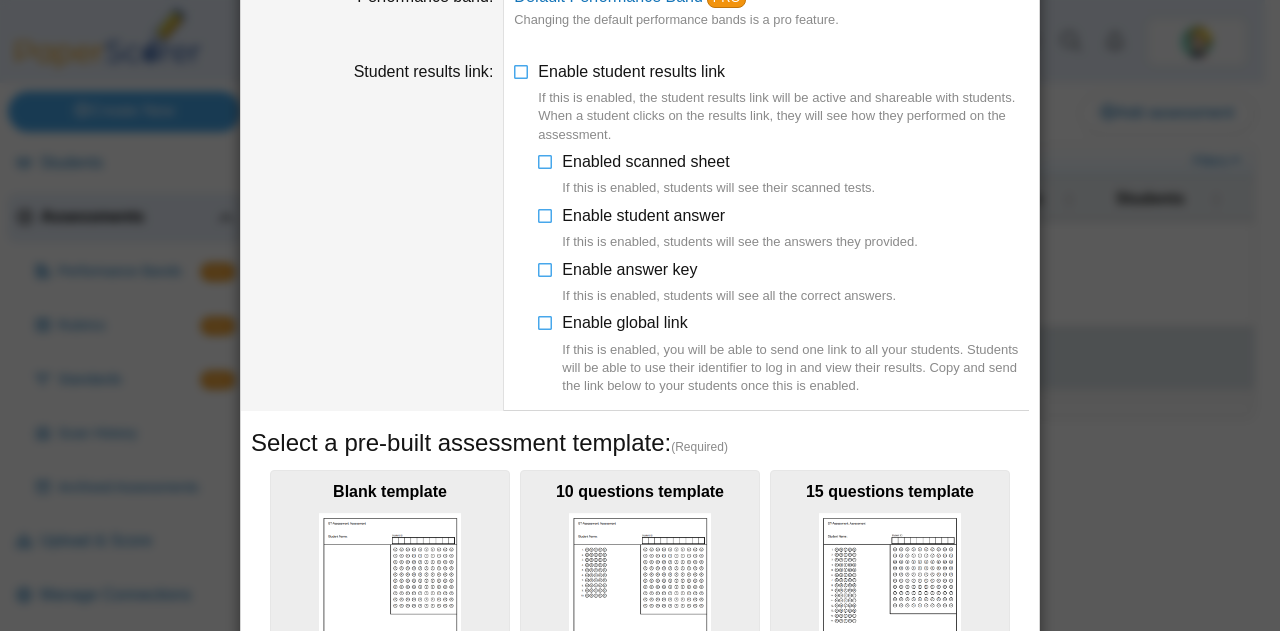 scroll, scrollTop: 180, scrollLeft: 0, axis: vertical 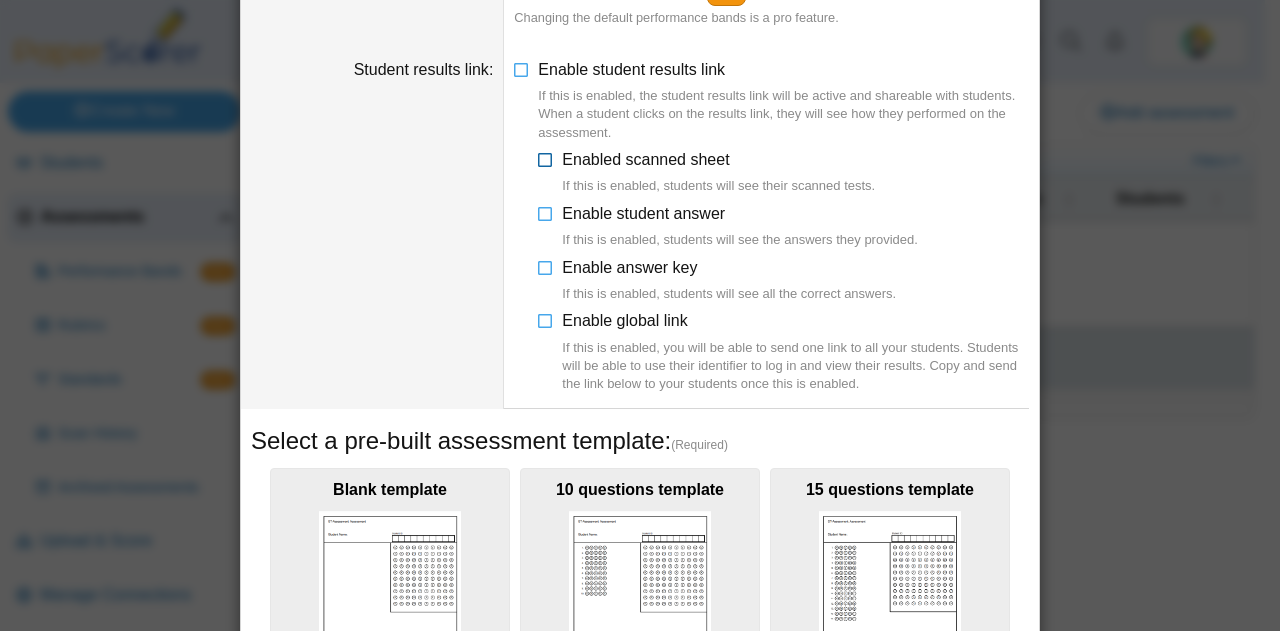 click at bounding box center (546, 156) 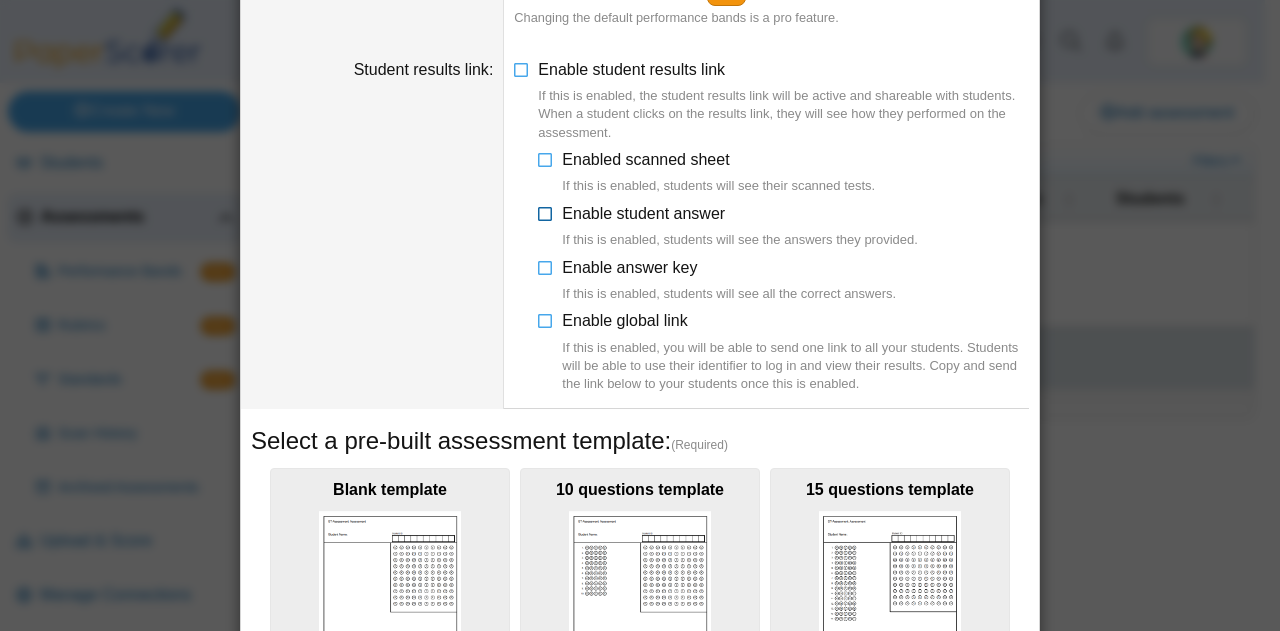 click at bounding box center [546, 210] 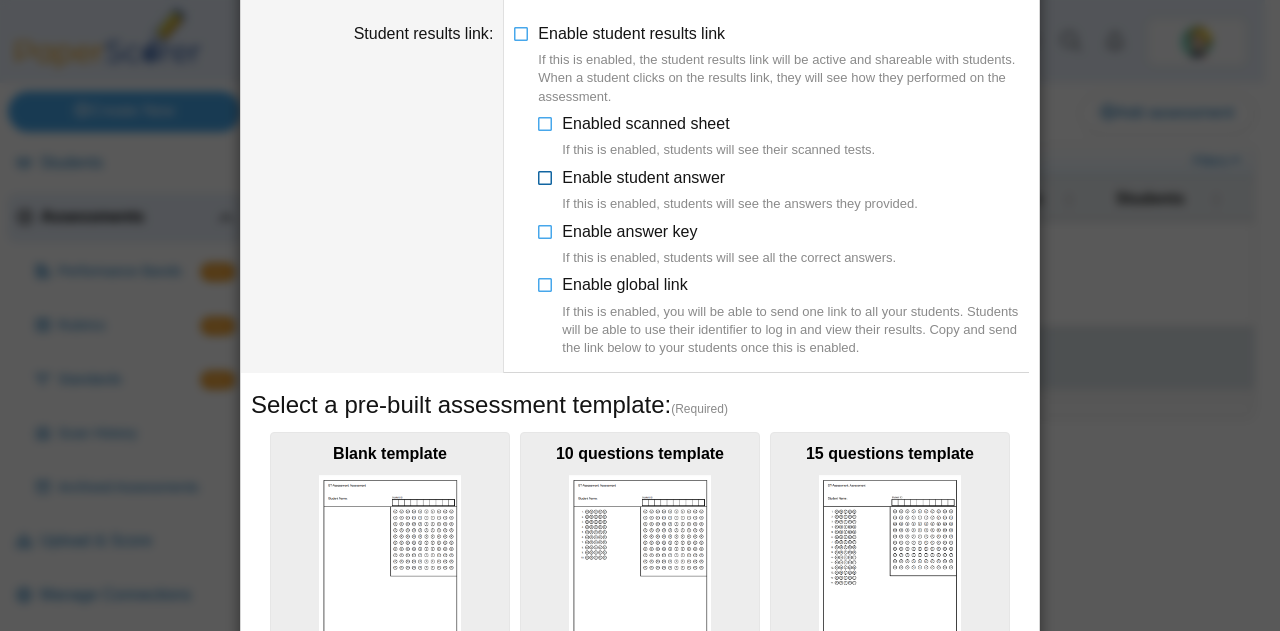 scroll, scrollTop: 218, scrollLeft: 0, axis: vertical 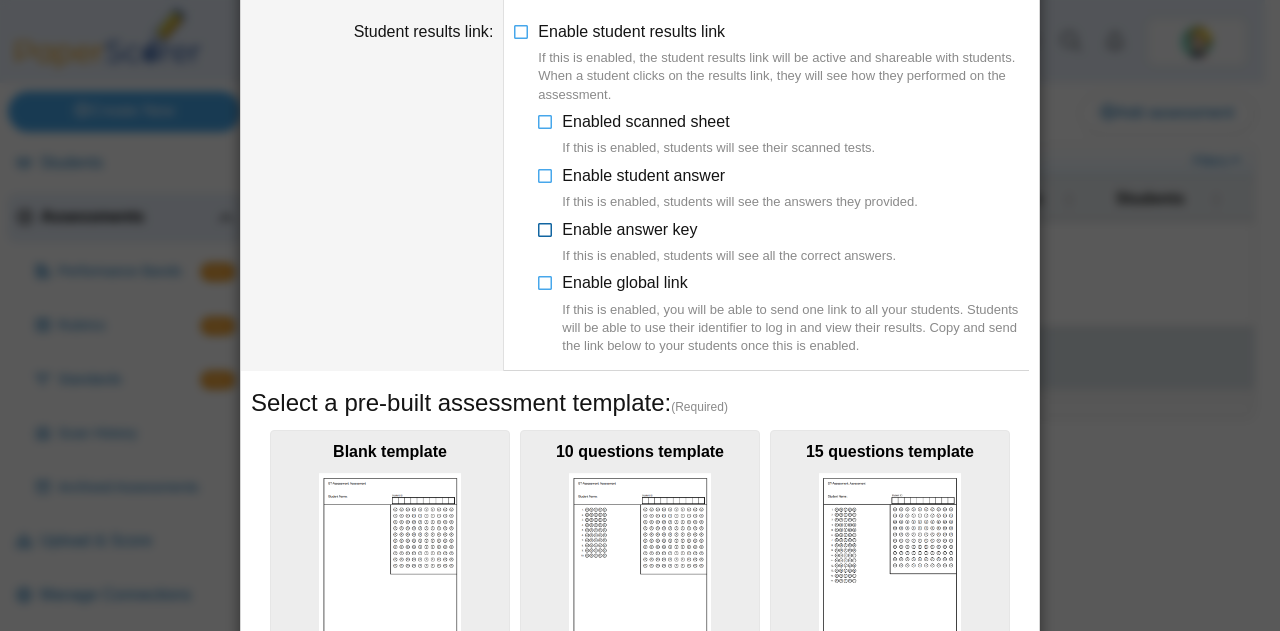 click at bounding box center (546, 226) 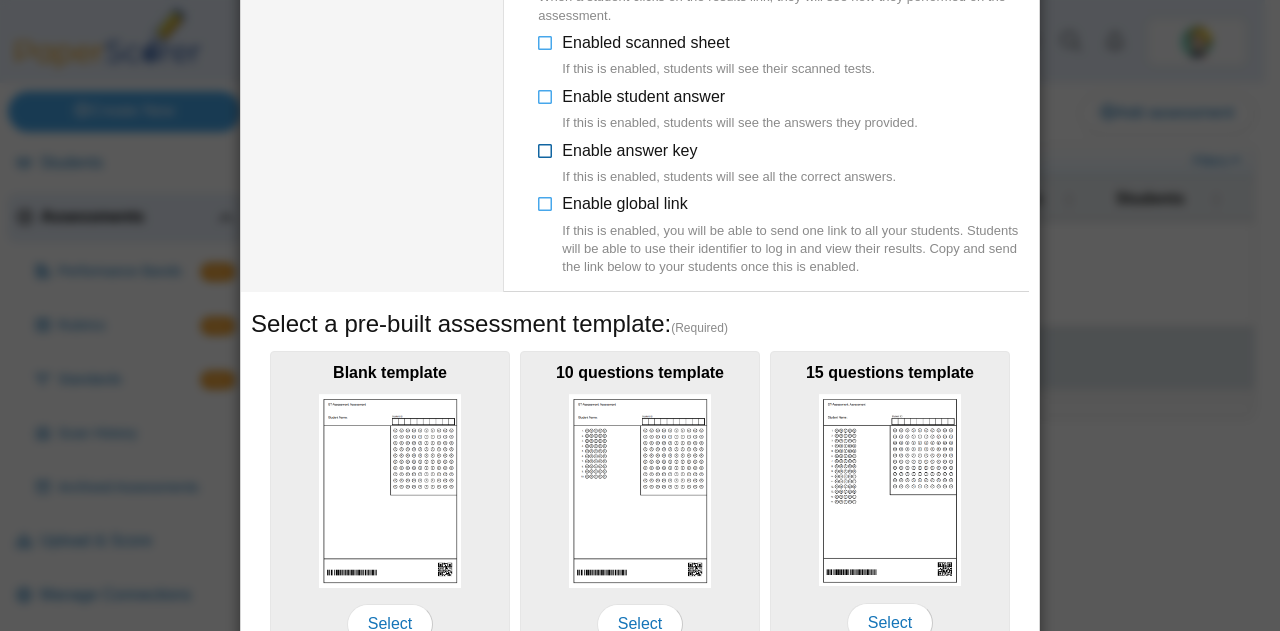 scroll, scrollTop: 298, scrollLeft: 0, axis: vertical 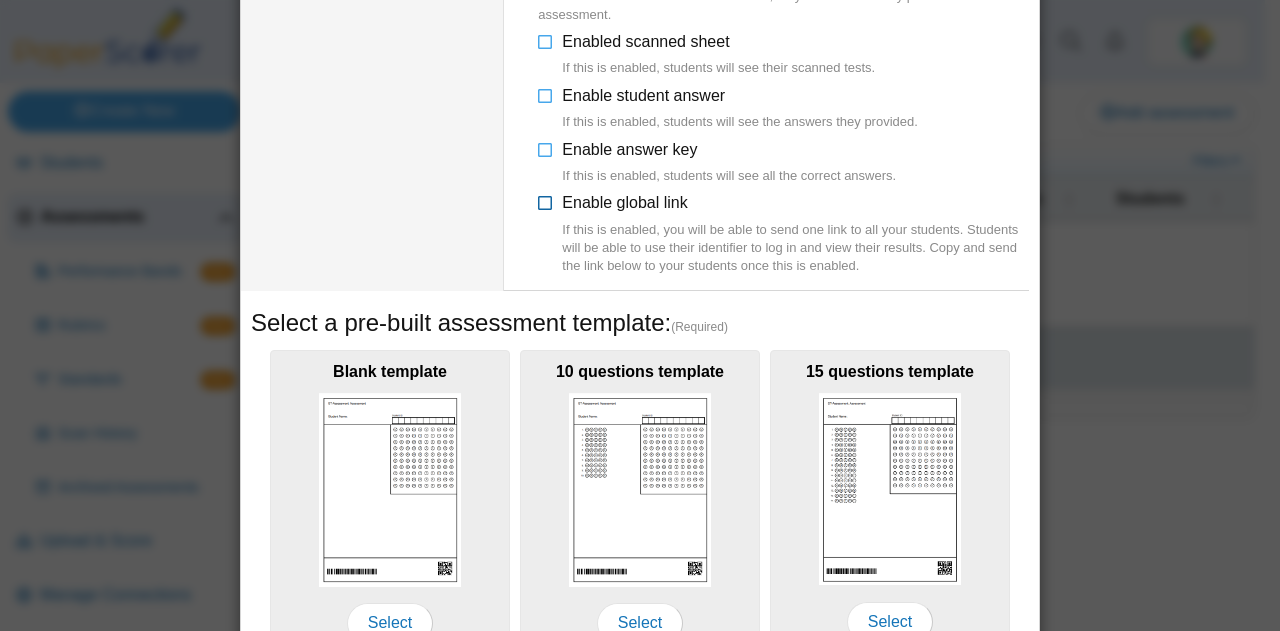 click at bounding box center [546, 199] 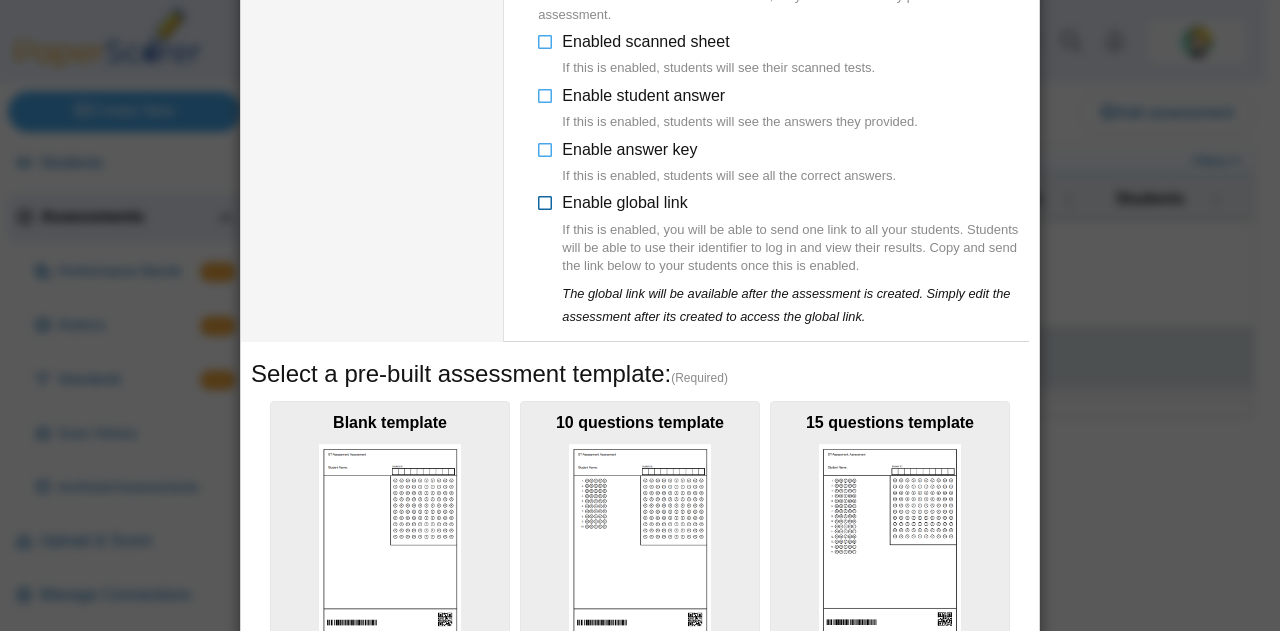 click at bounding box center [546, 199] 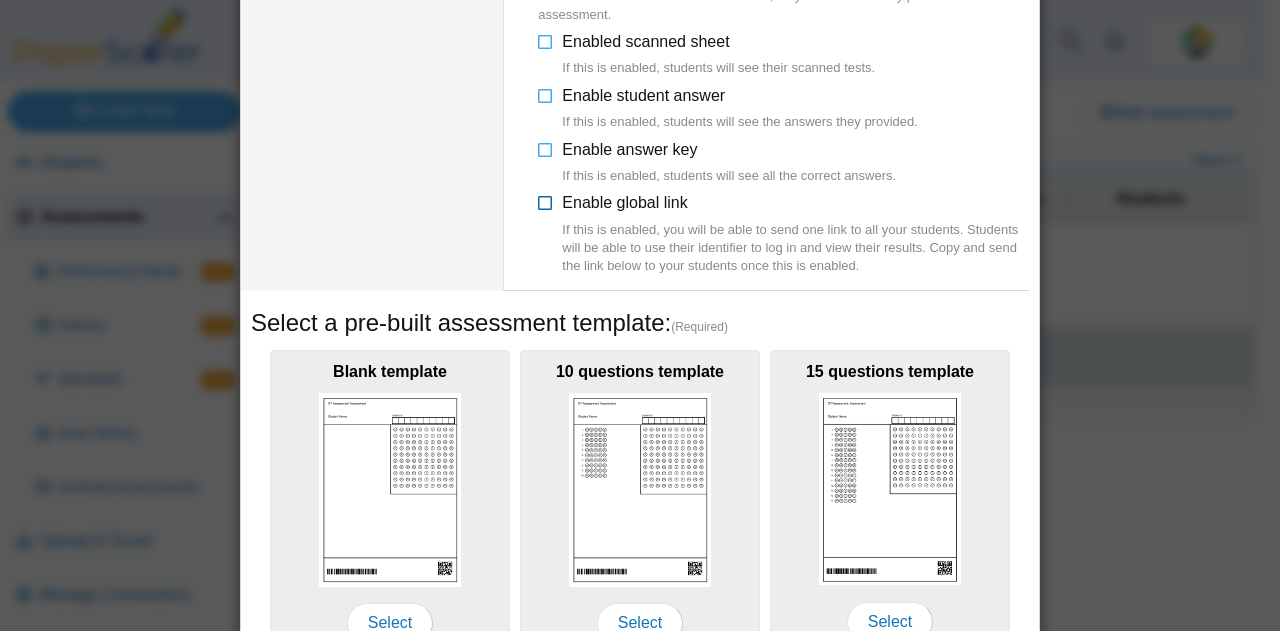 click at bounding box center [546, 199] 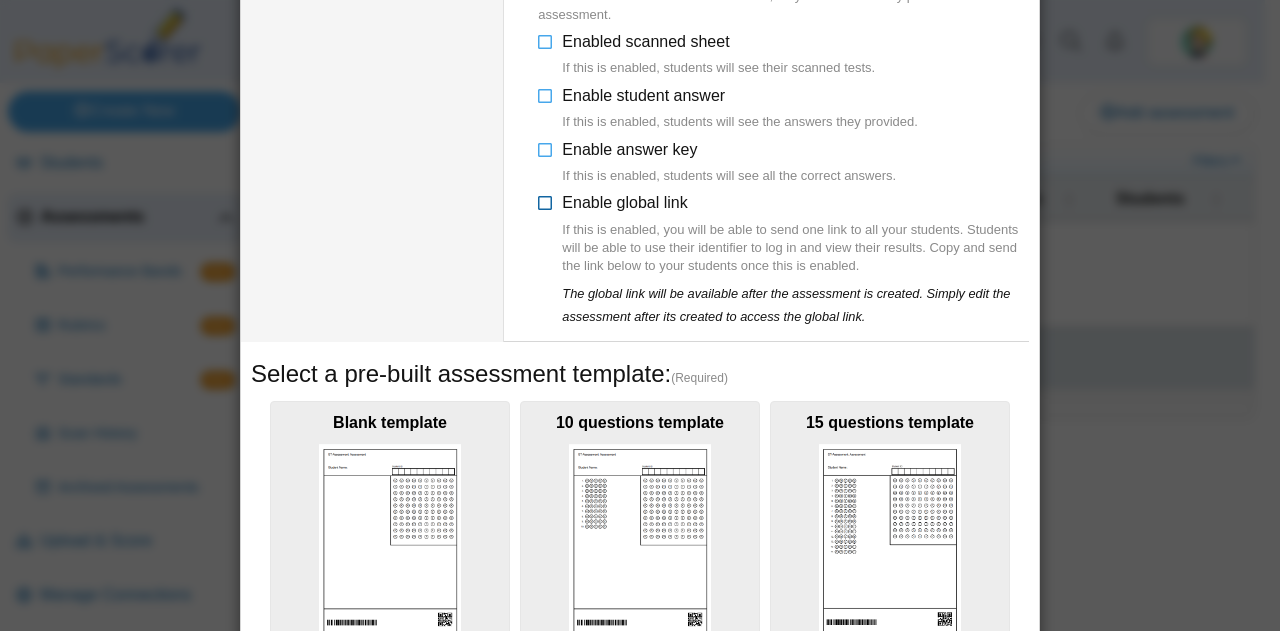 click at bounding box center [546, 199] 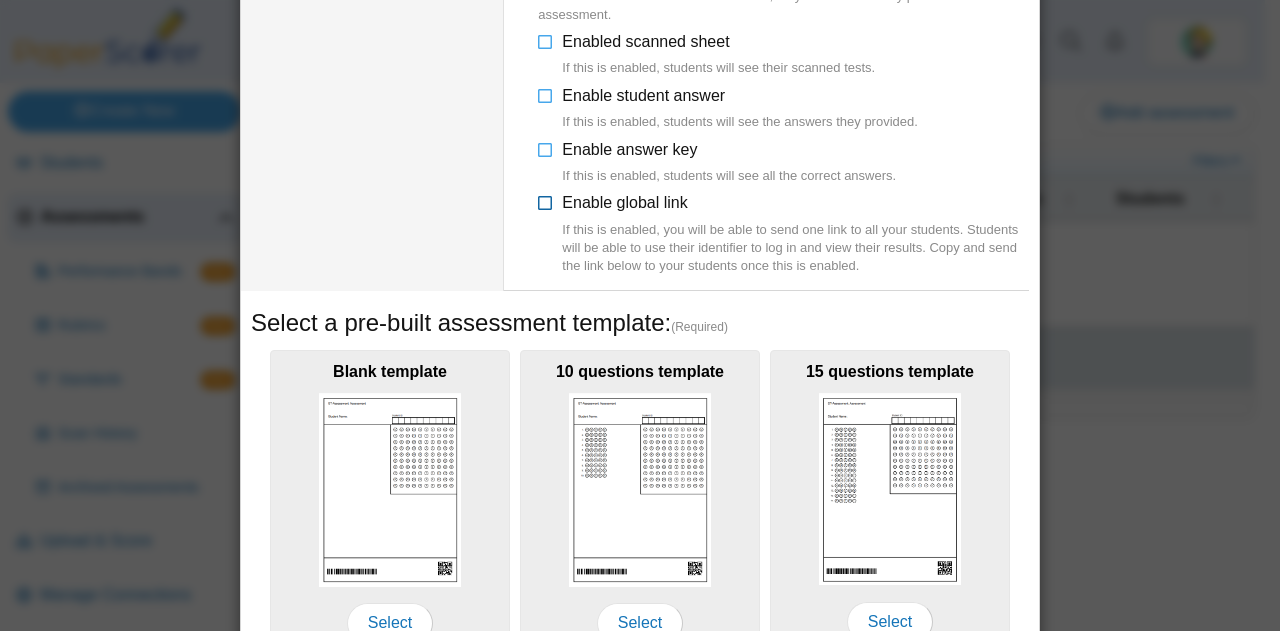 click at bounding box center (546, 199) 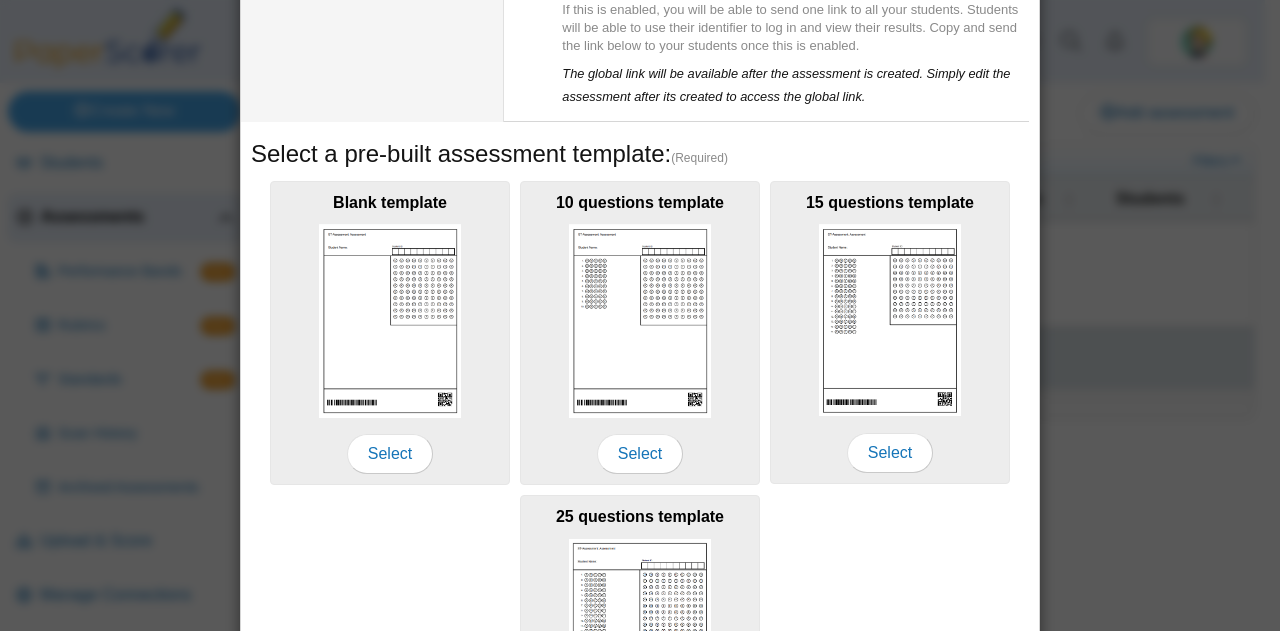 scroll, scrollTop: 528, scrollLeft: 0, axis: vertical 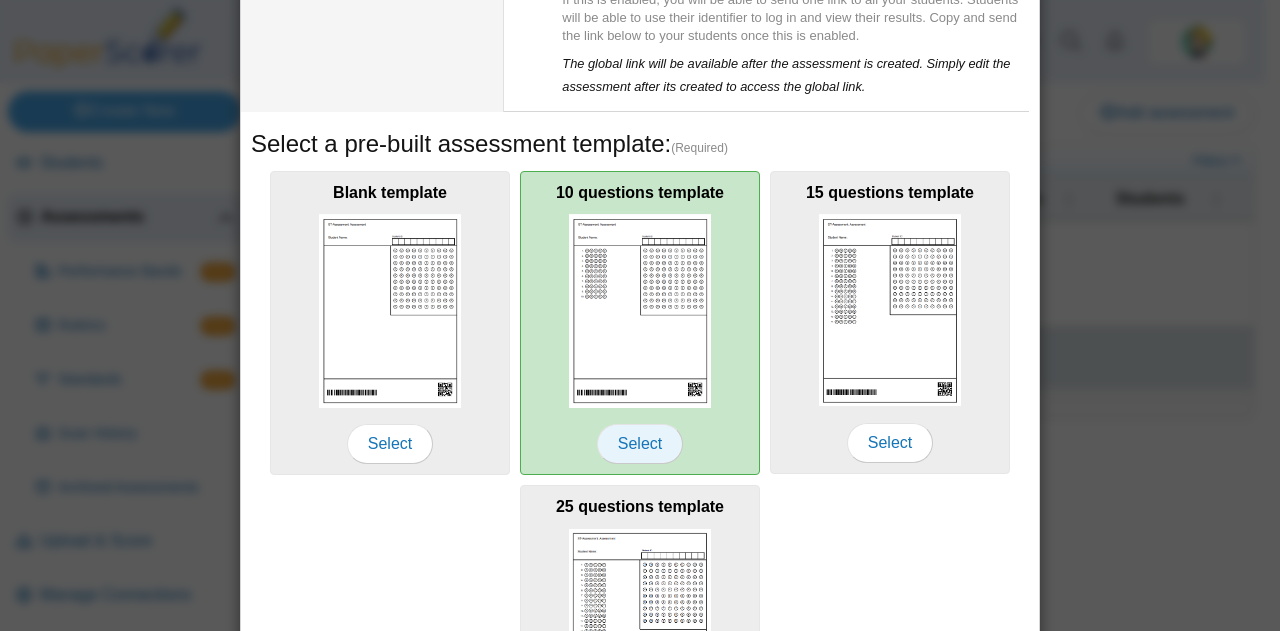 click on "Select" at bounding box center (640, 444) 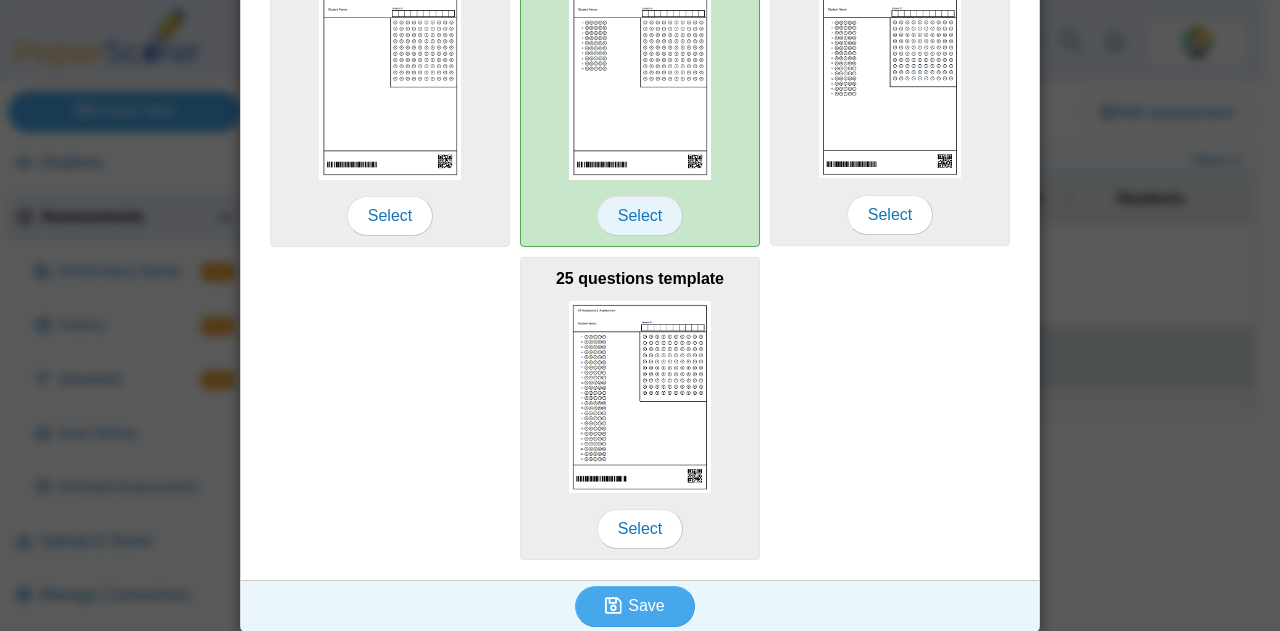 scroll, scrollTop: 760, scrollLeft: 0, axis: vertical 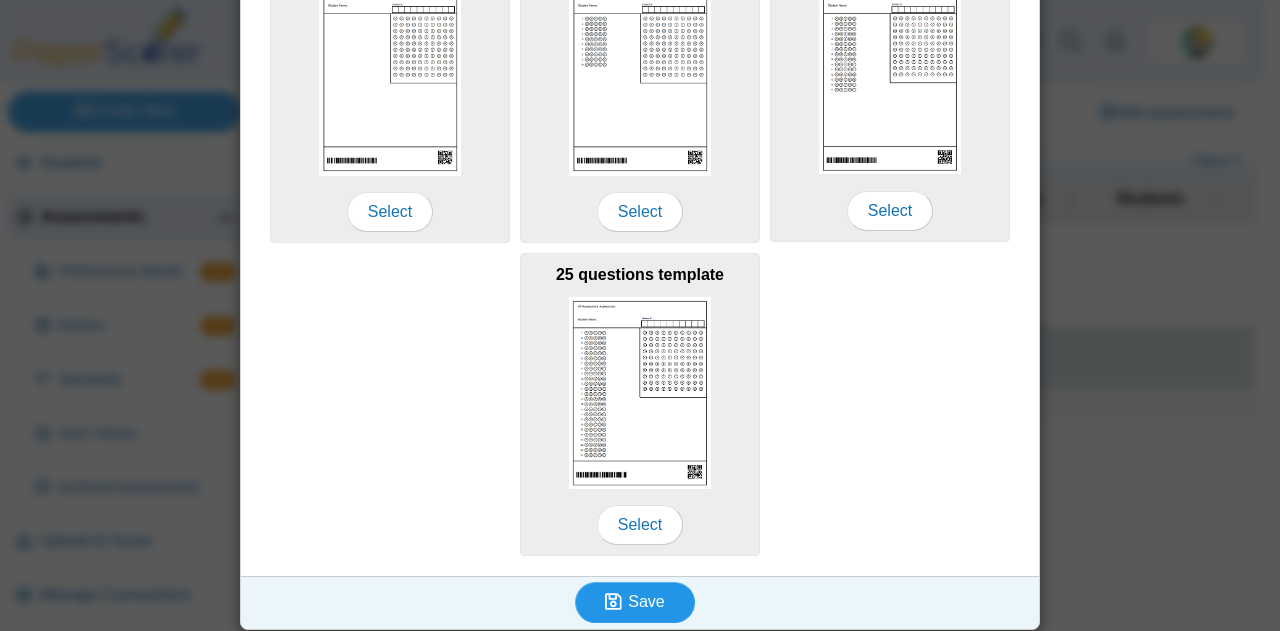 click on "Save" at bounding box center (646, 601) 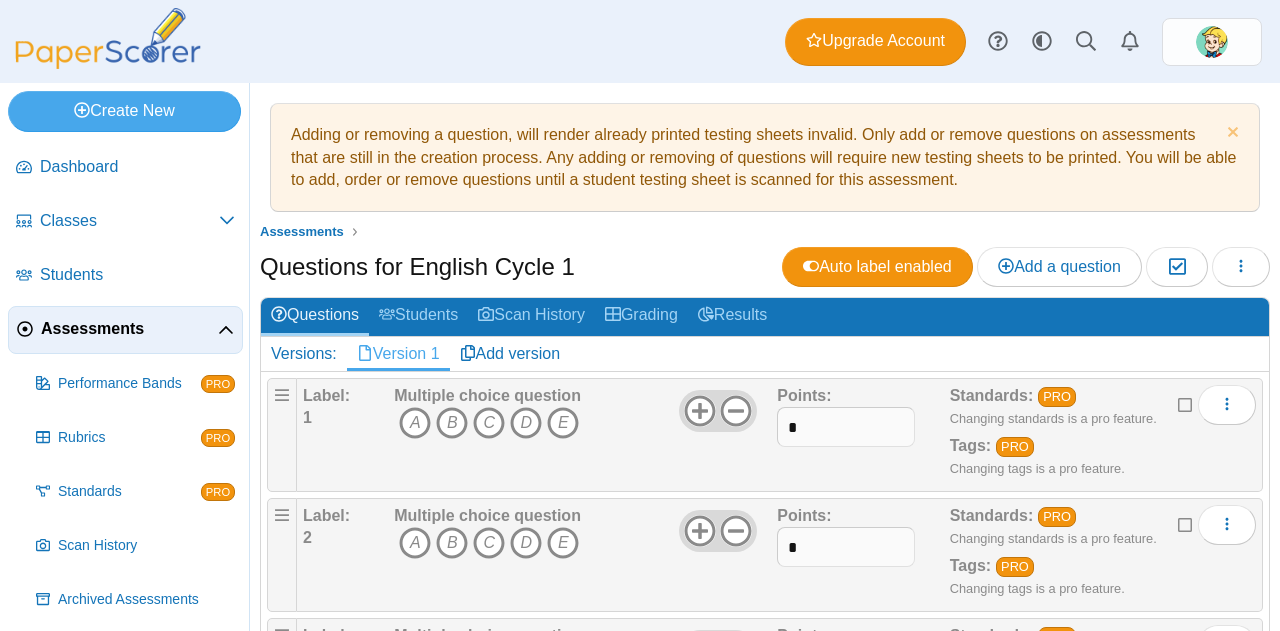 scroll, scrollTop: 0, scrollLeft: 0, axis: both 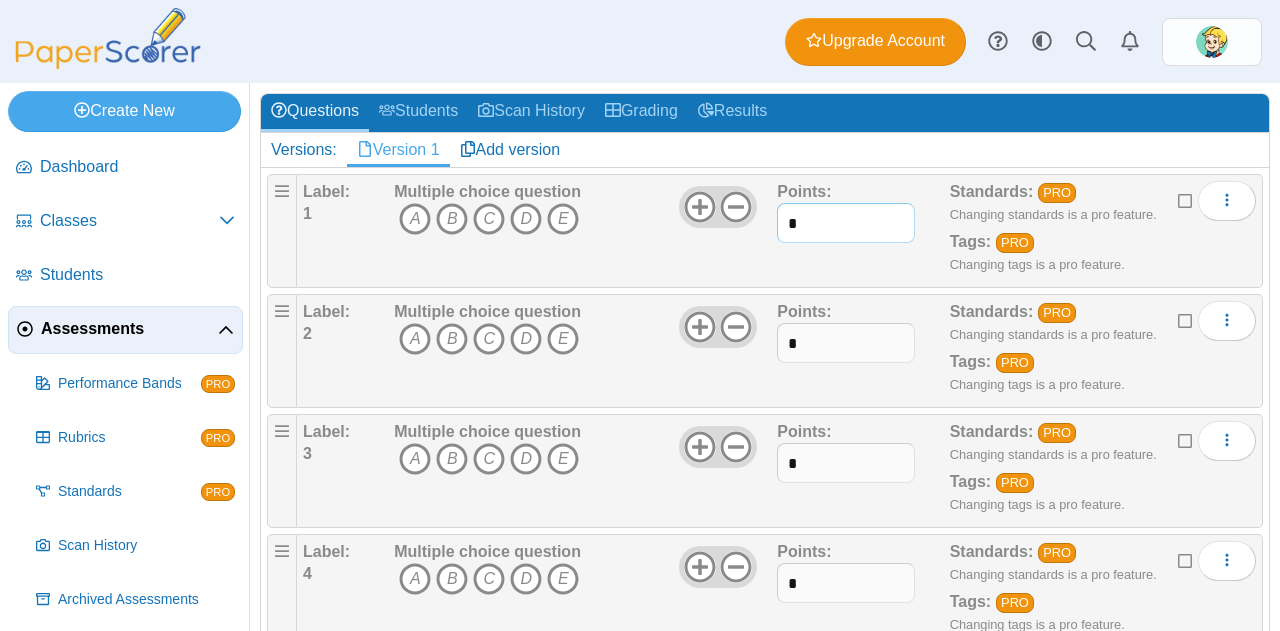 click on "*" at bounding box center (846, 223) 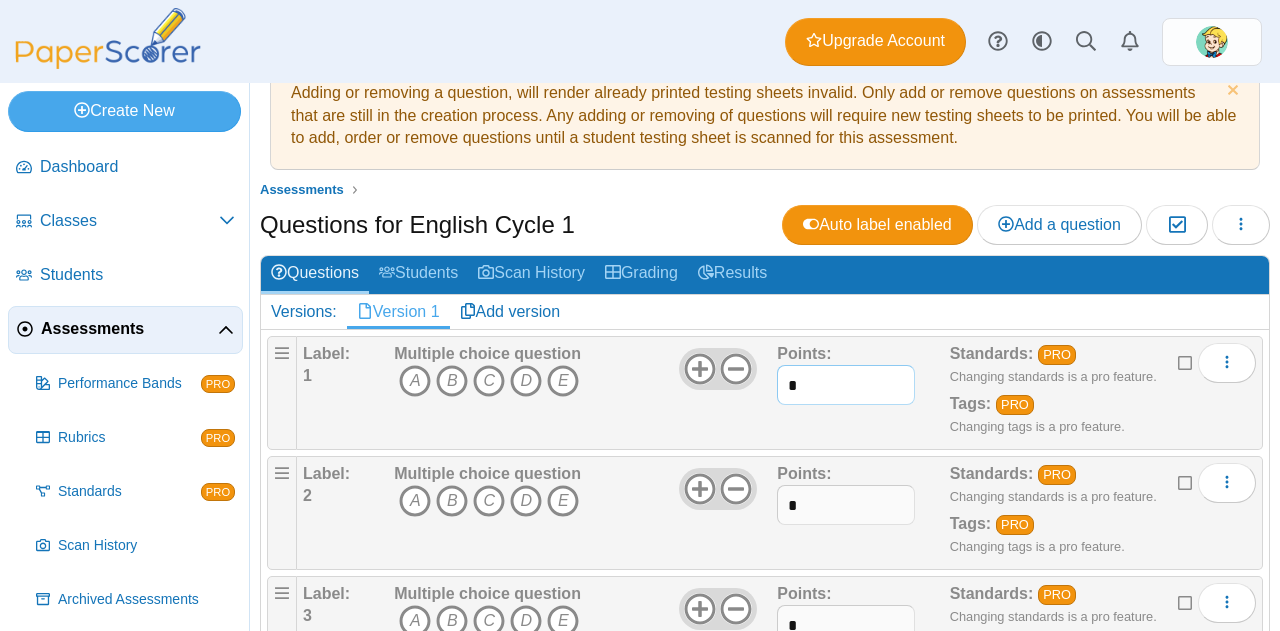 scroll, scrollTop: 22, scrollLeft: 0, axis: vertical 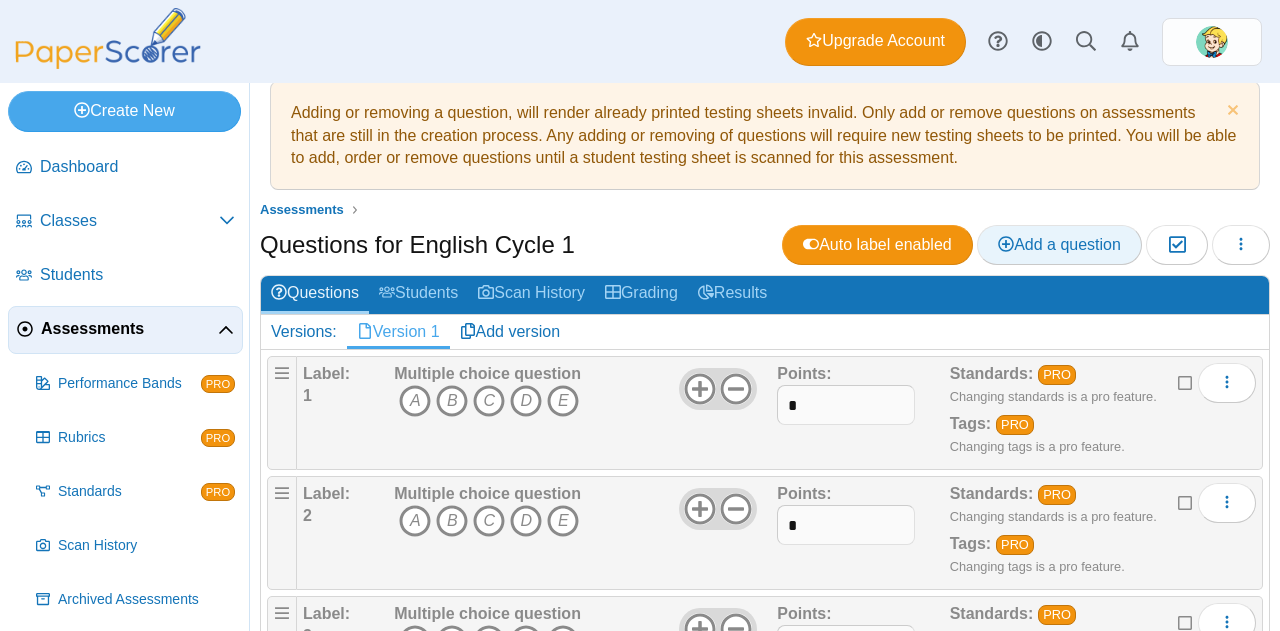 click on "Add a question" at bounding box center (1059, 244) 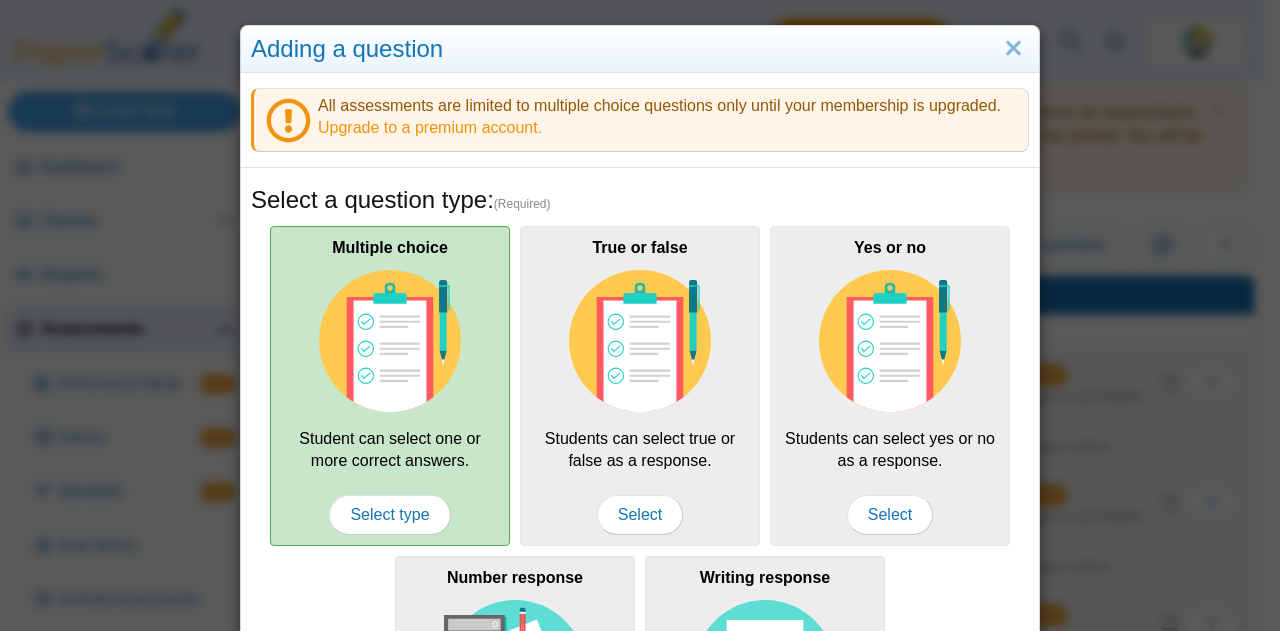click at bounding box center [390, 341] 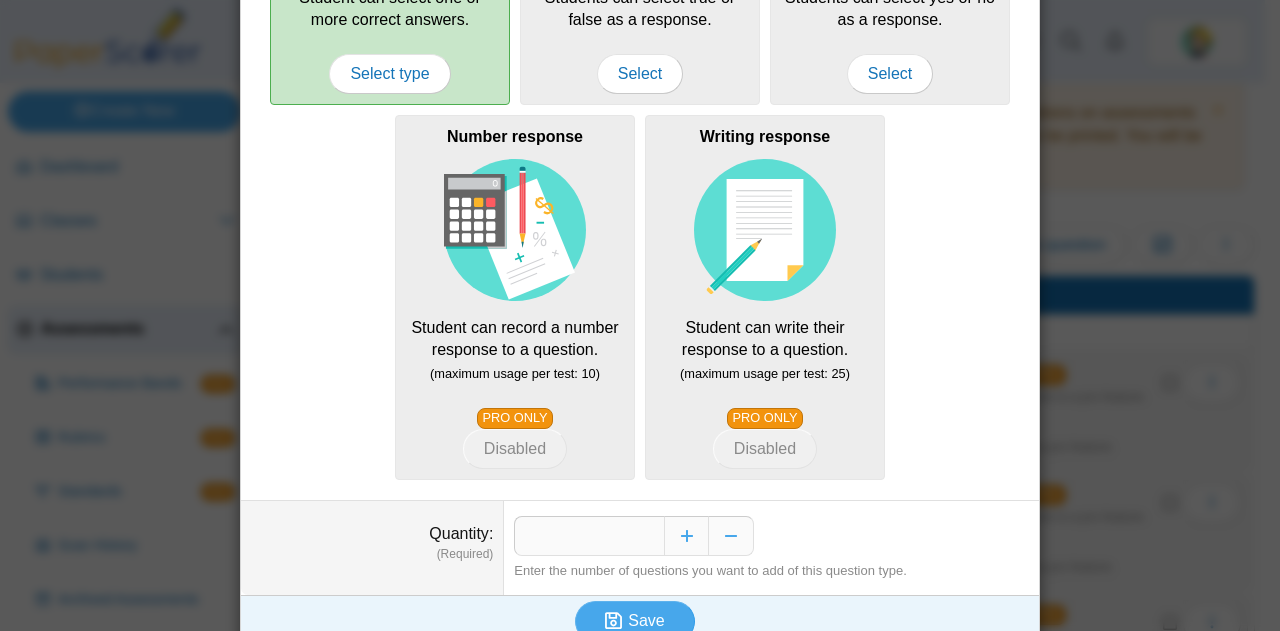 scroll, scrollTop: 447, scrollLeft: 0, axis: vertical 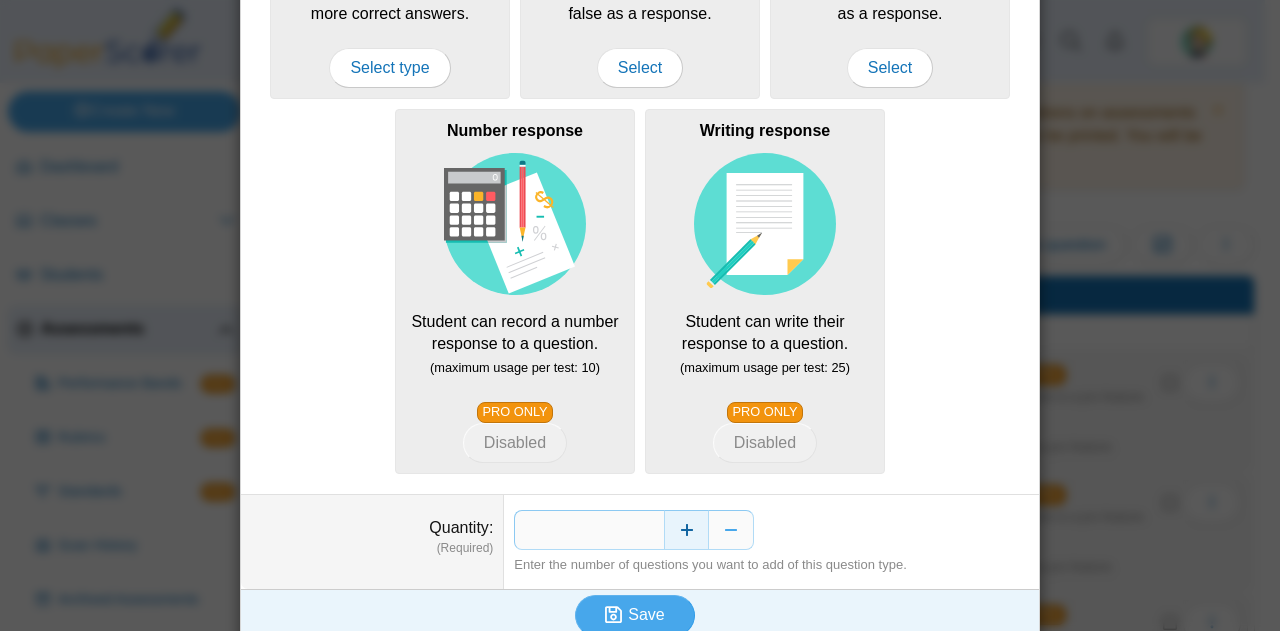 click at bounding box center (686, 530) 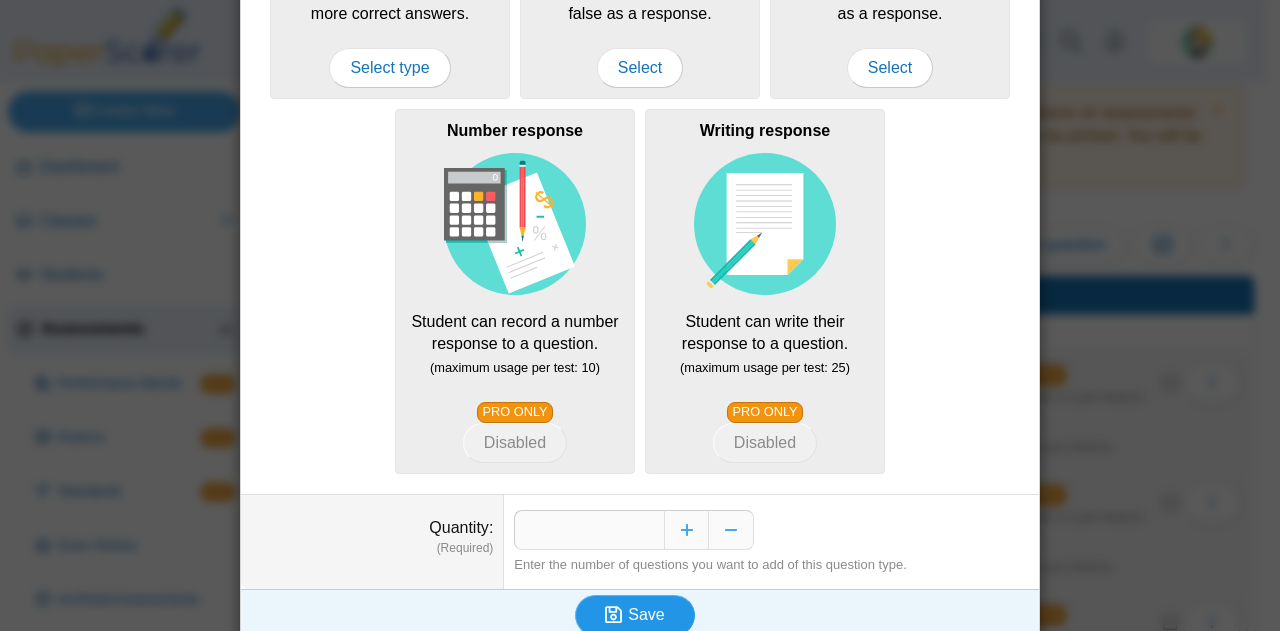 click on "Save" at bounding box center [646, 614] 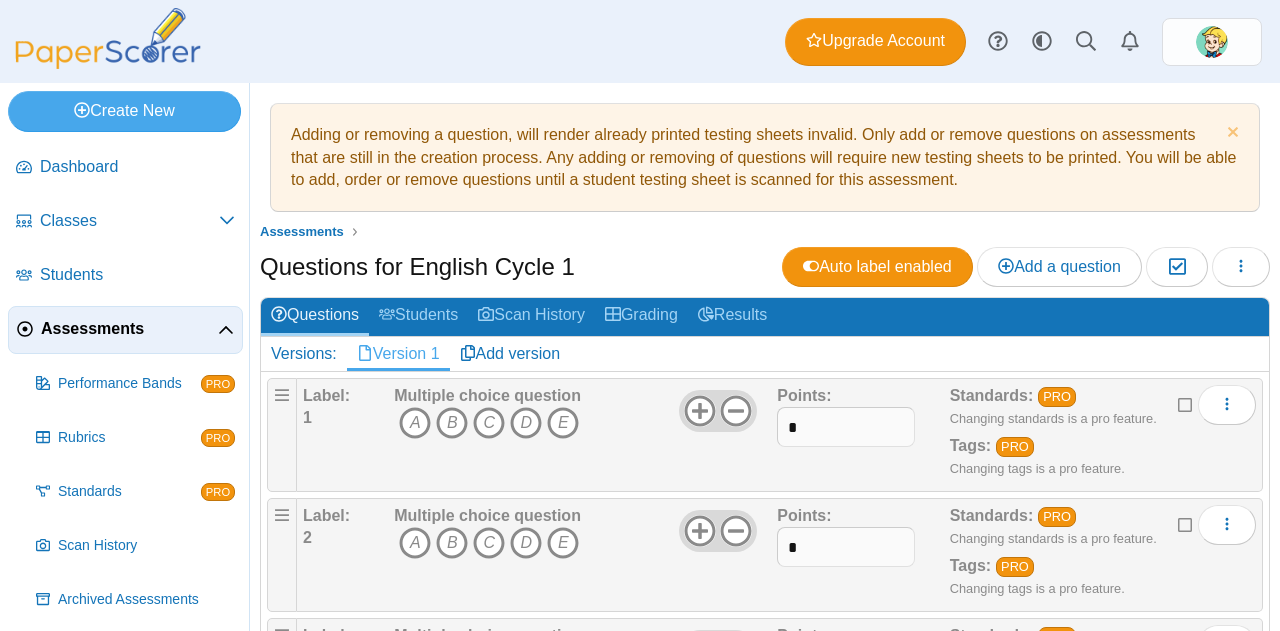 scroll, scrollTop: 0, scrollLeft: 0, axis: both 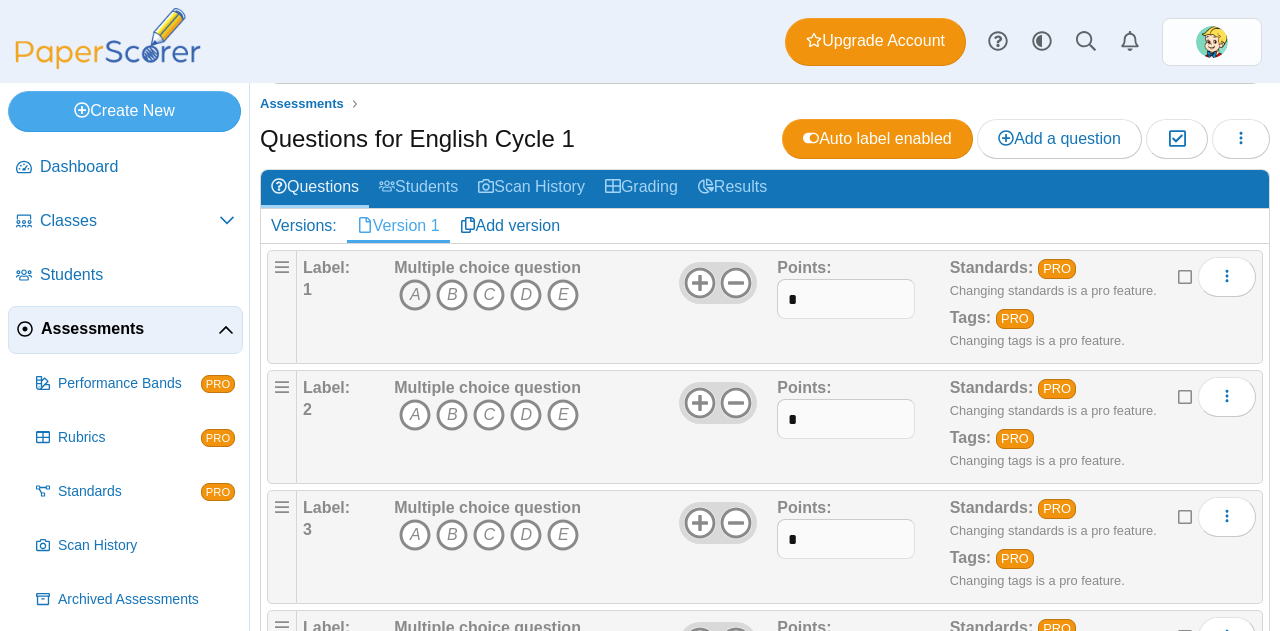 click on "A" at bounding box center [415, 295] 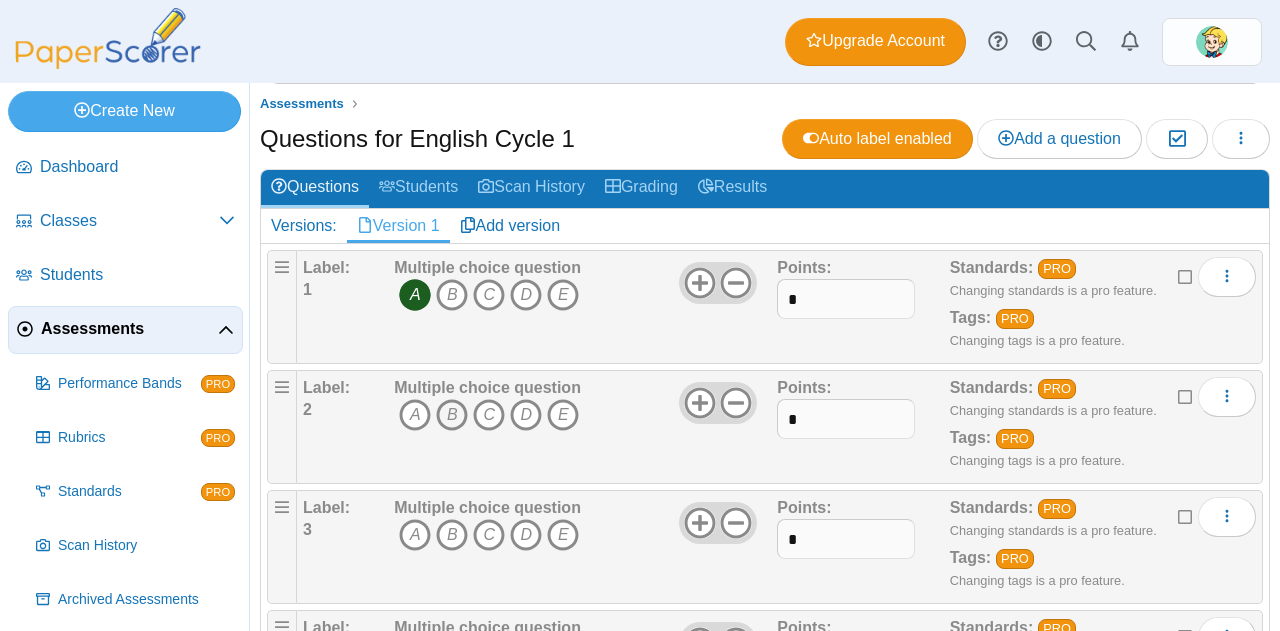 click on "B" at bounding box center [452, 415] 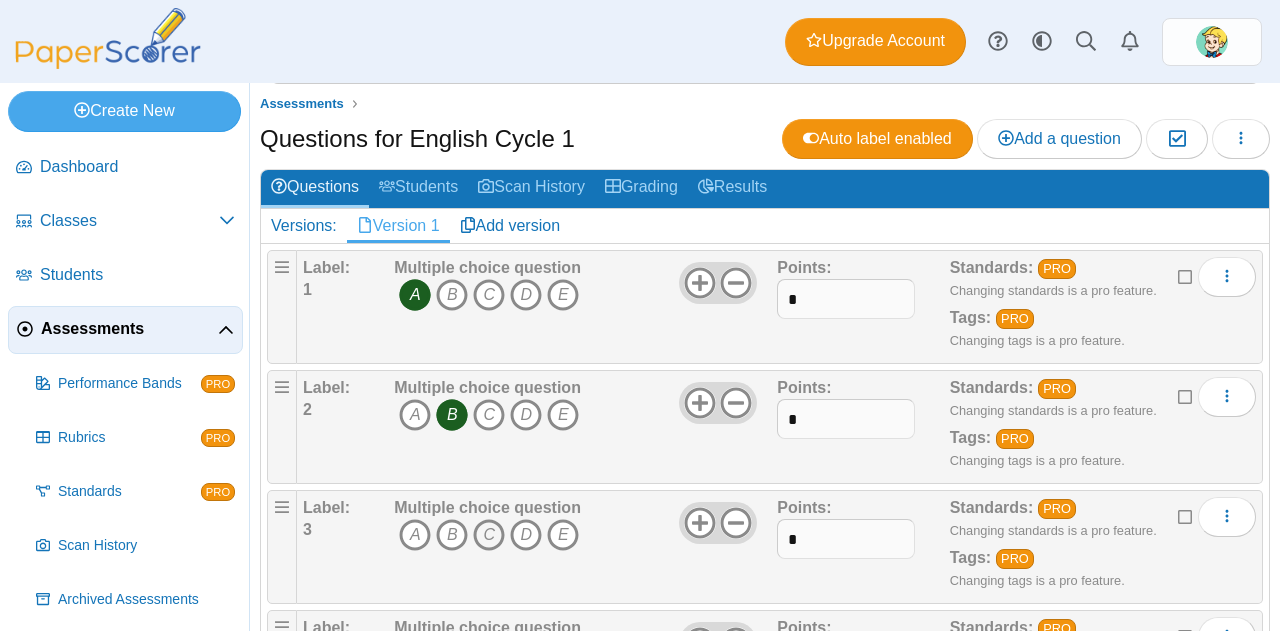 click on "C" at bounding box center (489, 535) 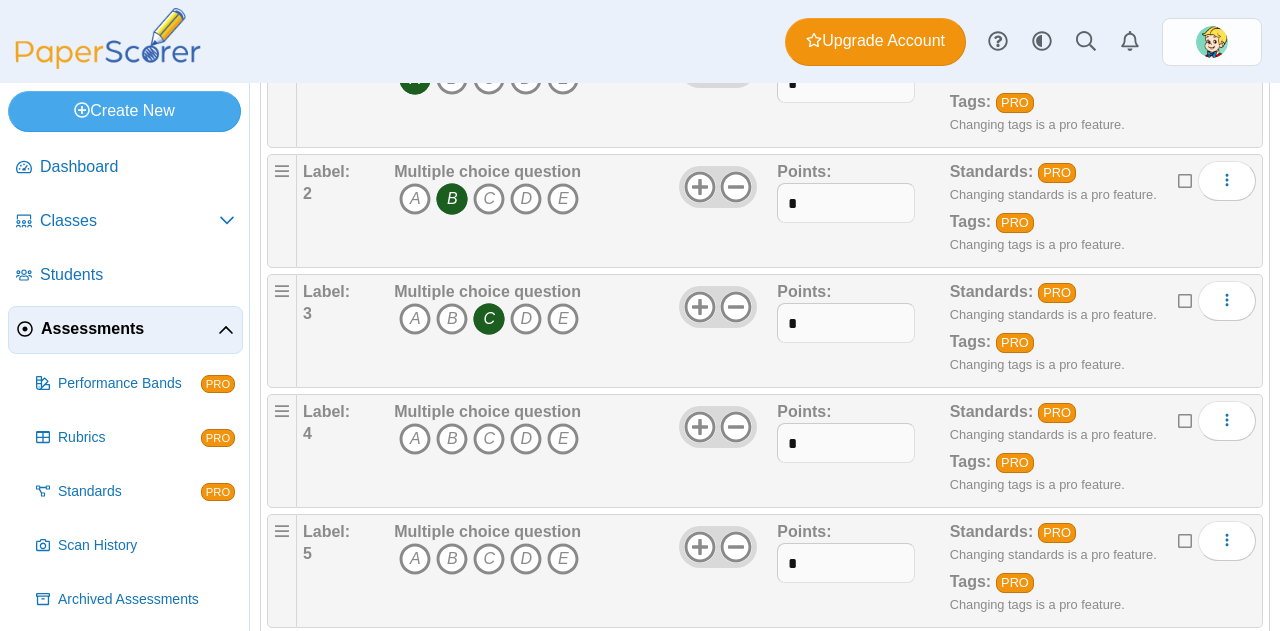scroll, scrollTop: 349, scrollLeft: 0, axis: vertical 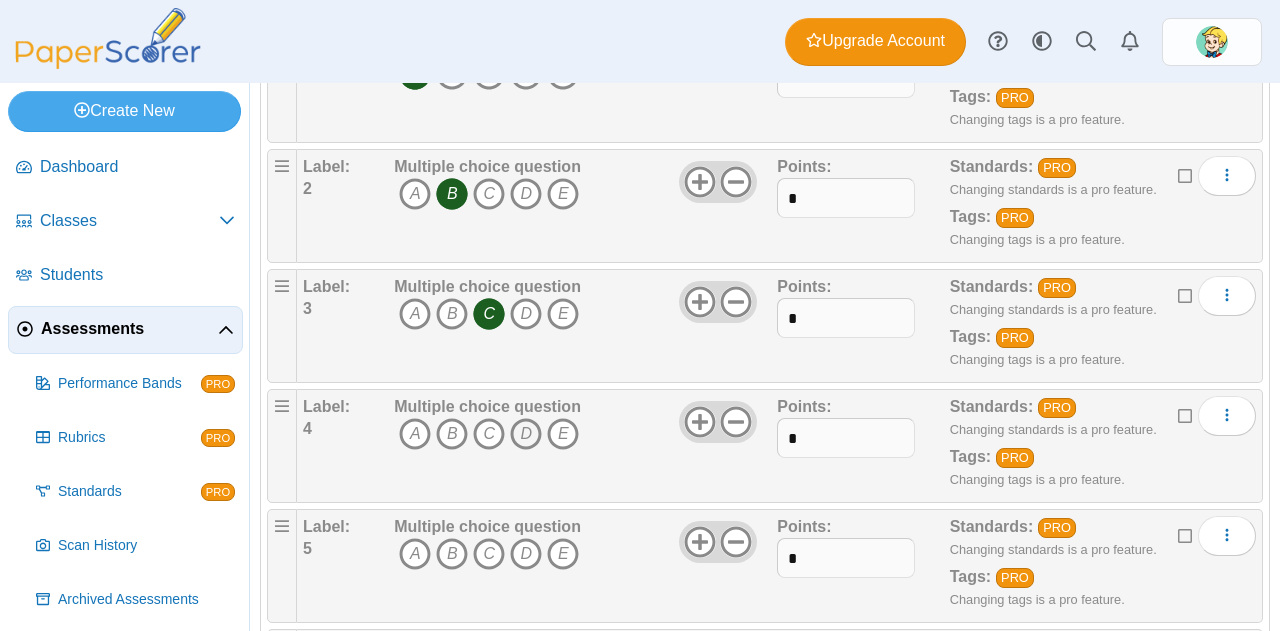 click on "D" at bounding box center (526, 434) 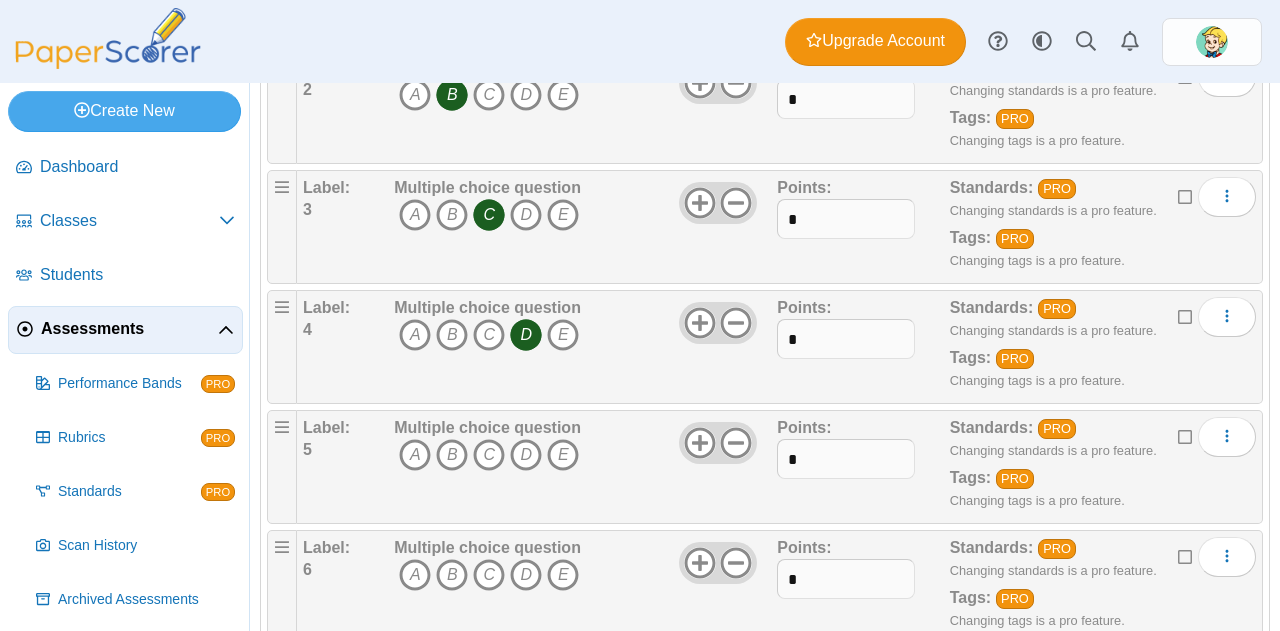 scroll, scrollTop: 451, scrollLeft: 0, axis: vertical 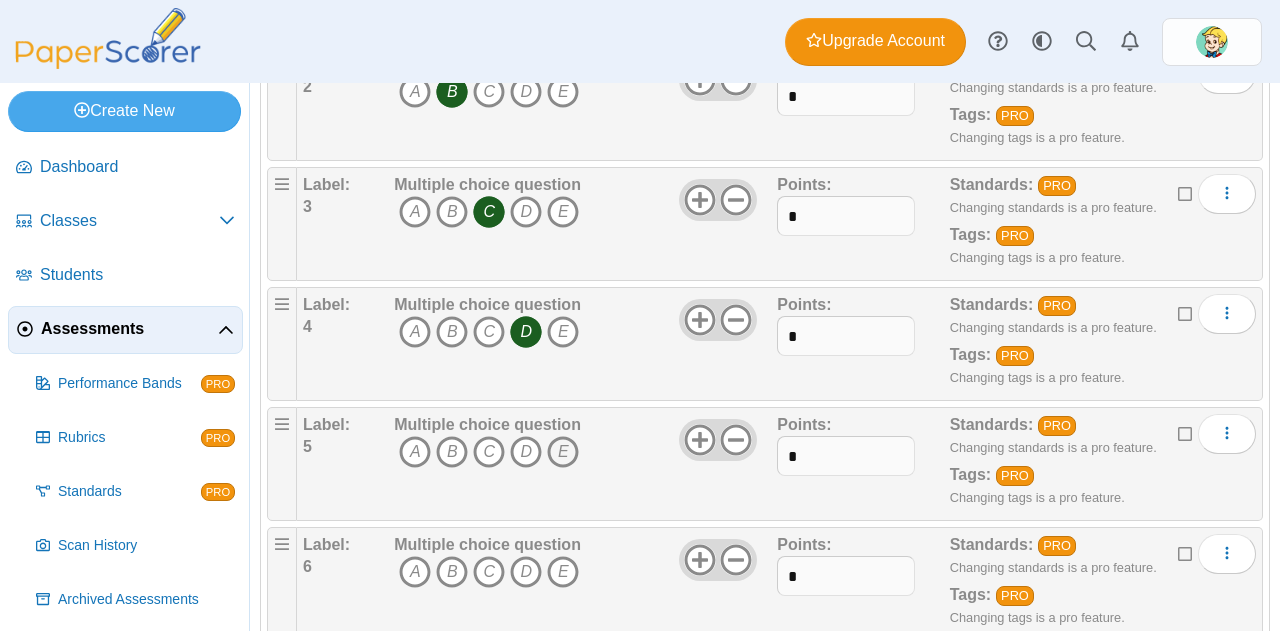 click on "E" at bounding box center (563, 452) 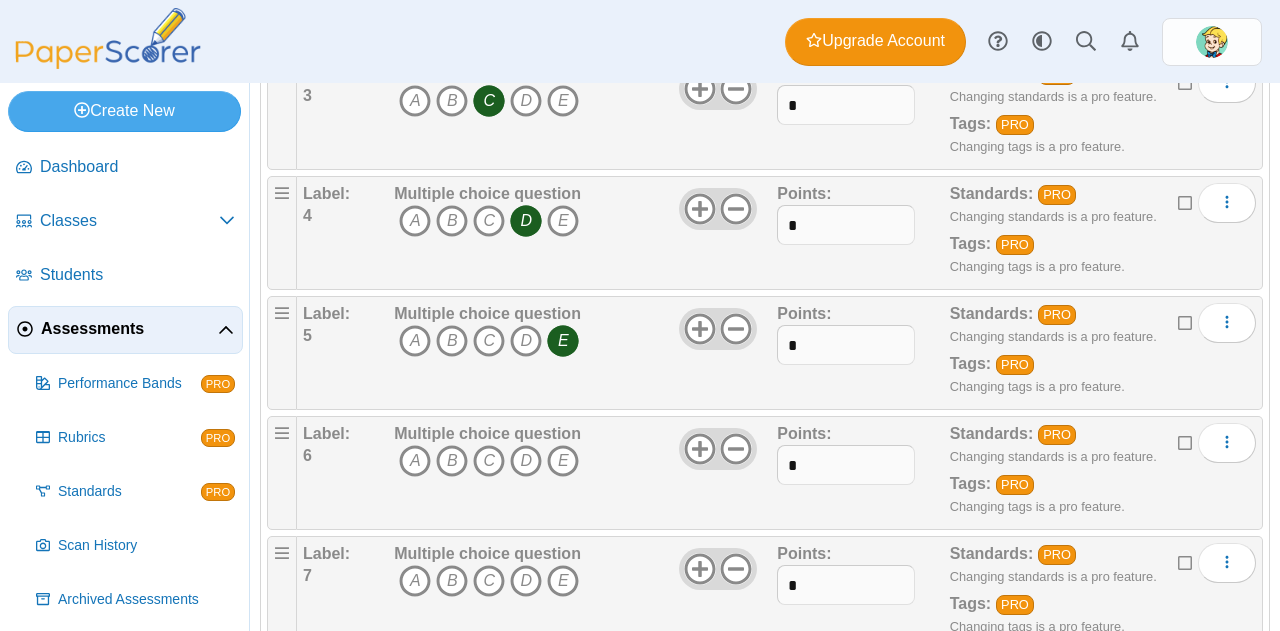 scroll, scrollTop: 573, scrollLeft: 0, axis: vertical 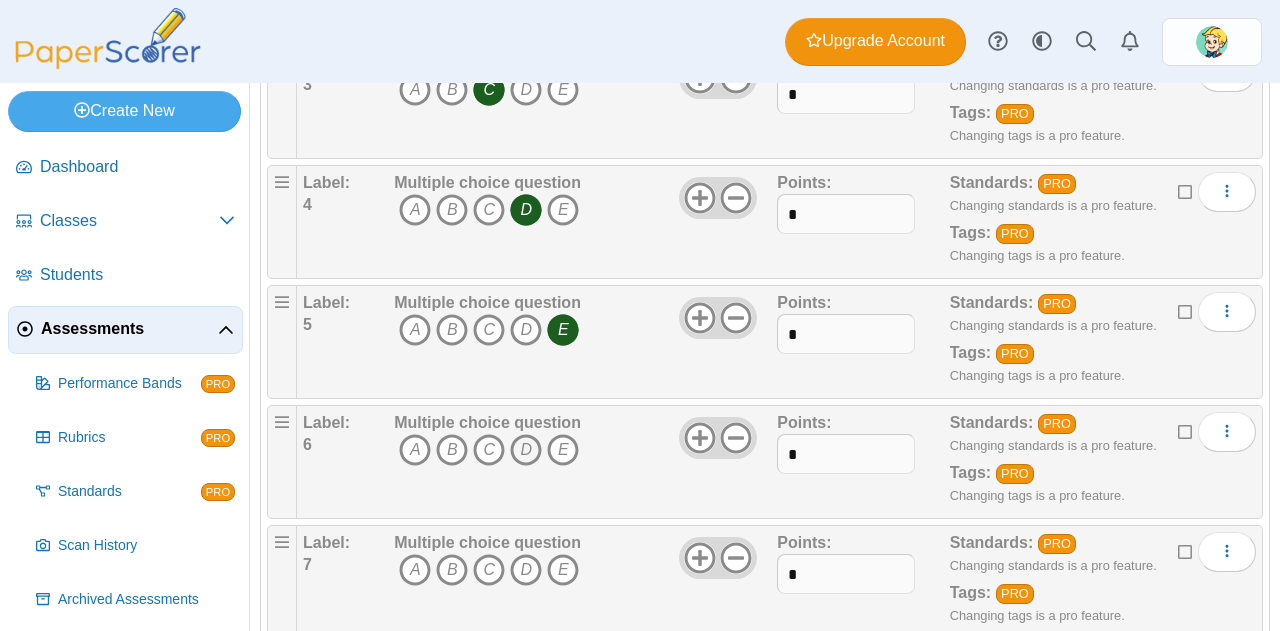 click on "D" at bounding box center (526, 450) 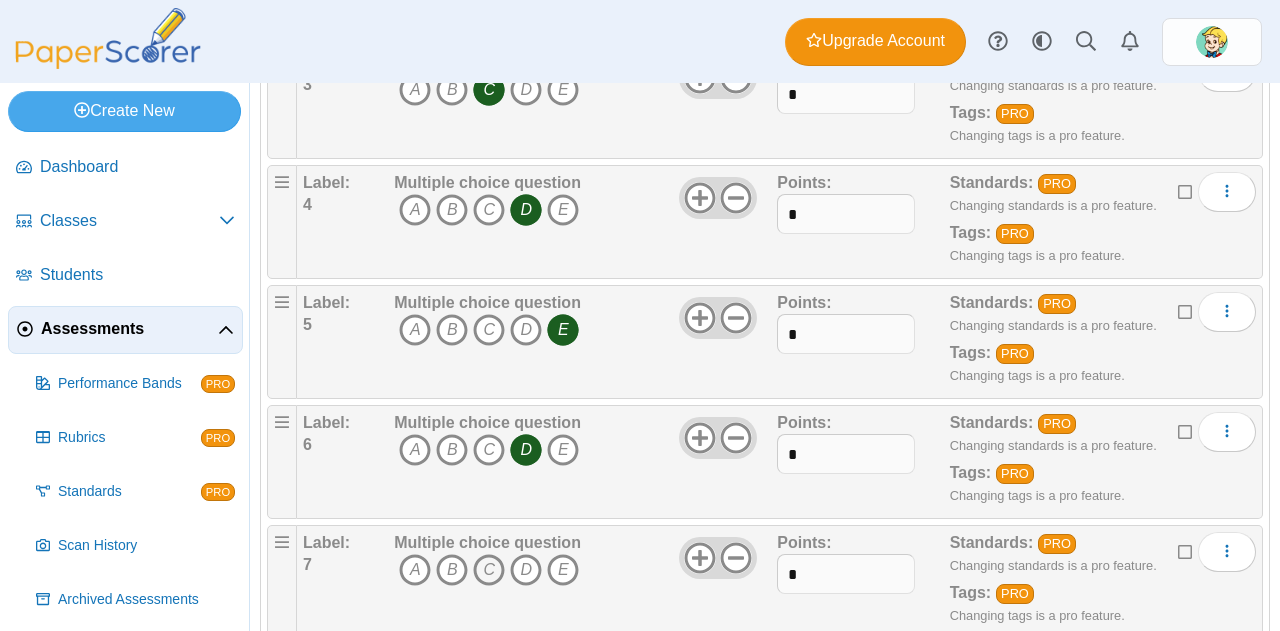 click on "C" at bounding box center (489, 570) 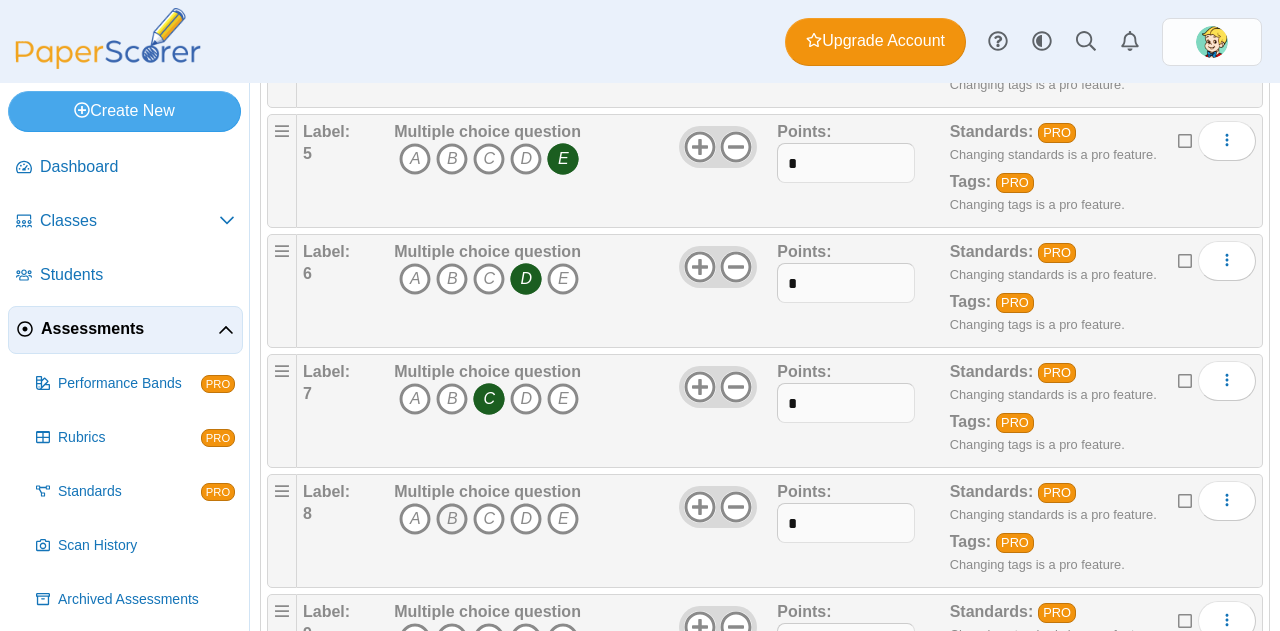 scroll, scrollTop: 745, scrollLeft: 0, axis: vertical 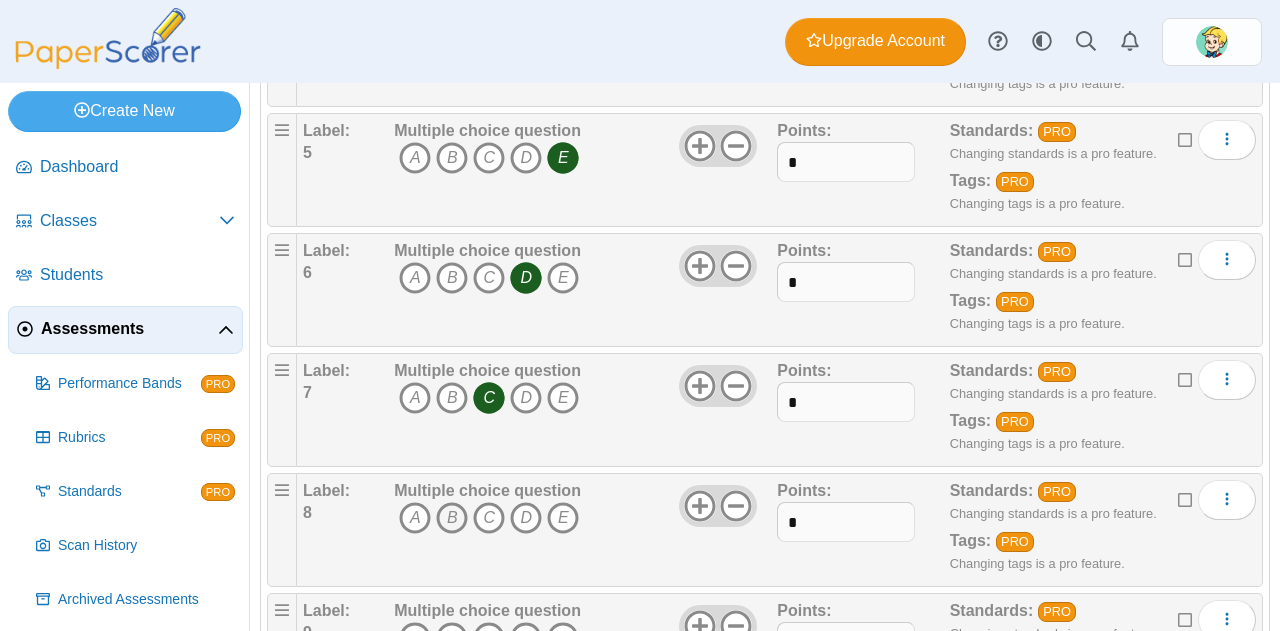click on "B" at bounding box center [452, 518] 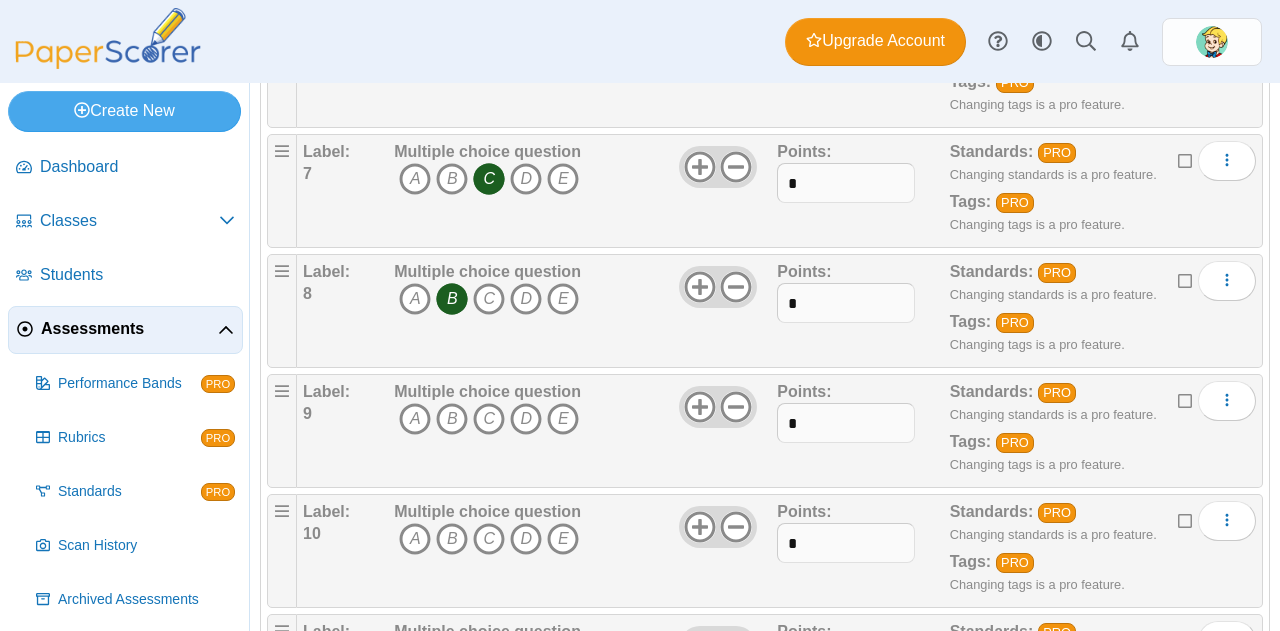 scroll, scrollTop: 975, scrollLeft: 0, axis: vertical 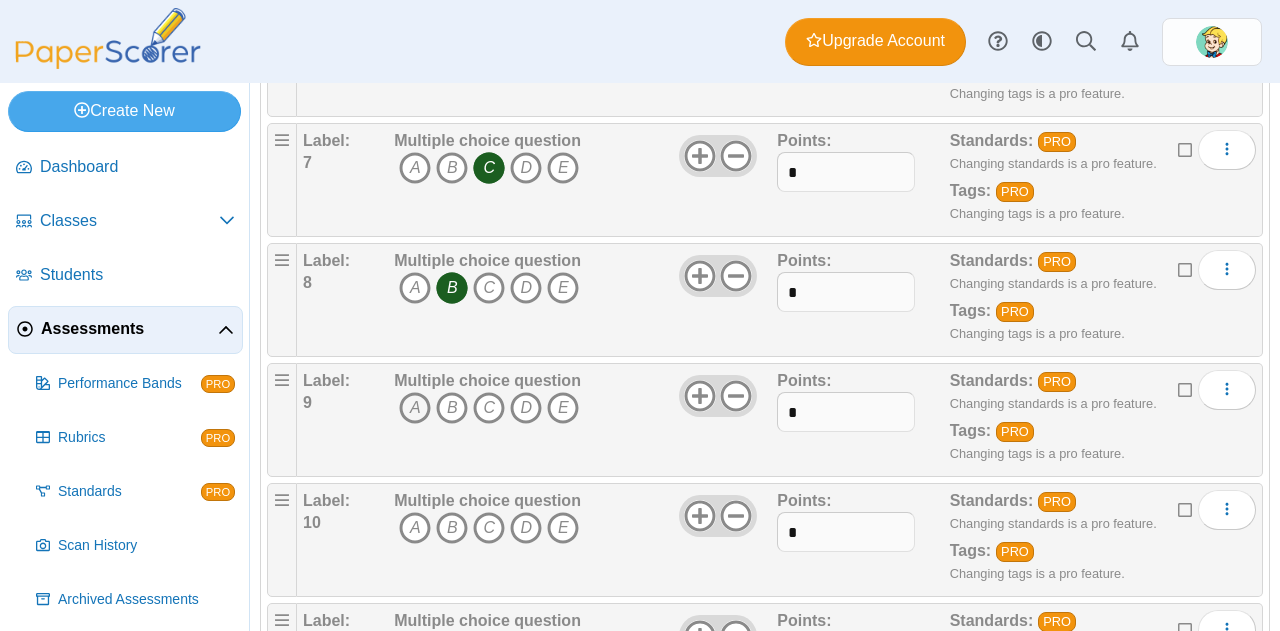 click on "A" at bounding box center (415, 408) 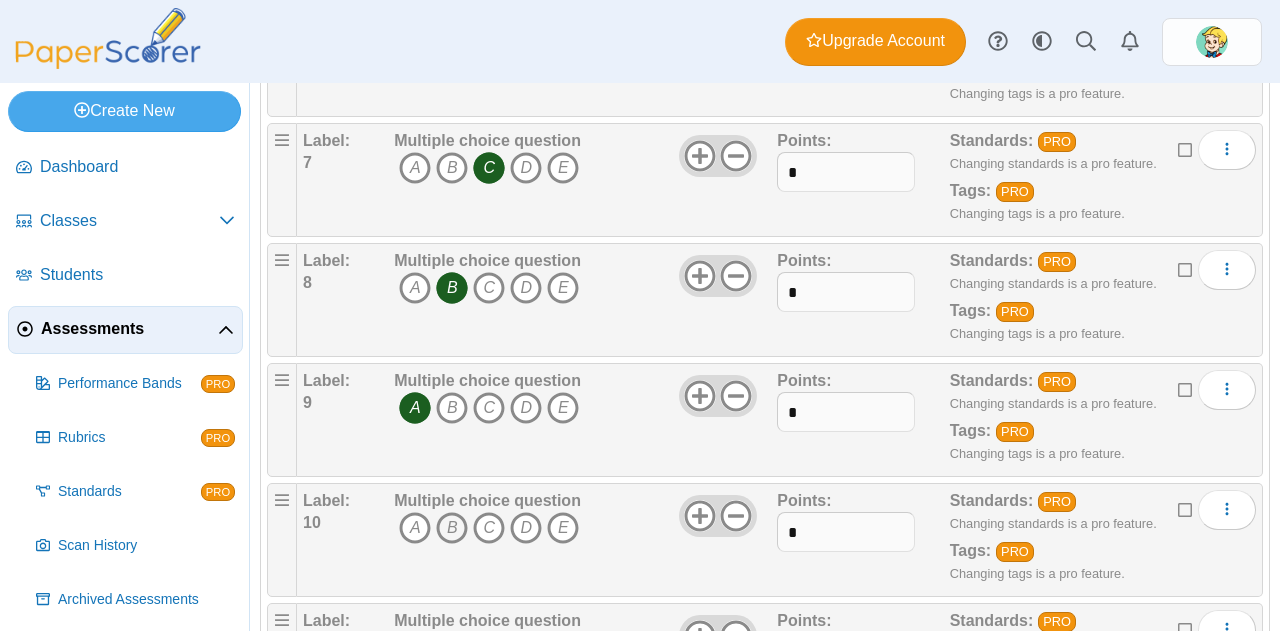 click on "B" at bounding box center (452, 528) 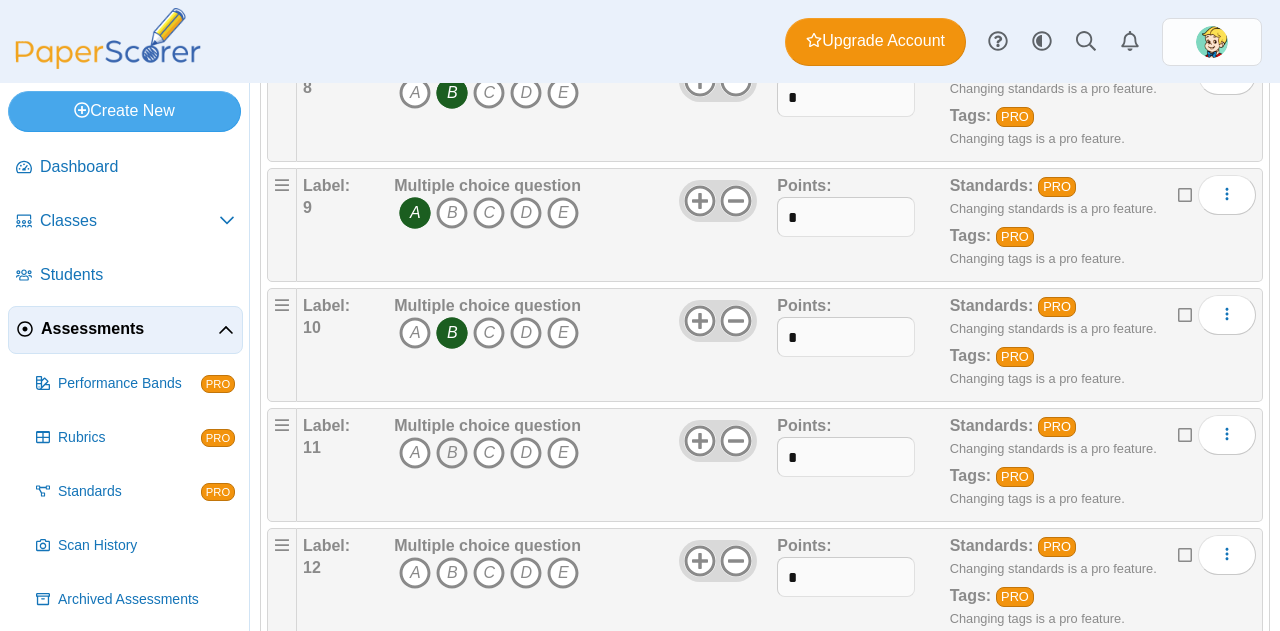 scroll, scrollTop: 1171, scrollLeft: 0, axis: vertical 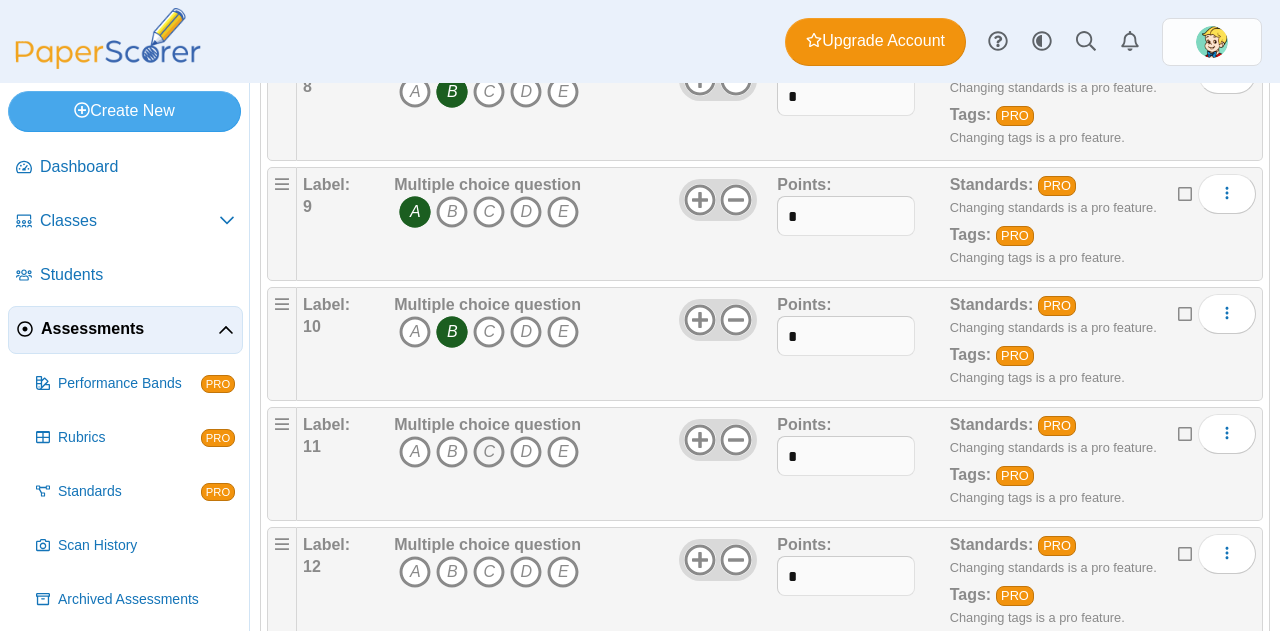 click on "C" at bounding box center [489, 452] 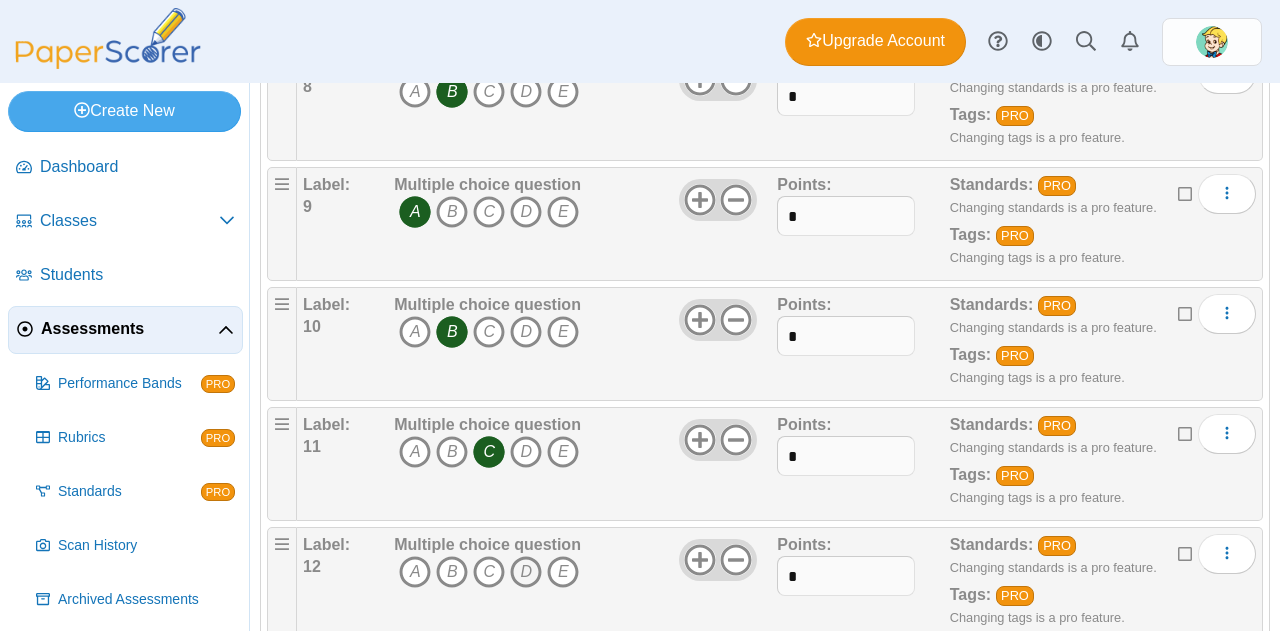 click on "D" at bounding box center [526, 572] 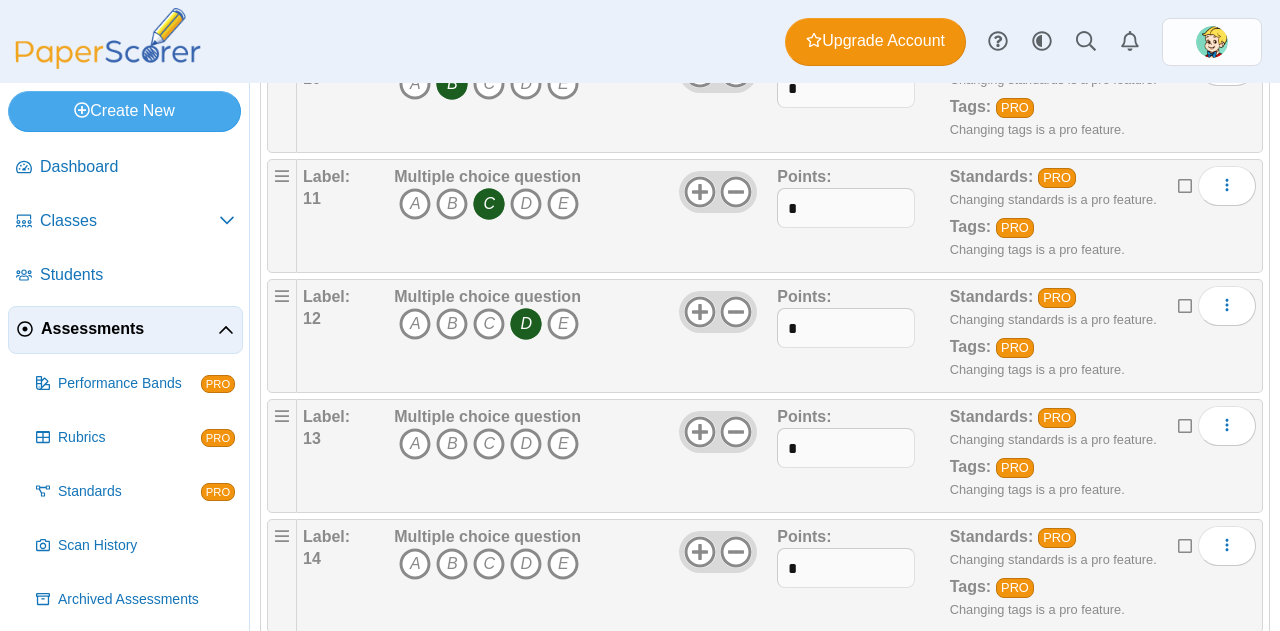 scroll, scrollTop: 1422, scrollLeft: 0, axis: vertical 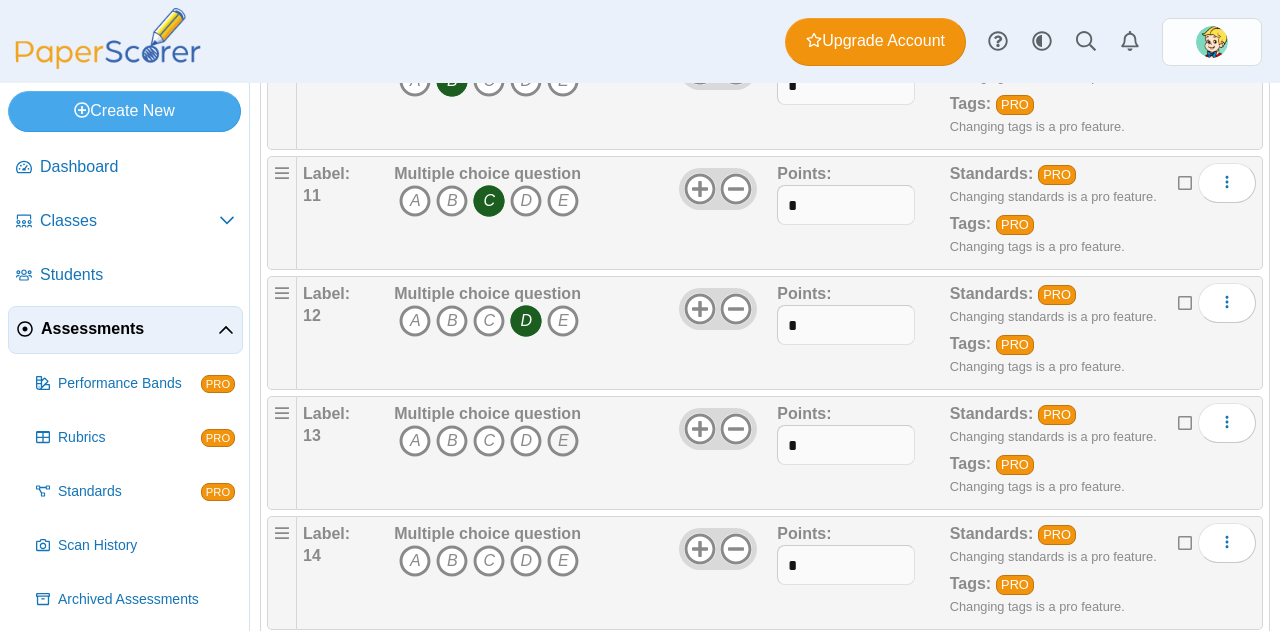 click on "E" at bounding box center [563, 441] 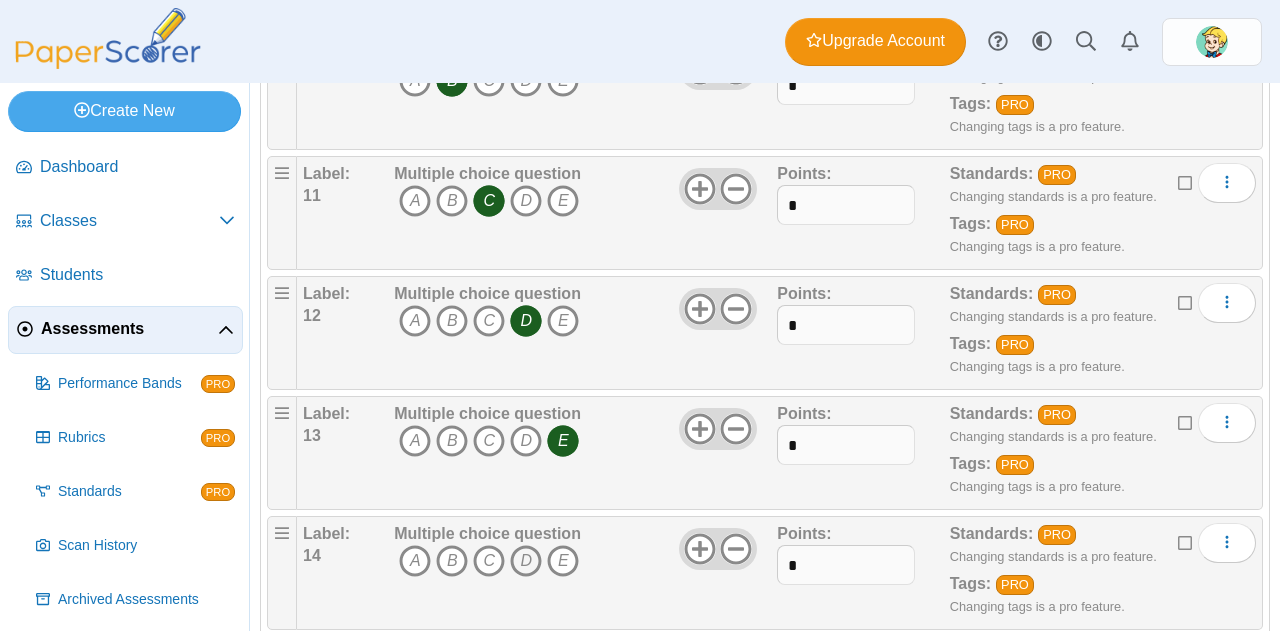 click on "D" at bounding box center (526, 561) 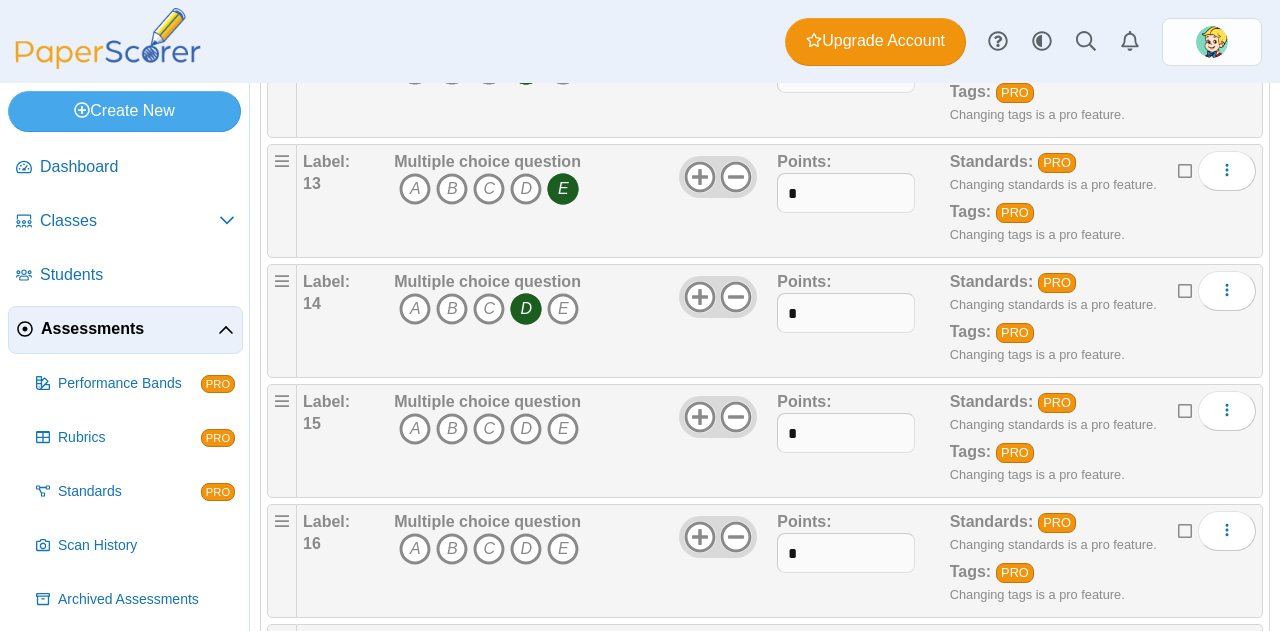 scroll, scrollTop: 1676, scrollLeft: 0, axis: vertical 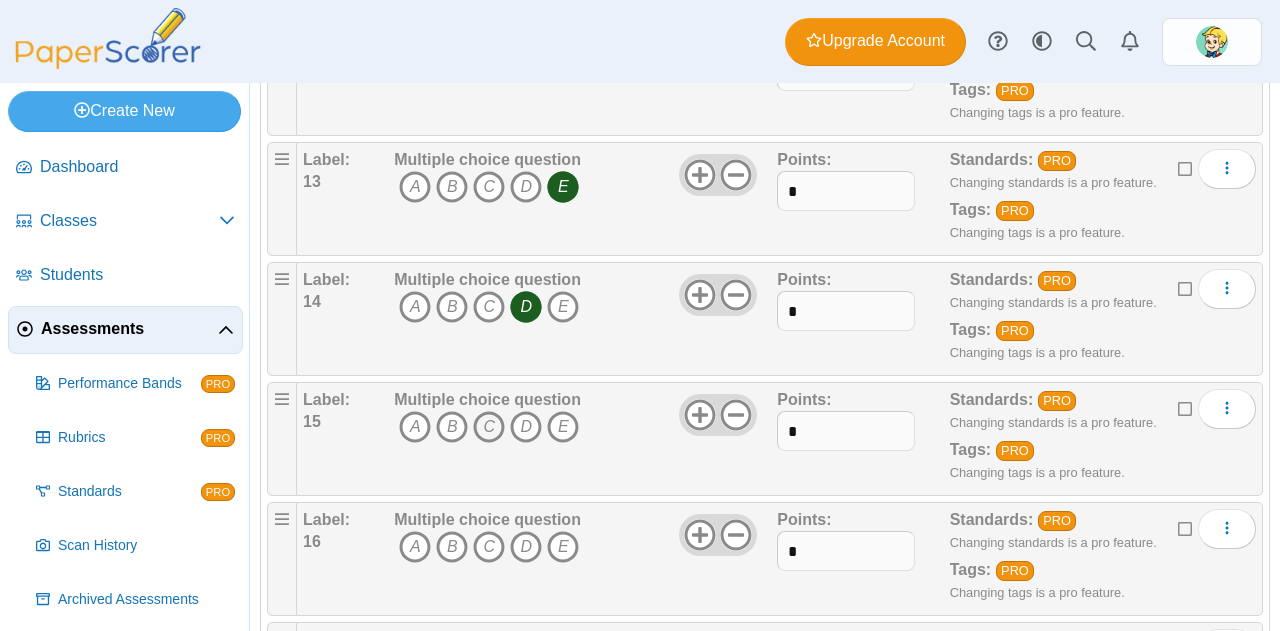 click on "C" at bounding box center [489, 427] 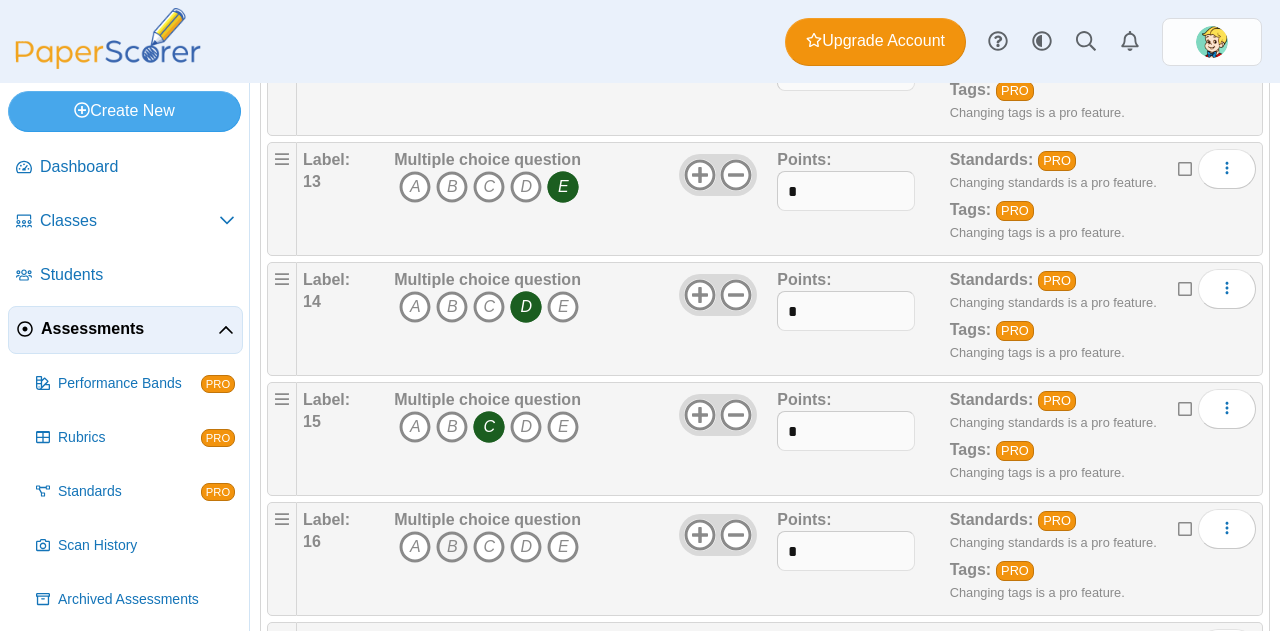 click on "B" at bounding box center (452, 547) 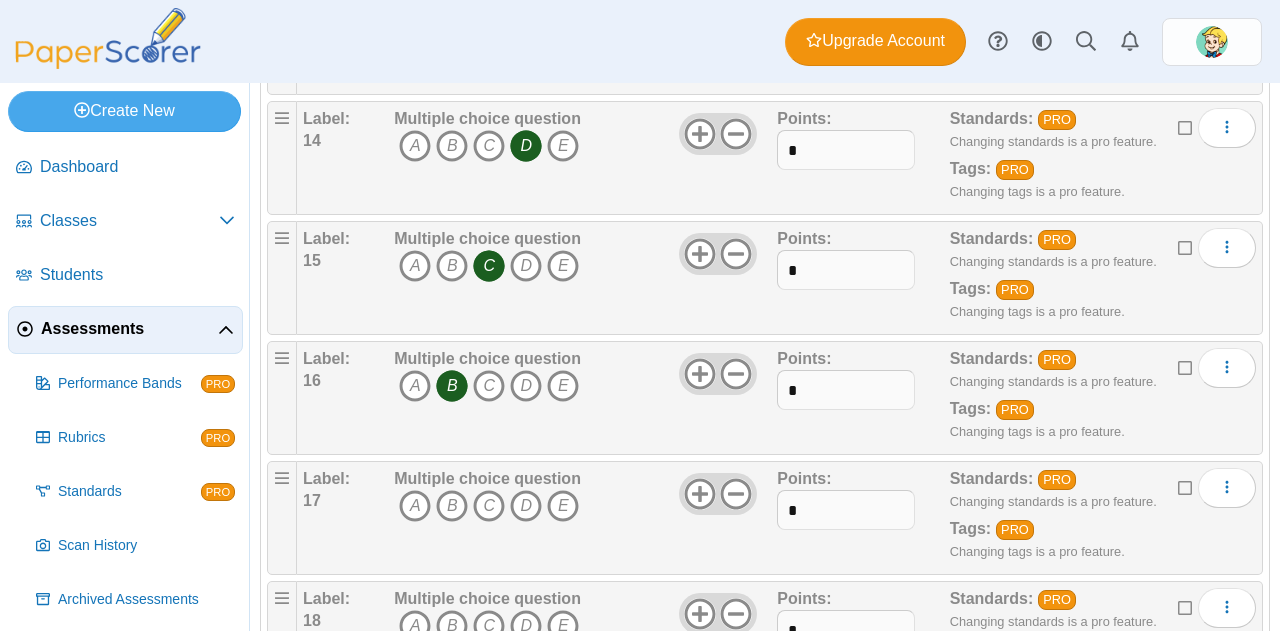 scroll, scrollTop: 1843, scrollLeft: 0, axis: vertical 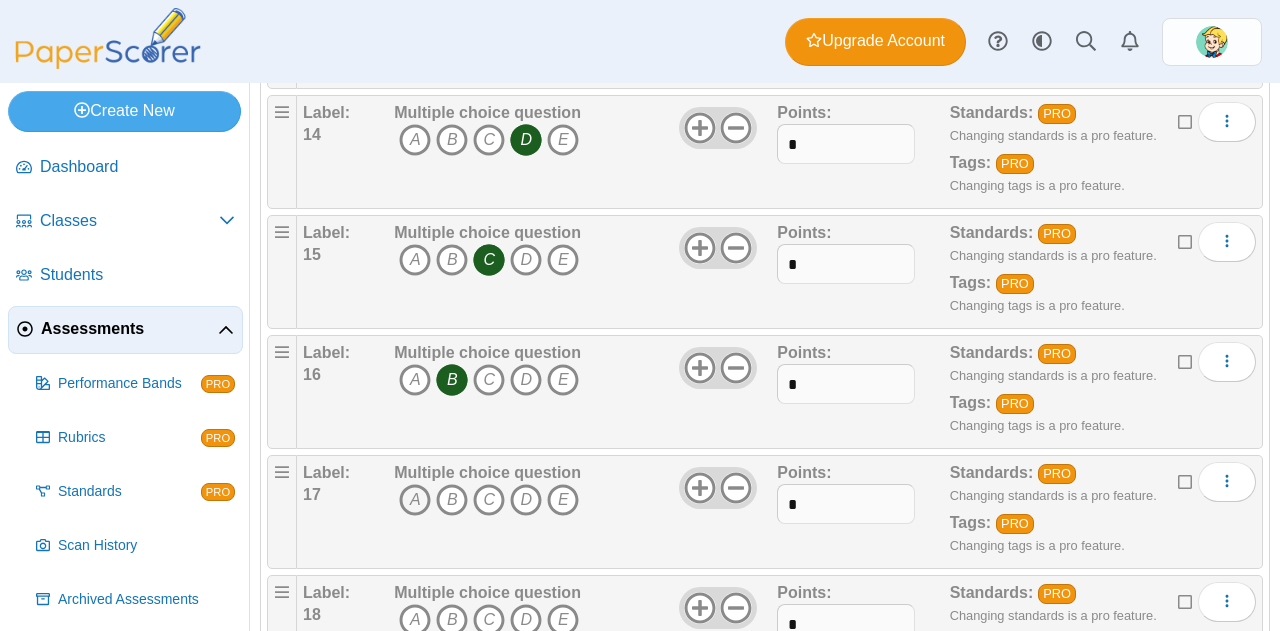 click on "A" at bounding box center [415, 500] 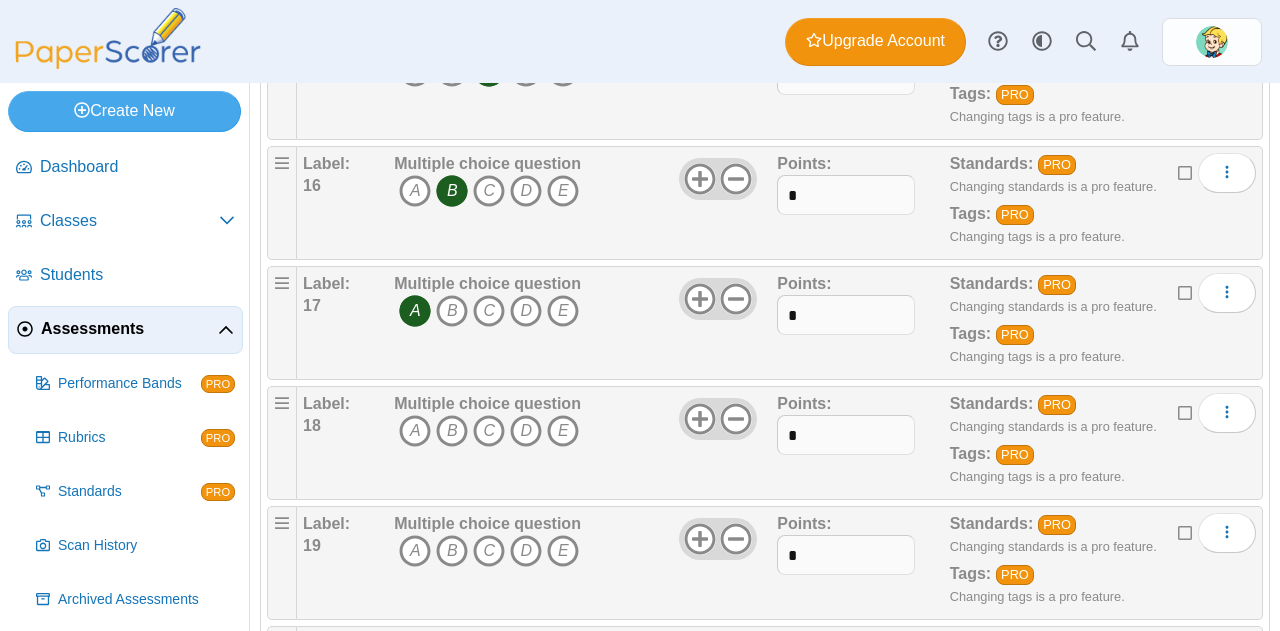 scroll, scrollTop: 2033, scrollLeft: 0, axis: vertical 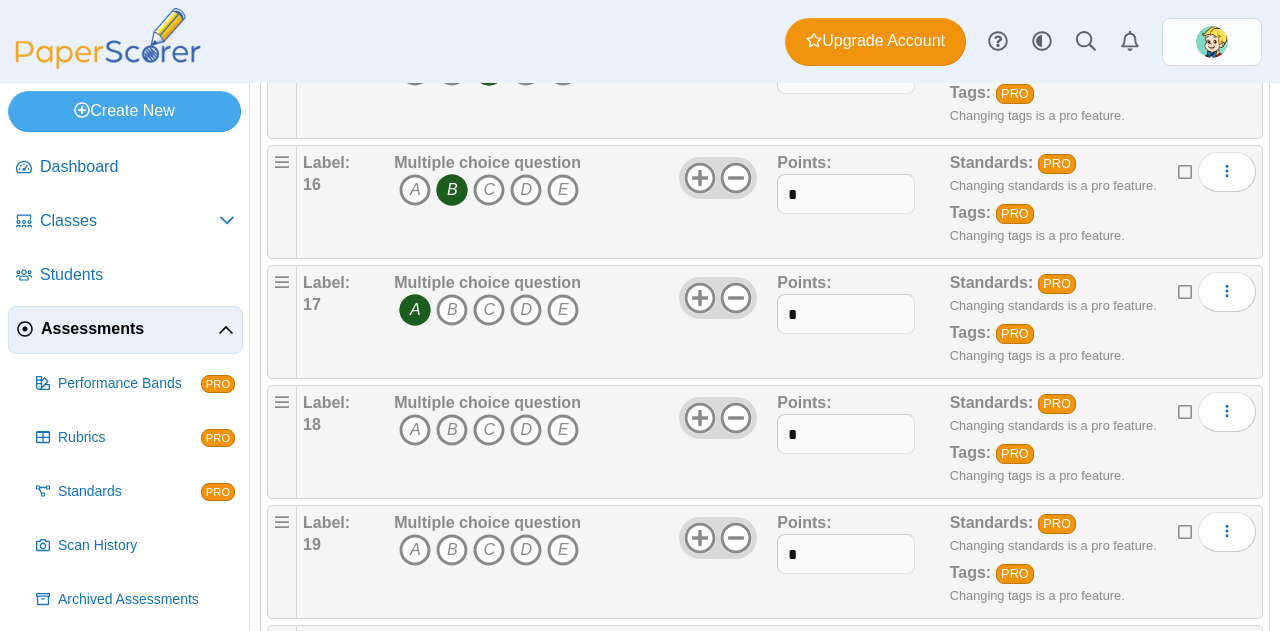 click on "B" at bounding box center (452, 430) 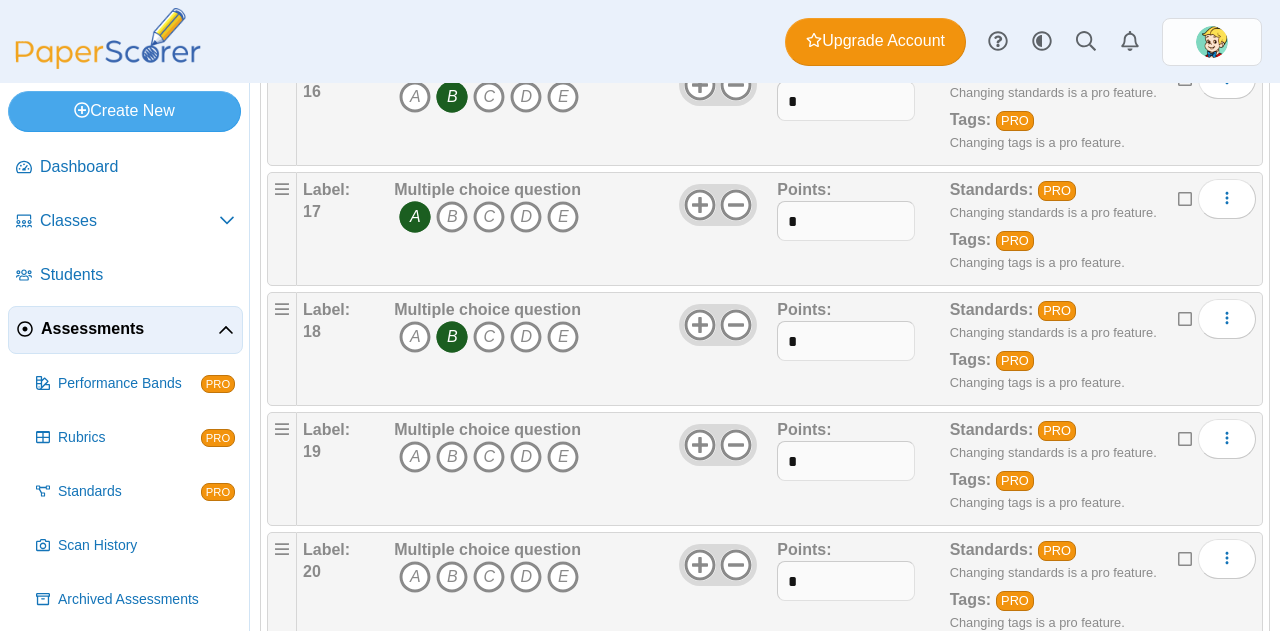 scroll, scrollTop: 2131, scrollLeft: 0, axis: vertical 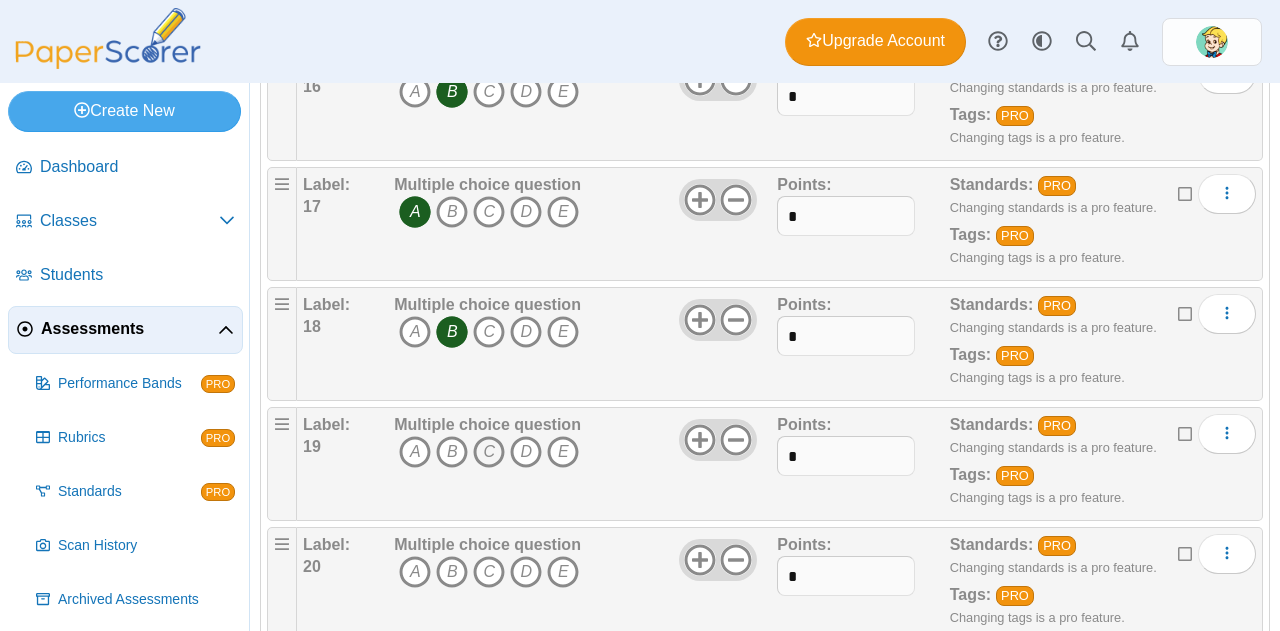 click on "C" at bounding box center (489, 452) 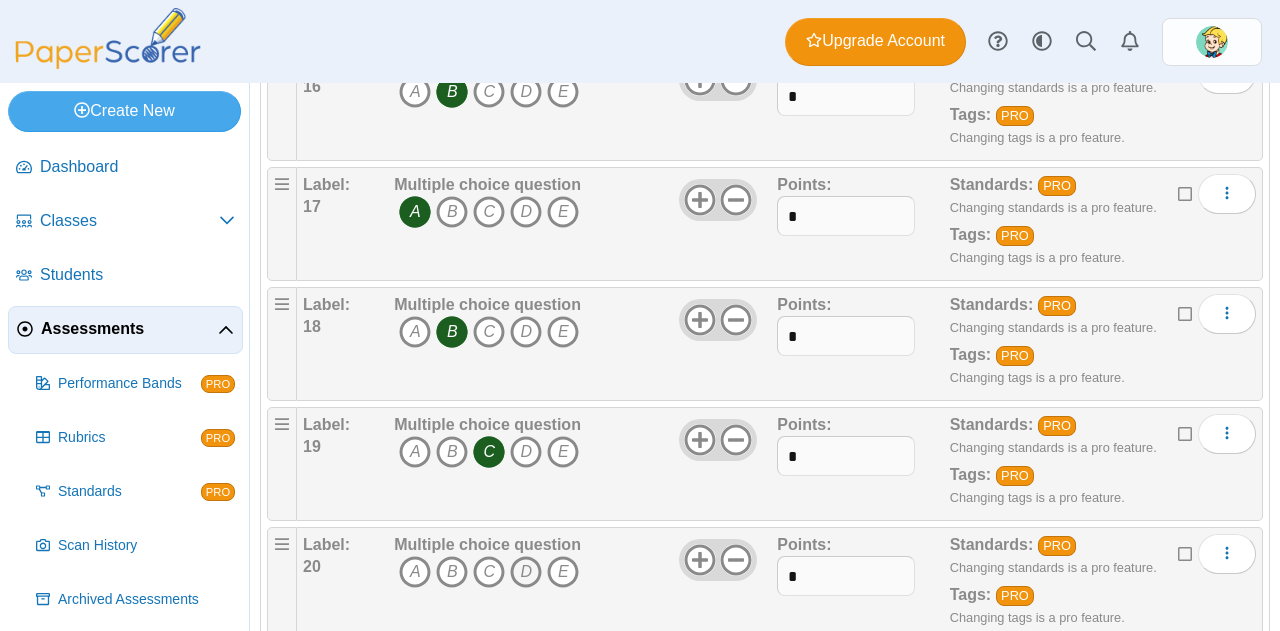 click on "D" at bounding box center [526, 572] 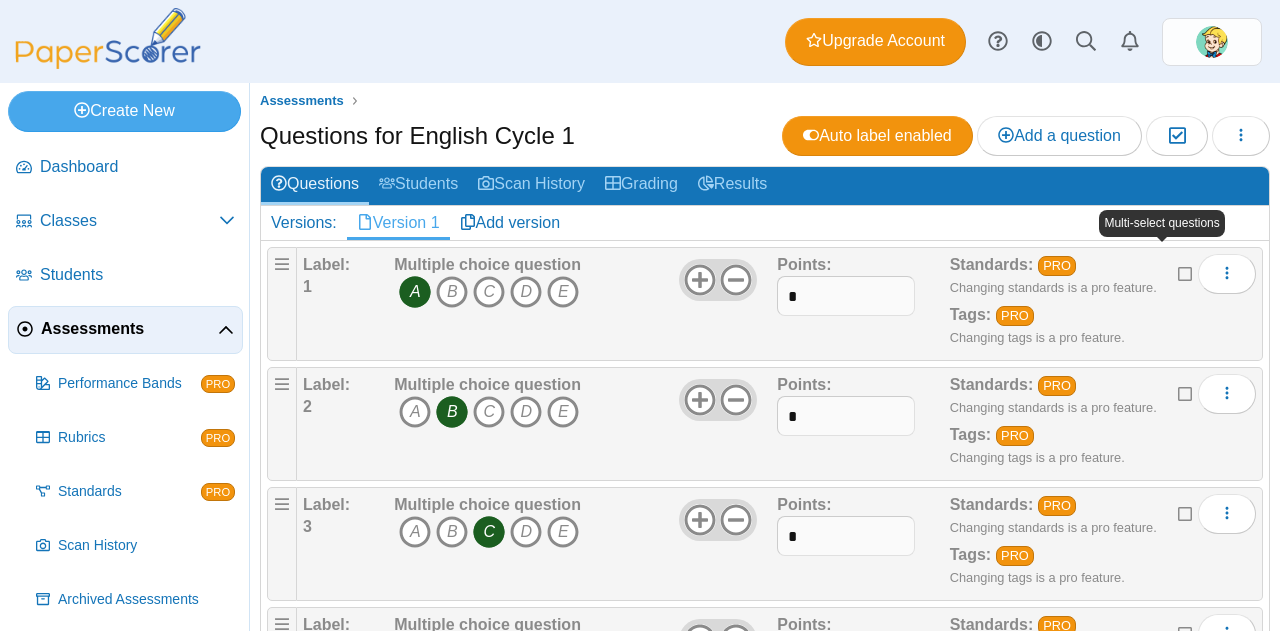 scroll, scrollTop: 132, scrollLeft: 0, axis: vertical 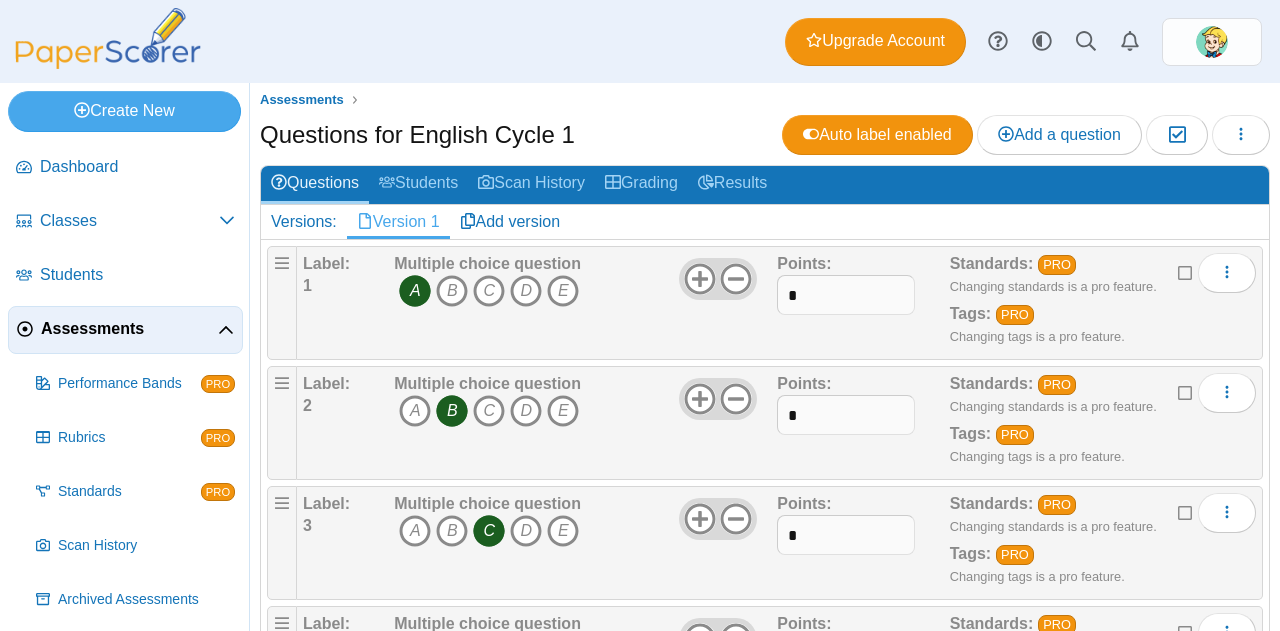 click at bounding box center [1186, 271] 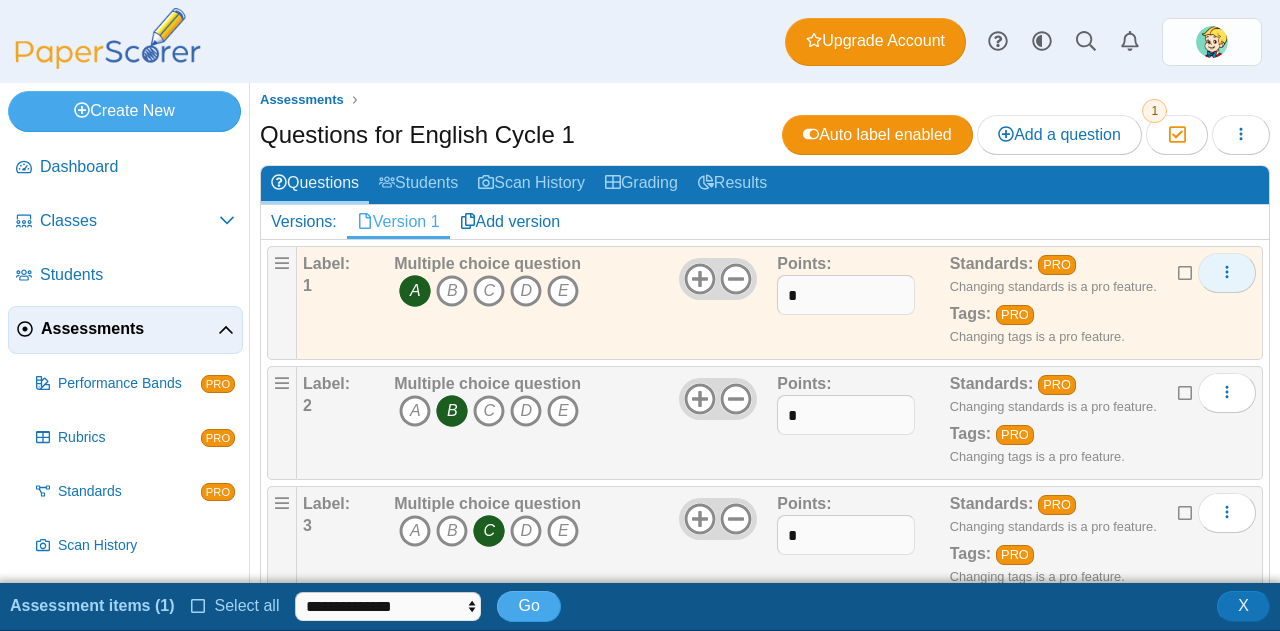 click 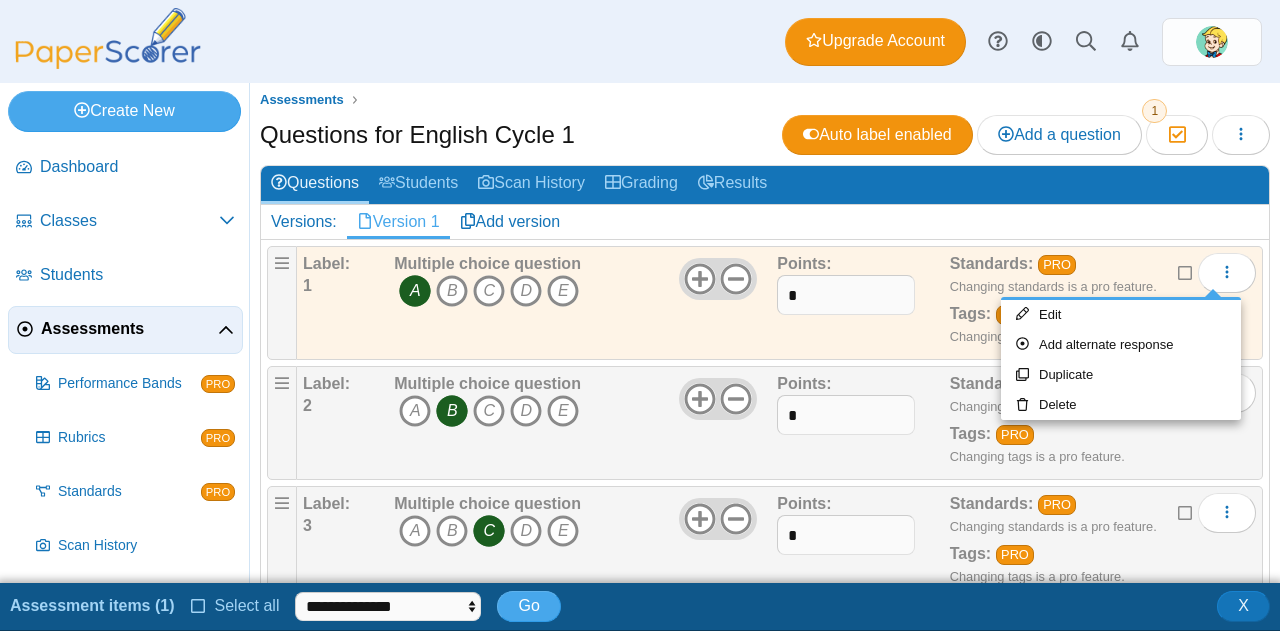 click on "Adding or removing a question, will render already printed testing sheets invalid. Only add or remove questions on assessments that are still in the creation process. Any adding or removing of questions will require new testing sheets to be printed. You will be able to add, order or remove questions until a student testing sheet is scanned for this assessment.
Assessments
1" at bounding box center (765, 201) 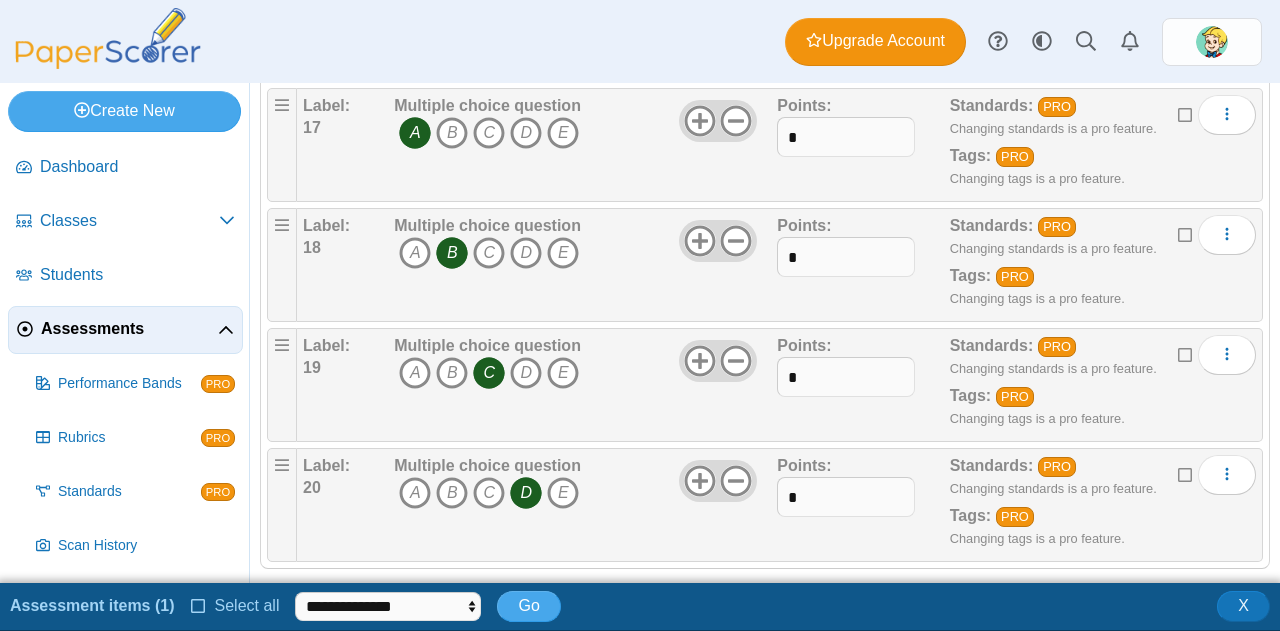 scroll, scrollTop: 2217, scrollLeft: 0, axis: vertical 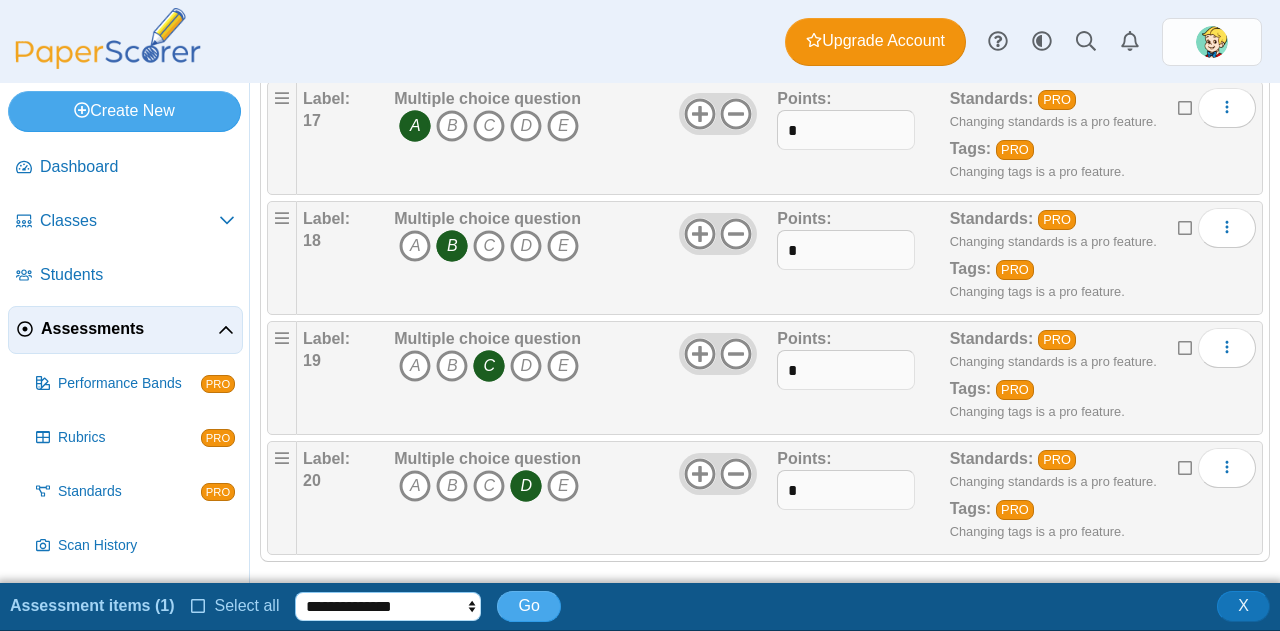 click on "**********" at bounding box center [388, 607] 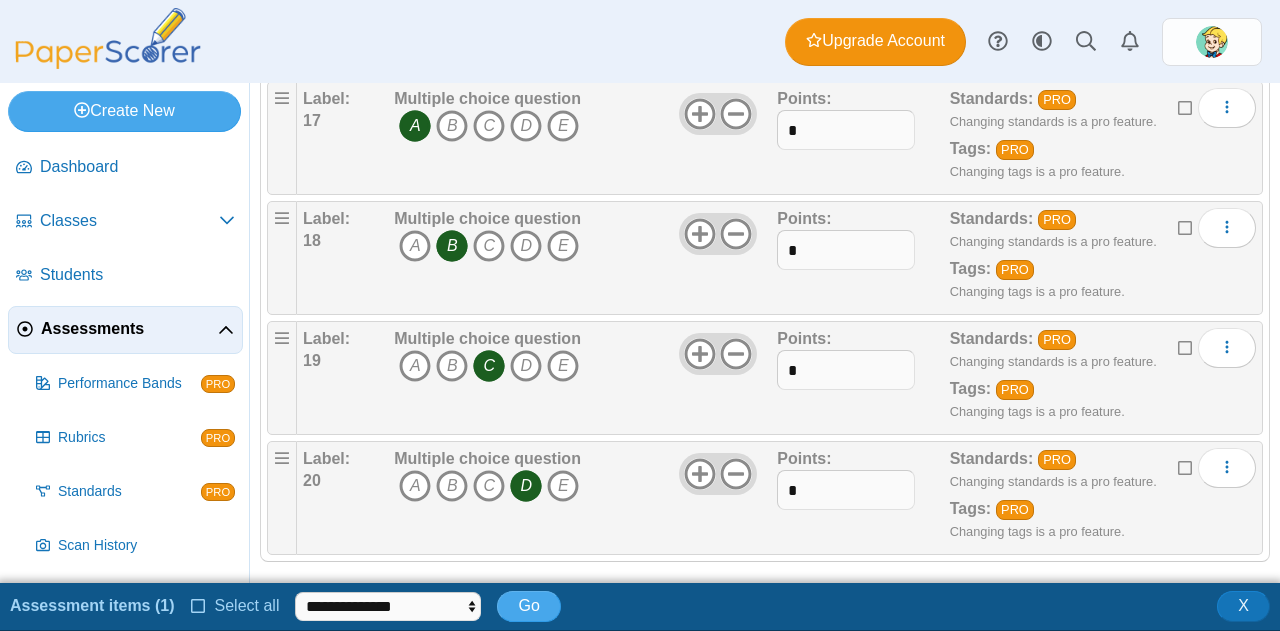 click on "**********" at bounding box center [640, 606] 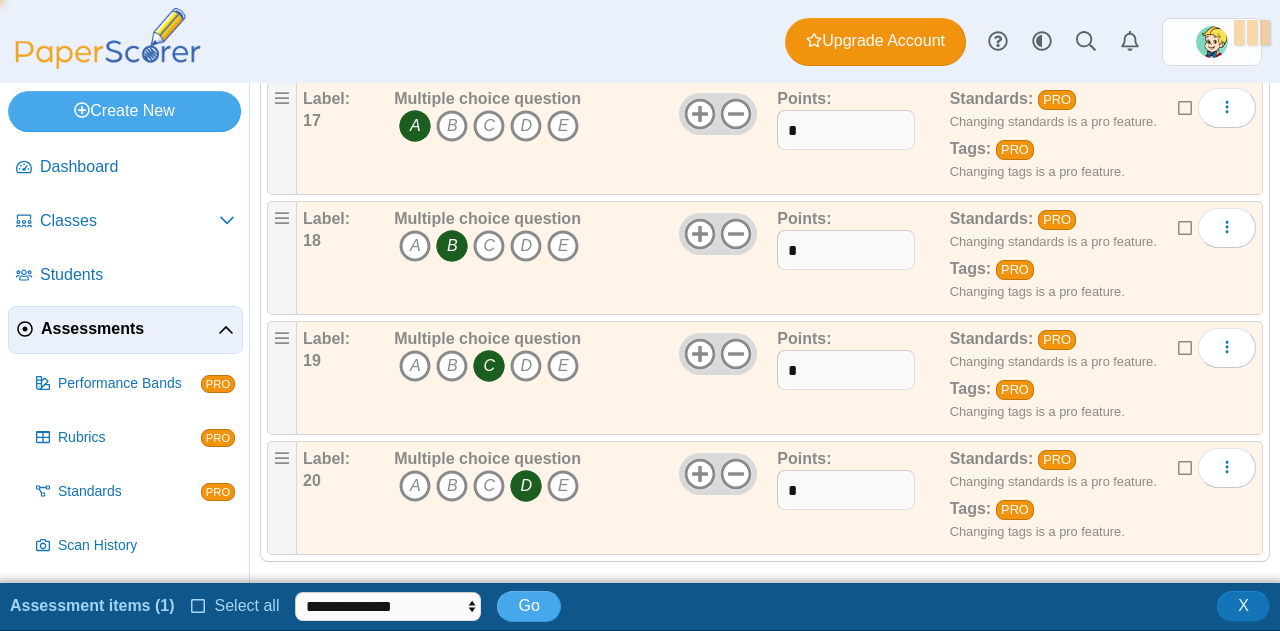 scroll, scrollTop: 4, scrollLeft: 0, axis: vertical 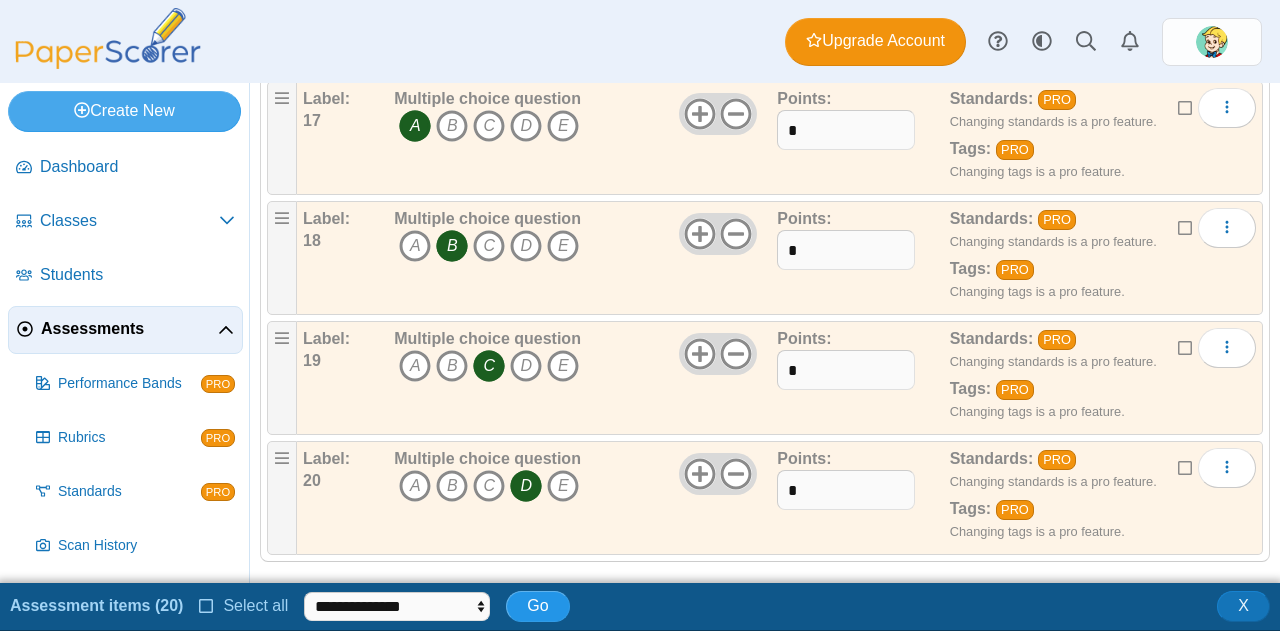 click on "Go" at bounding box center [537, 605] 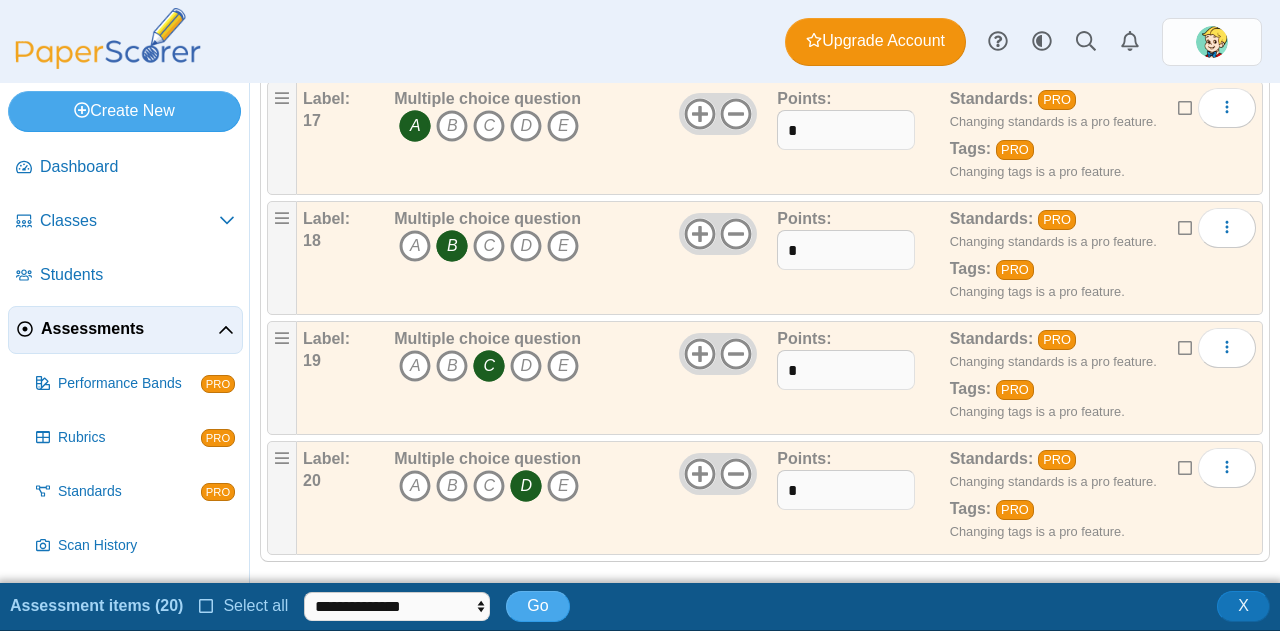 click at bounding box center (207, 604) 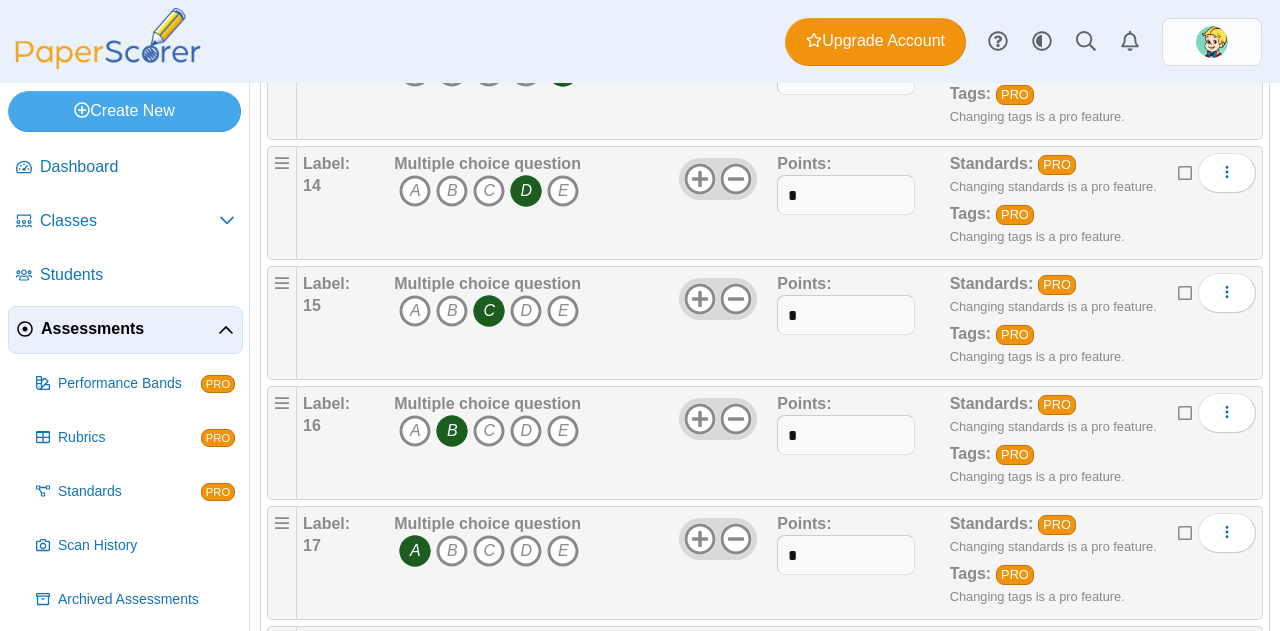 scroll, scrollTop: 2170, scrollLeft: 0, axis: vertical 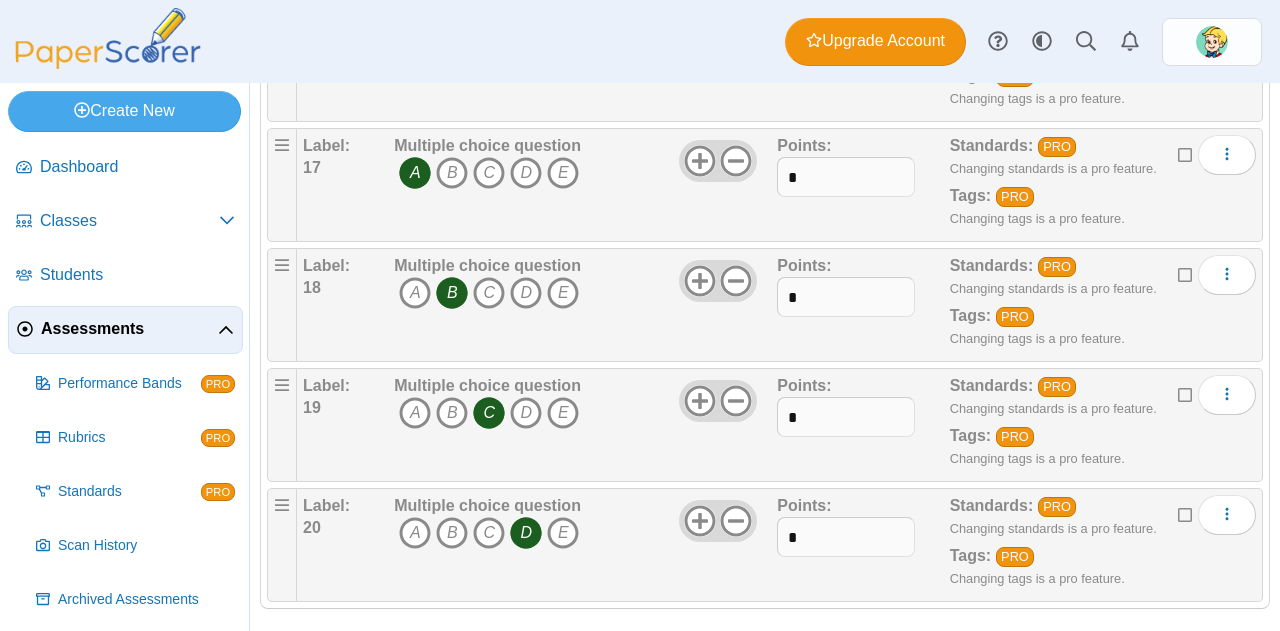 click on "Questions
Students
Scan History
Grading
Results
Versions:
Version 1
Add version
Label:
1
Multiple choice question
A B C D E Points: * 2" at bounding box center [765, -622] 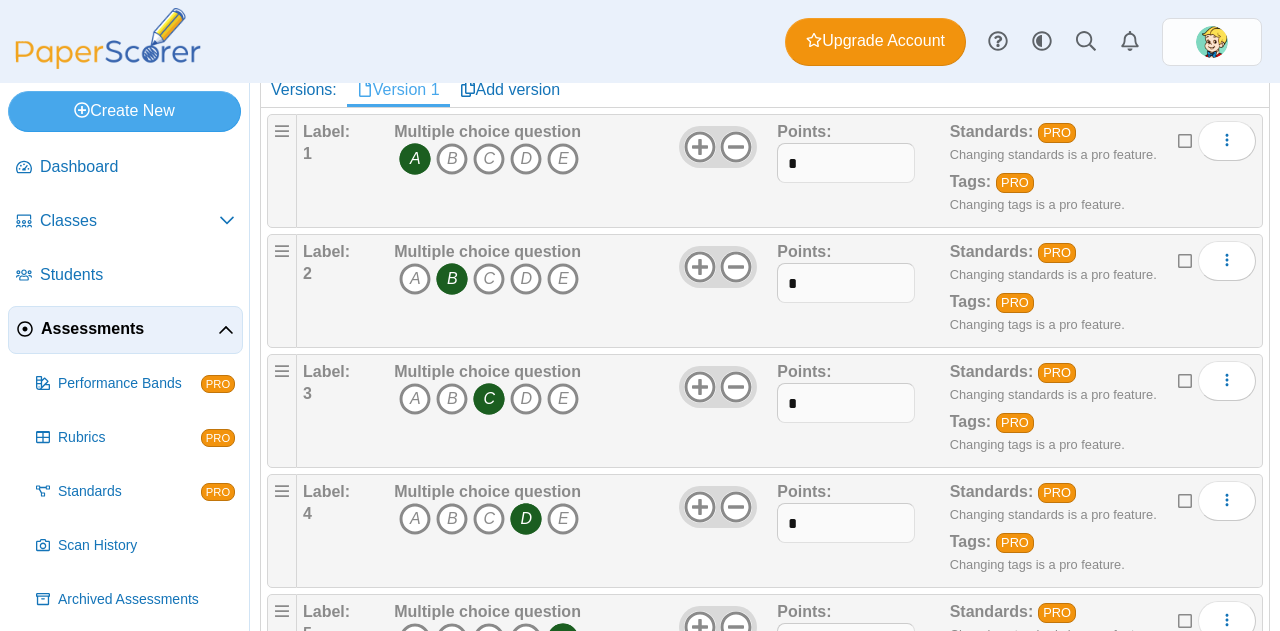 scroll, scrollTop: 0, scrollLeft: 0, axis: both 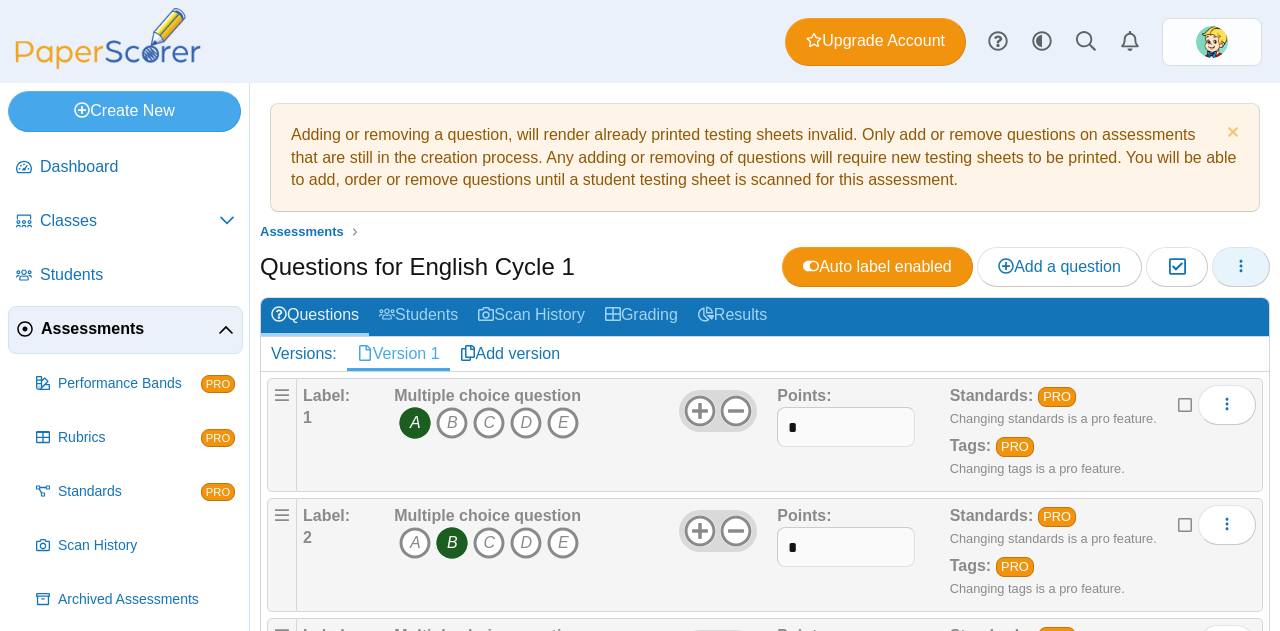 click at bounding box center [1241, 267] 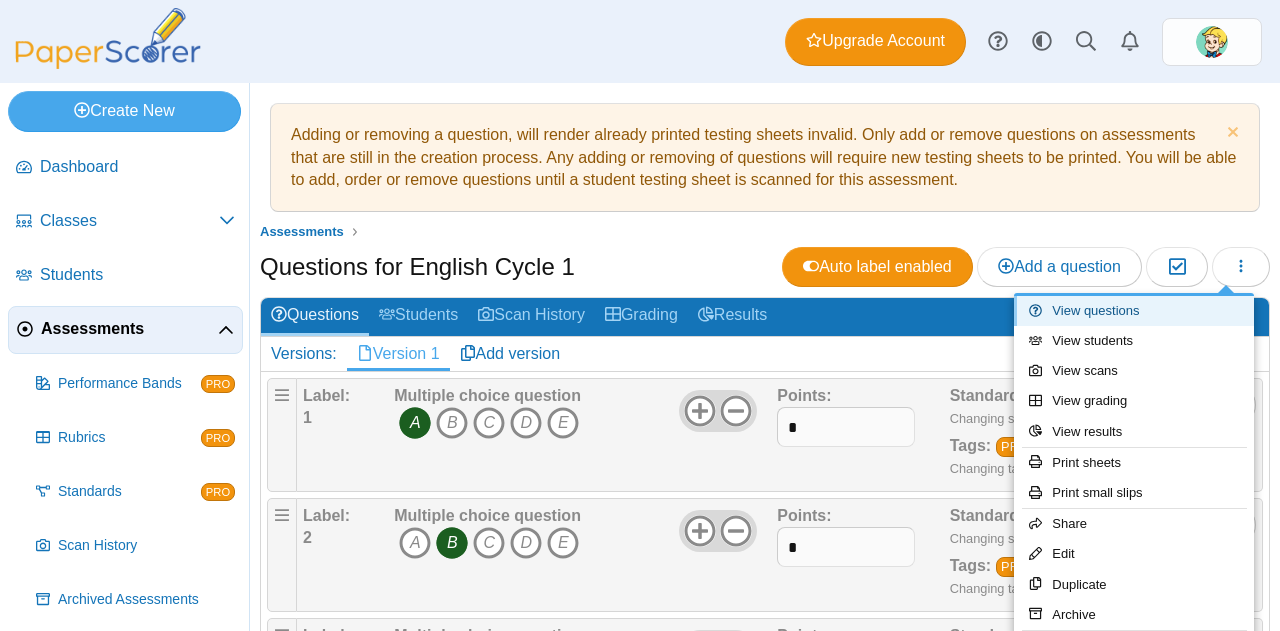 click on "View questions" at bounding box center (1134, 311) 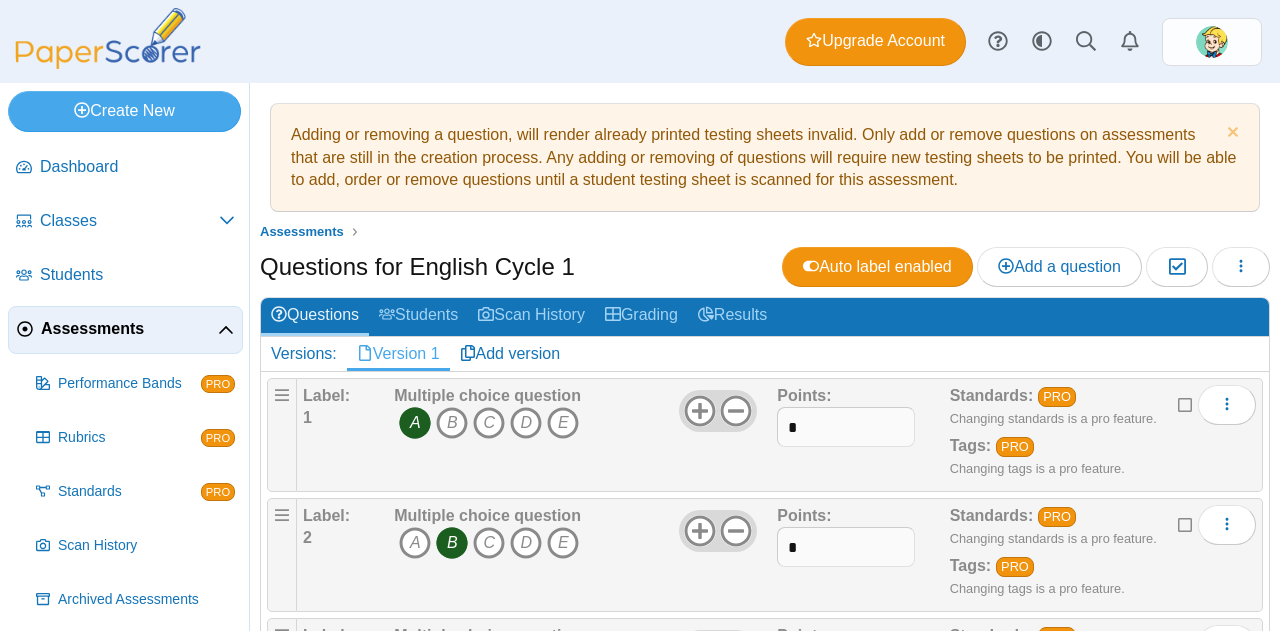 scroll, scrollTop: 0, scrollLeft: 0, axis: both 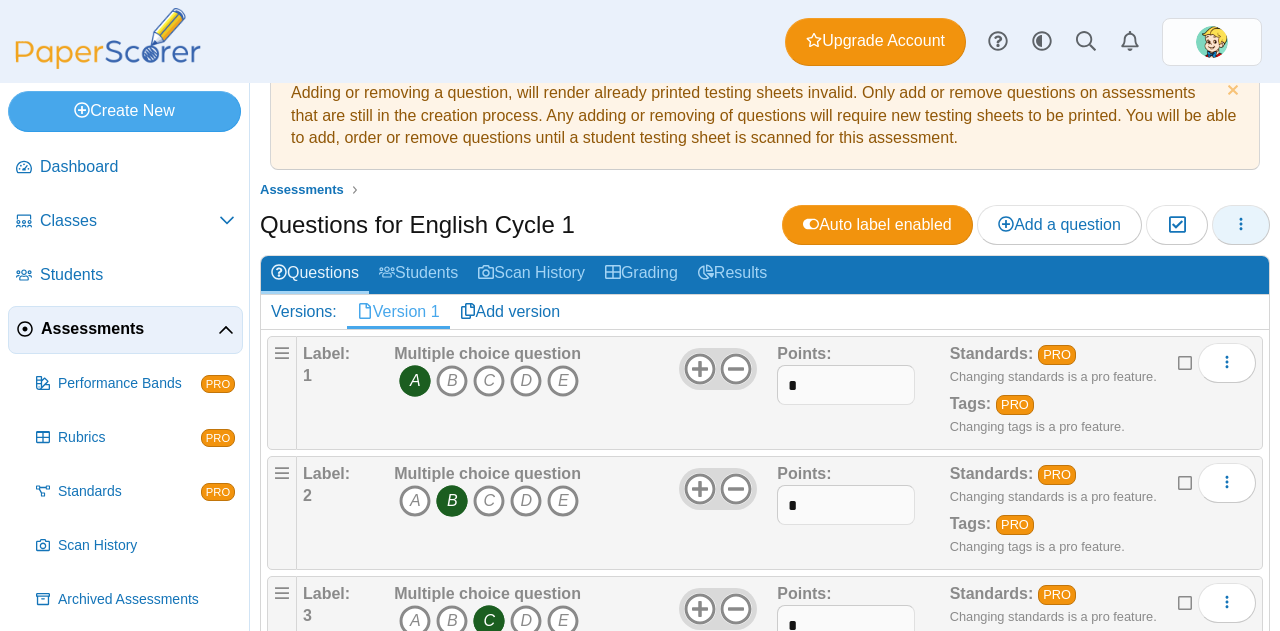 click at bounding box center (1241, 225) 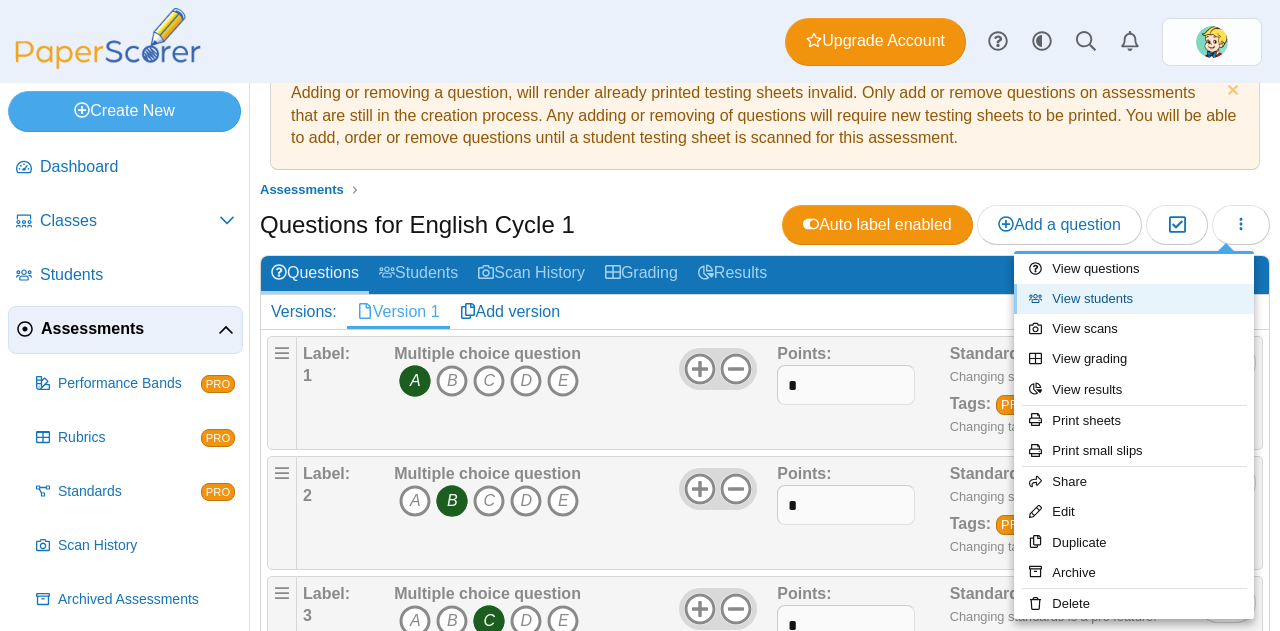 click on "View students" at bounding box center [1134, 299] 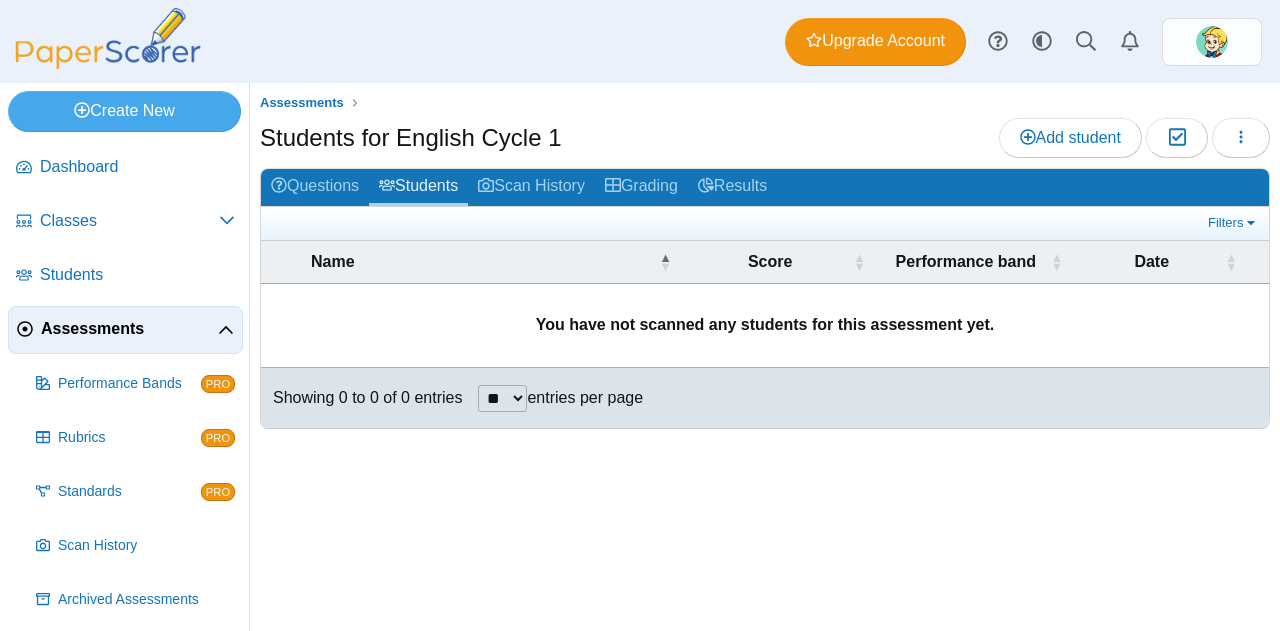 scroll, scrollTop: 0, scrollLeft: 0, axis: both 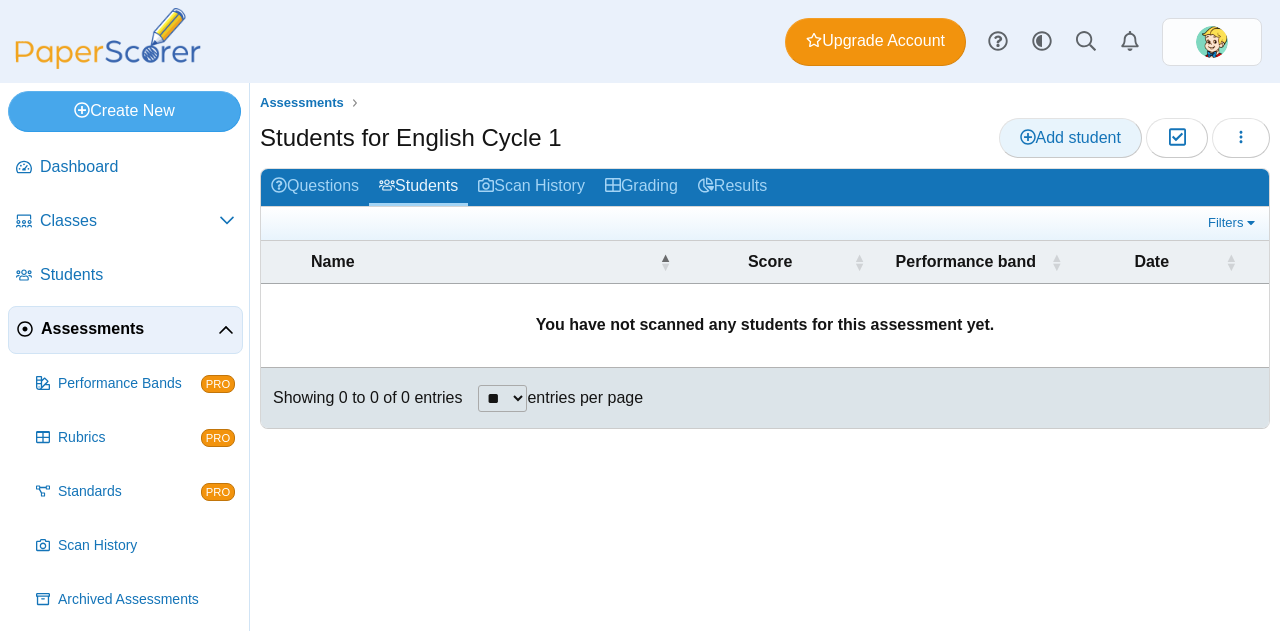 click on "Add student" at bounding box center (1070, 137) 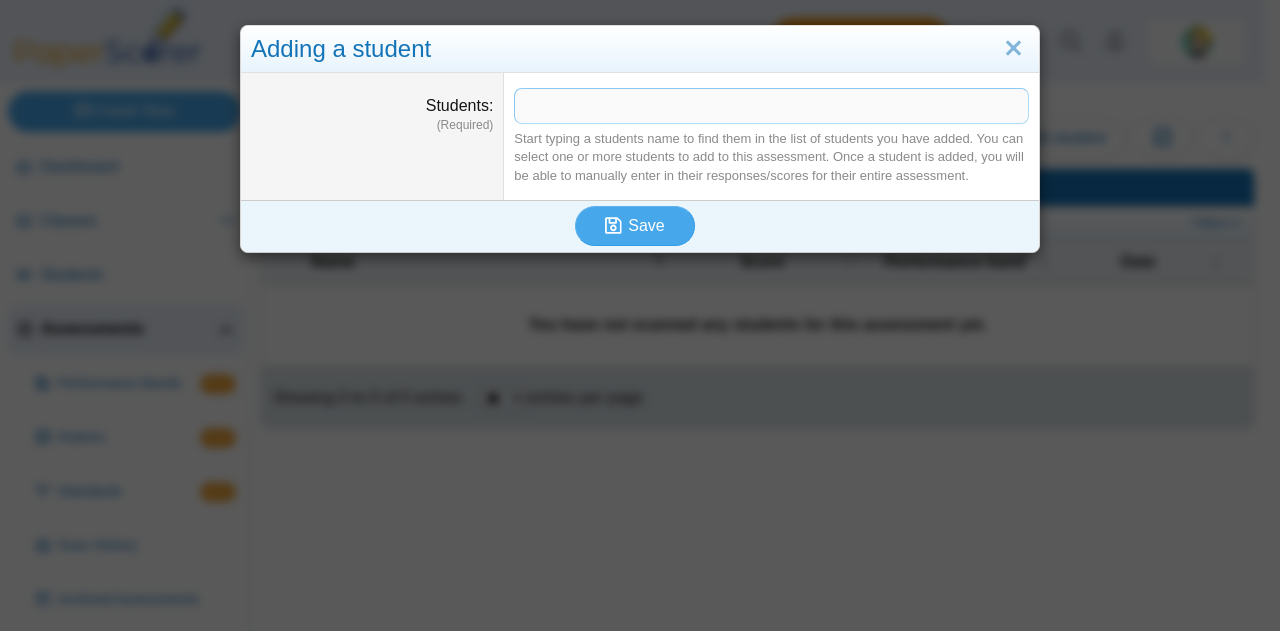 click at bounding box center [771, 106] 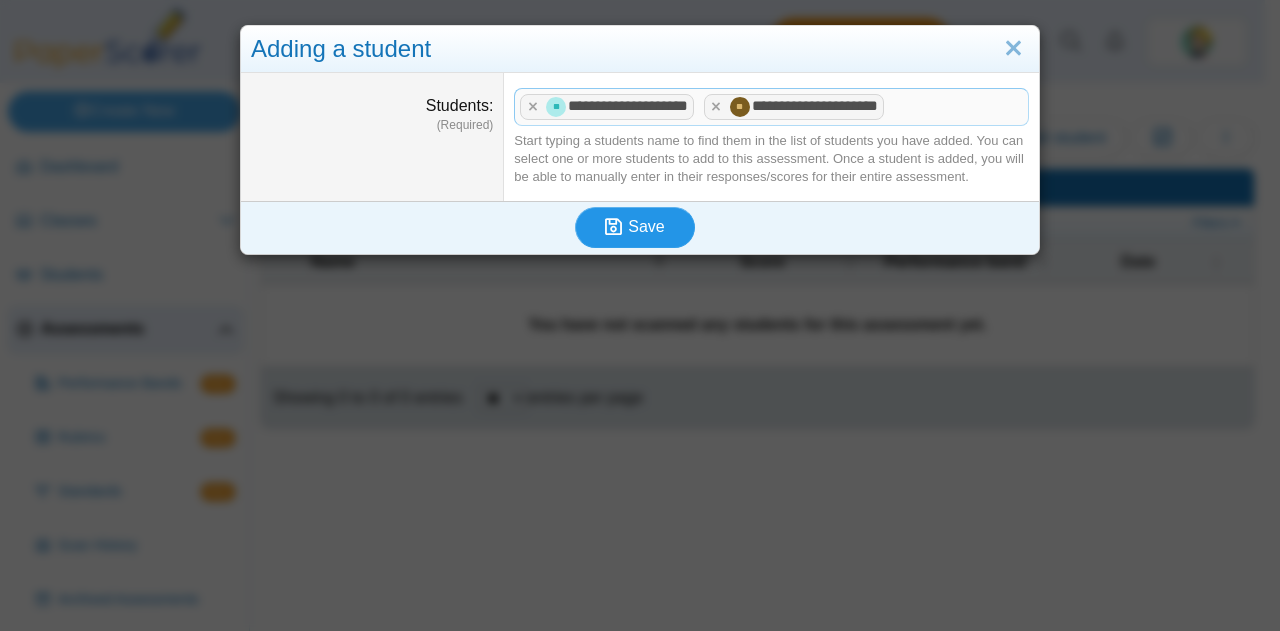 click on "Save" at bounding box center [646, 226] 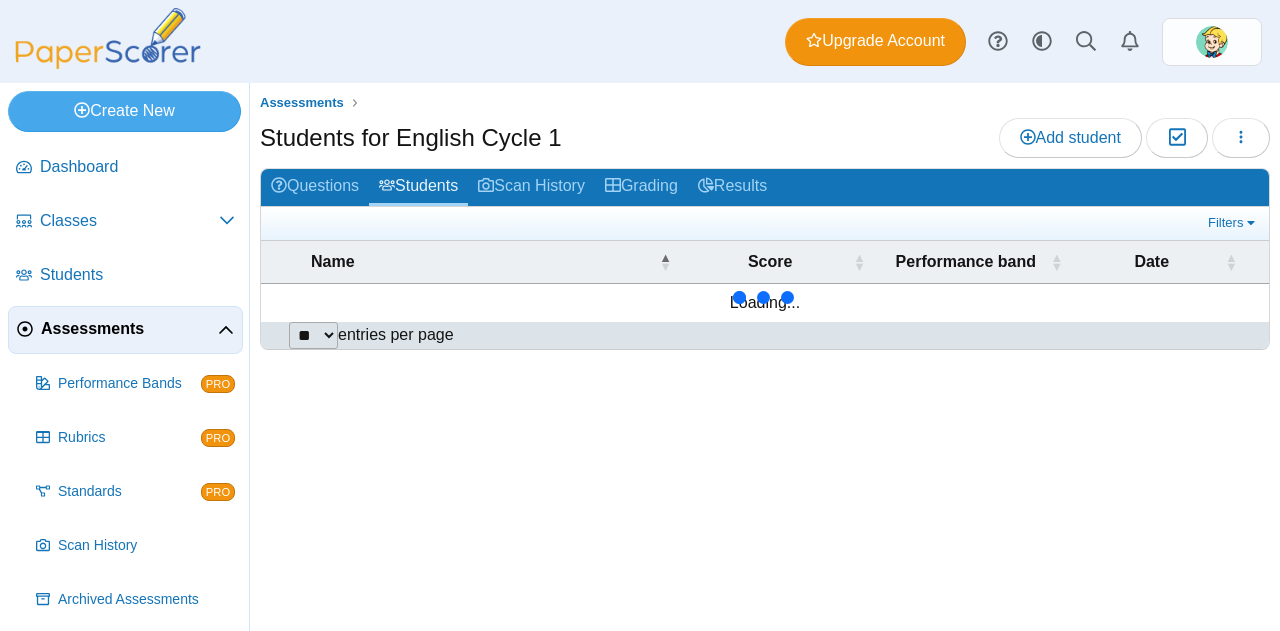 scroll, scrollTop: 0, scrollLeft: 0, axis: both 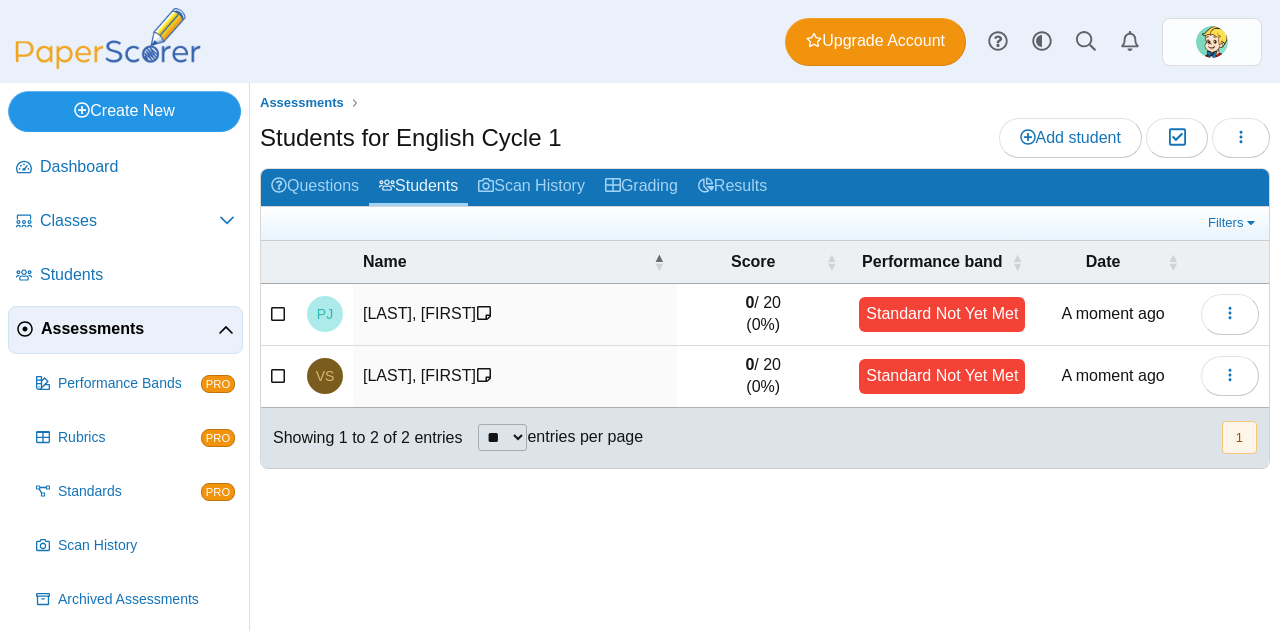 click on "Create New" at bounding box center [124, 111] 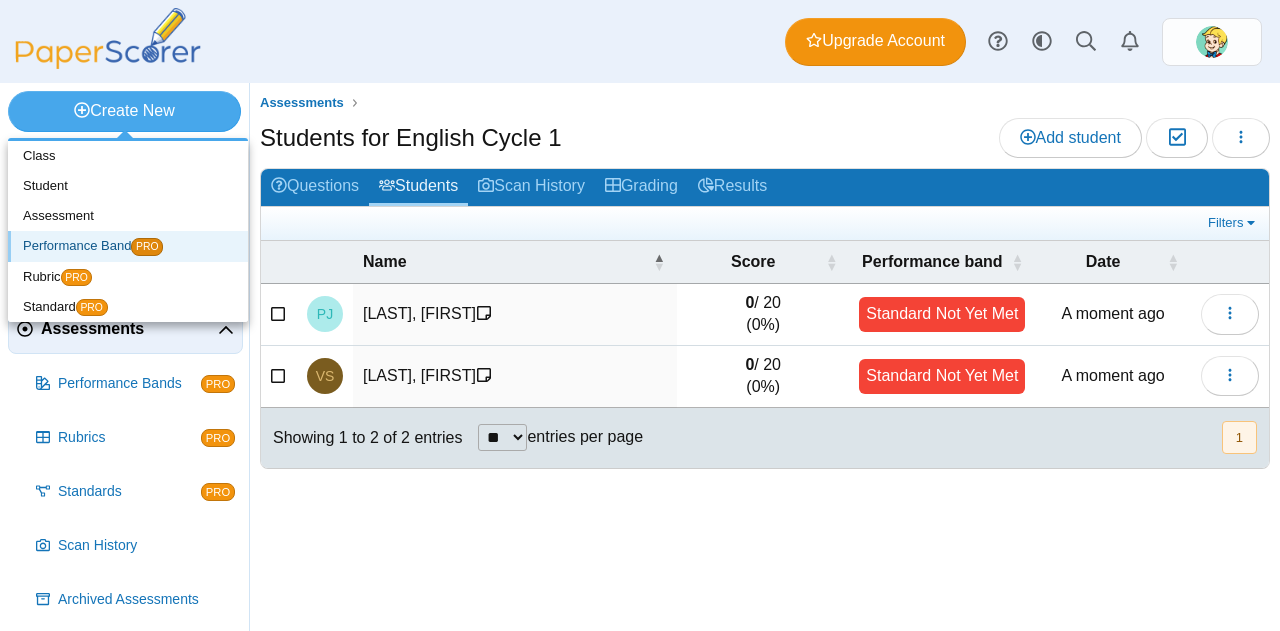 click on "Performance Band
PRO" at bounding box center [128, 246] 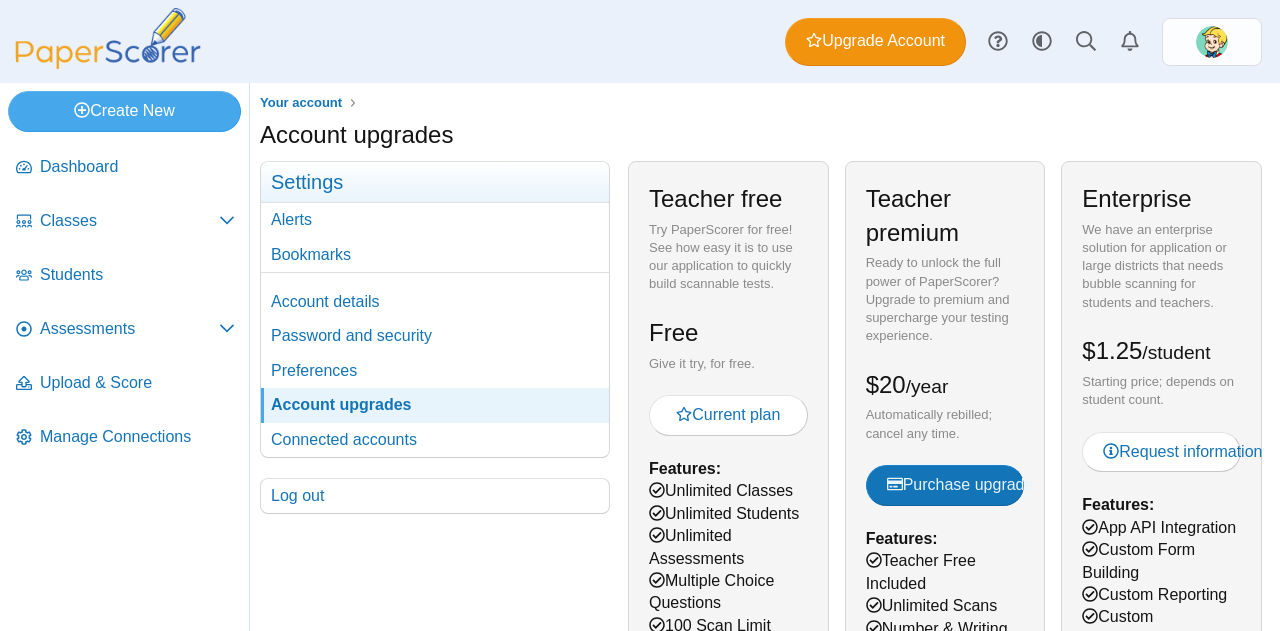 scroll, scrollTop: 0, scrollLeft: 0, axis: both 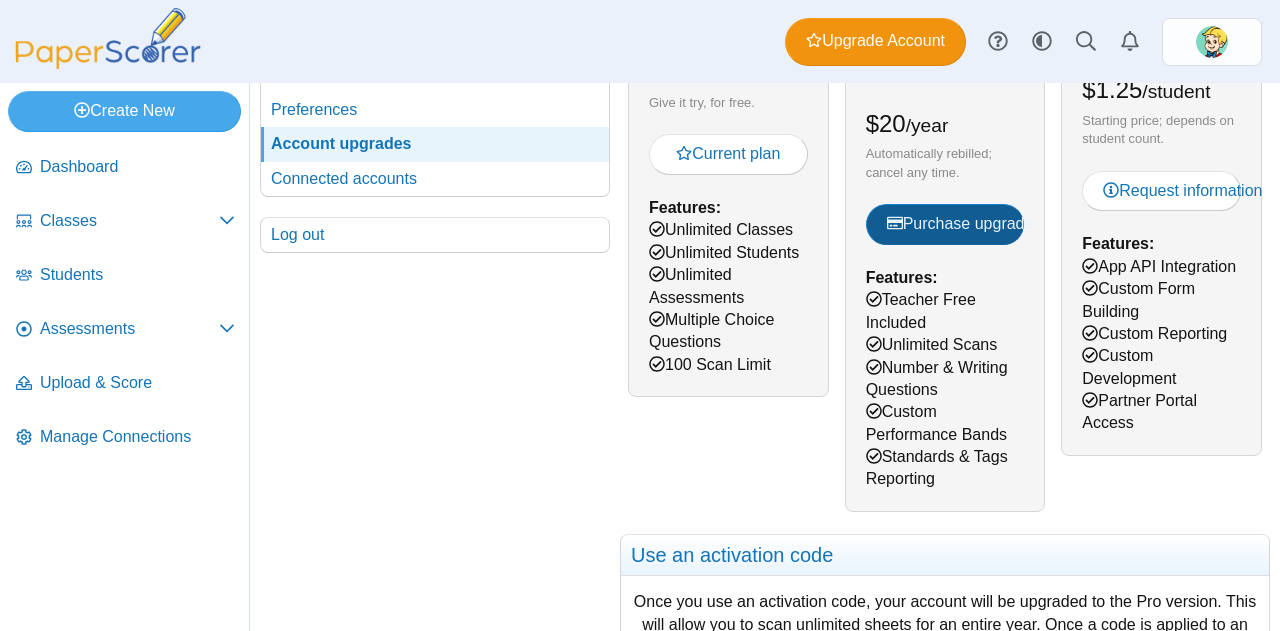 click on "Purchase upgrade" at bounding box center [960, 223] 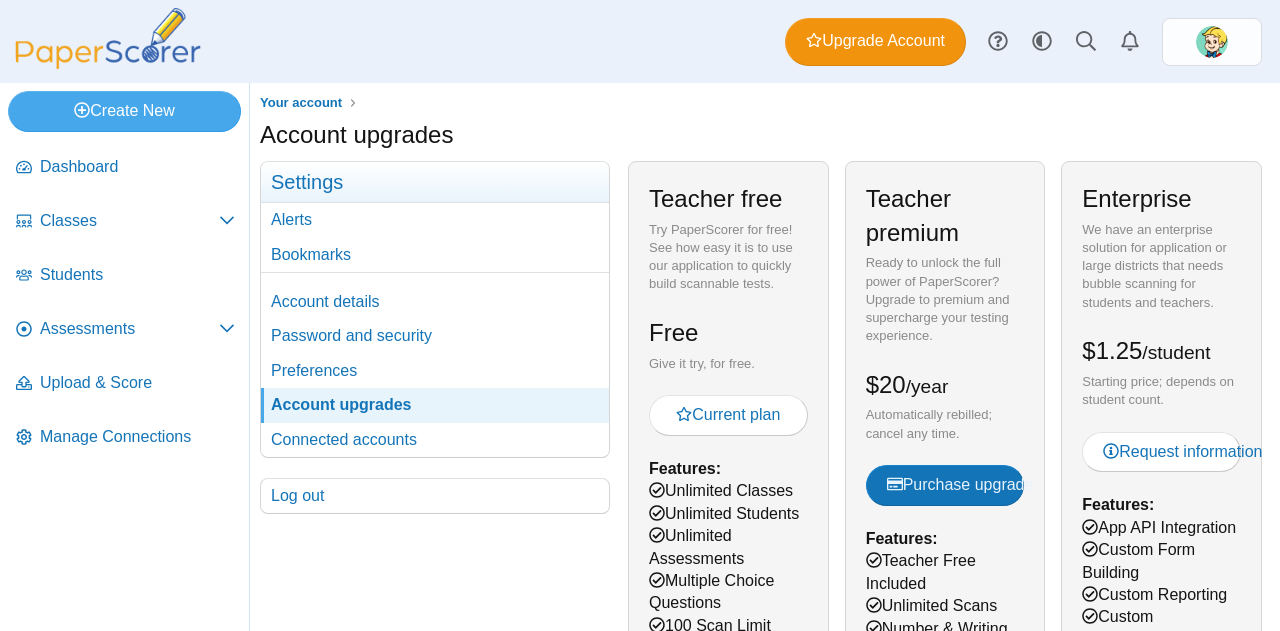 scroll, scrollTop: 0, scrollLeft: 0, axis: both 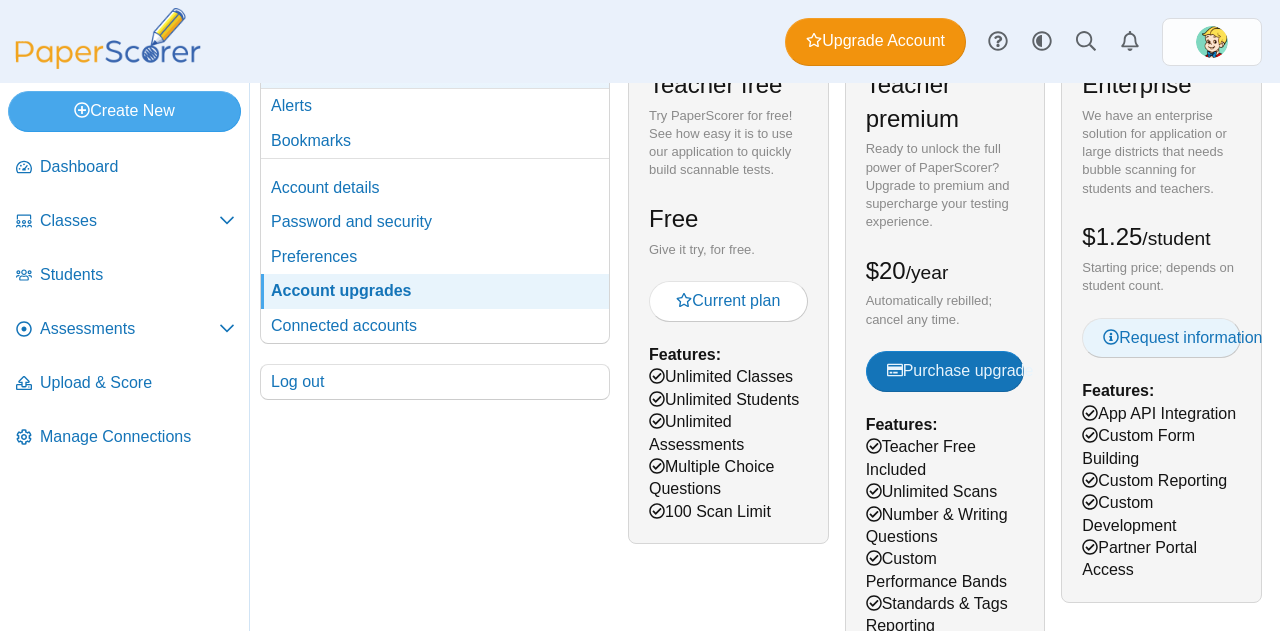 click on "Request information" at bounding box center [1182, 337] 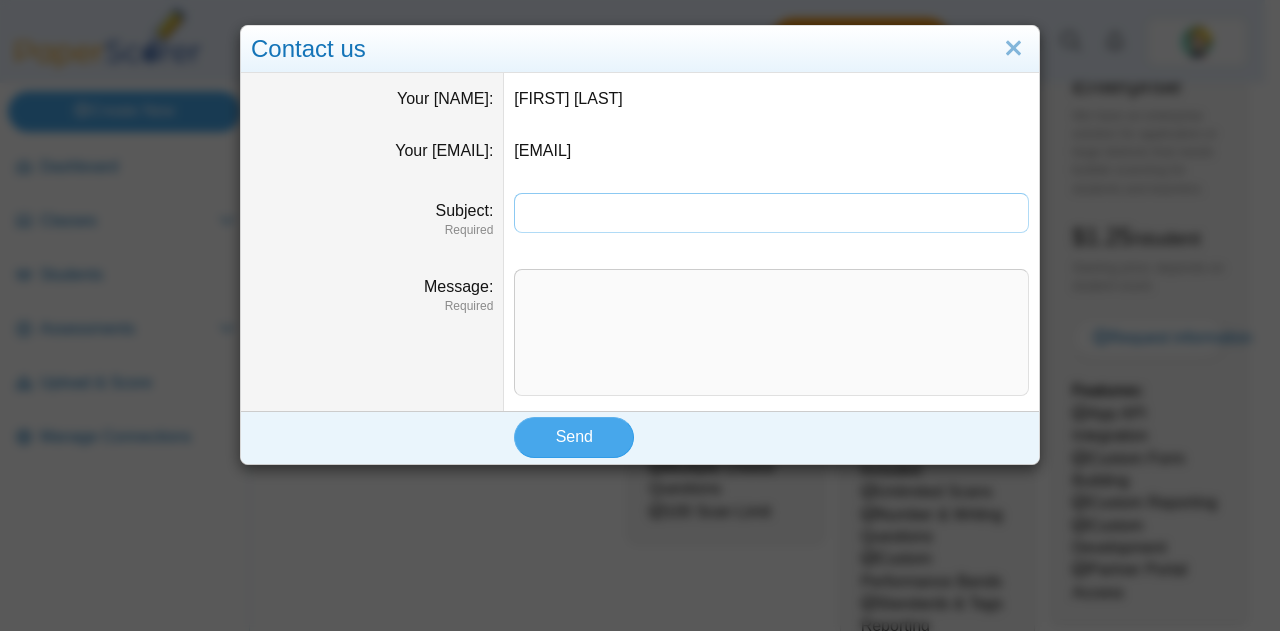 click on "Subject" at bounding box center (771, 213) 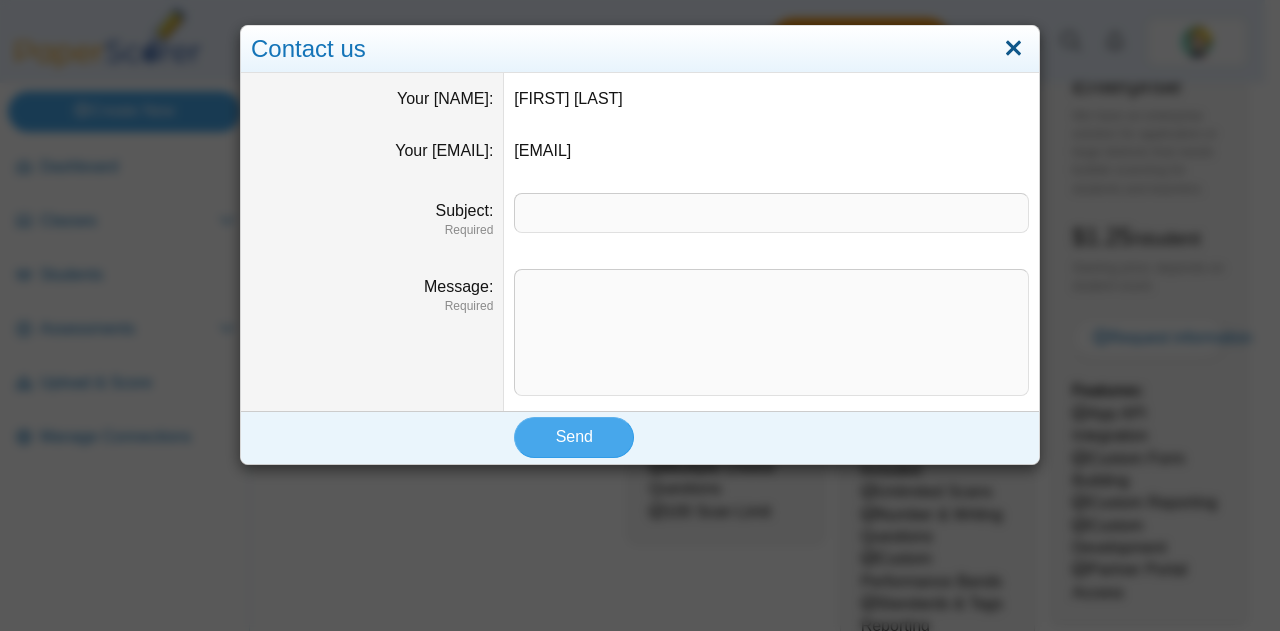 click at bounding box center [1013, 49] 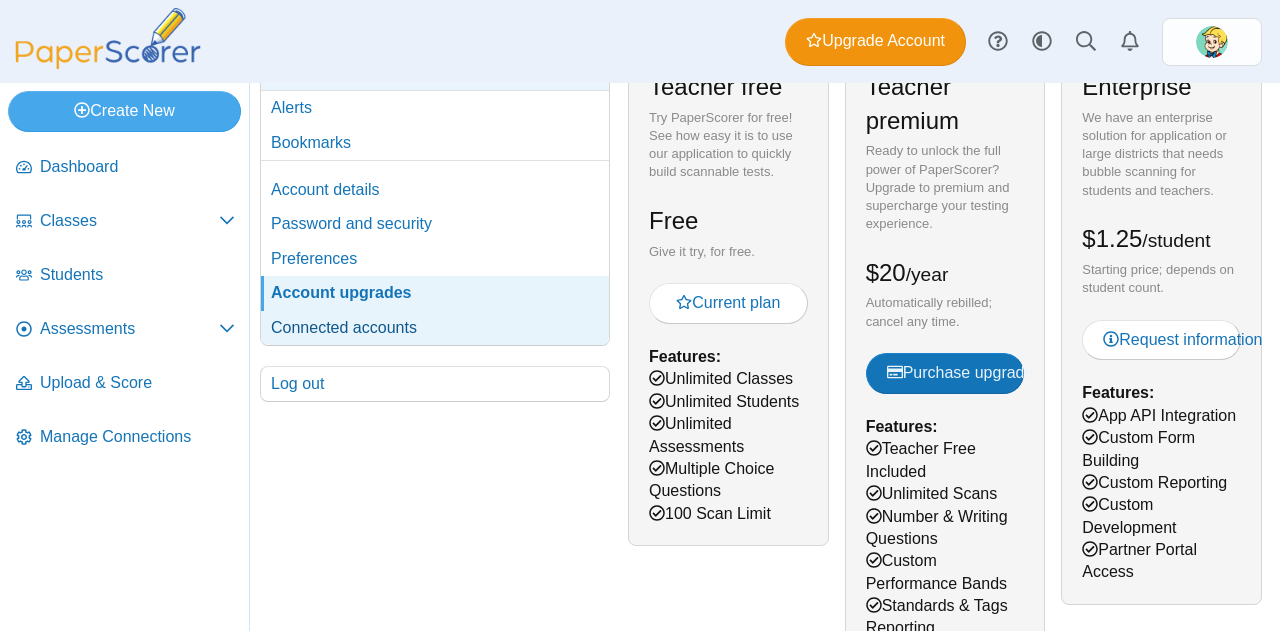 scroll, scrollTop: 0, scrollLeft: 0, axis: both 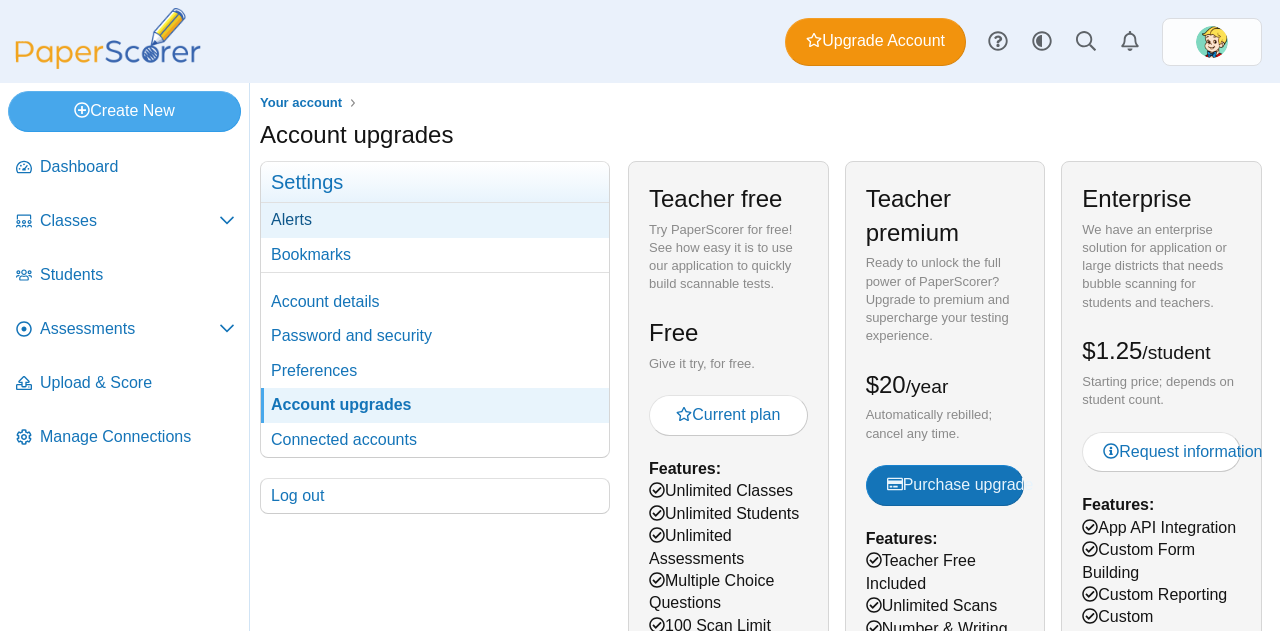 click on "Alerts" at bounding box center [435, 220] 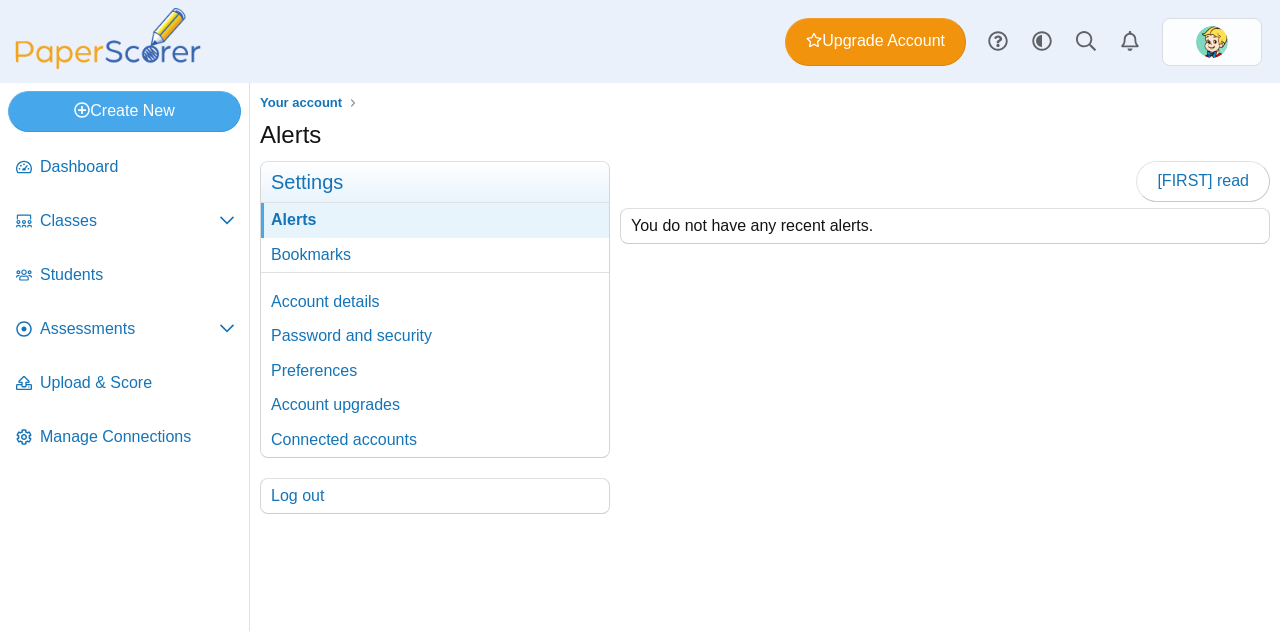 scroll, scrollTop: 0, scrollLeft: 0, axis: both 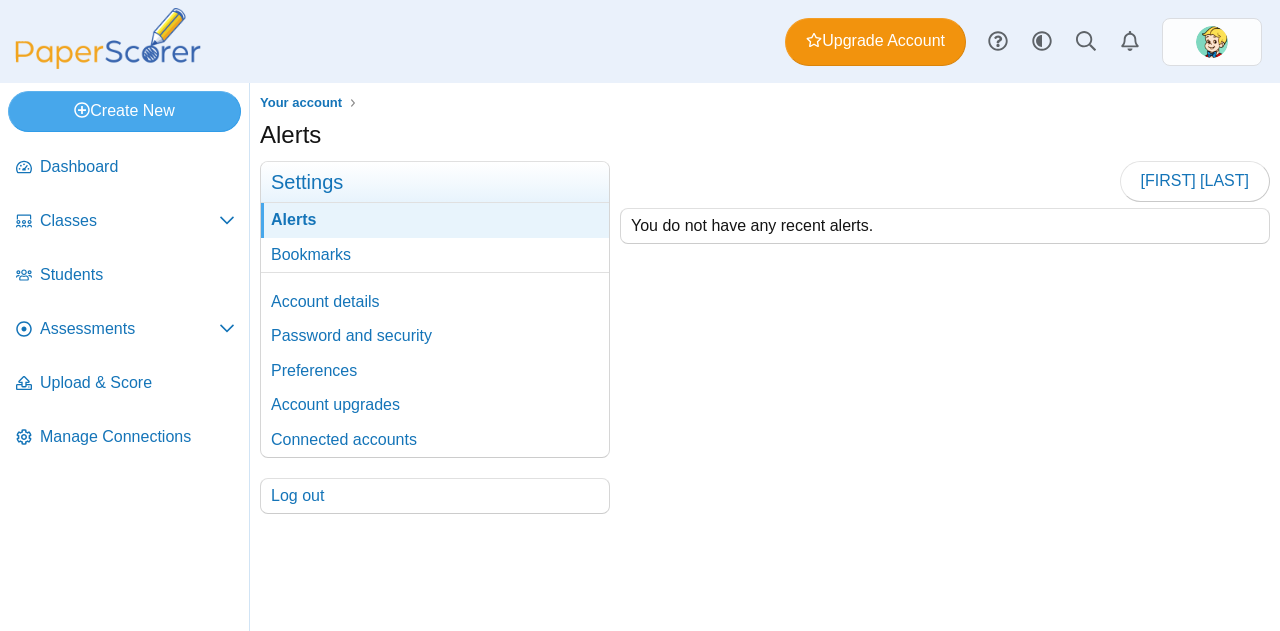 click on "Mark read
You do not have any recent alerts." at bounding box center (940, 337) 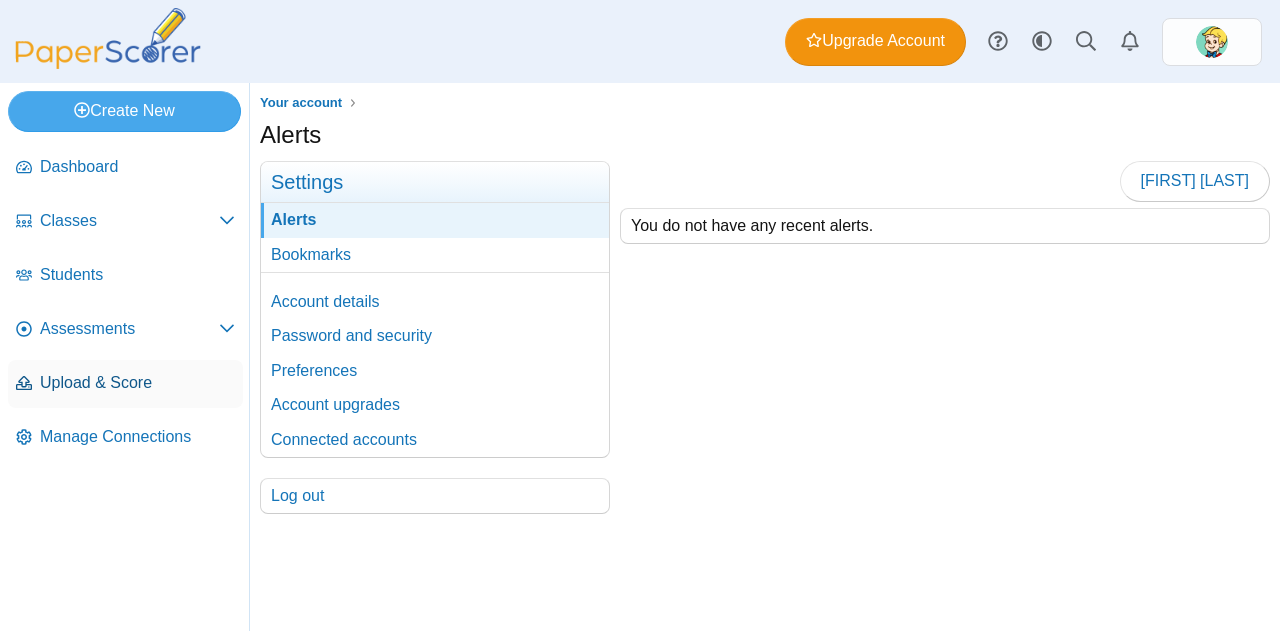 click on "Upload & Score" at bounding box center (137, 383) 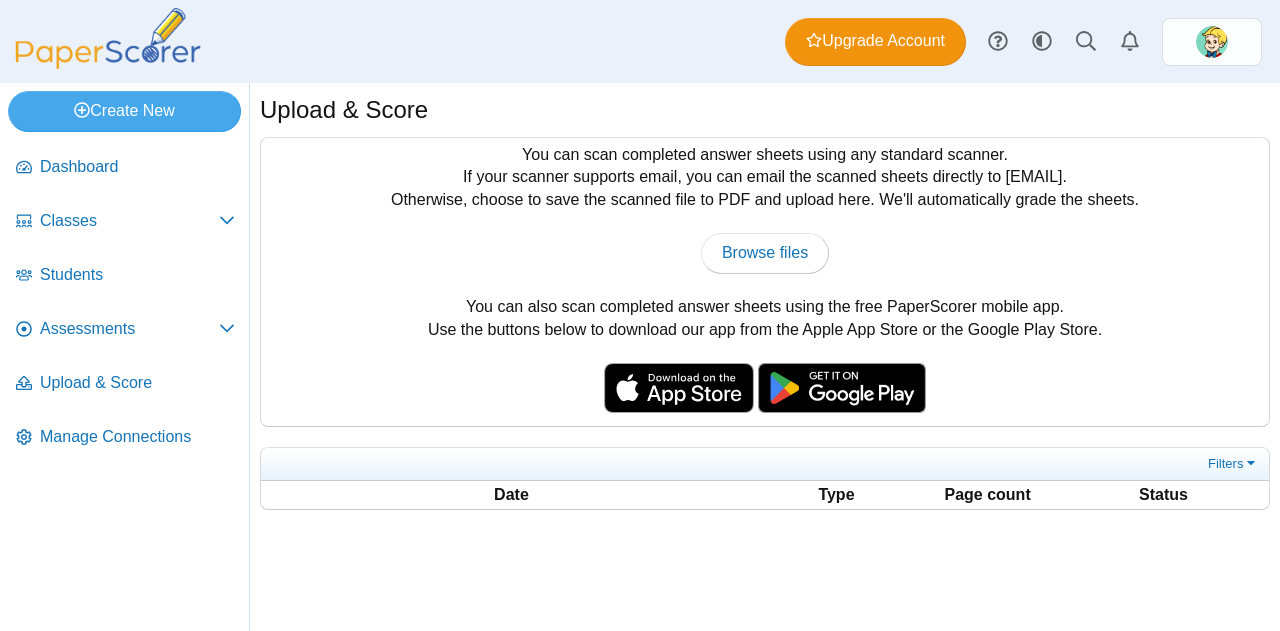 scroll, scrollTop: 0, scrollLeft: 0, axis: both 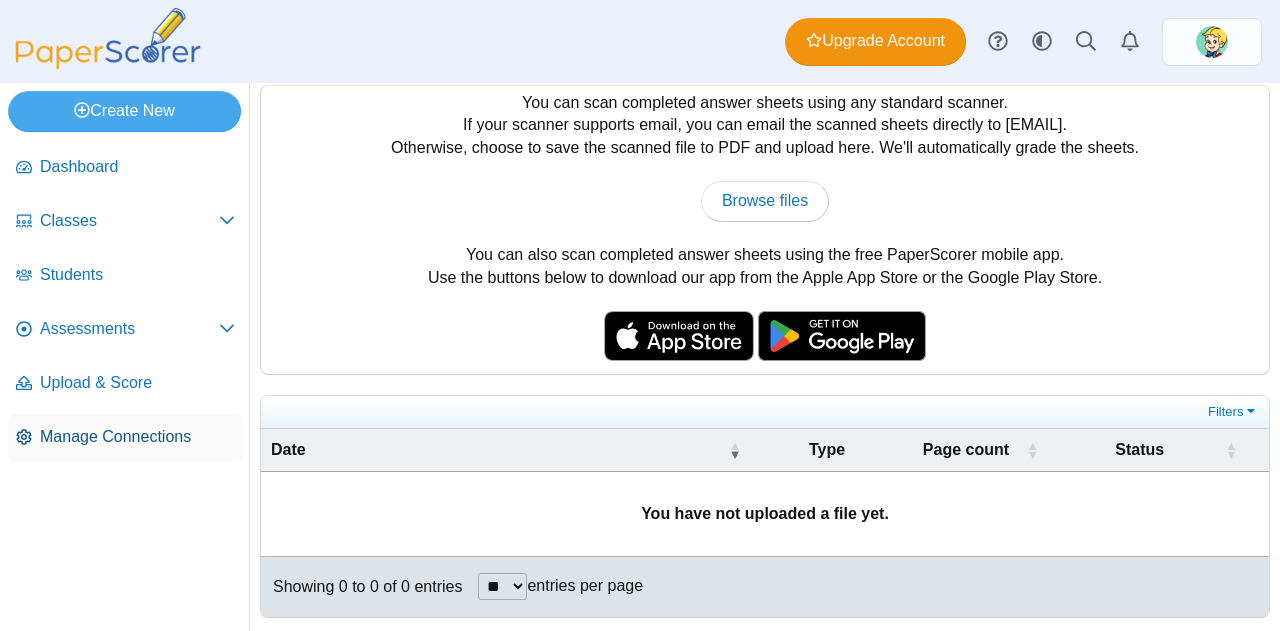 click on "Manage Connections" at bounding box center (137, 437) 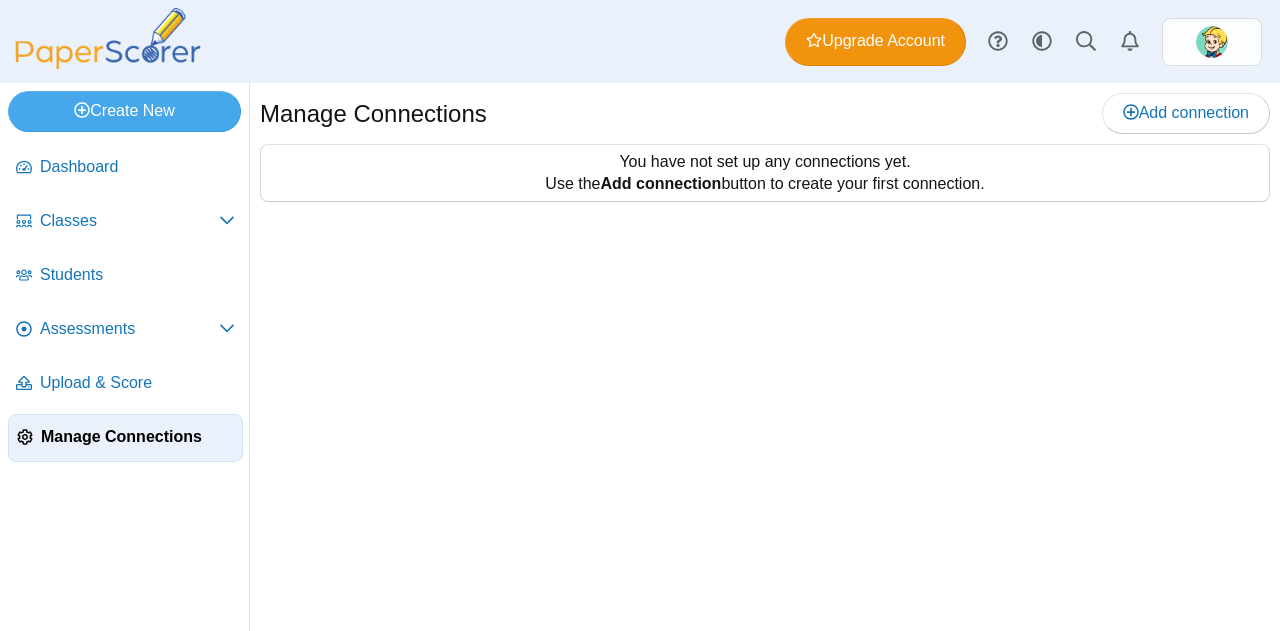 scroll, scrollTop: 0, scrollLeft: 0, axis: both 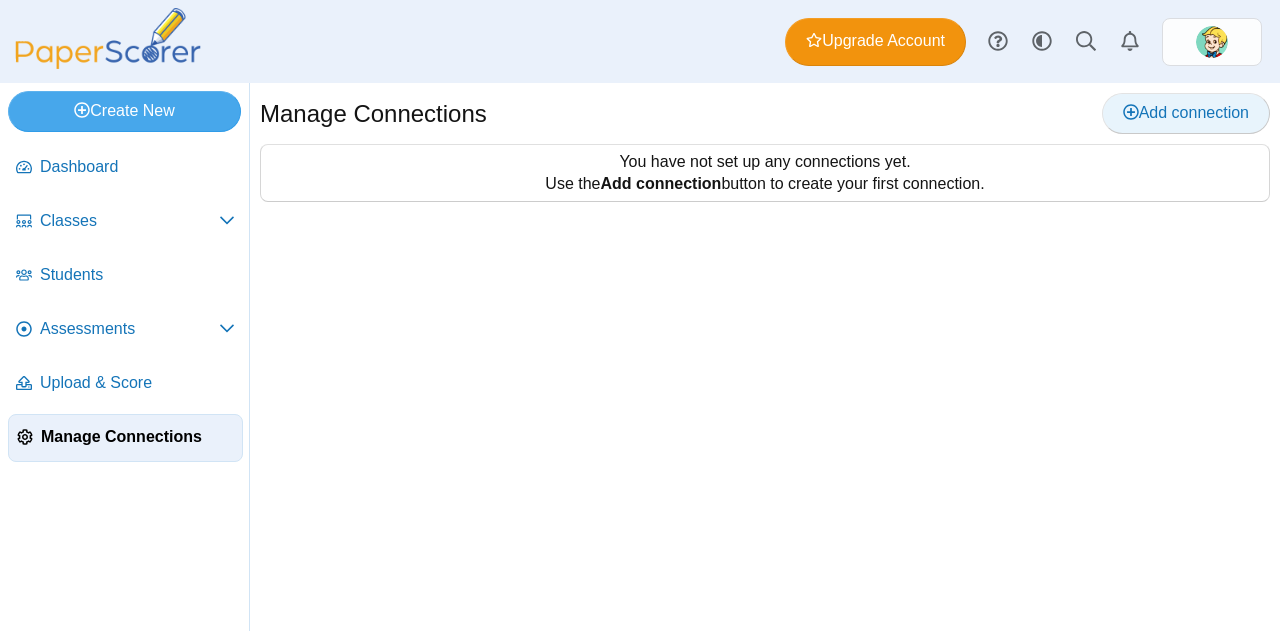 click on "Add connection" at bounding box center (1186, 113) 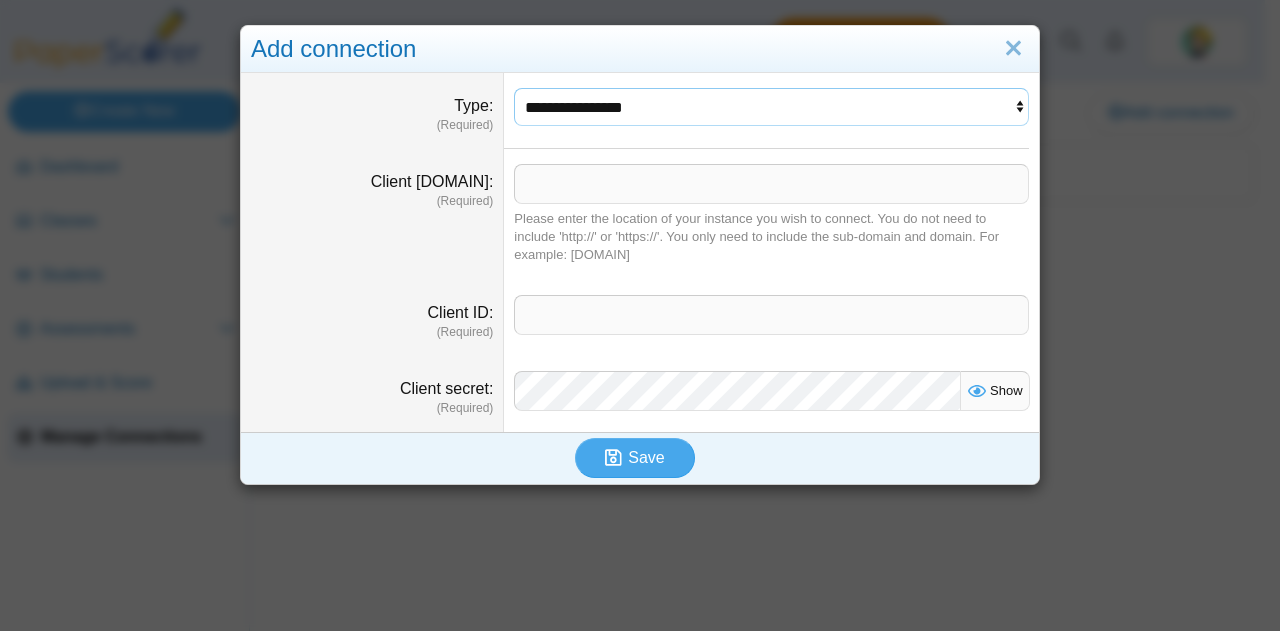 click on "**********" at bounding box center (771, 107) 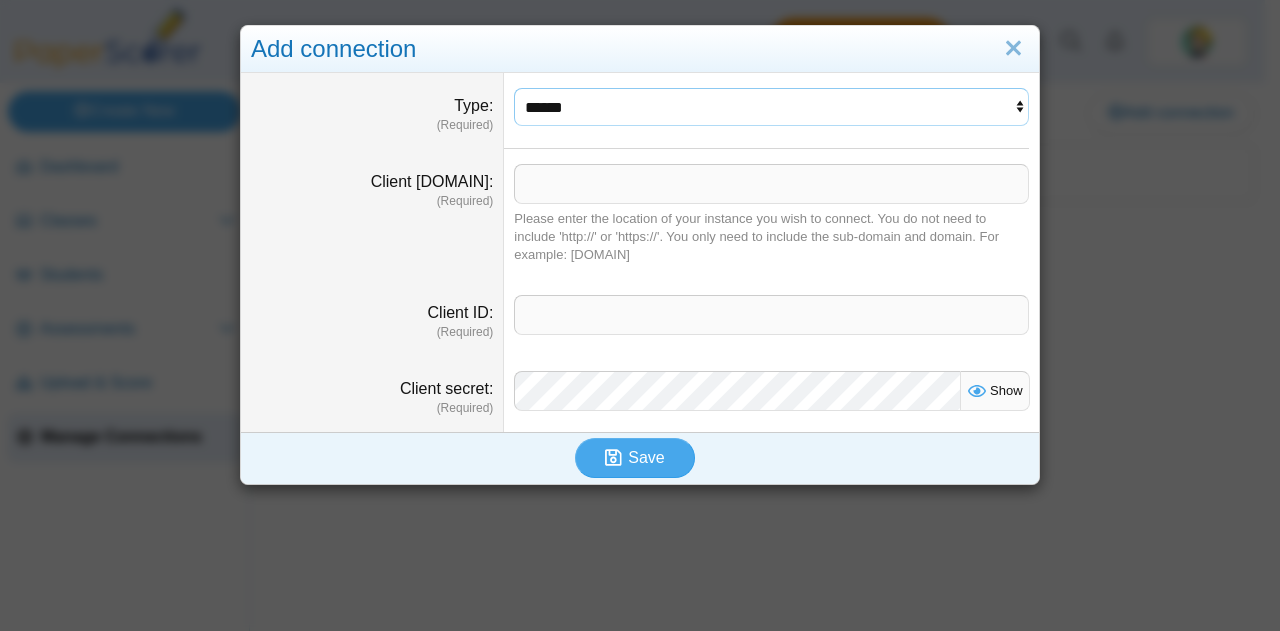 click on "**********" at bounding box center [771, 107] 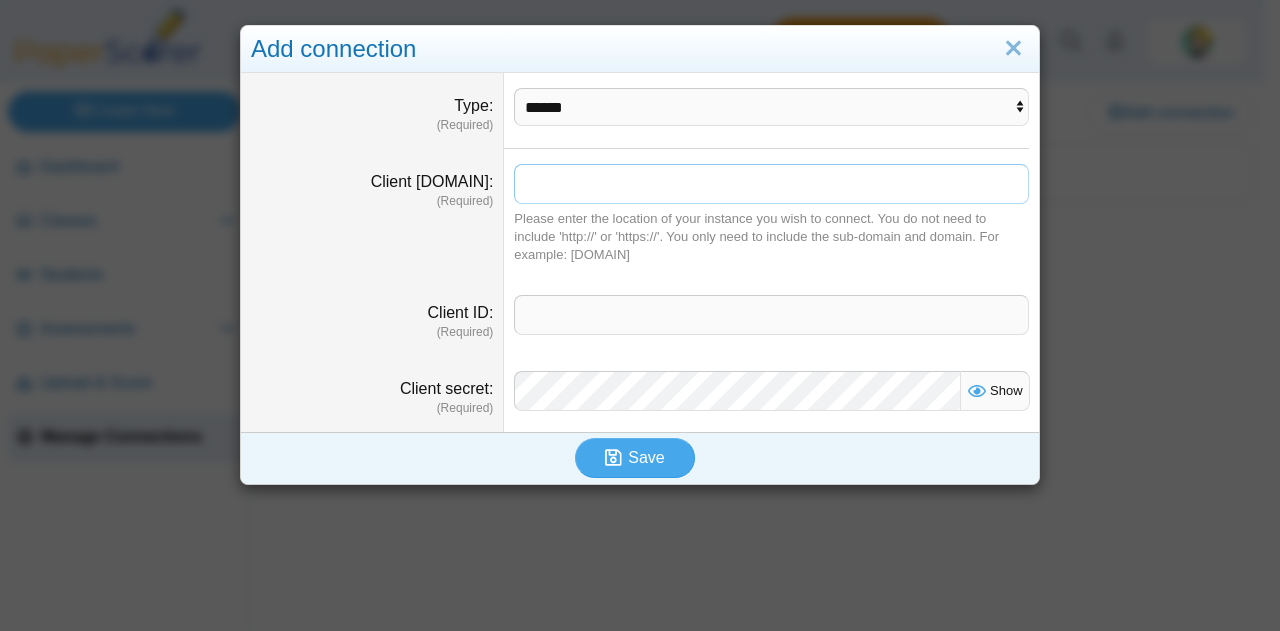 click on "Client domain" at bounding box center (771, 184) 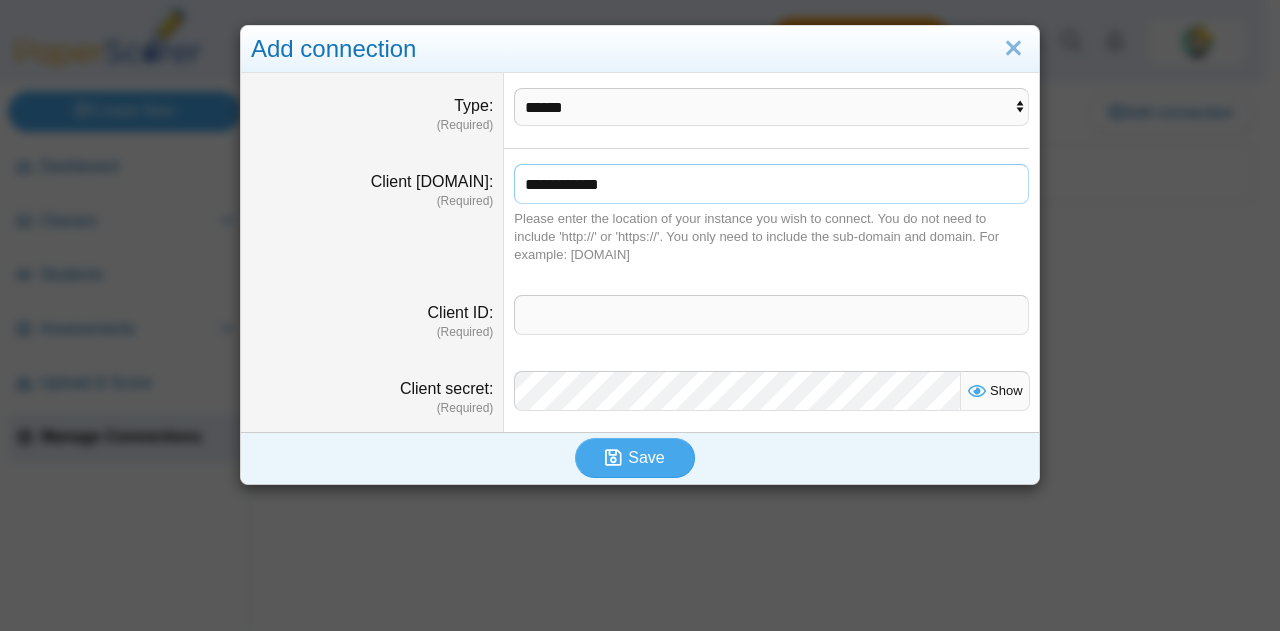 click on "**********" at bounding box center (771, 184) 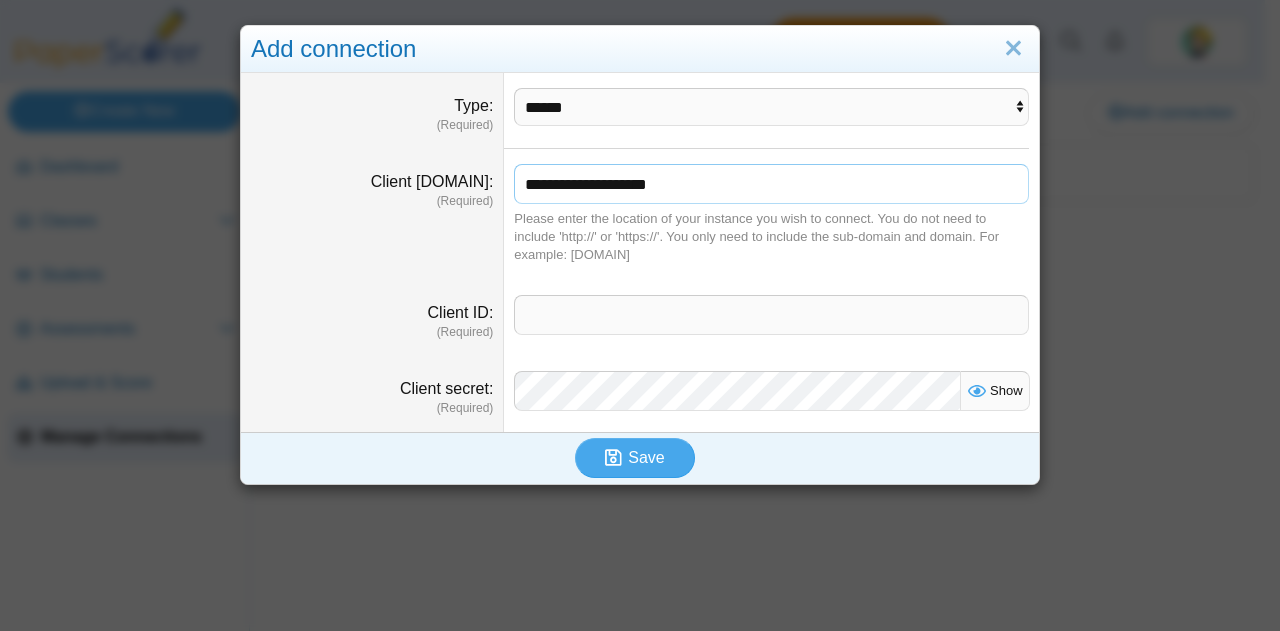click on "**********" at bounding box center [771, 184] 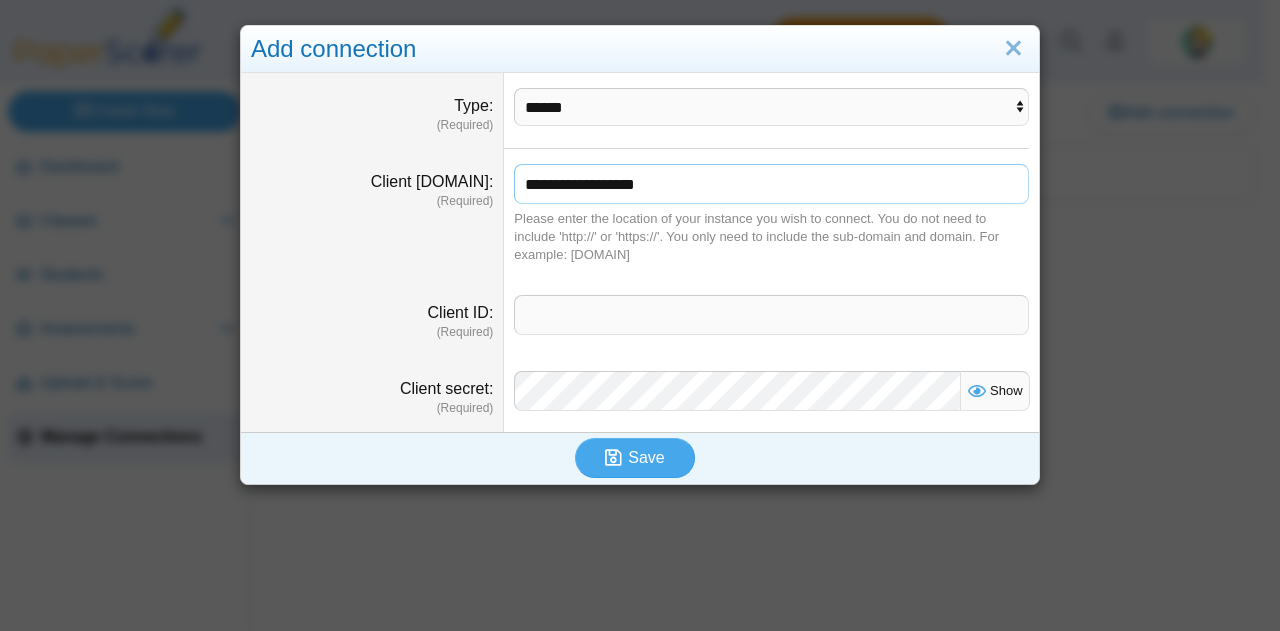 type on "**********" 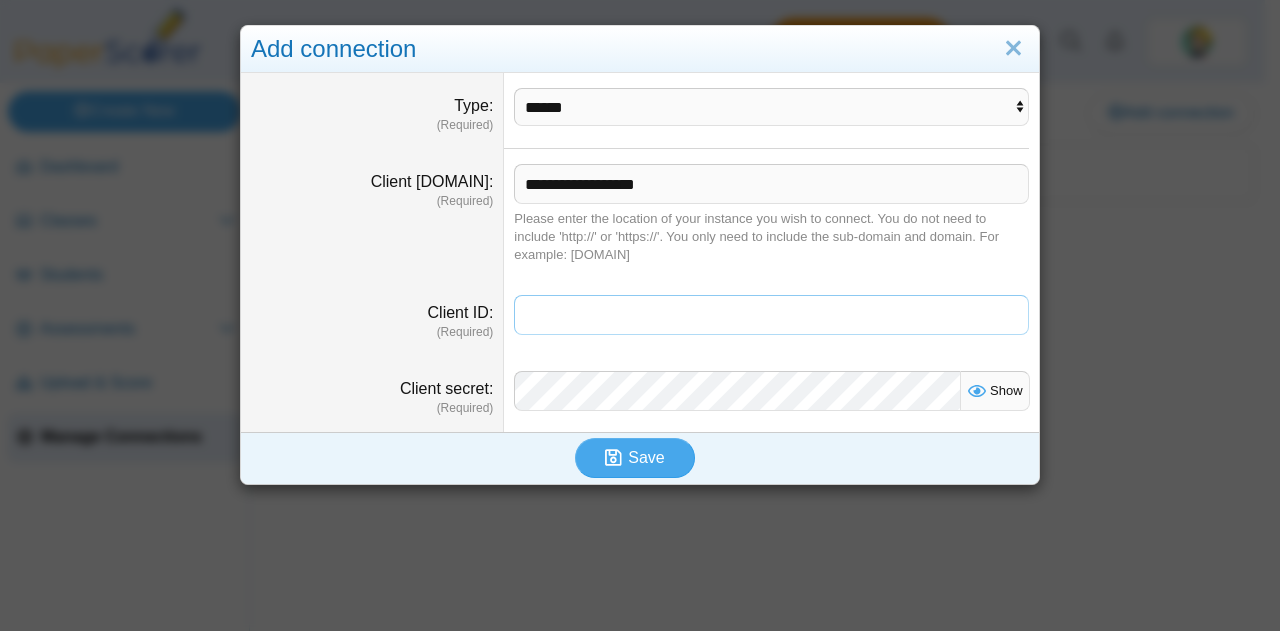 click on "Client ID" at bounding box center [771, 315] 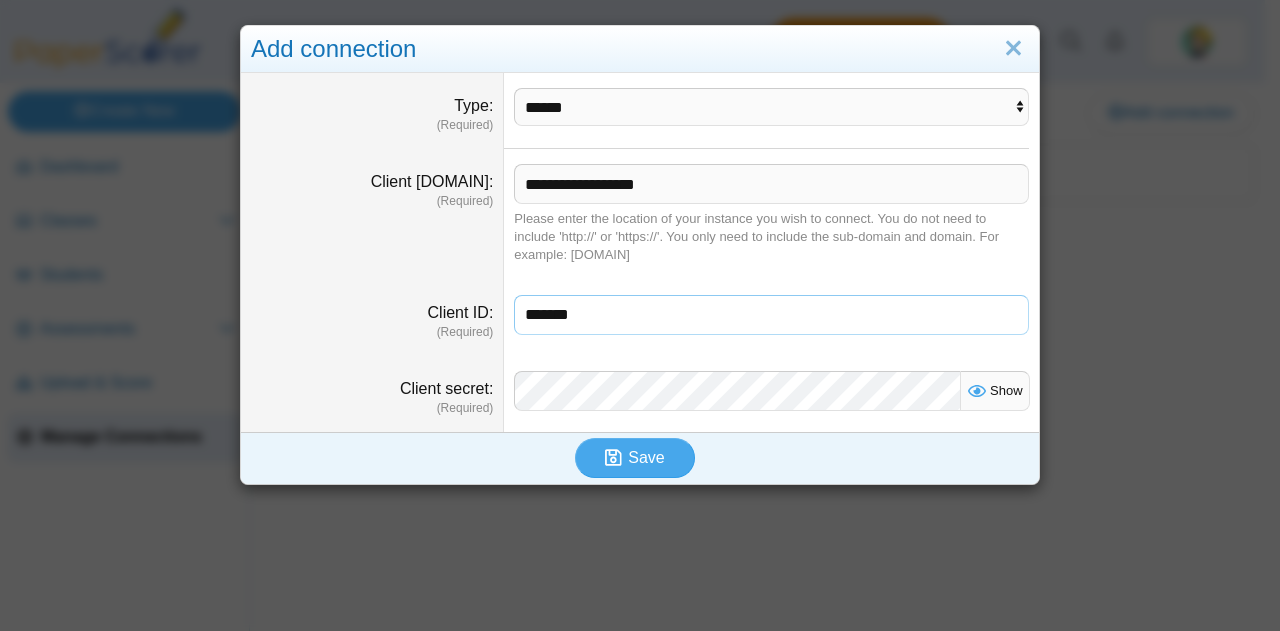 click on "*******" at bounding box center (771, 315) 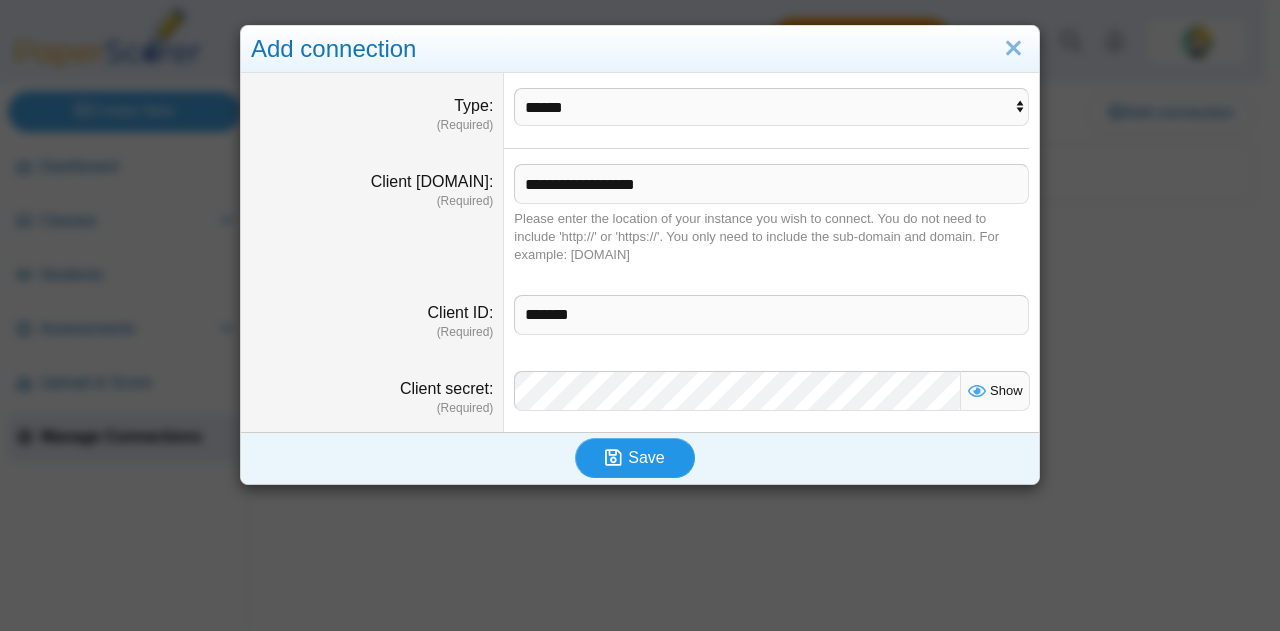 click 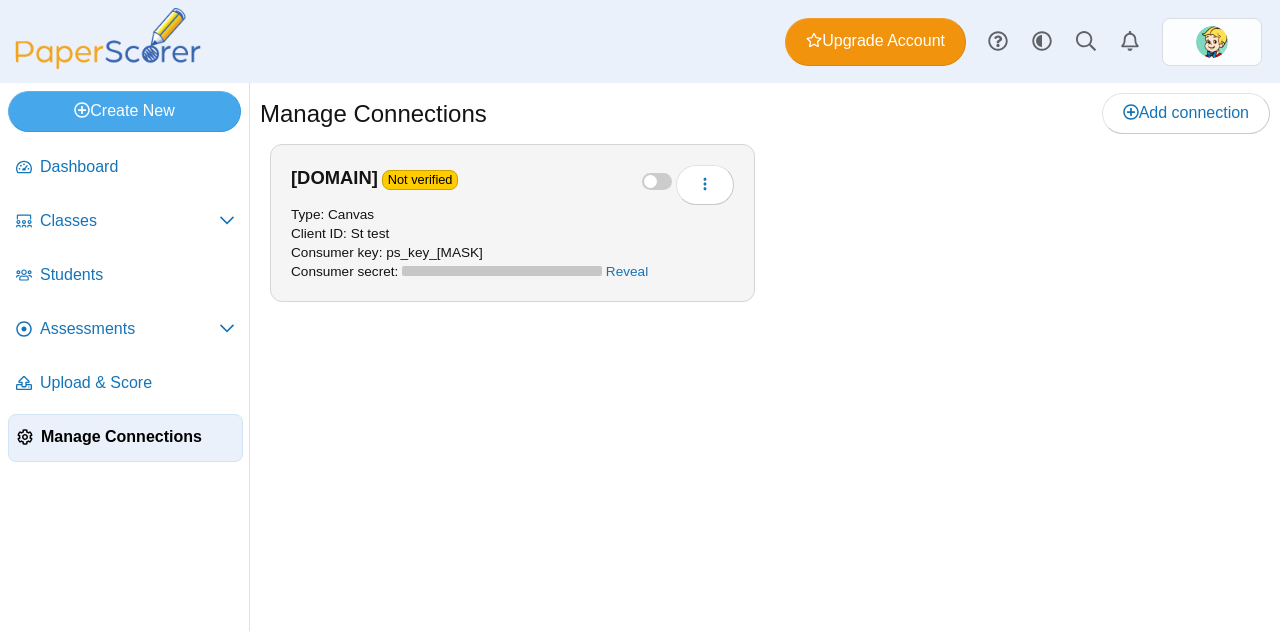 scroll, scrollTop: 0, scrollLeft: 0, axis: both 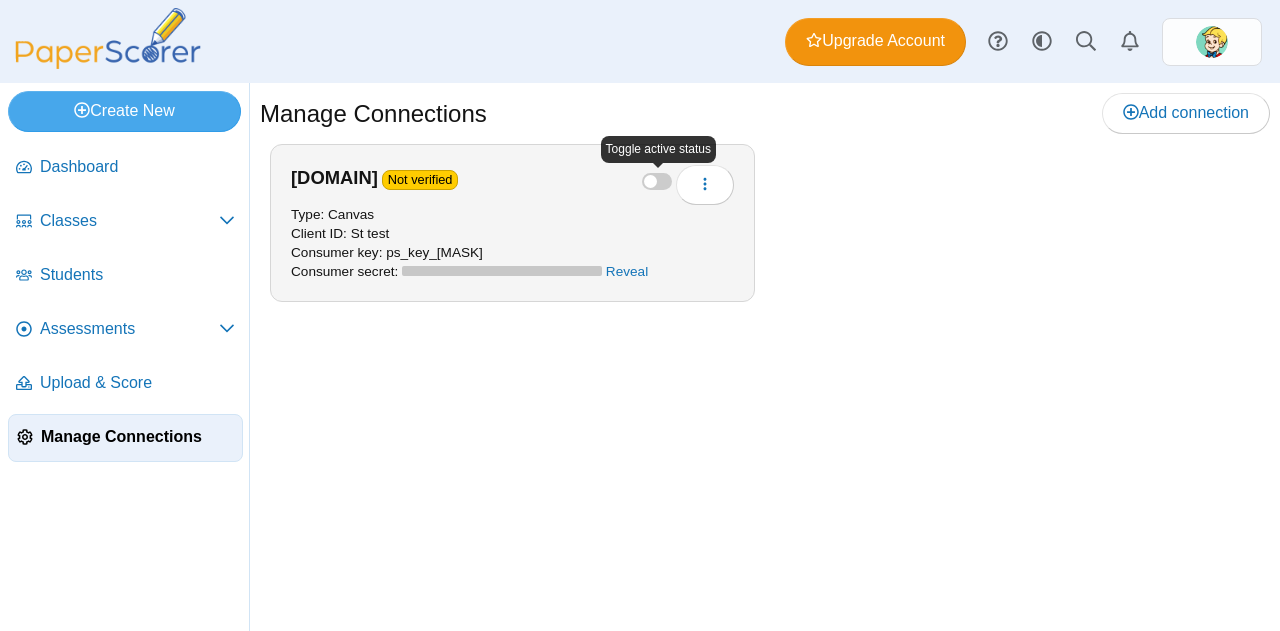 click at bounding box center [657, 181] 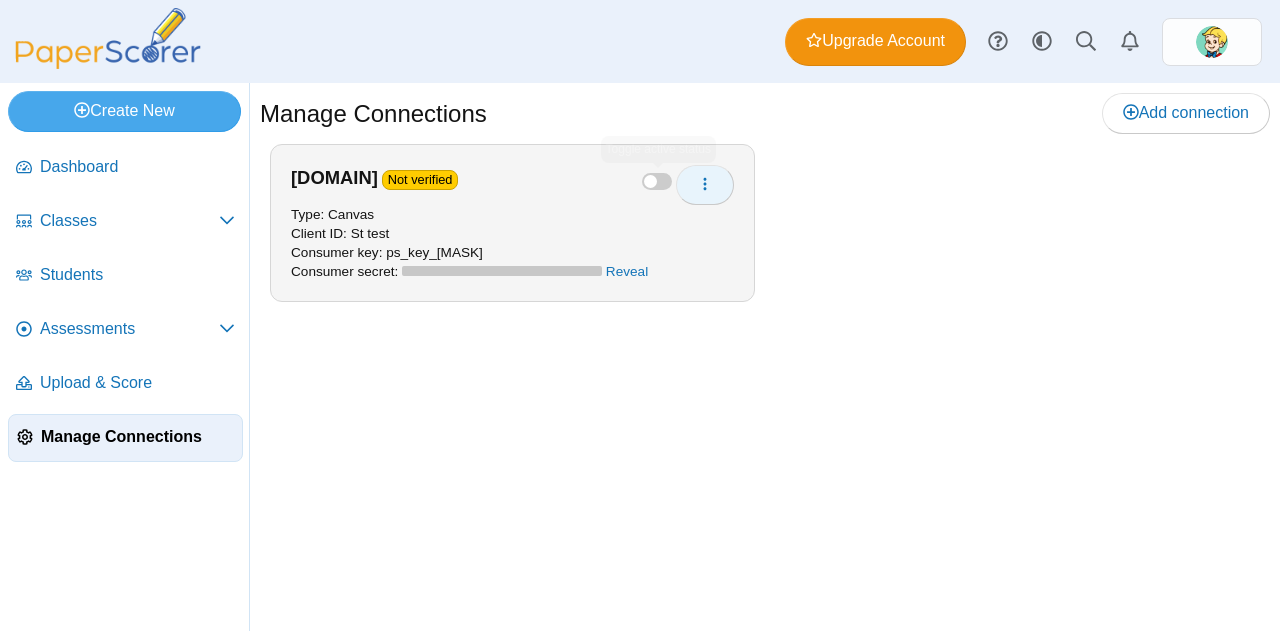 click at bounding box center (705, 185) 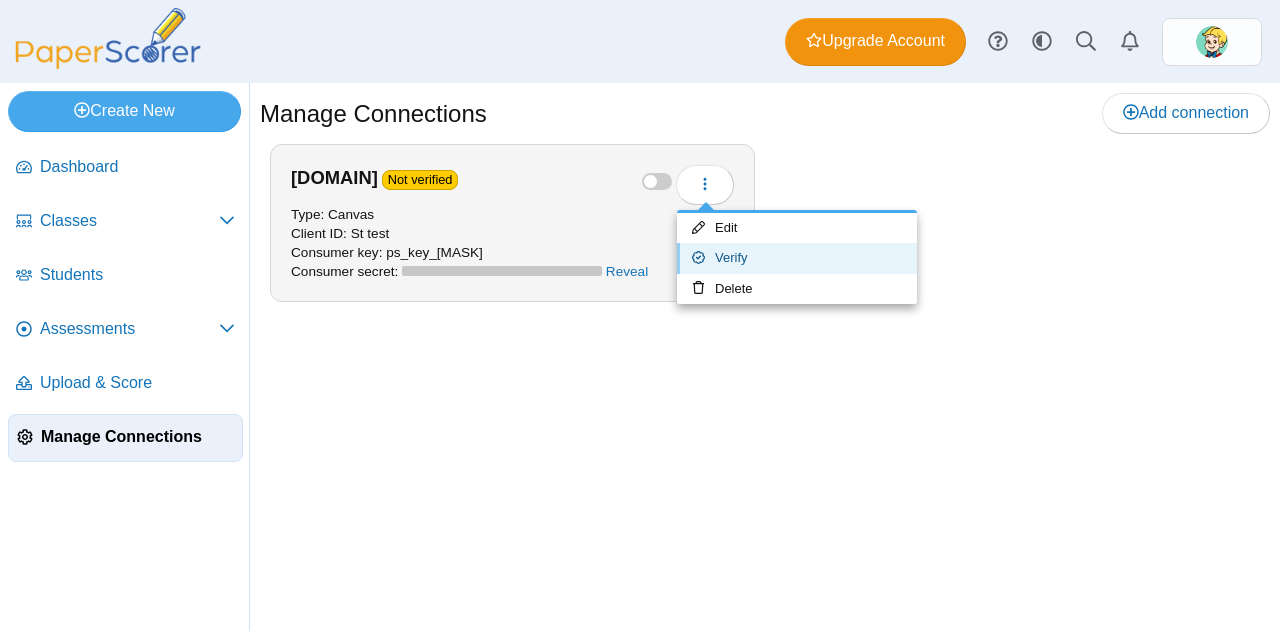 click on "Verify" at bounding box center (797, 258) 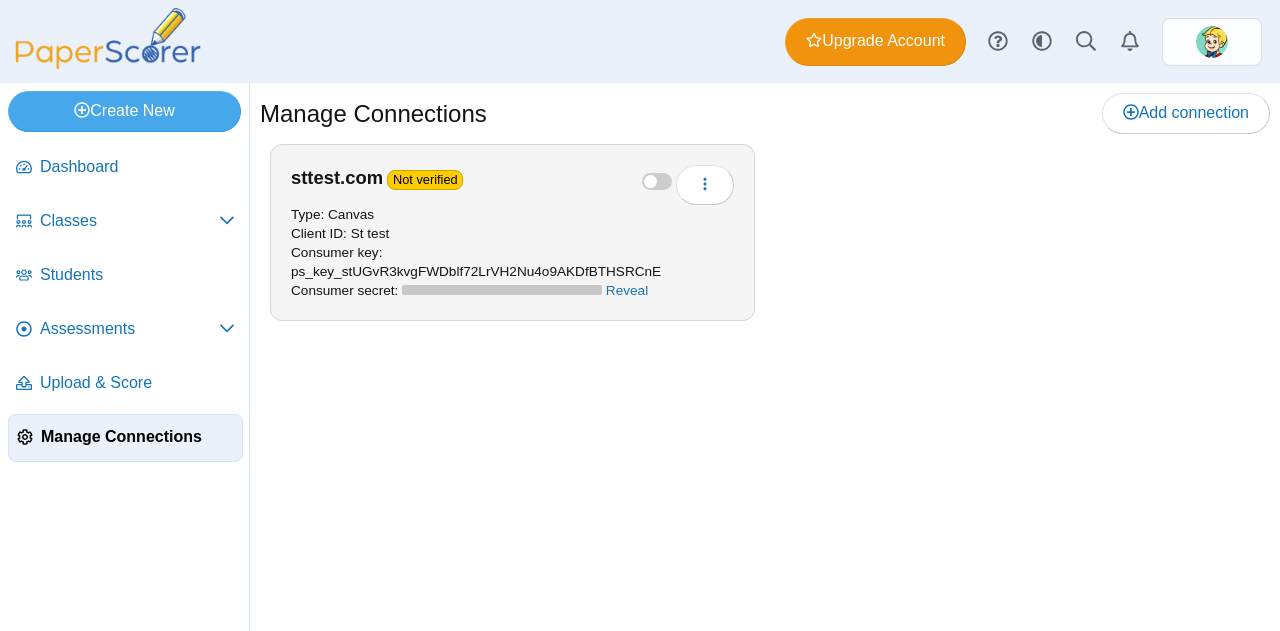 scroll, scrollTop: 0, scrollLeft: 0, axis: both 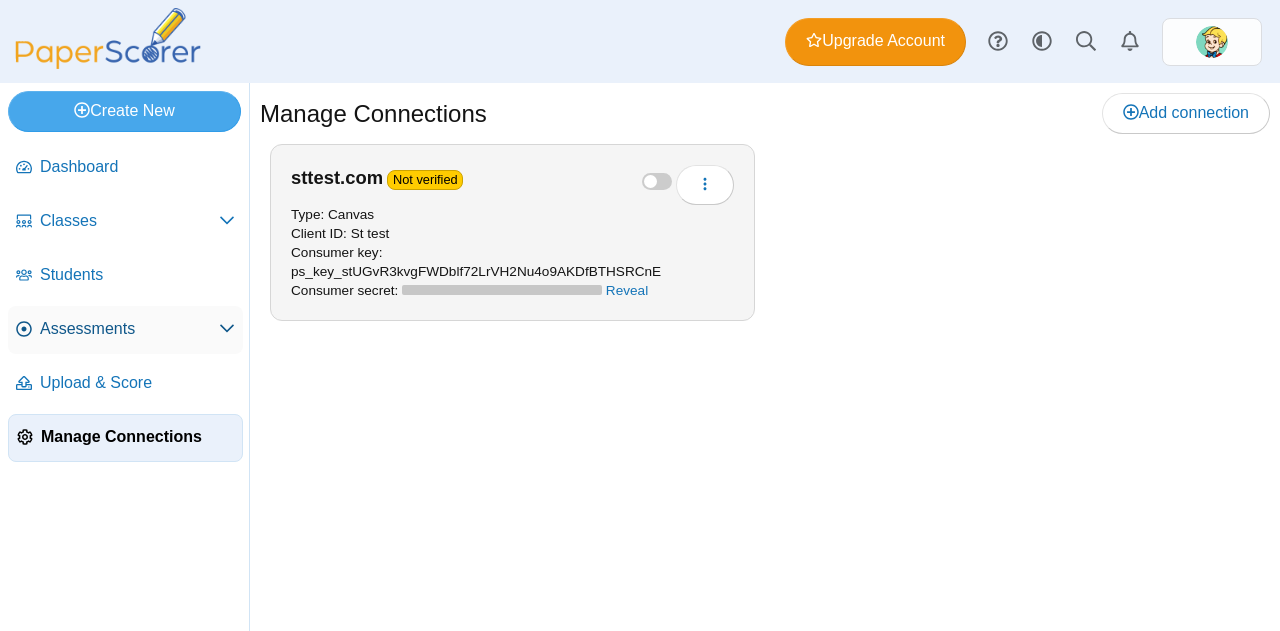 click on "Assessments" at bounding box center (129, 329) 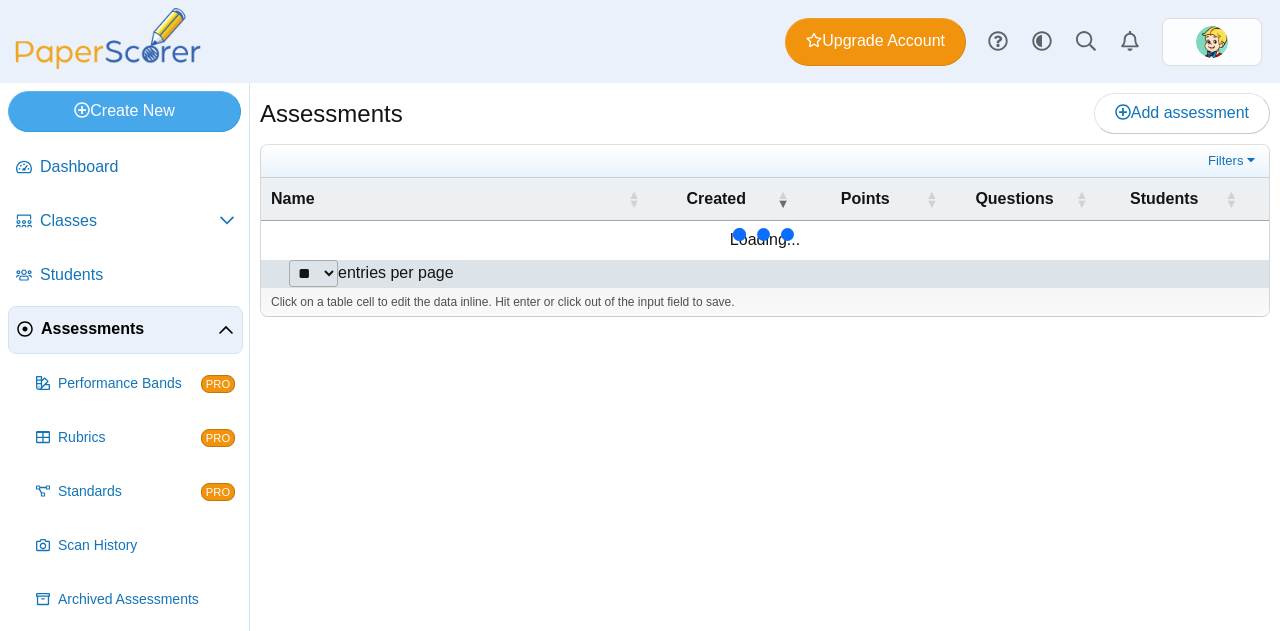 scroll, scrollTop: 0, scrollLeft: 0, axis: both 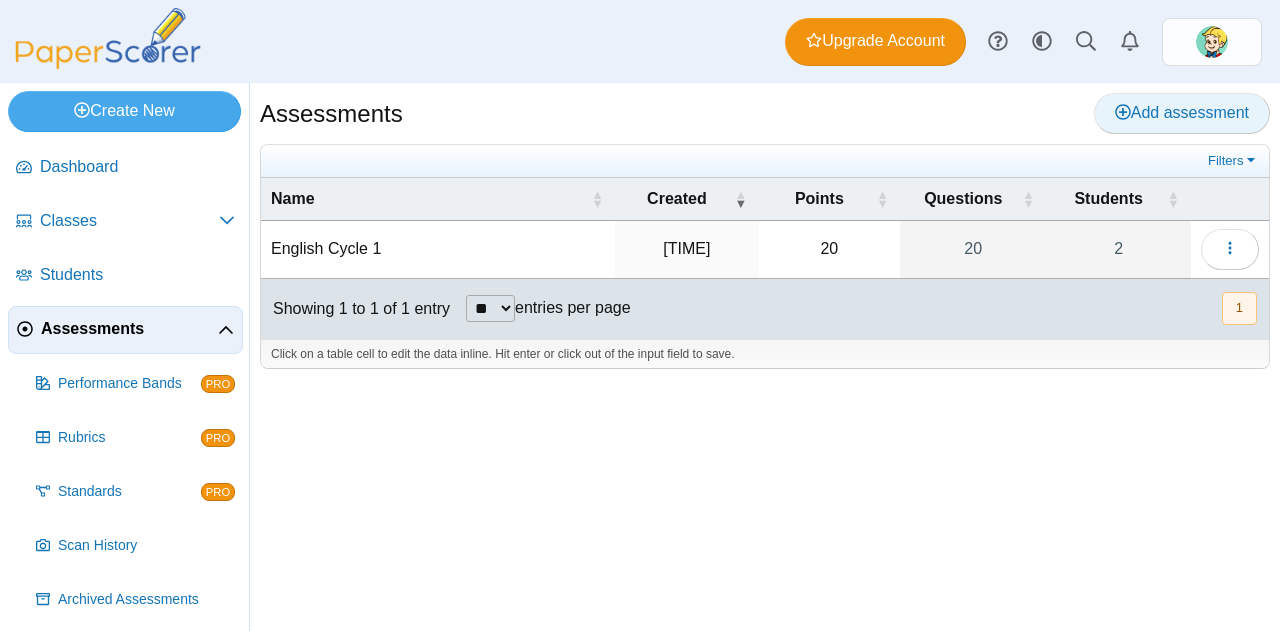 click on "Add assessment" at bounding box center (1182, 112) 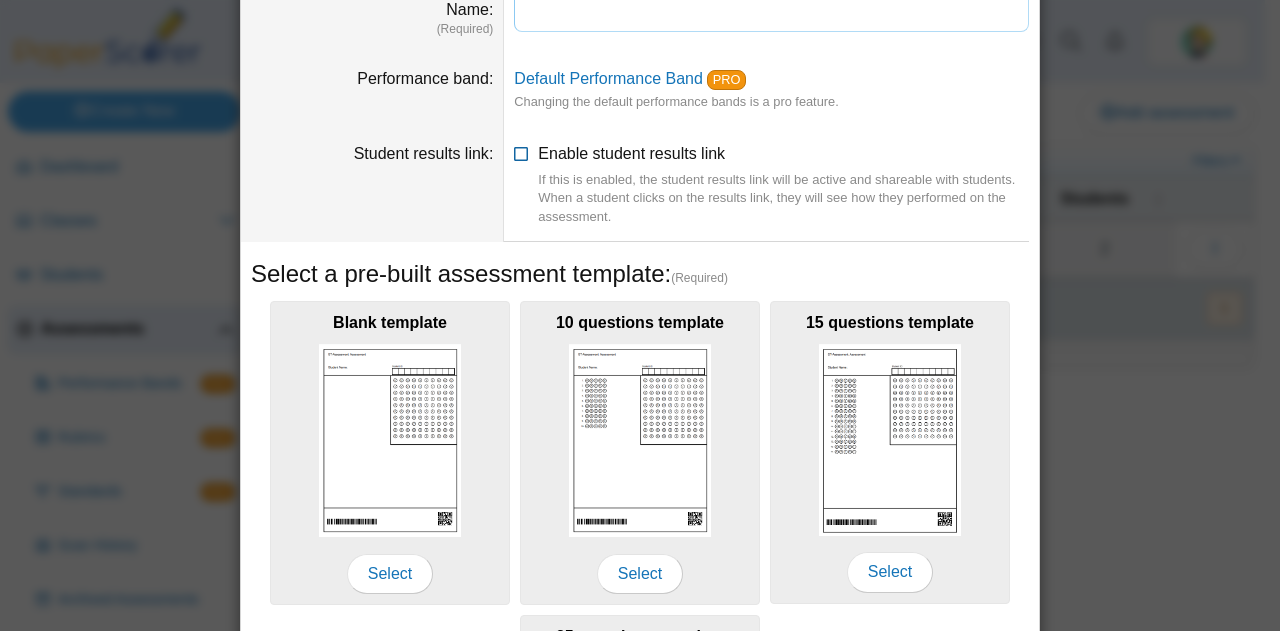 scroll, scrollTop: 0, scrollLeft: 0, axis: both 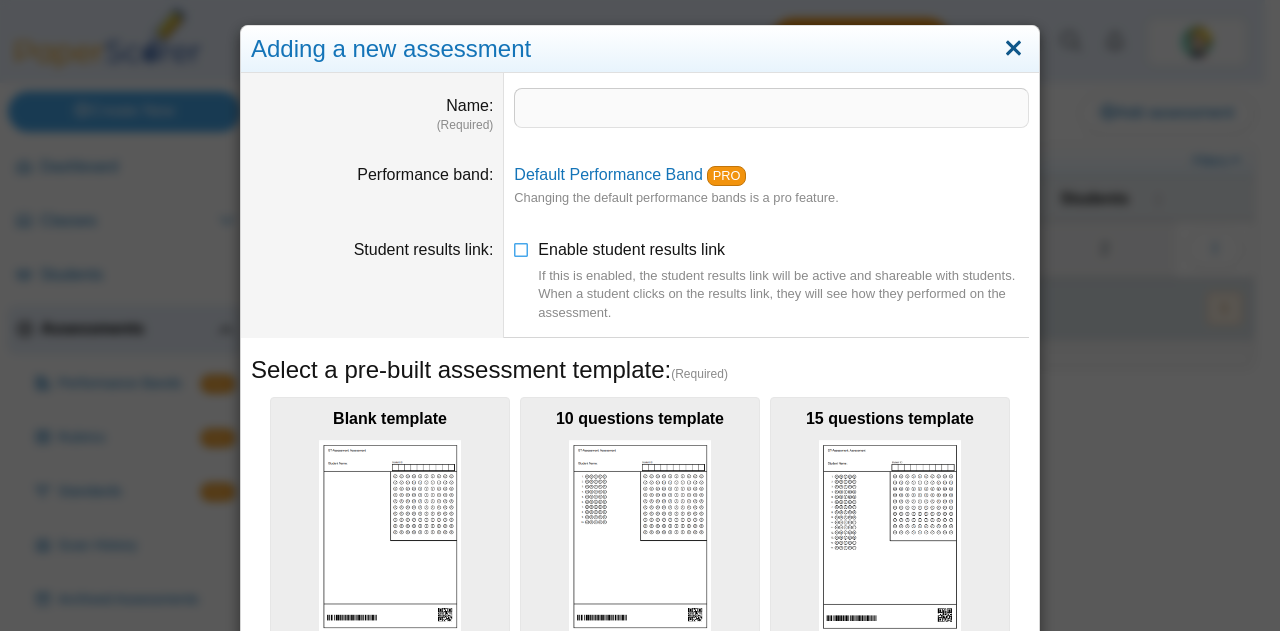 click at bounding box center (1013, 49) 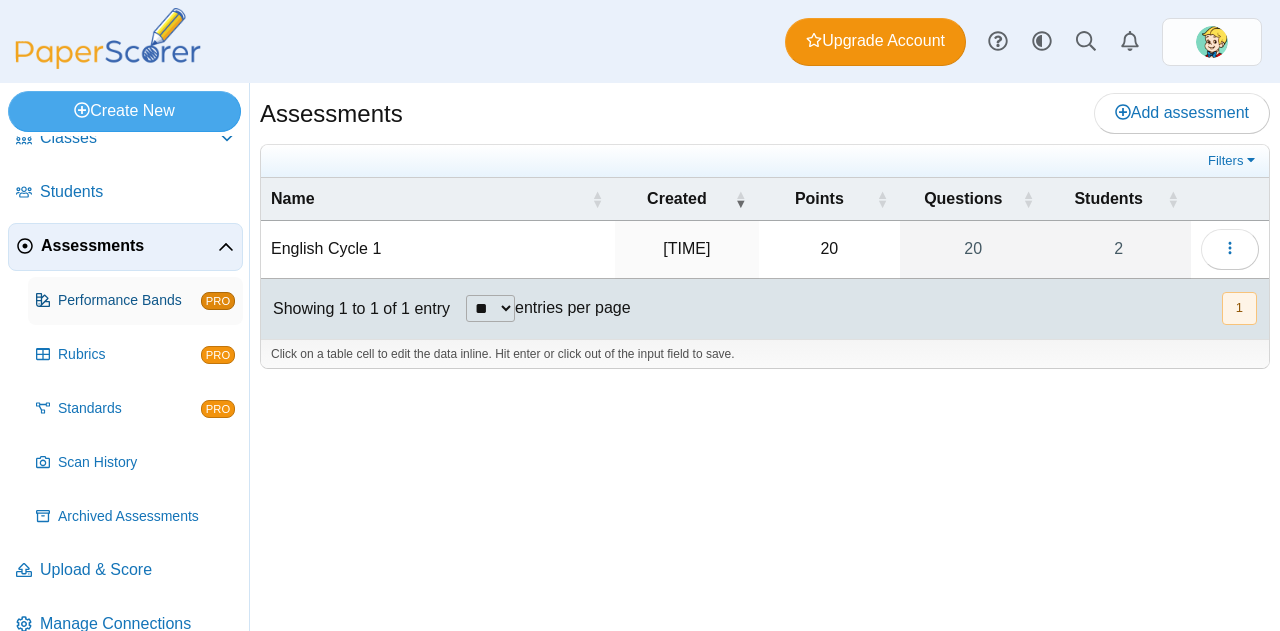 scroll, scrollTop: 112, scrollLeft: 0, axis: vertical 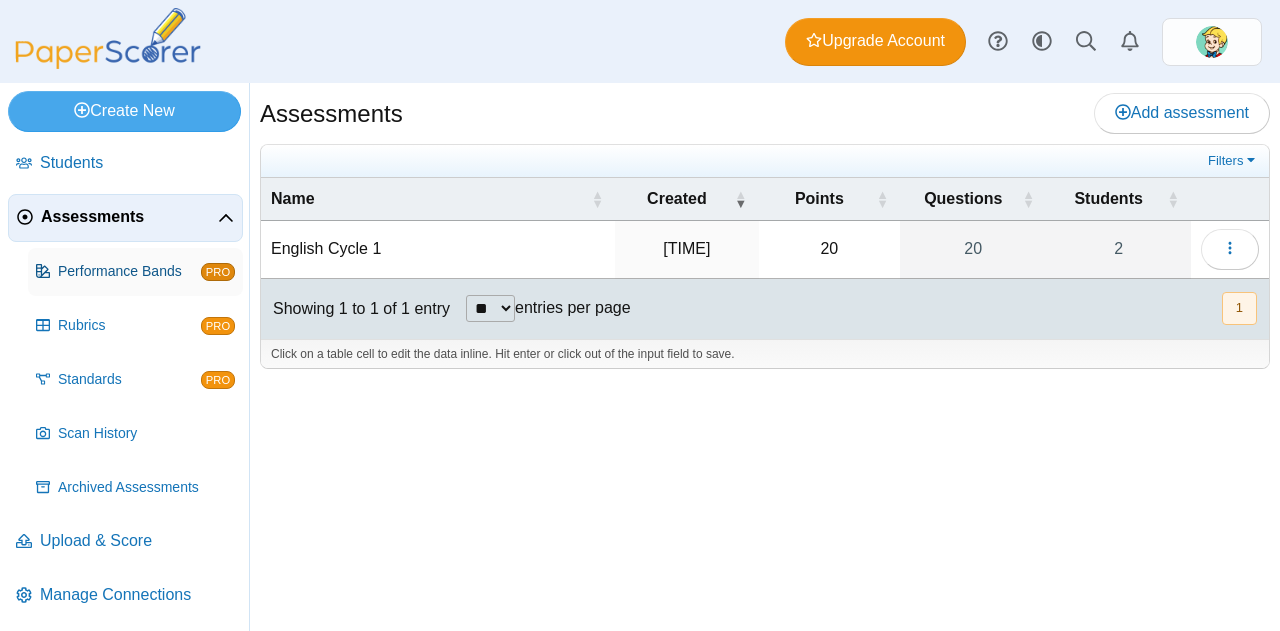 click on "Performance Bands" at bounding box center [129, 272] 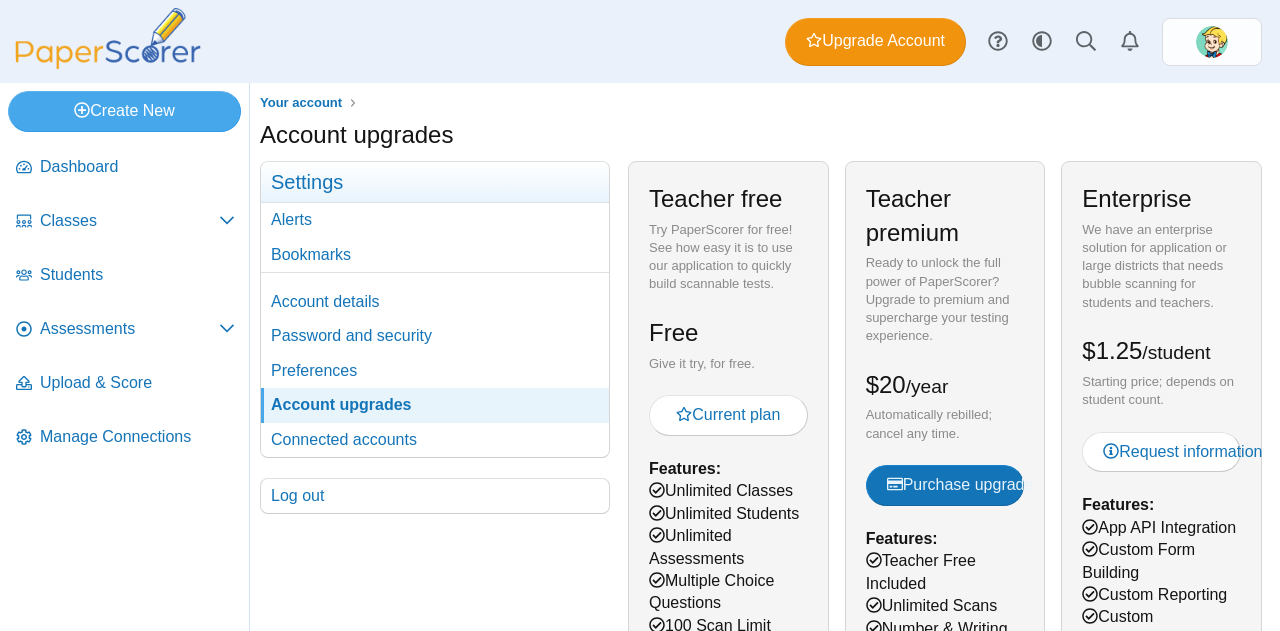 scroll, scrollTop: 0, scrollLeft: 0, axis: both 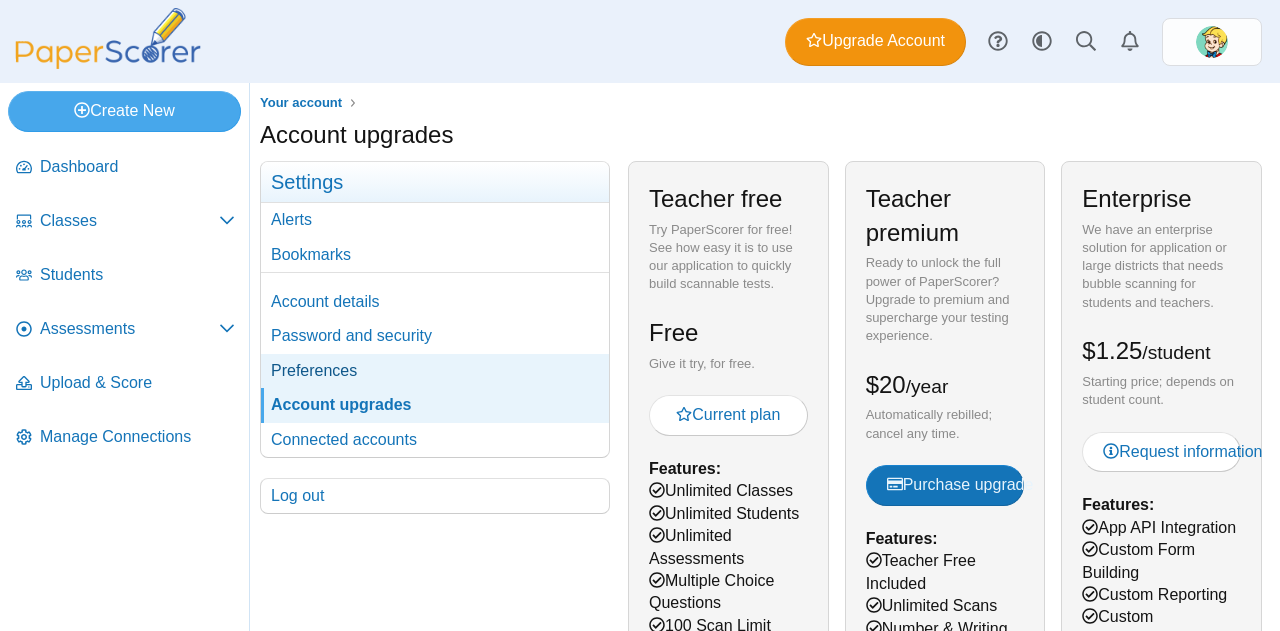 click on "Preferences" at bounding box center [435, 371] 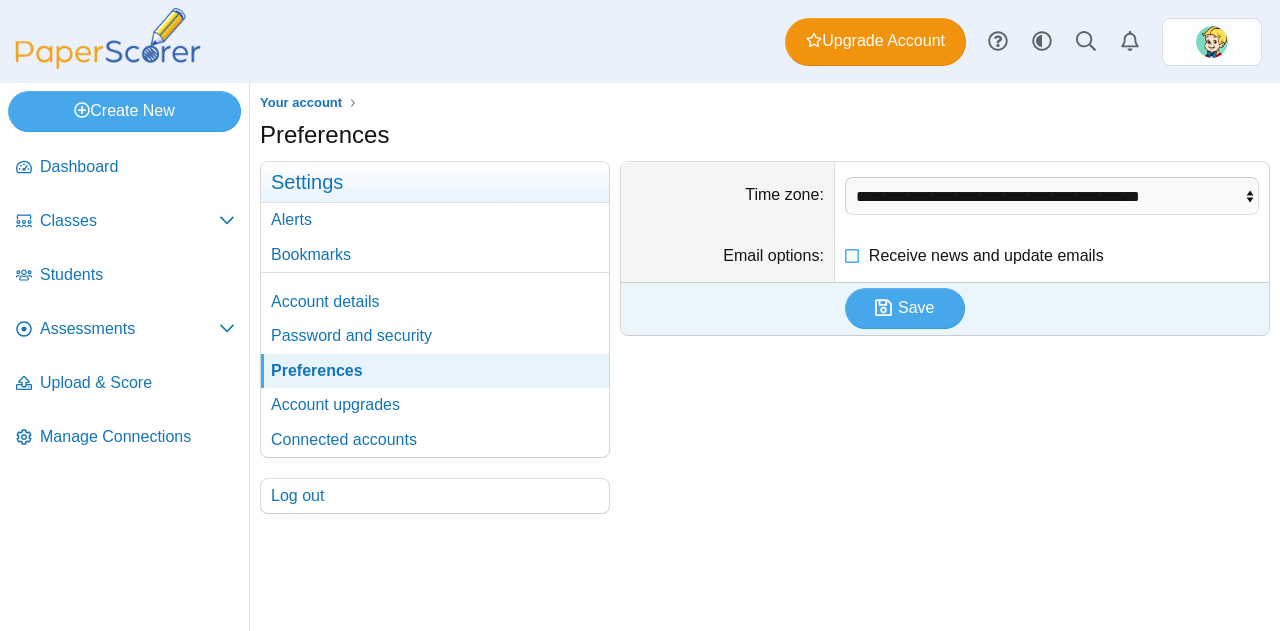 scroll, scrollTop: 0, scrollLeft: 0, axis: both 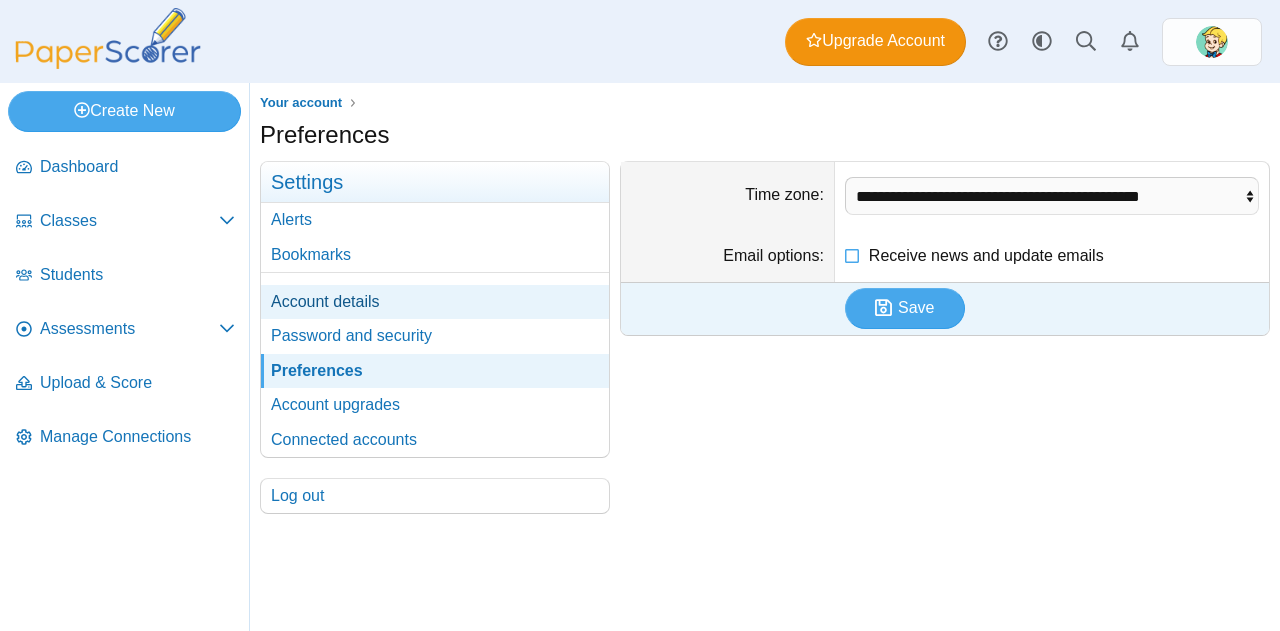 click on "Account details" at bounding box center (435, 302) 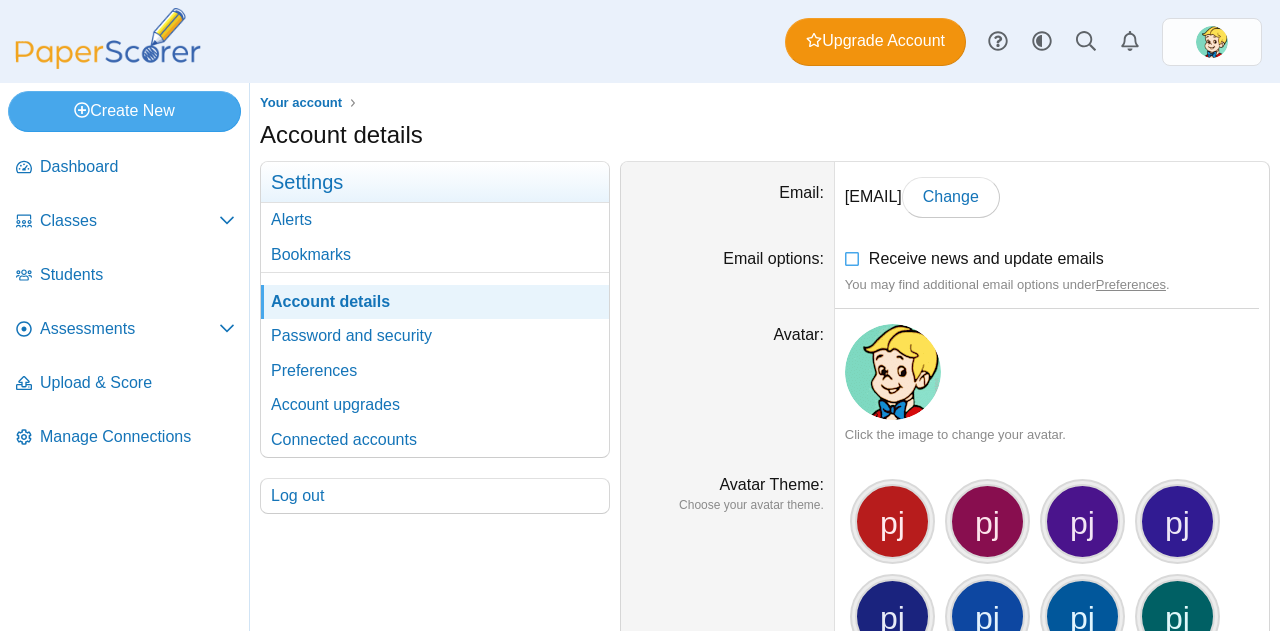 scroll, scrollTop: 0, scrollLeft: 0, axis: both 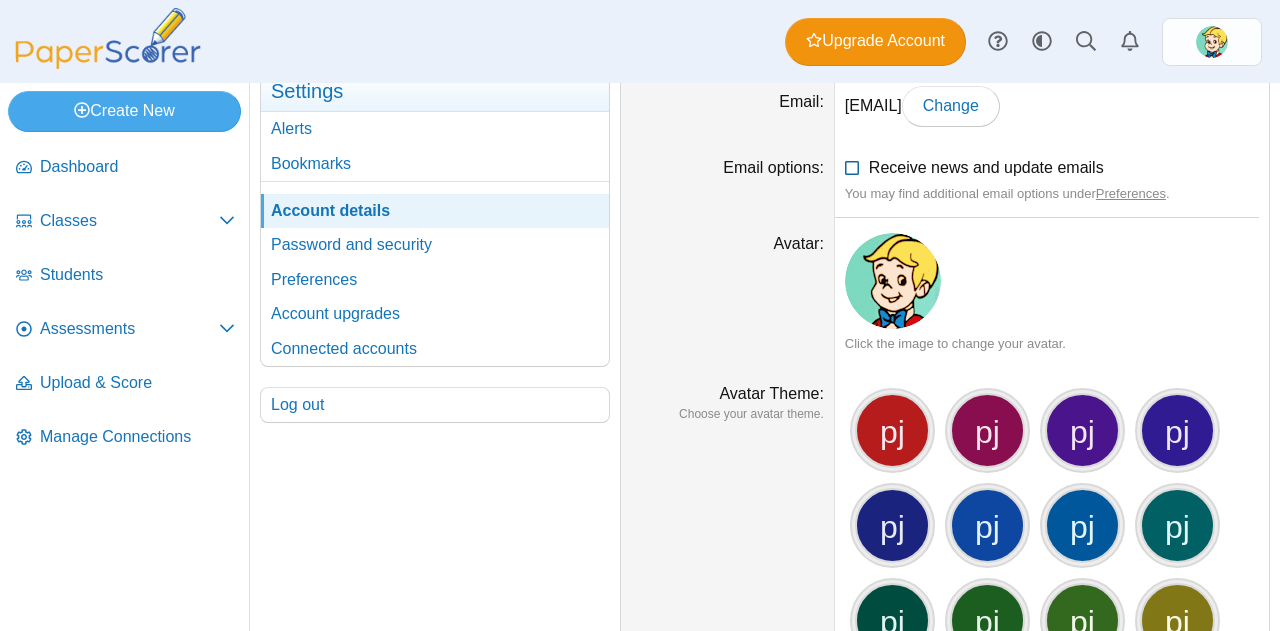 click at bounding box center (853, 164) 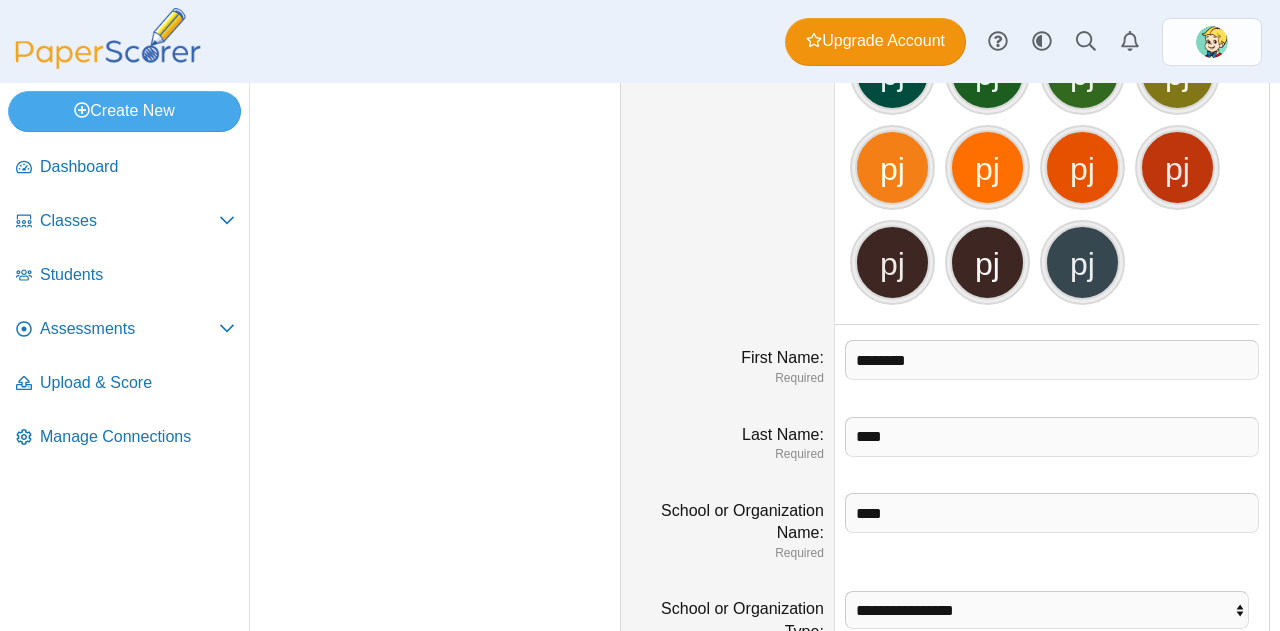 scroll, scrollTop: 752, scrollLeft: 0, axis: vertical 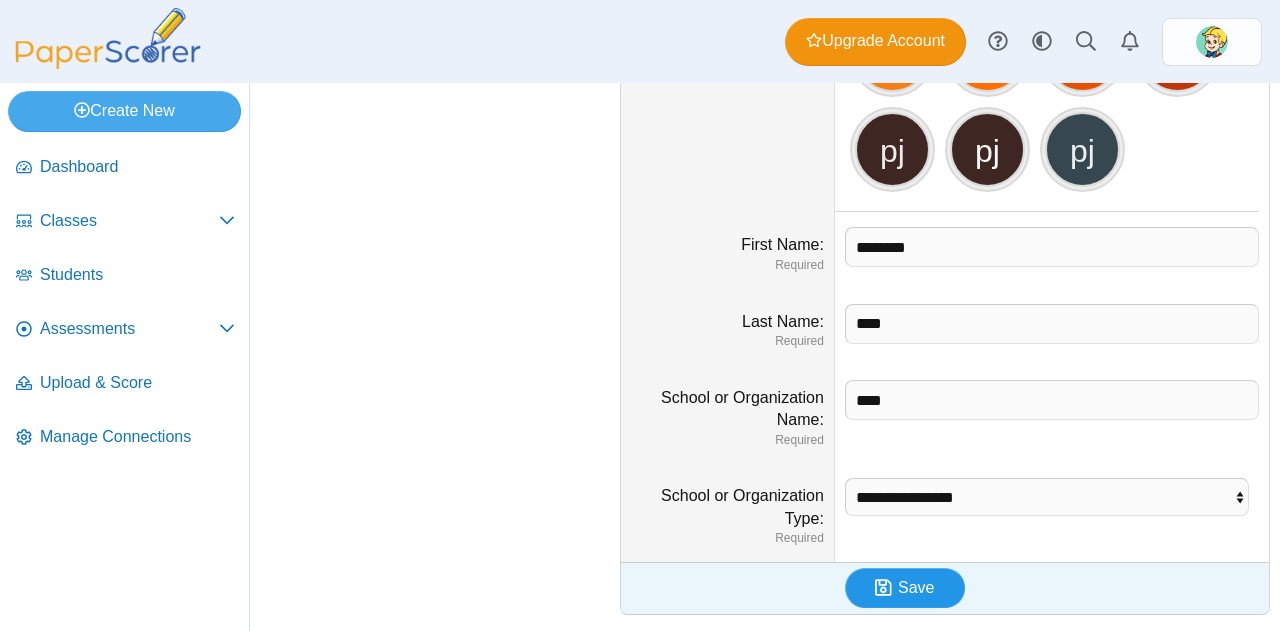 click on "Save" at bounding box center (916, 587) 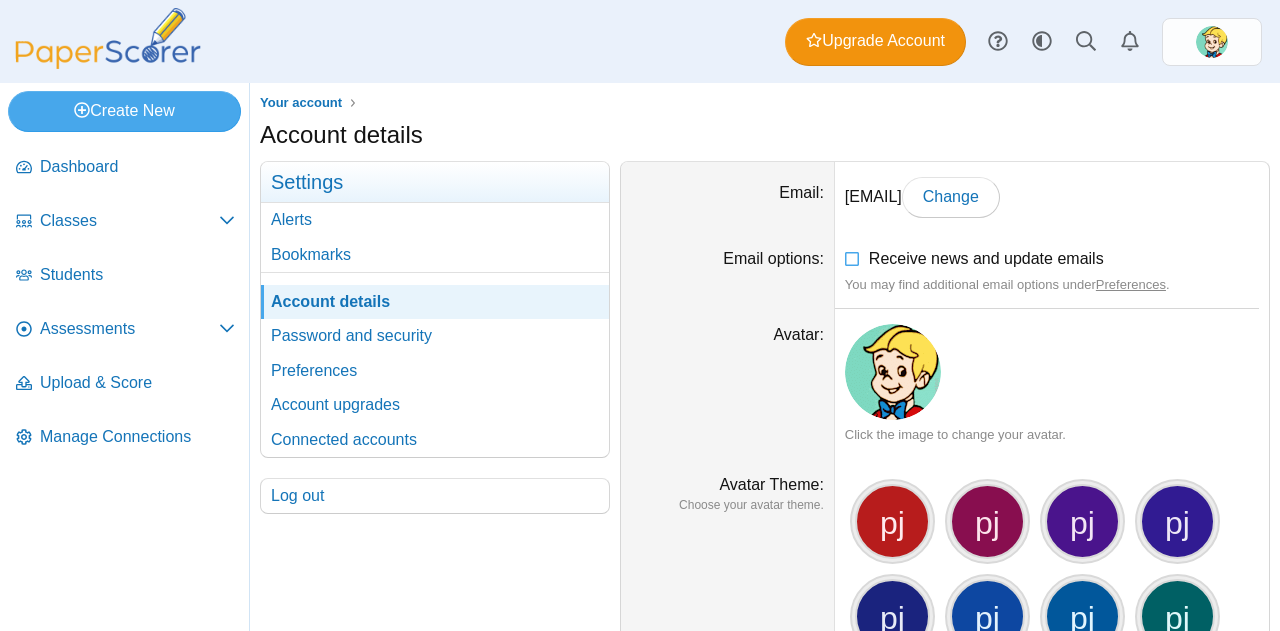 scroll, scrollTop: 0, scrollLeft: 0, axis: both 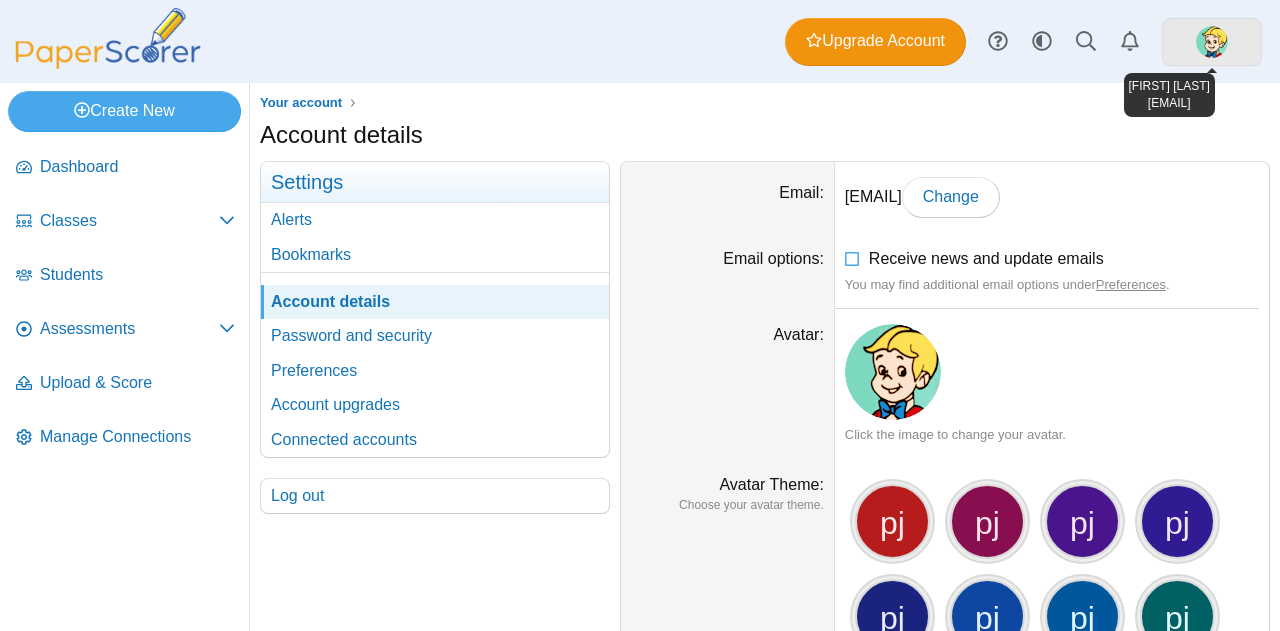 click at bounding box center (1212, 42) 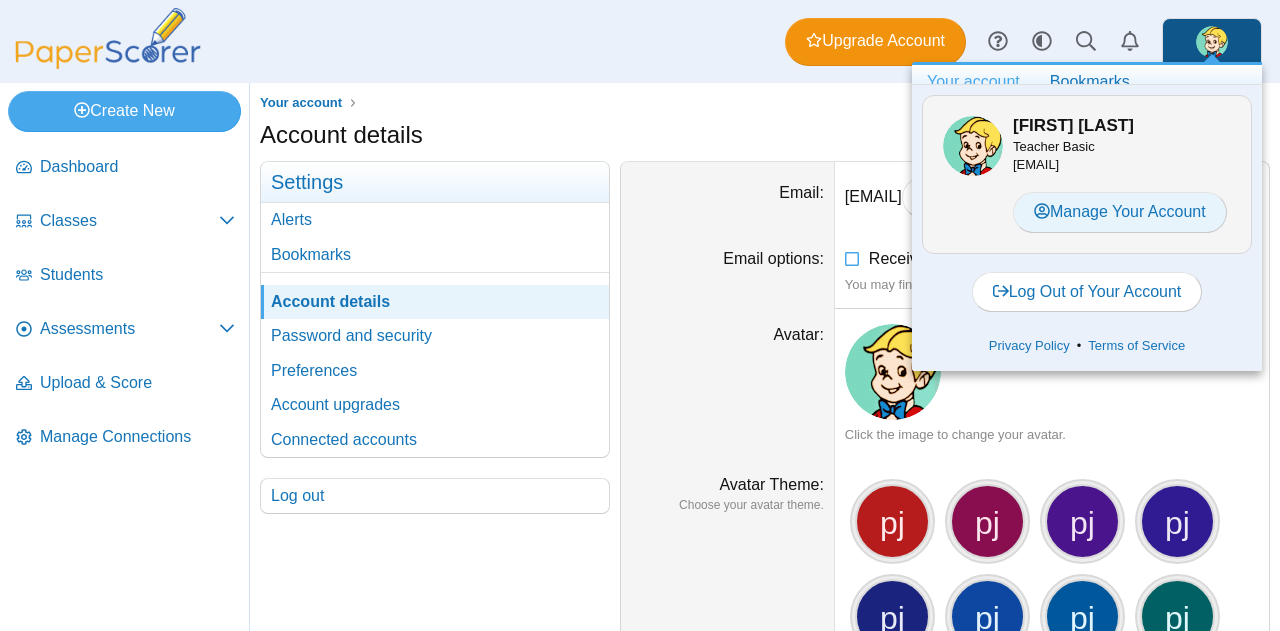 click on "Manage Your Account" at bounding box center [1120, 212] 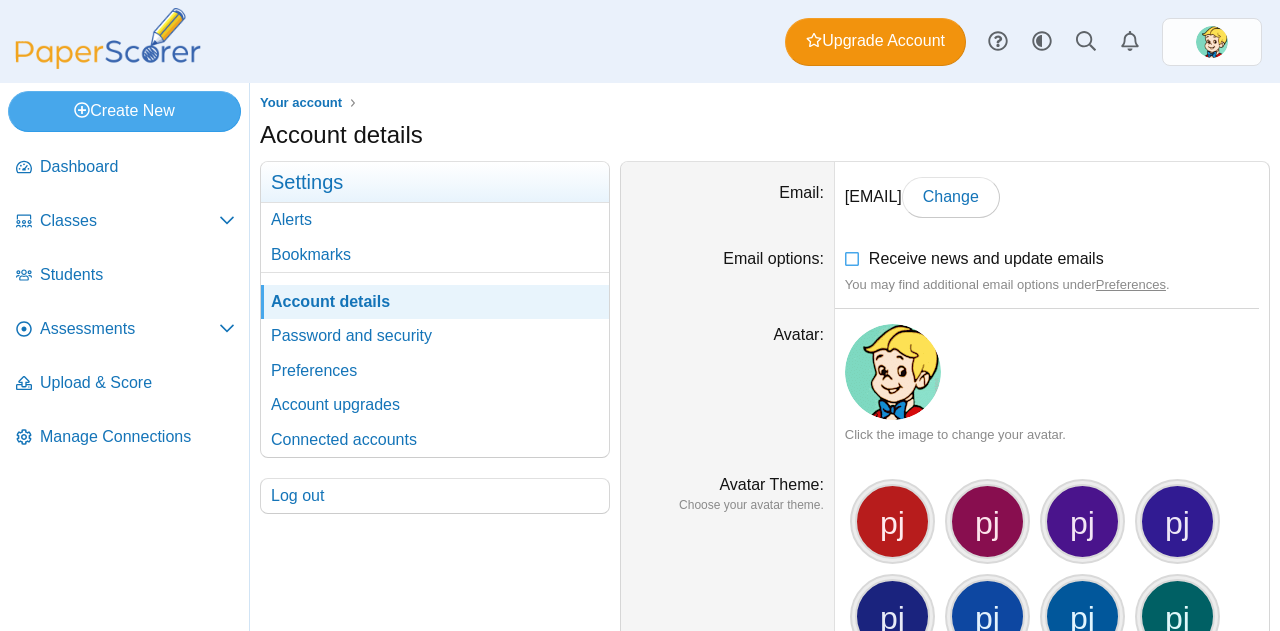 scroll, scrollTop: 0, scrollLeft: 0, axis: both 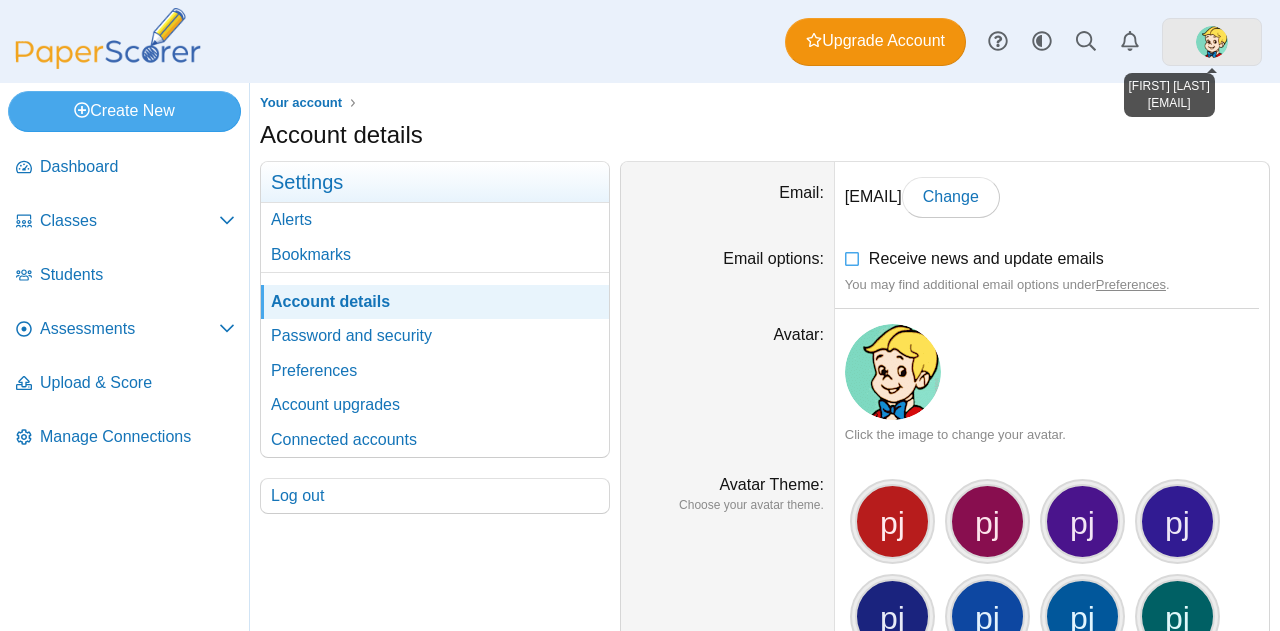 click at bounding box center [1212, 42] 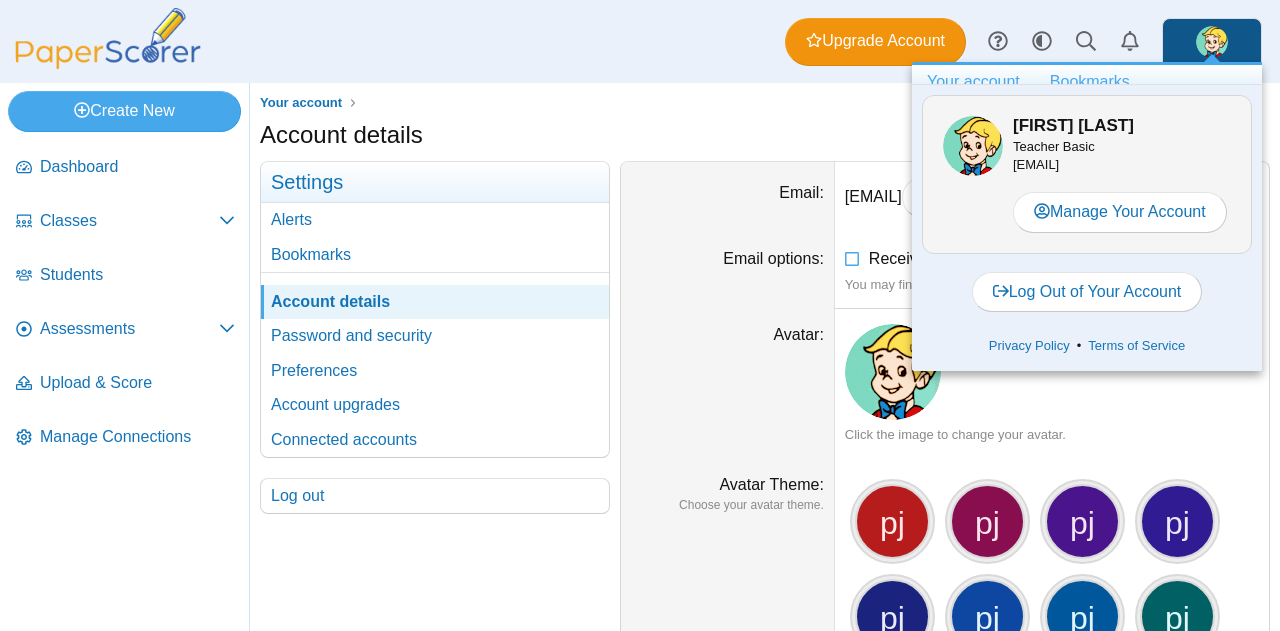 click on "Bookmarks" at bounding box center (1090, 82) 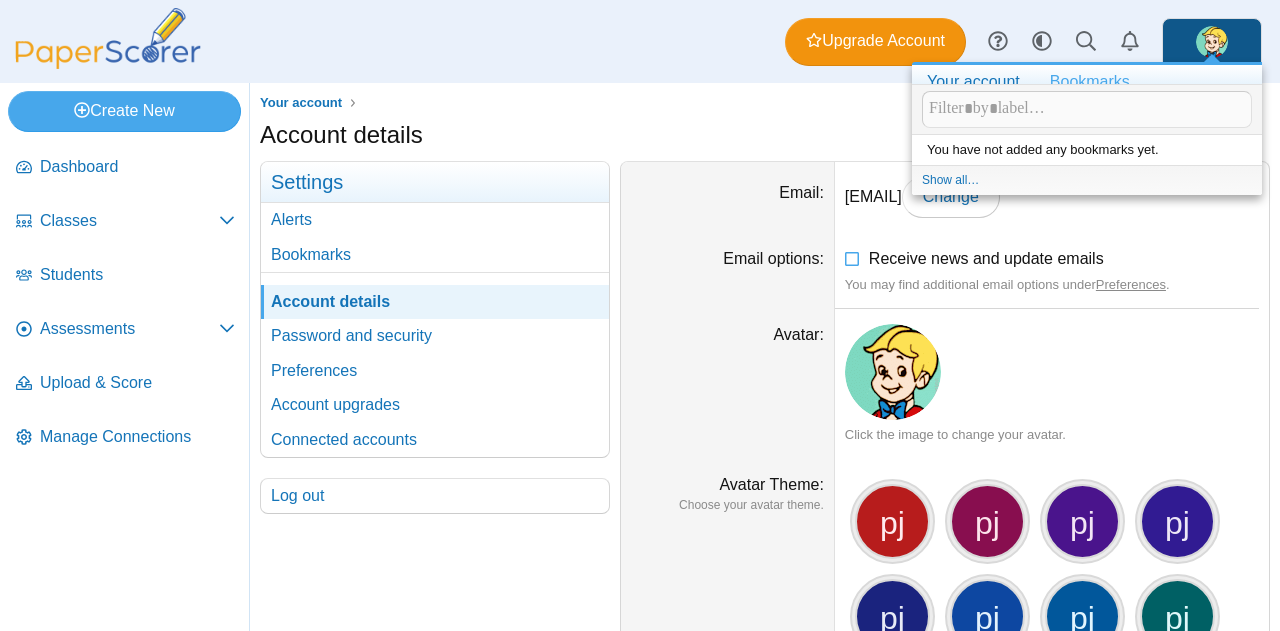 click on "Settings" at bounding box center [435, 182] 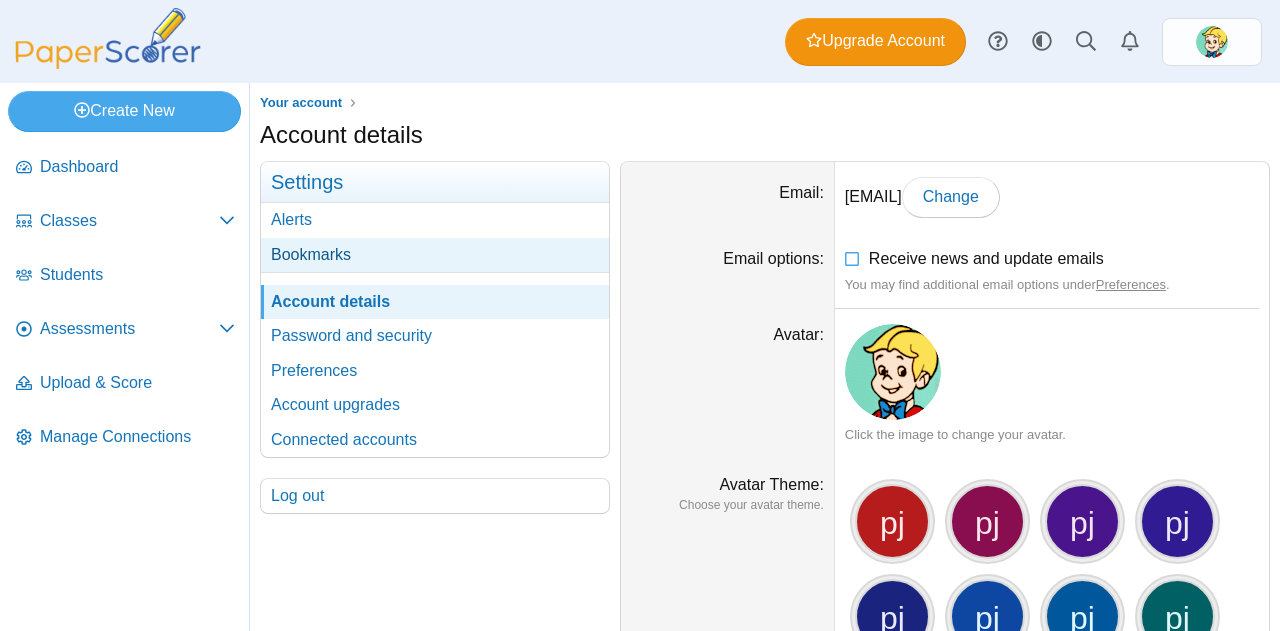 click on "Bookmarks" at bounding box center [435, 255] 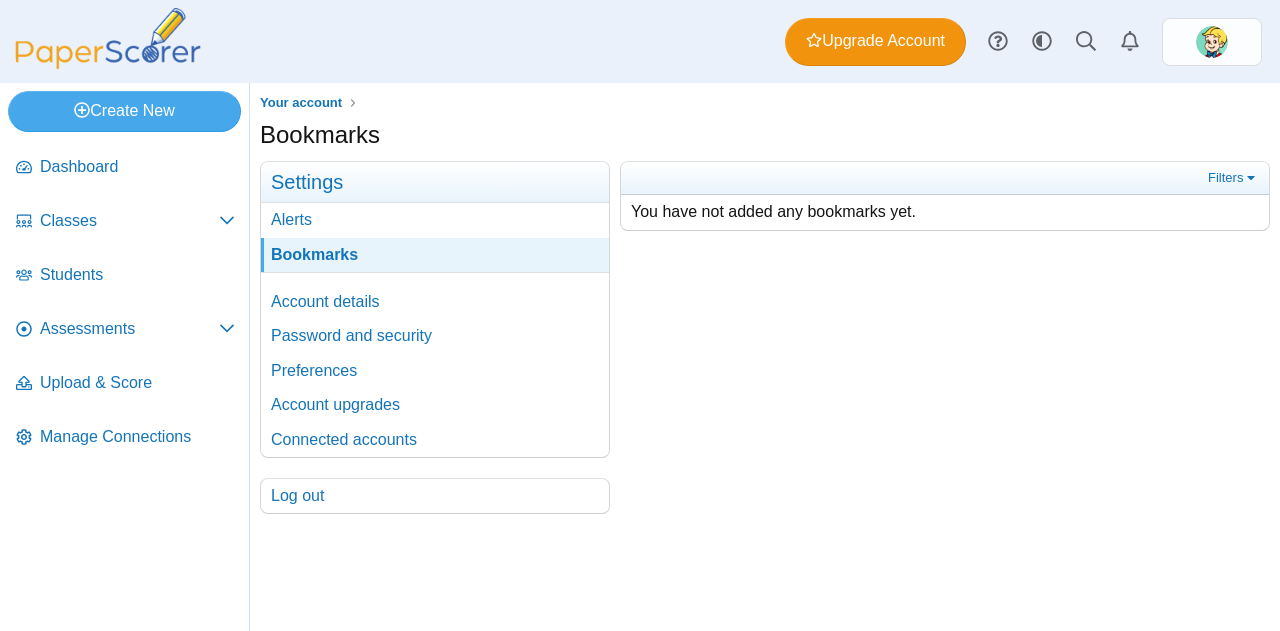 scroll, scrollTop: 0, scrollLeft: 0, axis: both 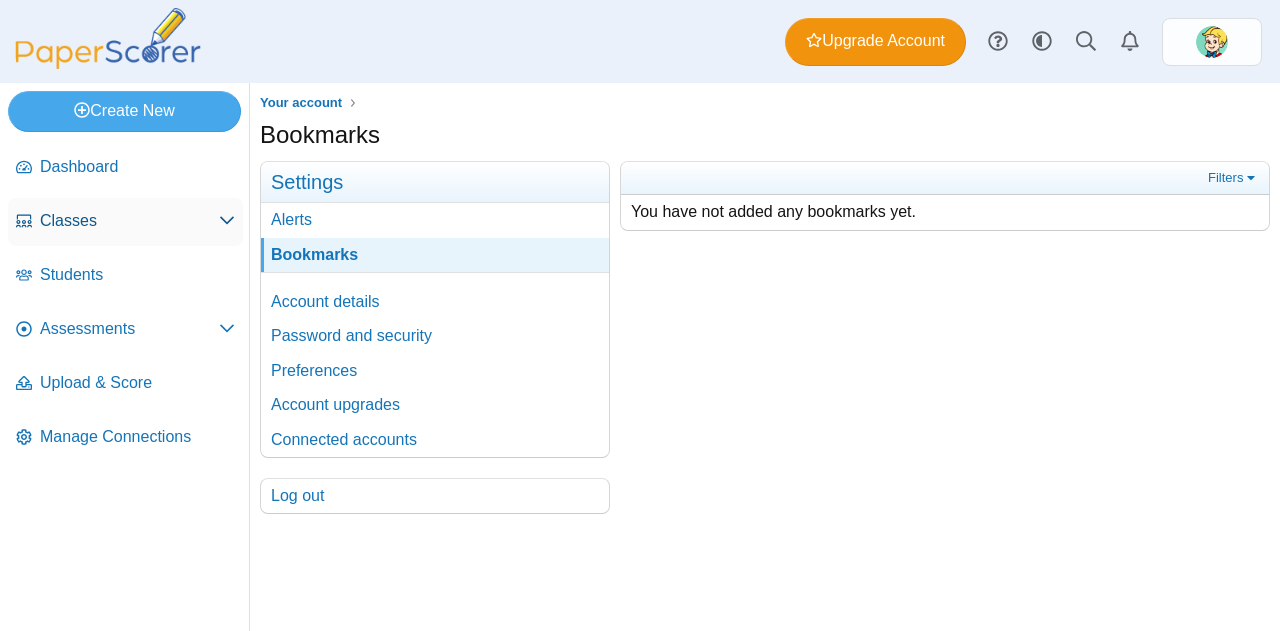 click on "Classes" at bounding box center (129, 221) 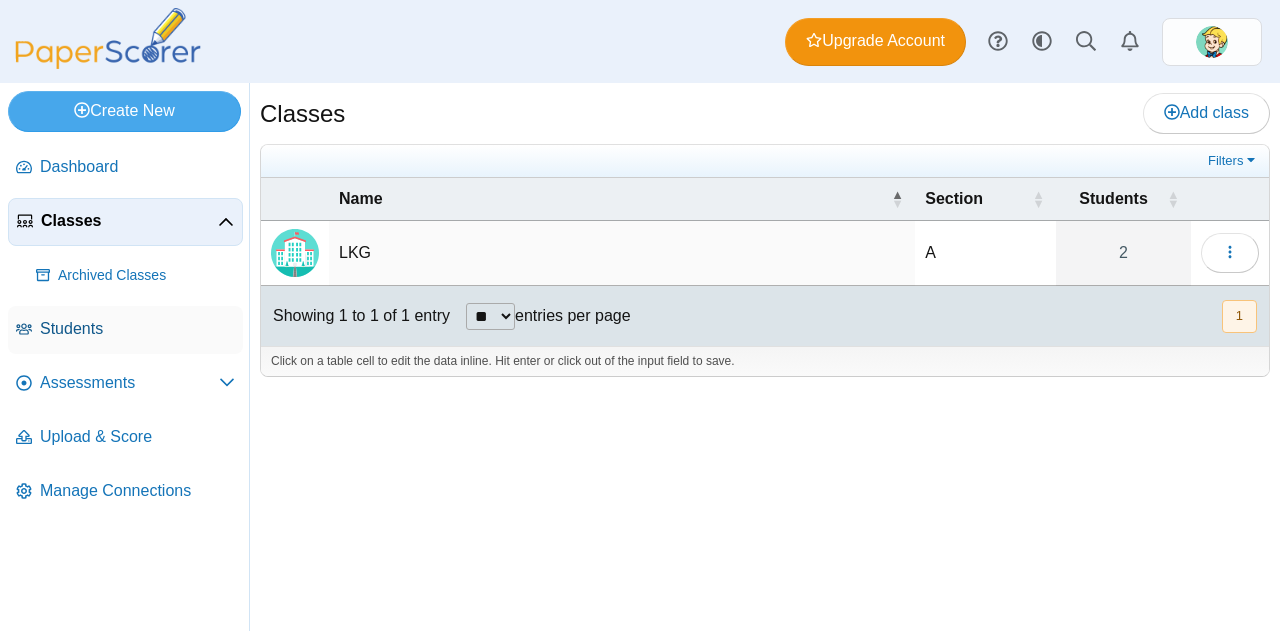 scroll, scrollTop: 0, scrollLeft: 0, axis: both 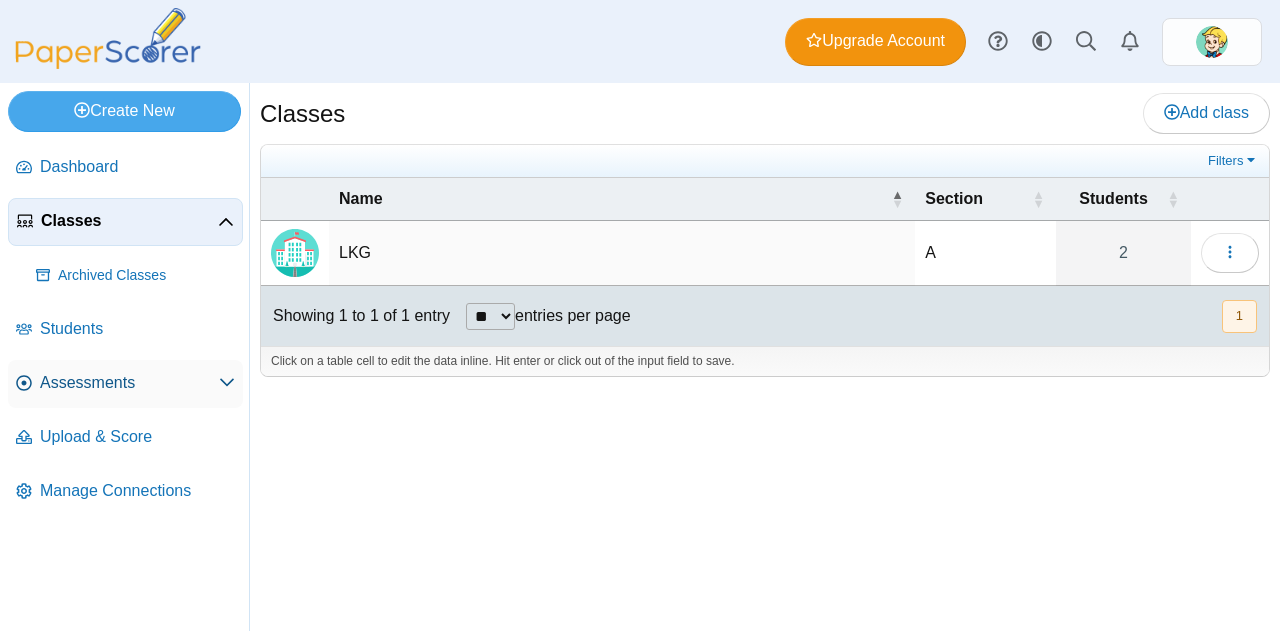 click on "Assessments" at bounding box center [129, 383] 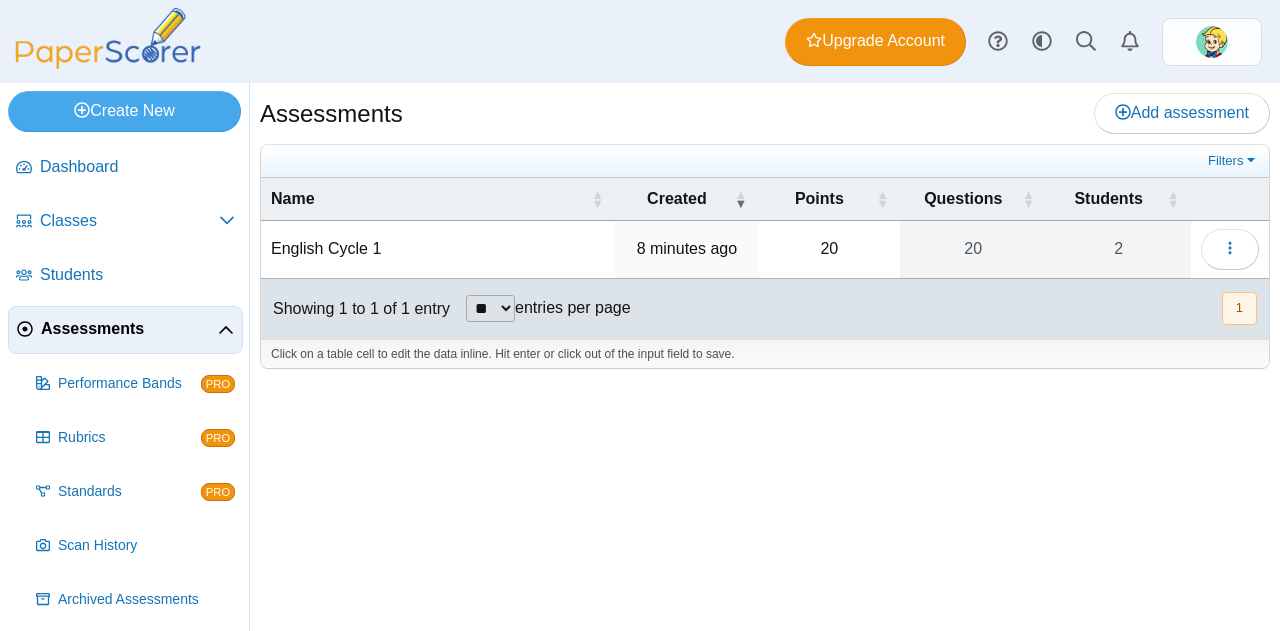 scroll, scrollTop: 0, scrollLeft: 0, axis: both 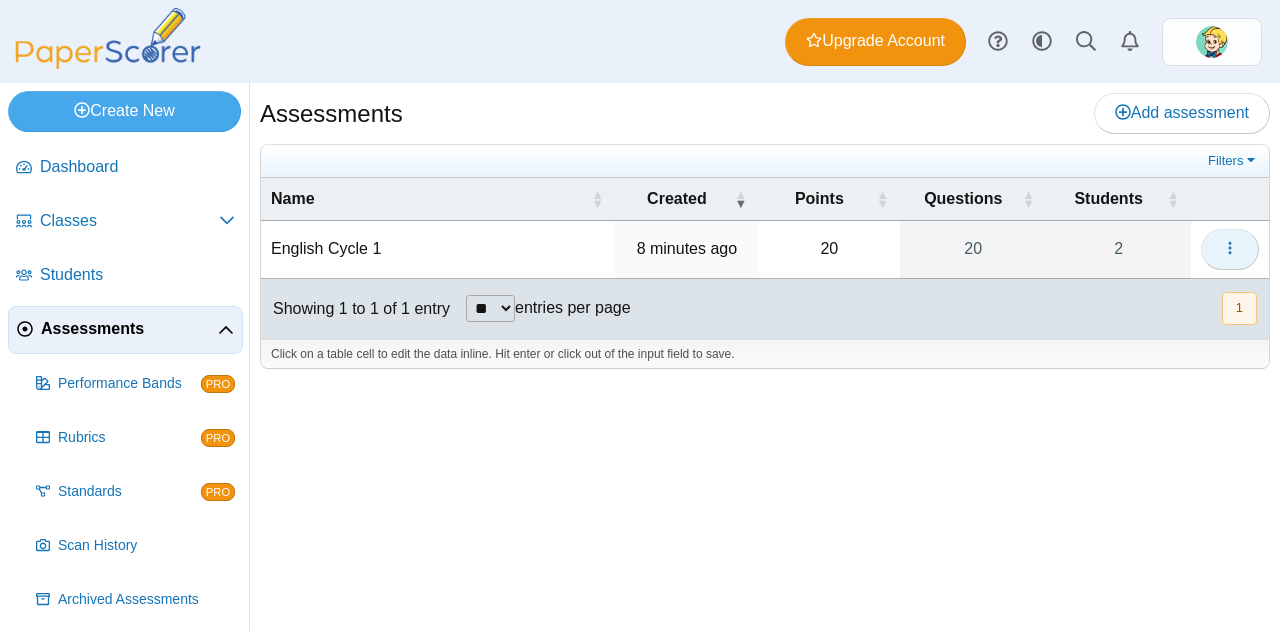 click 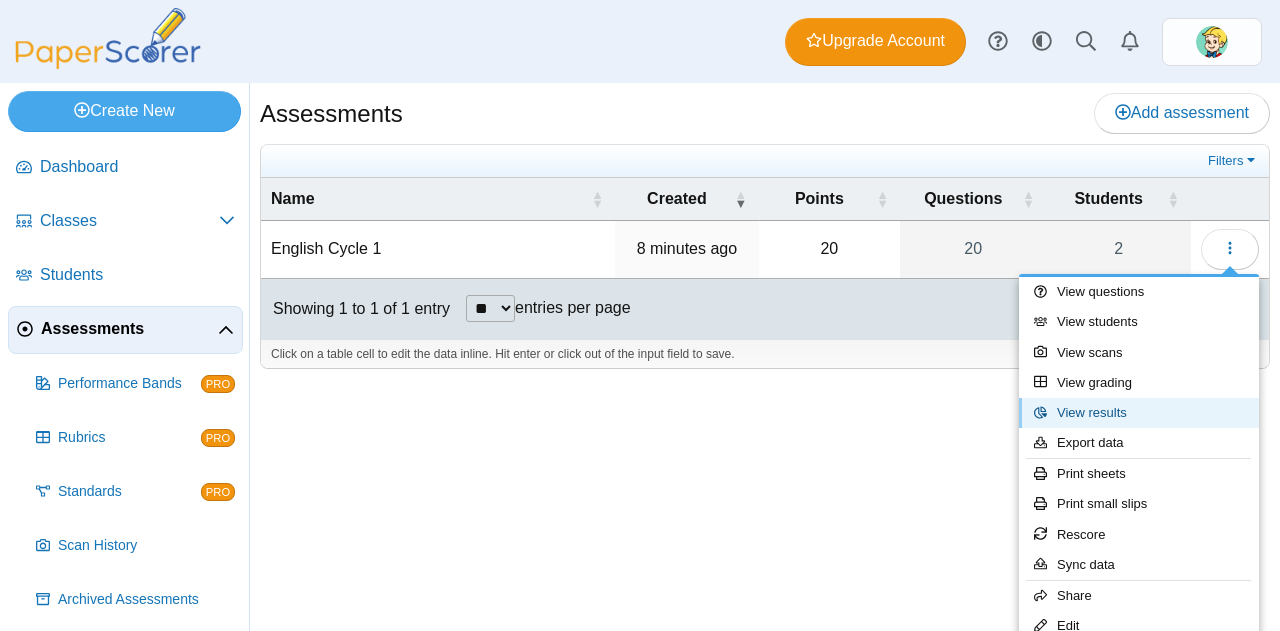 click on "View results" at bounding box center (1139, 413) 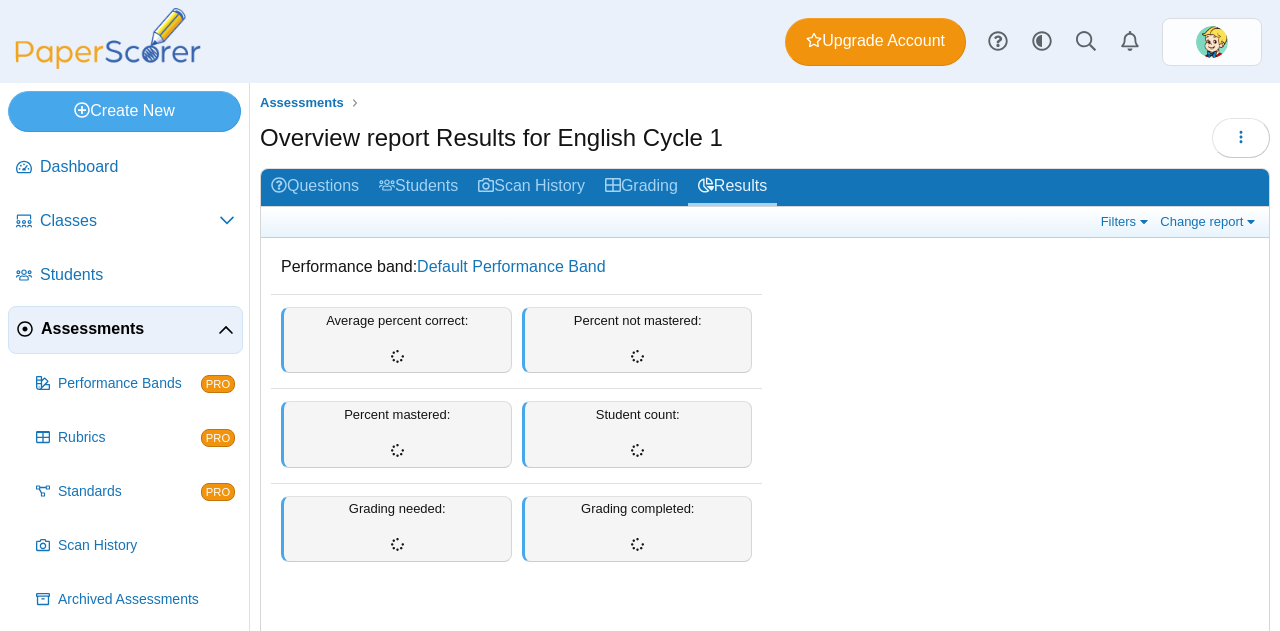 scroll, scrollTop: 0, scrollLeft: 0, axis: both 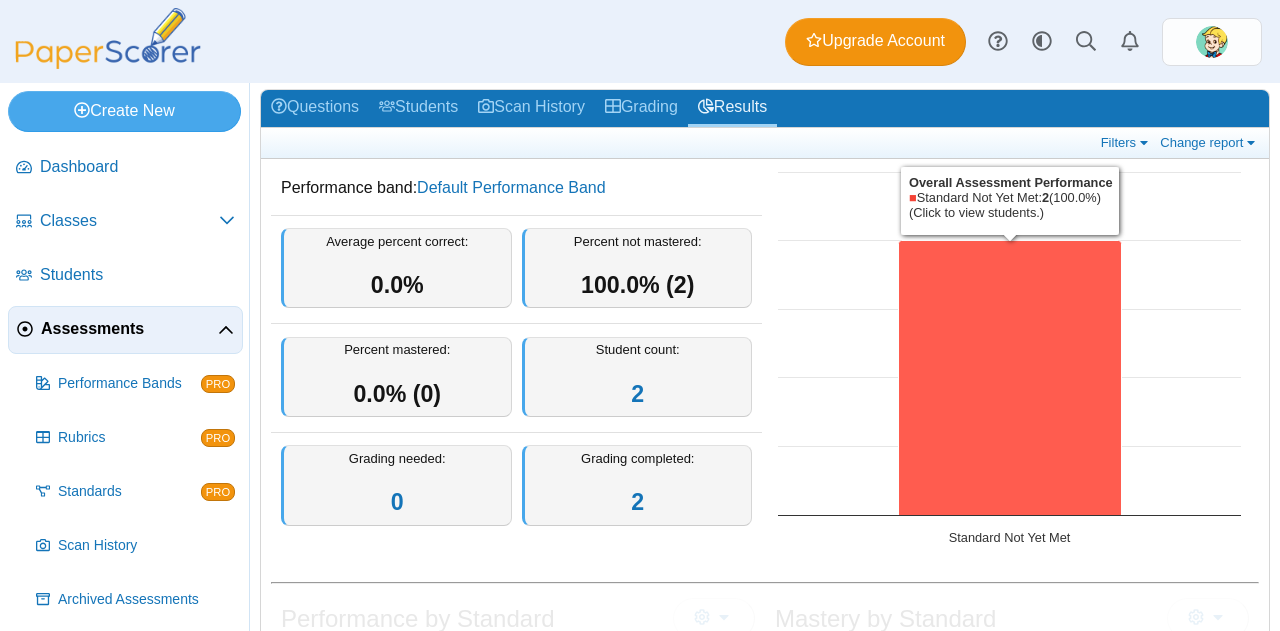 click 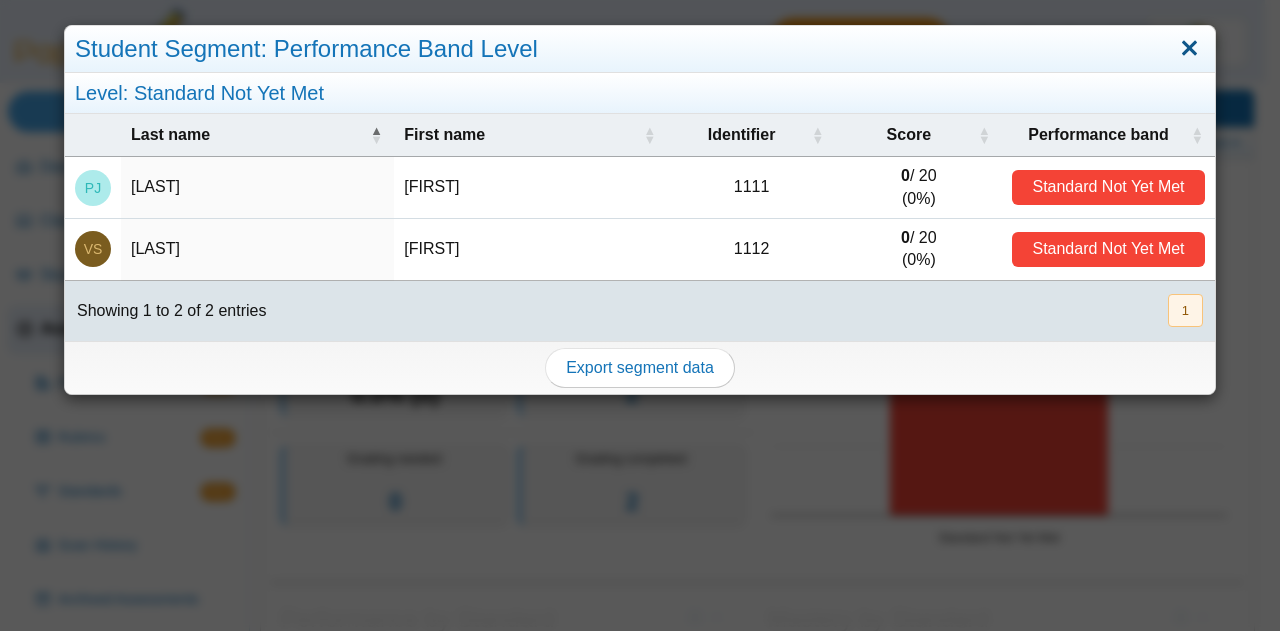 click at bounding box center [1189, 49] 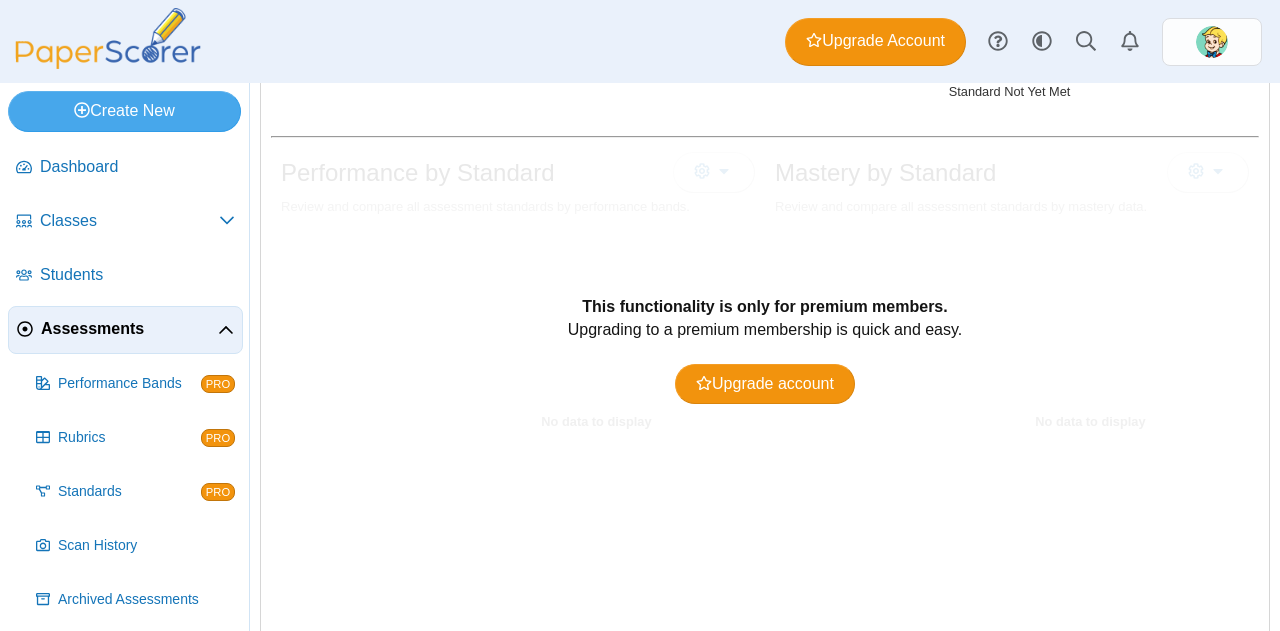 scroll, scrollTop: 526, scrollLeft: 0, axis: vertical 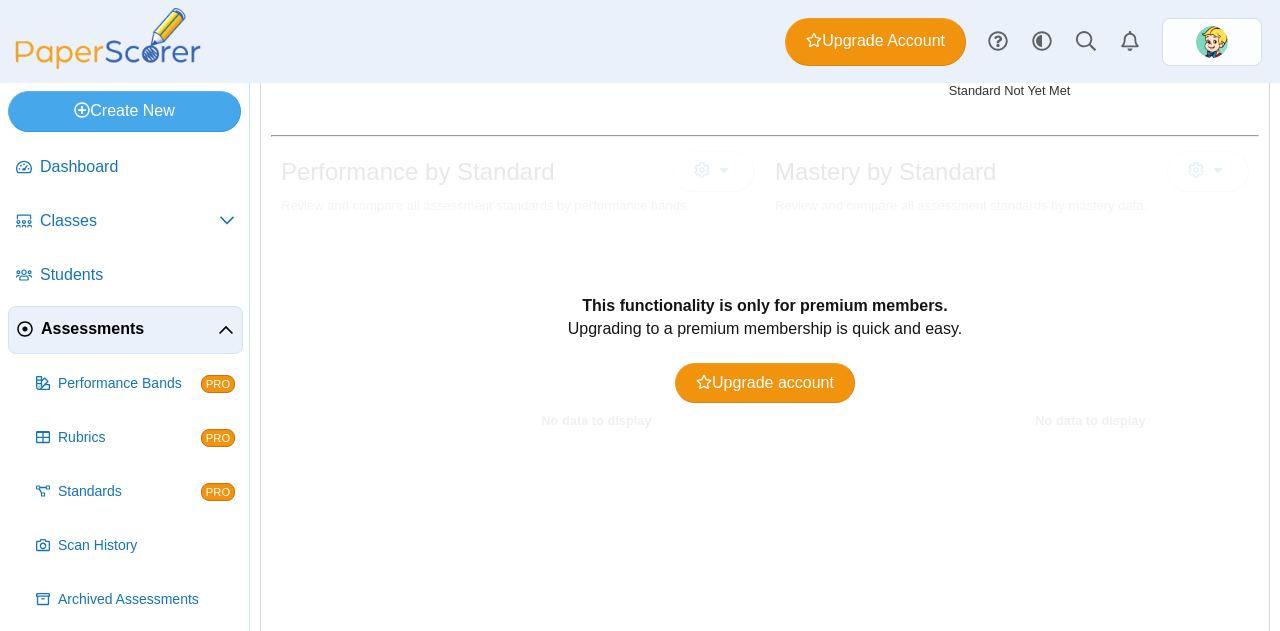 click on "This functionality is only for premium members.
Upgrading to a premium membership is quick and easy.
Upgrade account" at bounding box center (765, 387) 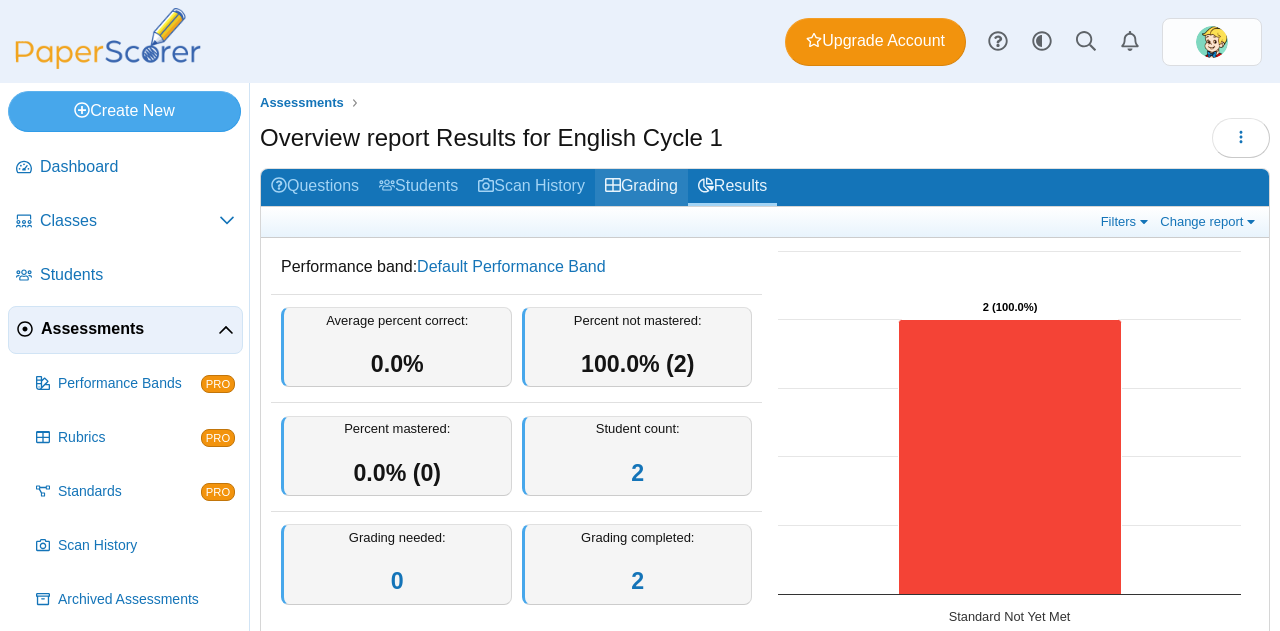 click on "Grading" at bounding box center (641, 187) 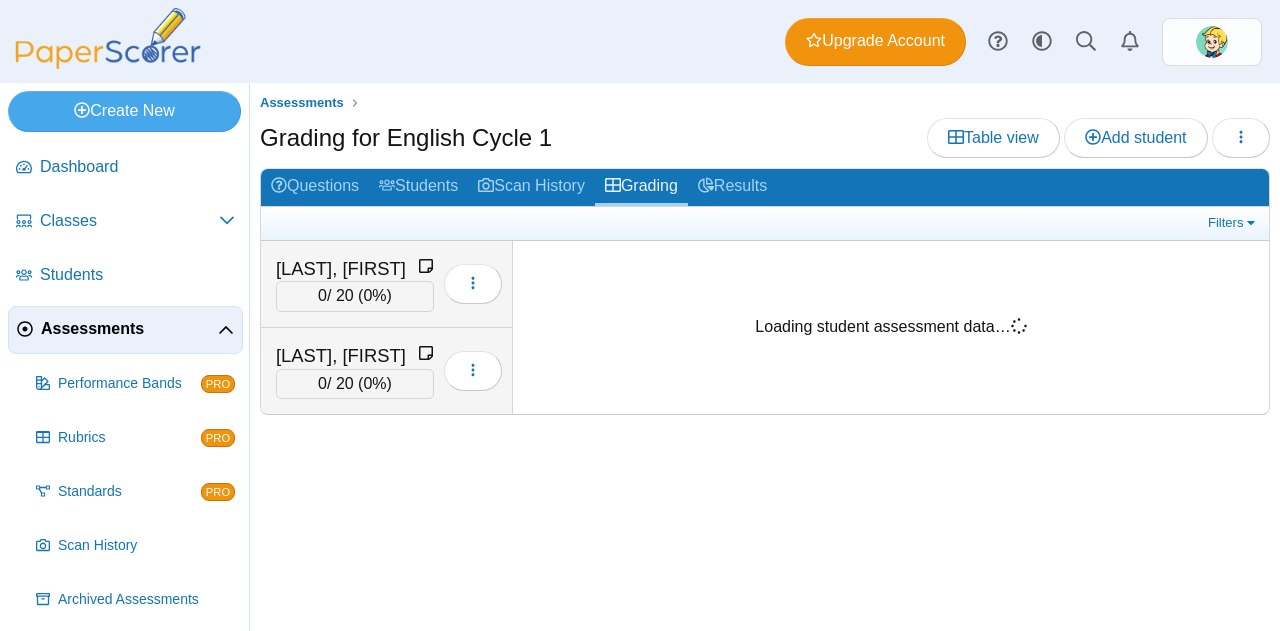 scroll, scrollTop: 0, scrollLeft: 0, axis: both 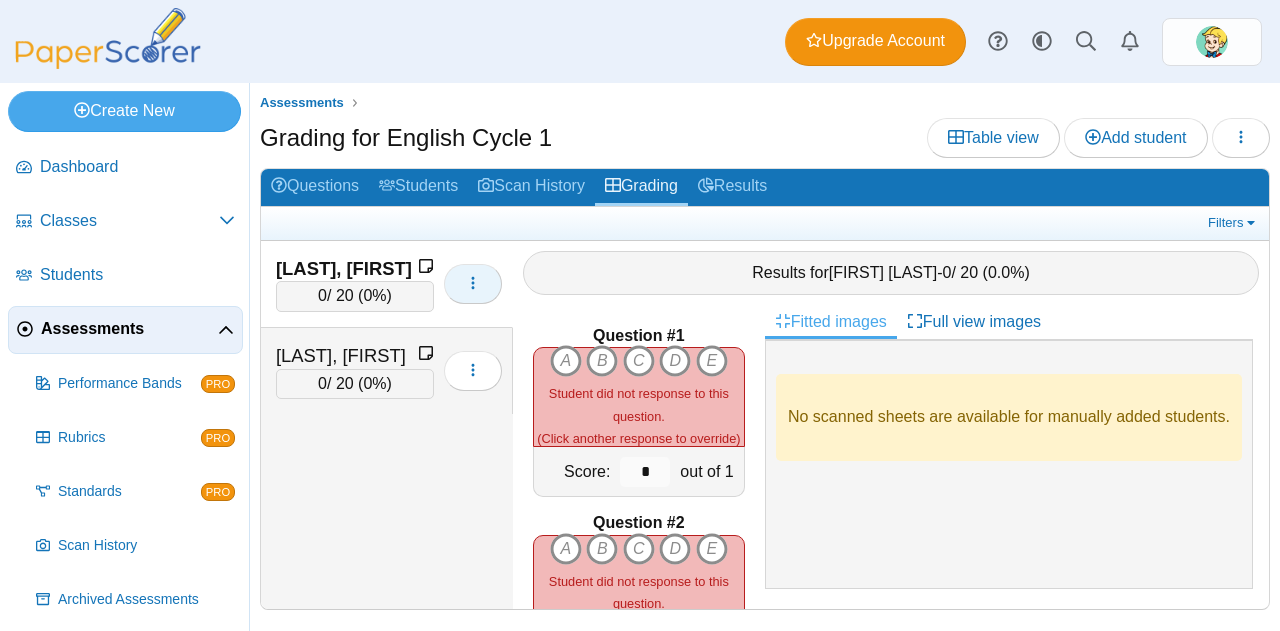 click at bounding box center [473, 284] 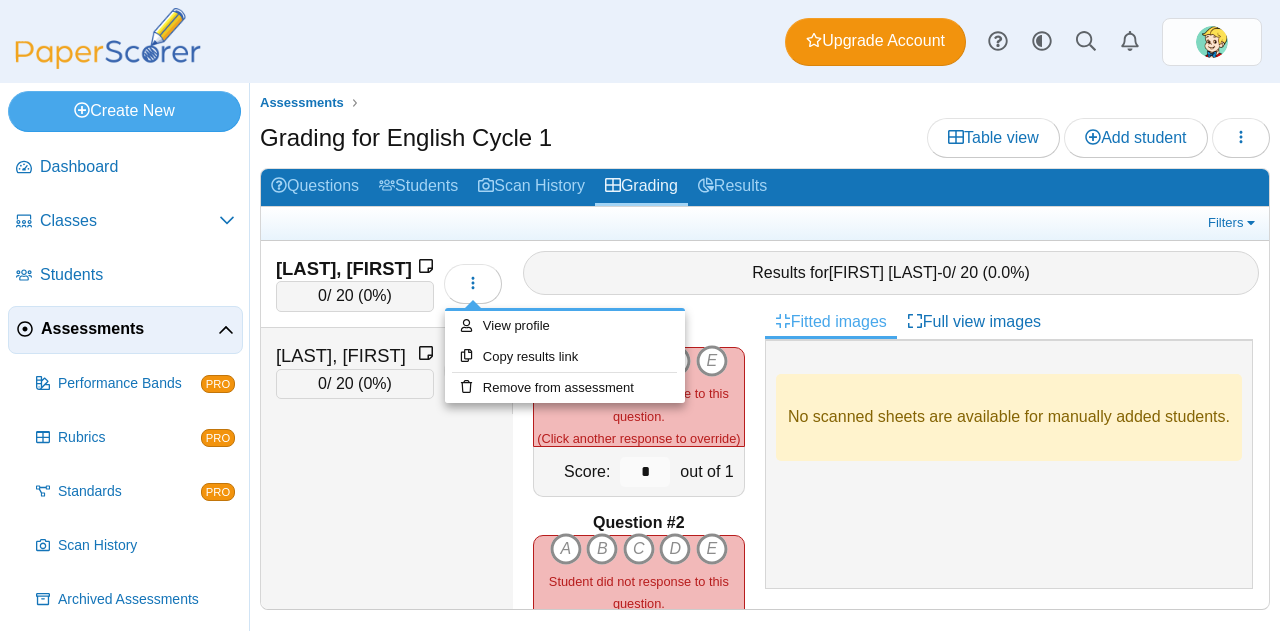 click on "Jain, Prashali
0  / 20
( 0% )
0" at bounding box center (387, 425) 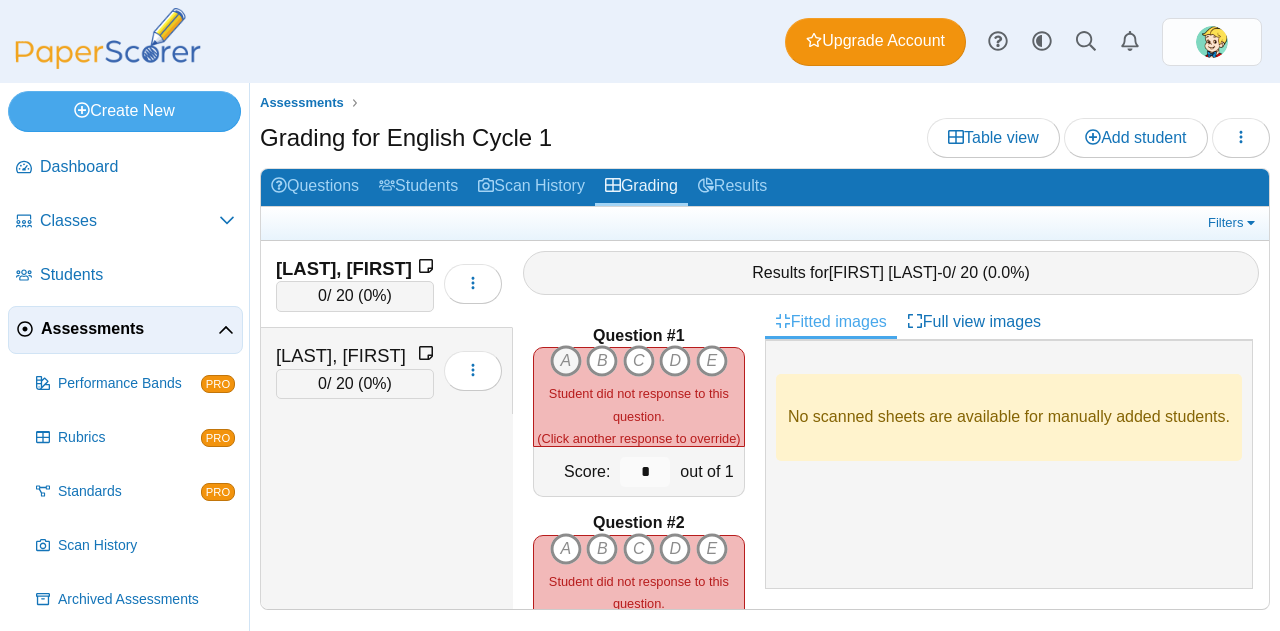 click on "A" at bounding box center [566, 361] 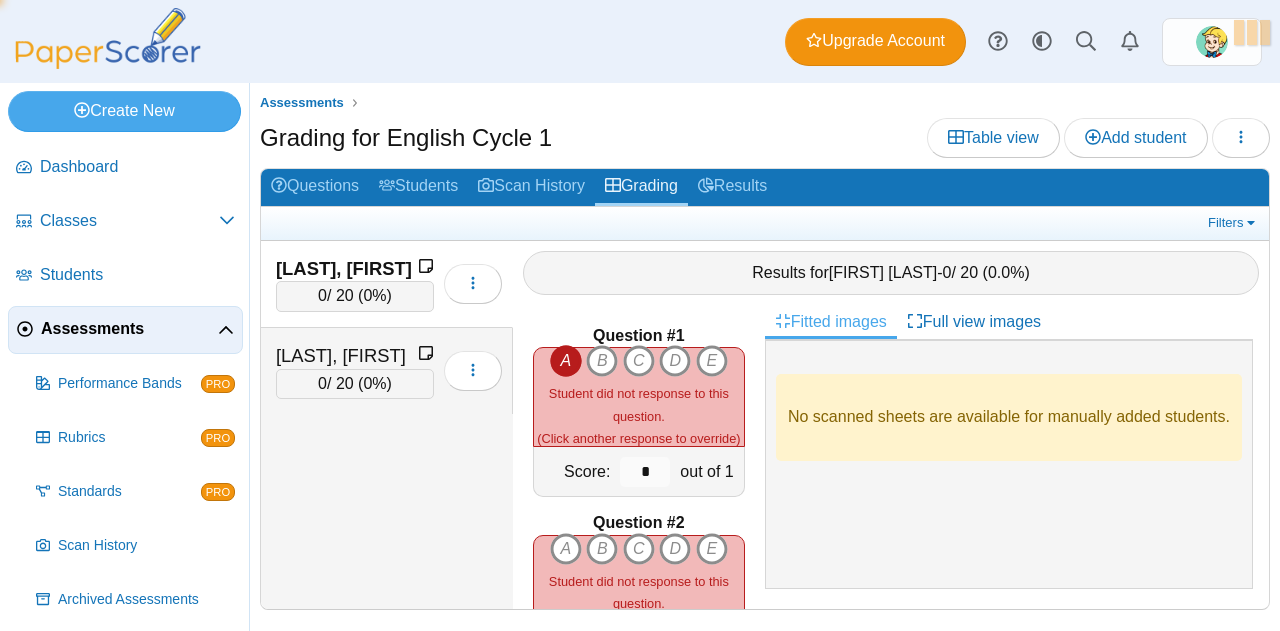 type on "*" 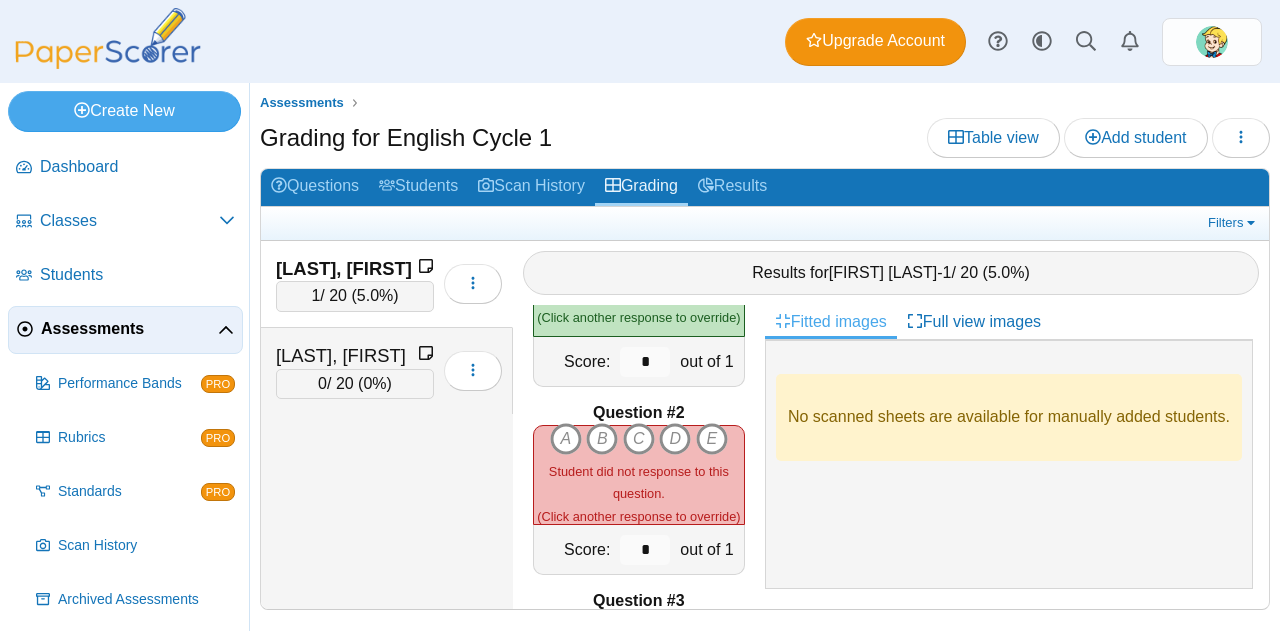scroll, scrollTop: 113, scrollLeft: 0, axis: vertical 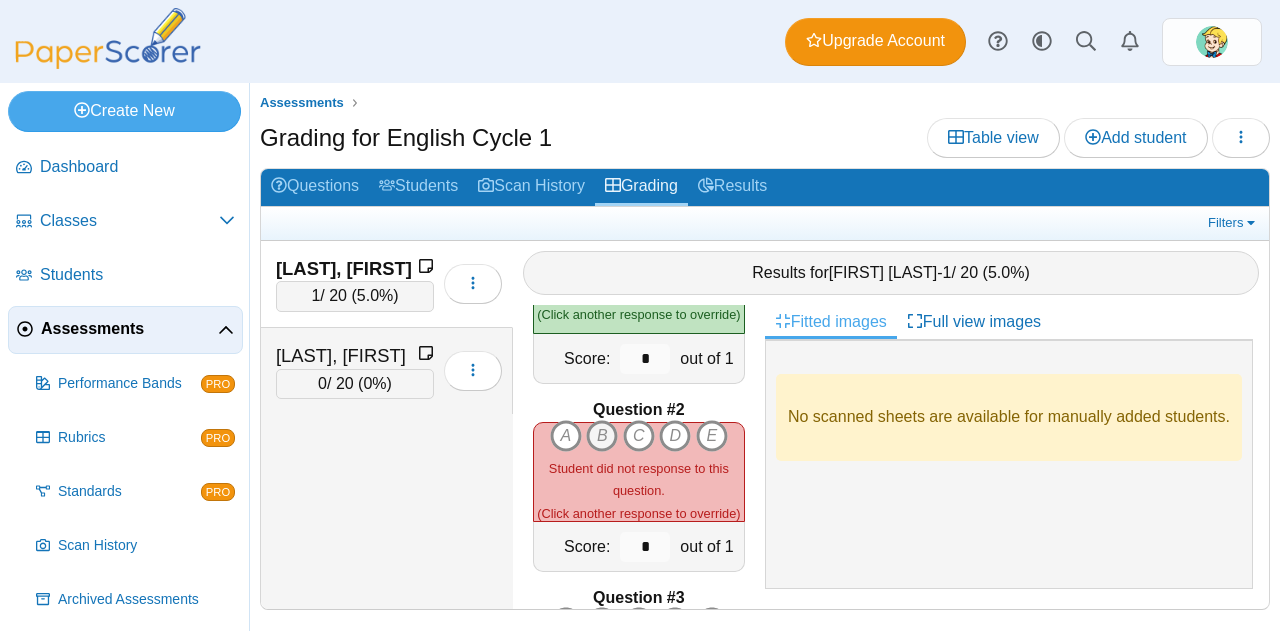 click on "B" at bounding box center [602, 436] 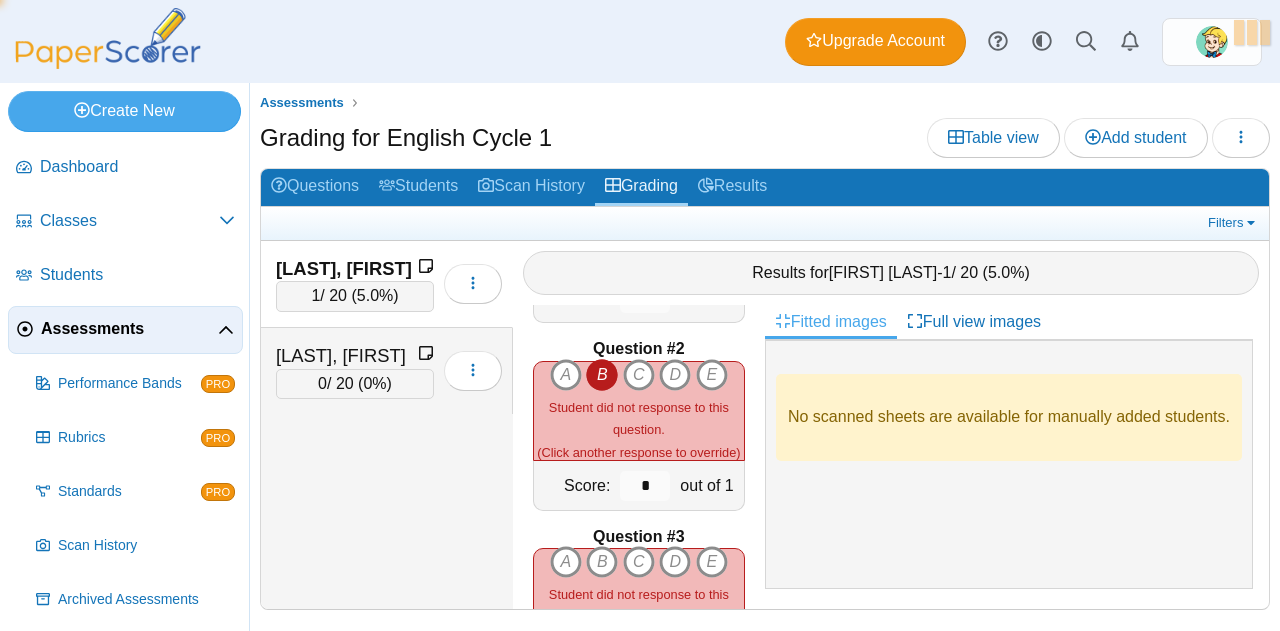 type on "*" 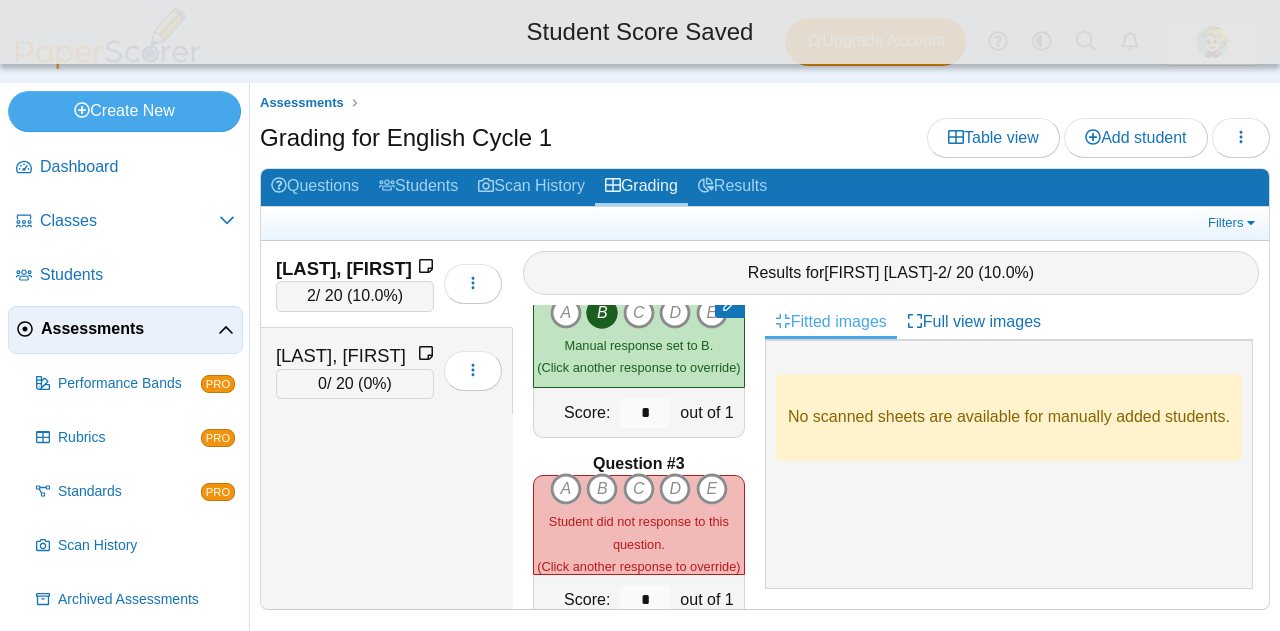scroll, scrollTop: 253, scrollLeft: 0, axis: vertical 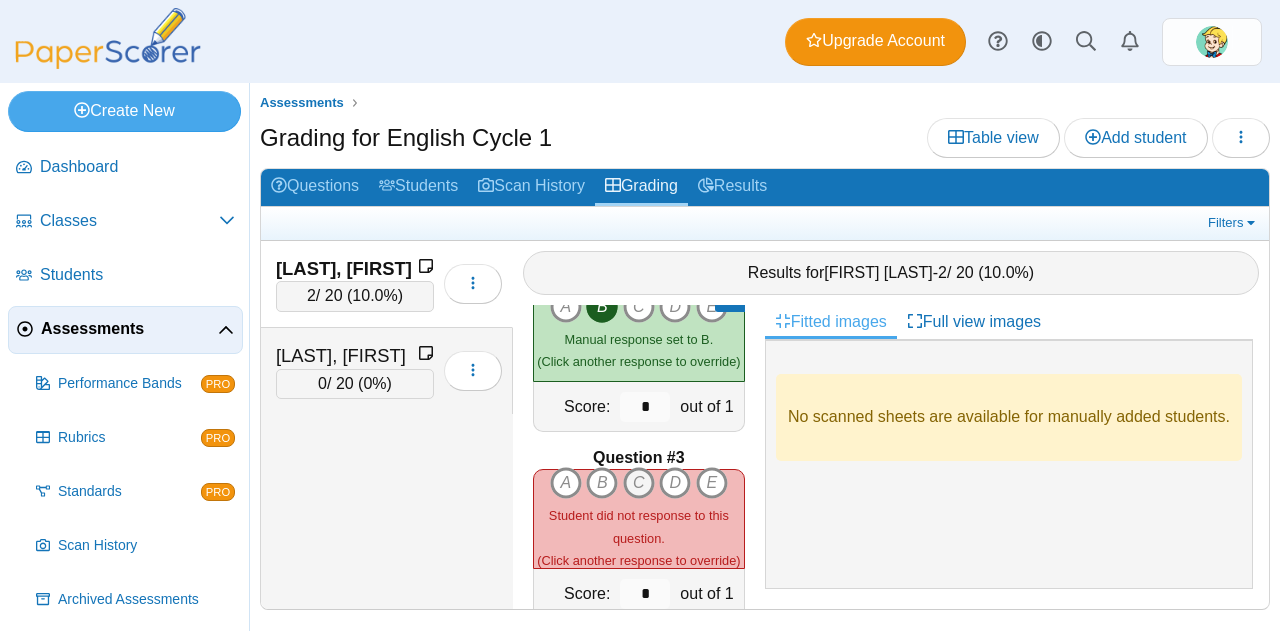 click on "C" at bounding box center (639, 483) 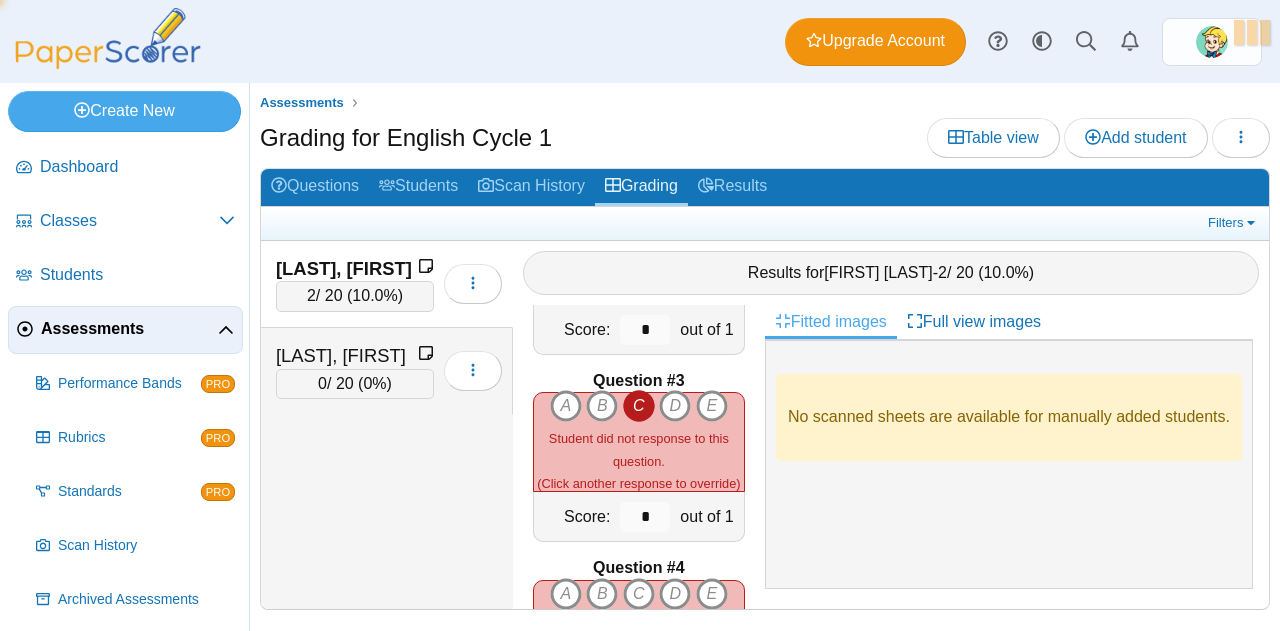 type on "*" 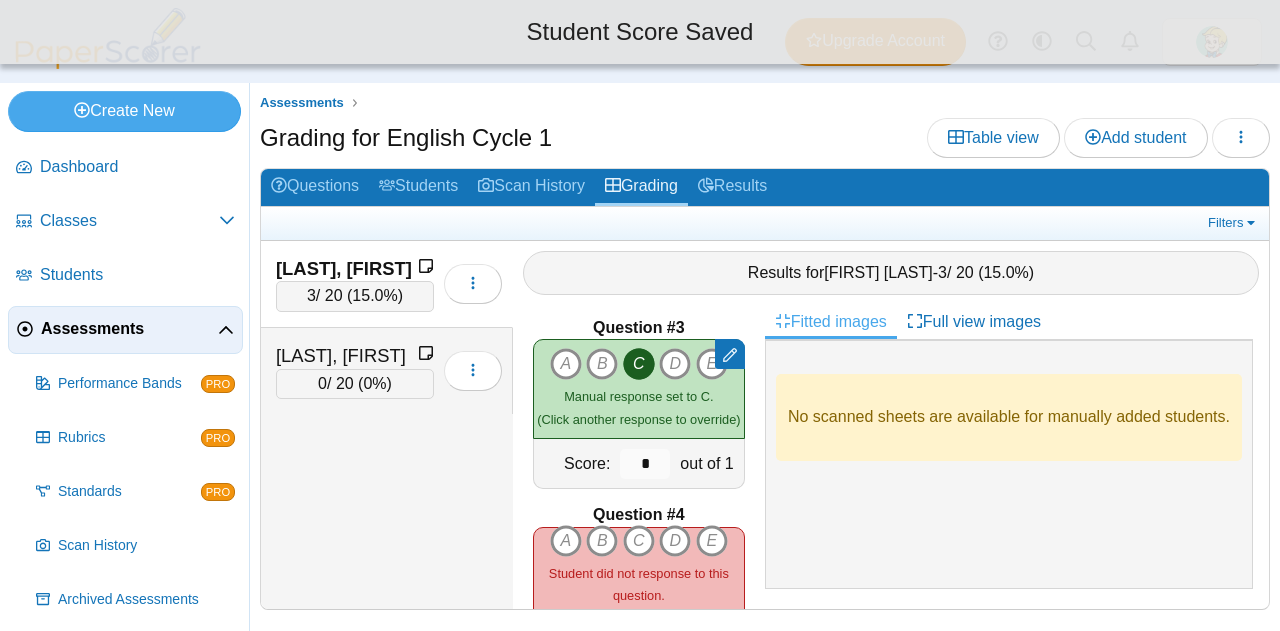 scroll, scrollTop: 419, scrollLeft: 0, axis: vertical 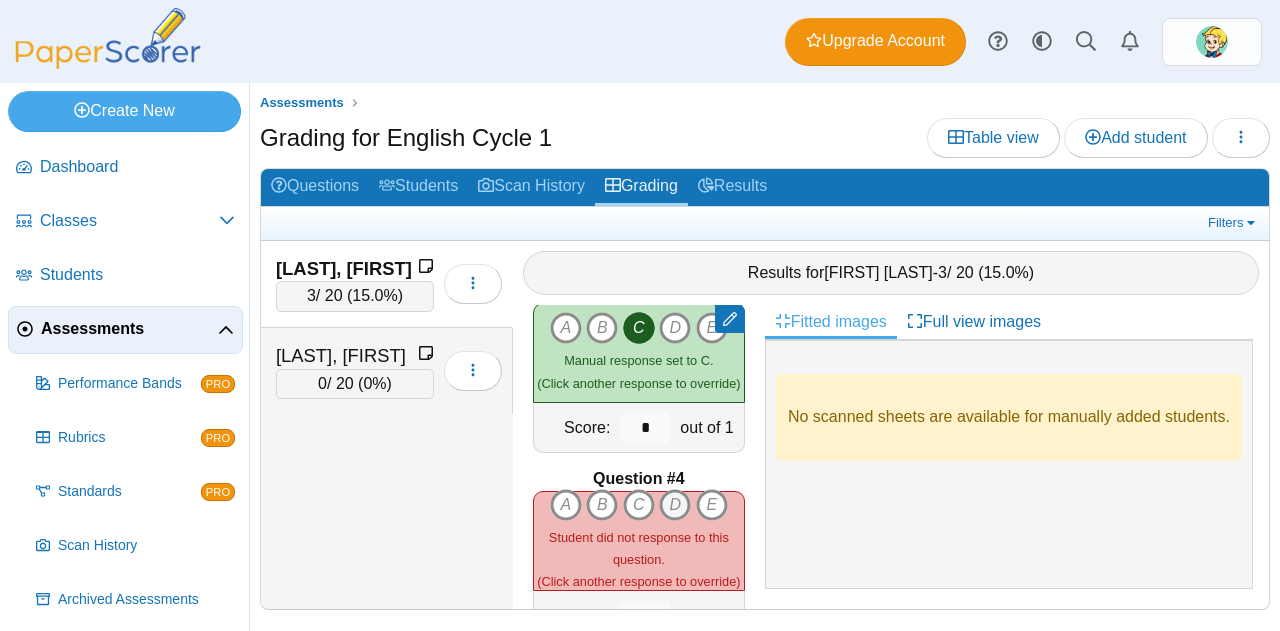 click on "D" at bounding box center (675, 505) 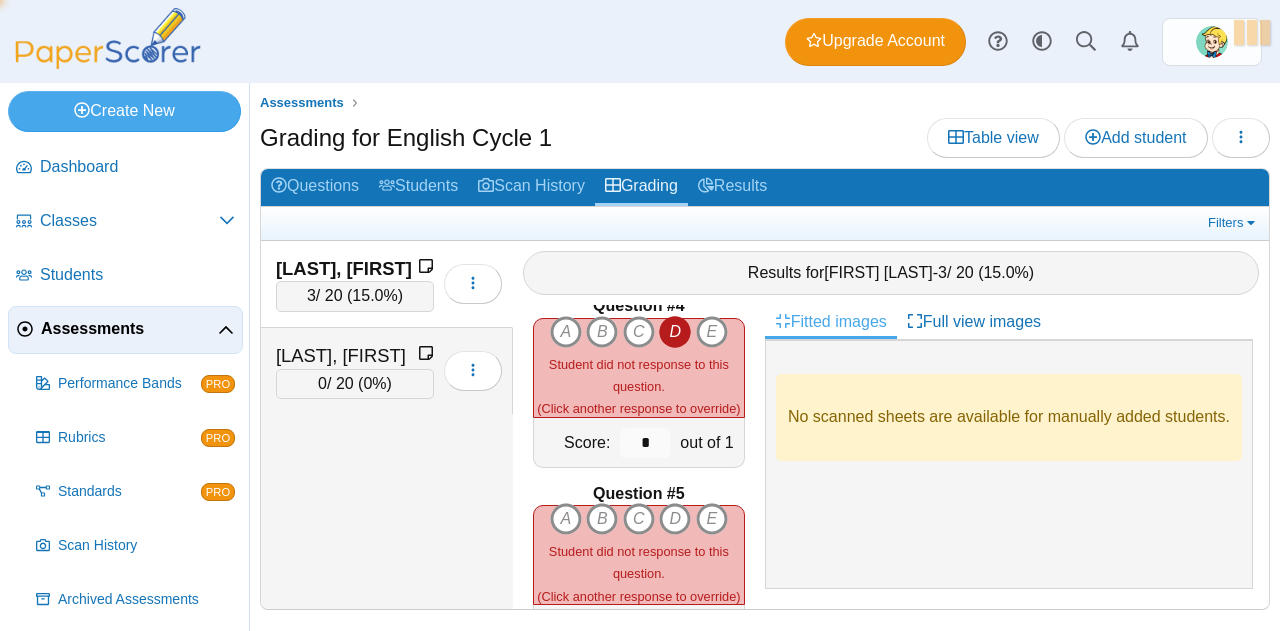 scroll, scrollTop: 595, scrollLeft: 0, axis: vertical 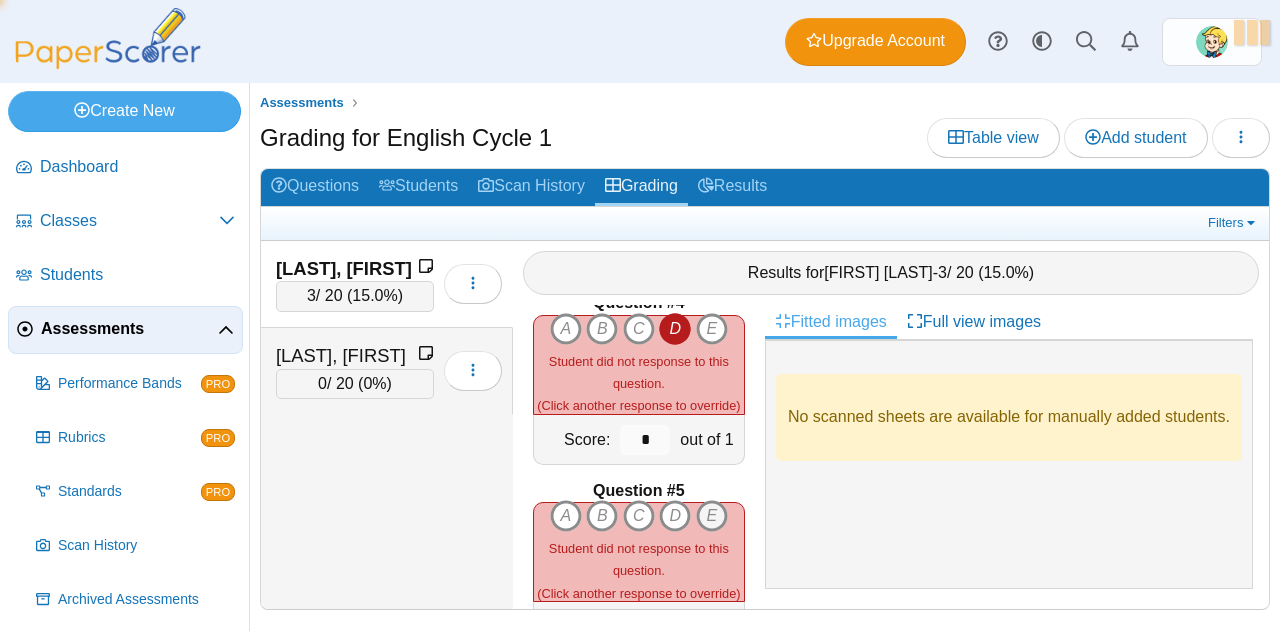 type on "*" 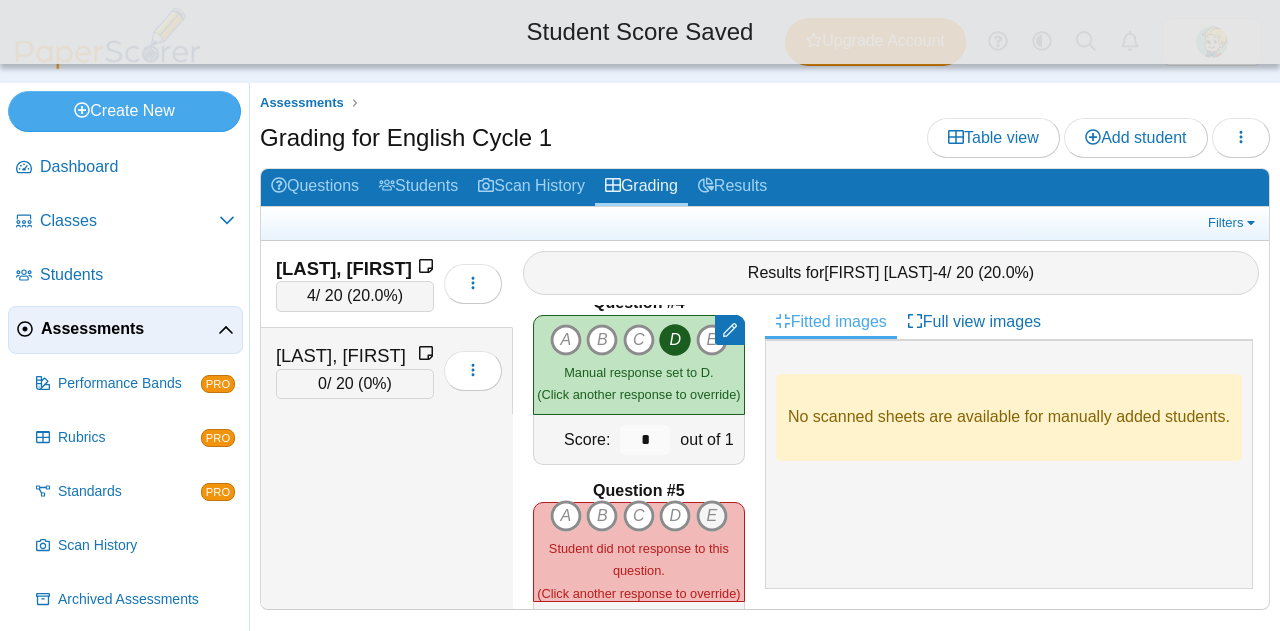 click on "E" at bounding box center (712, 516) 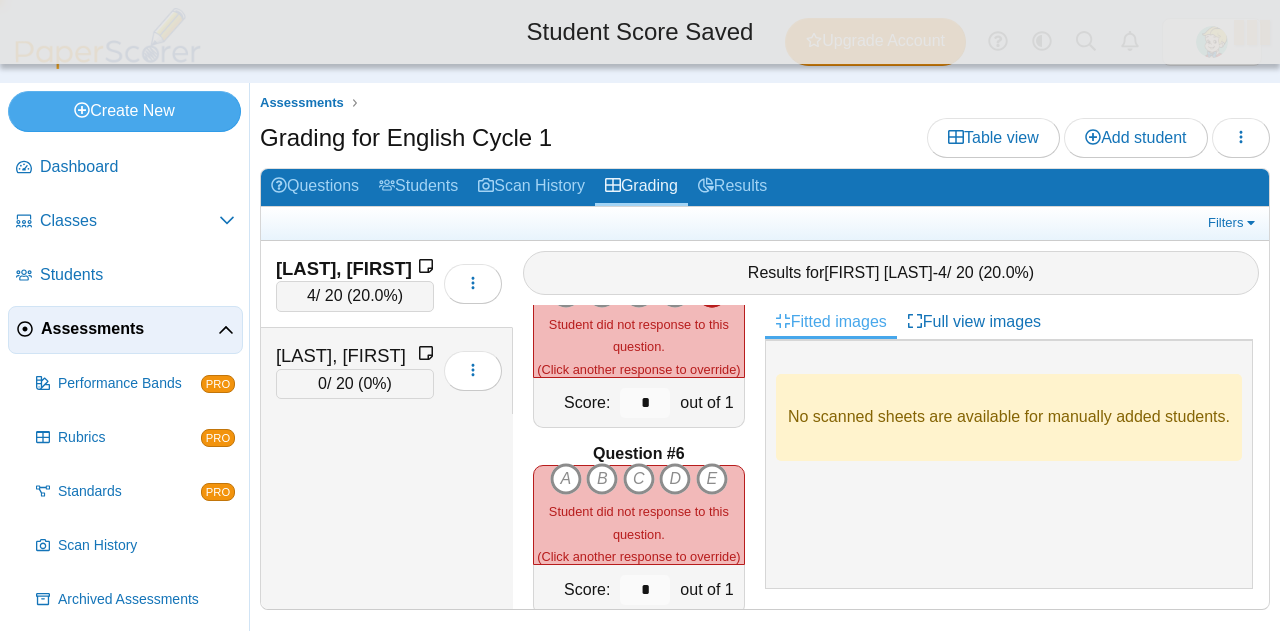 type on "*" 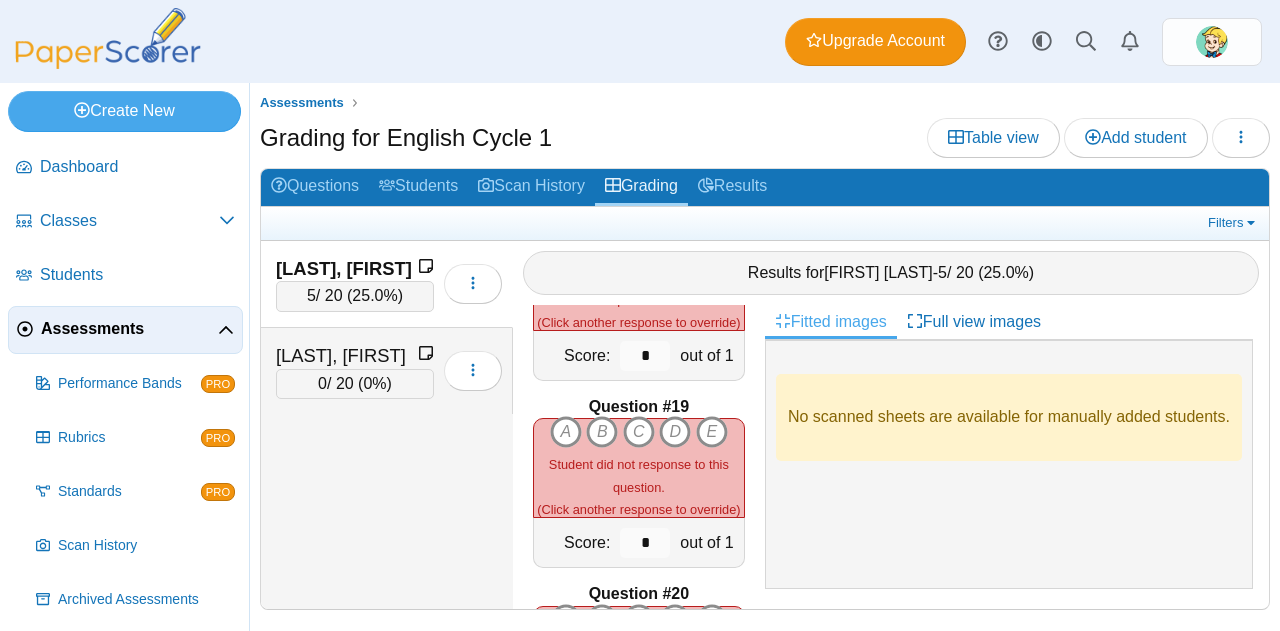 scroll, scrollTop: 3483, scrollLeft: 0, axis: vertical 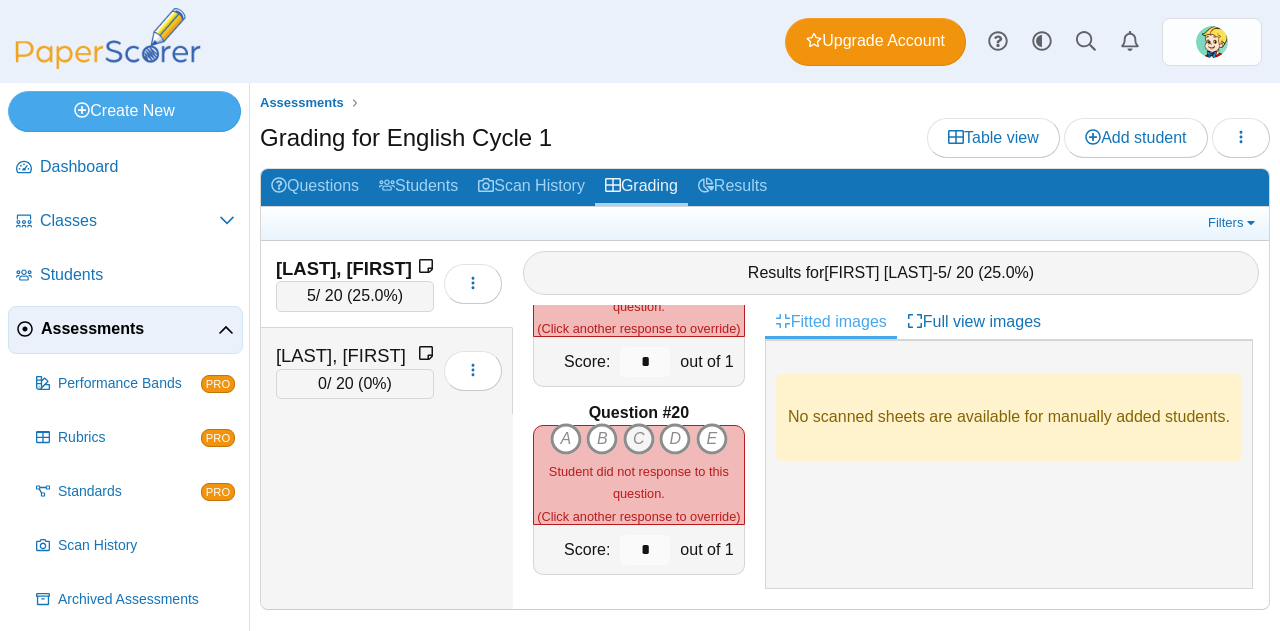 click on "C" at bounding box center [639, 439] 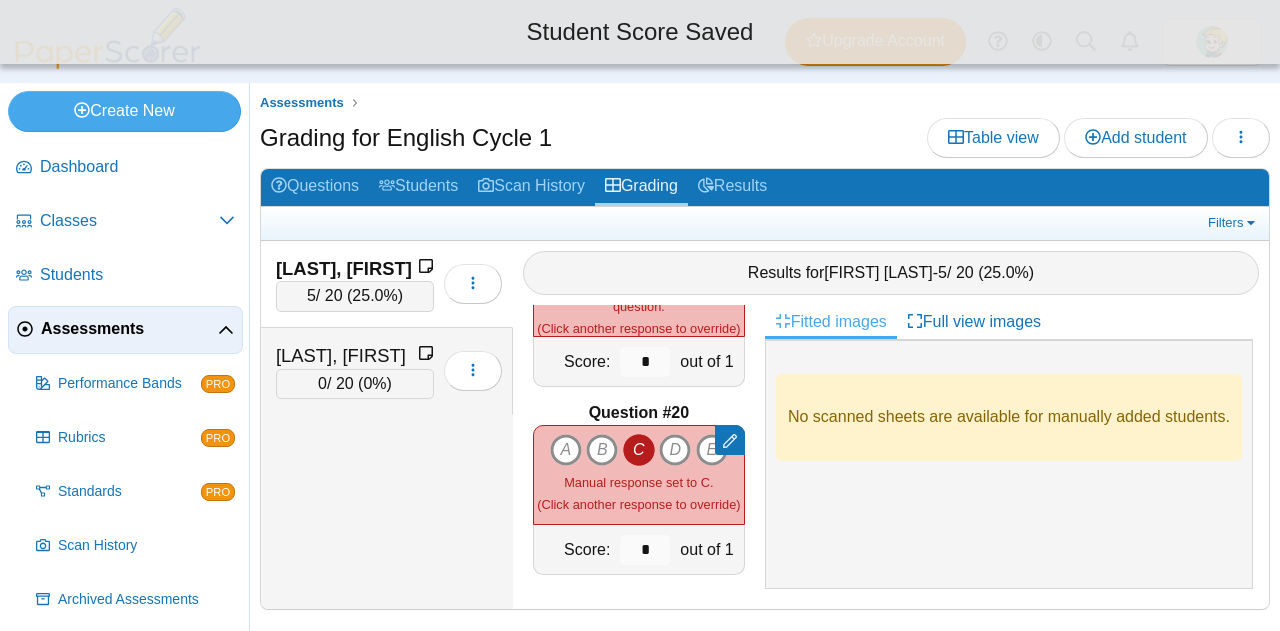 scroll, scrollTop: 3365, scrollLeft: 0, axis: vertical 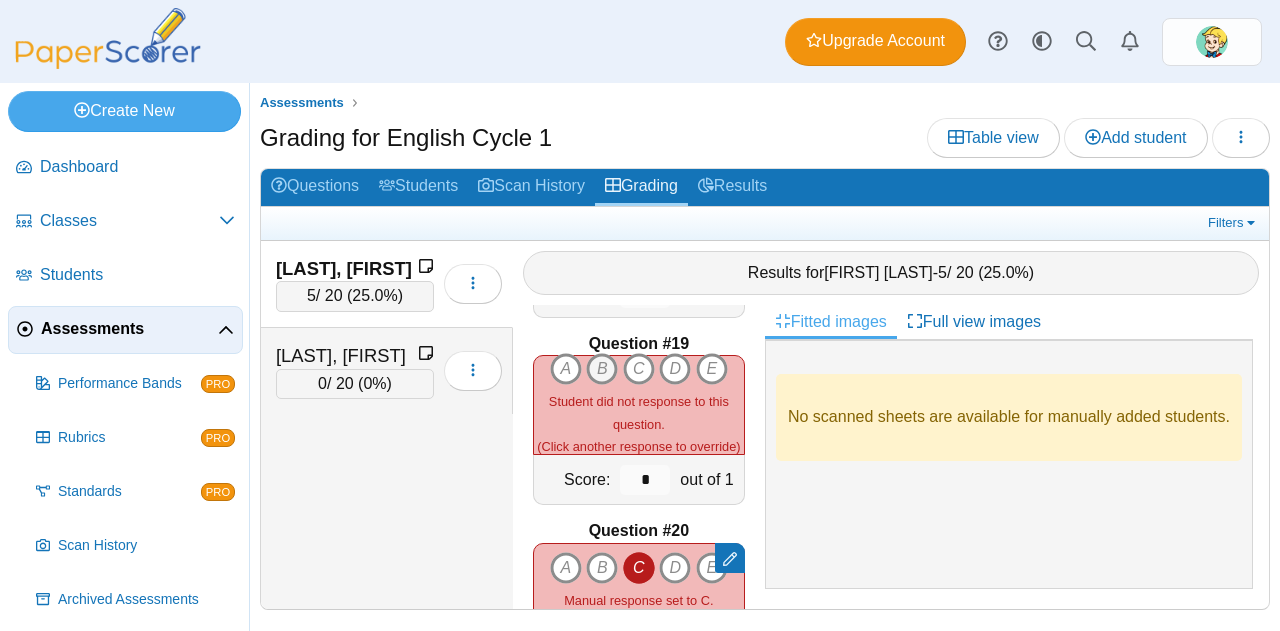 click on "B" at bounding box center (602, 369) 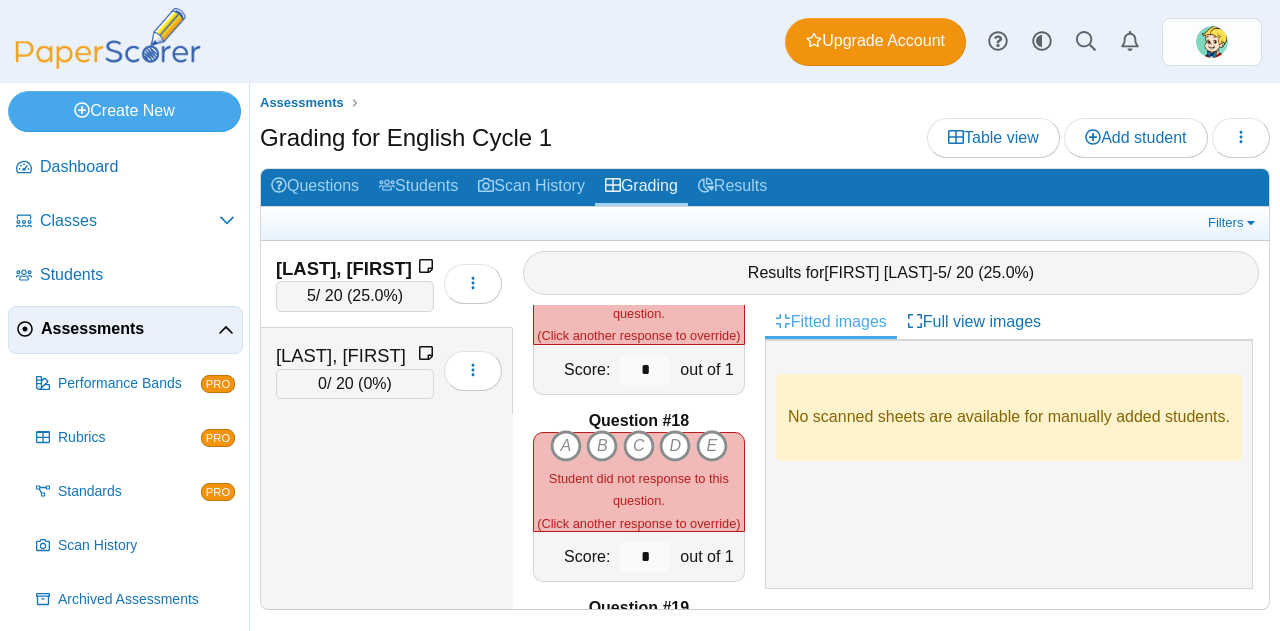 scroll, scrollTop: 3095, scrollLeft: 0, axis: vertical 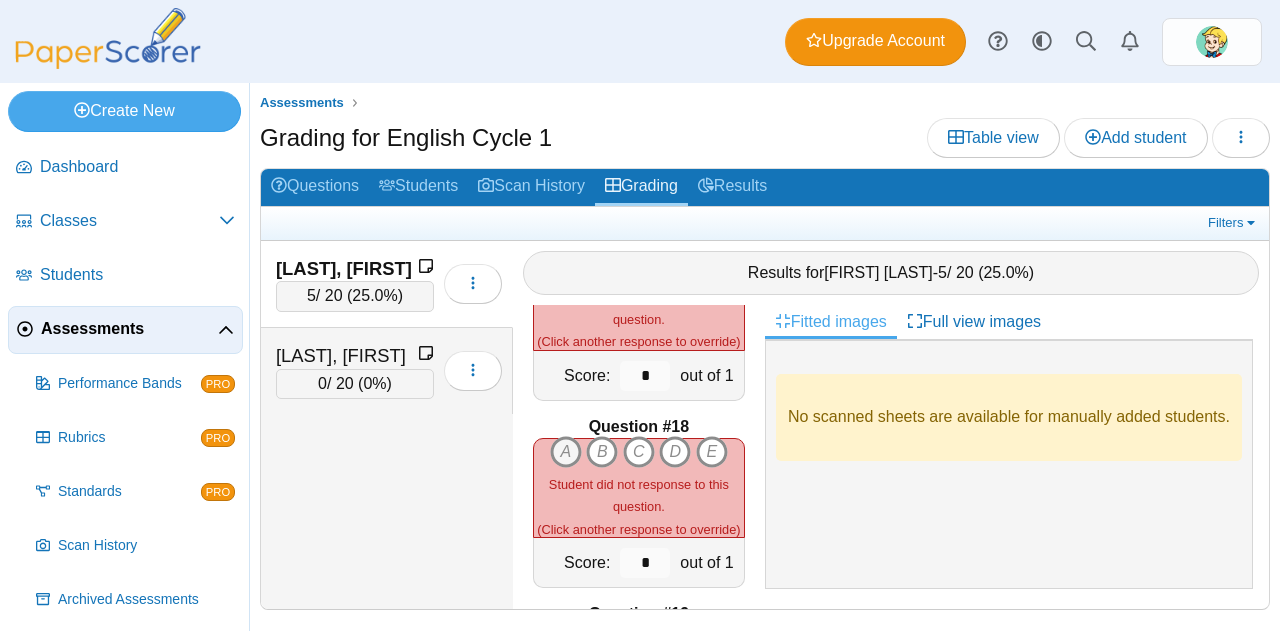 click on "A" at bounding box center (566, 452) 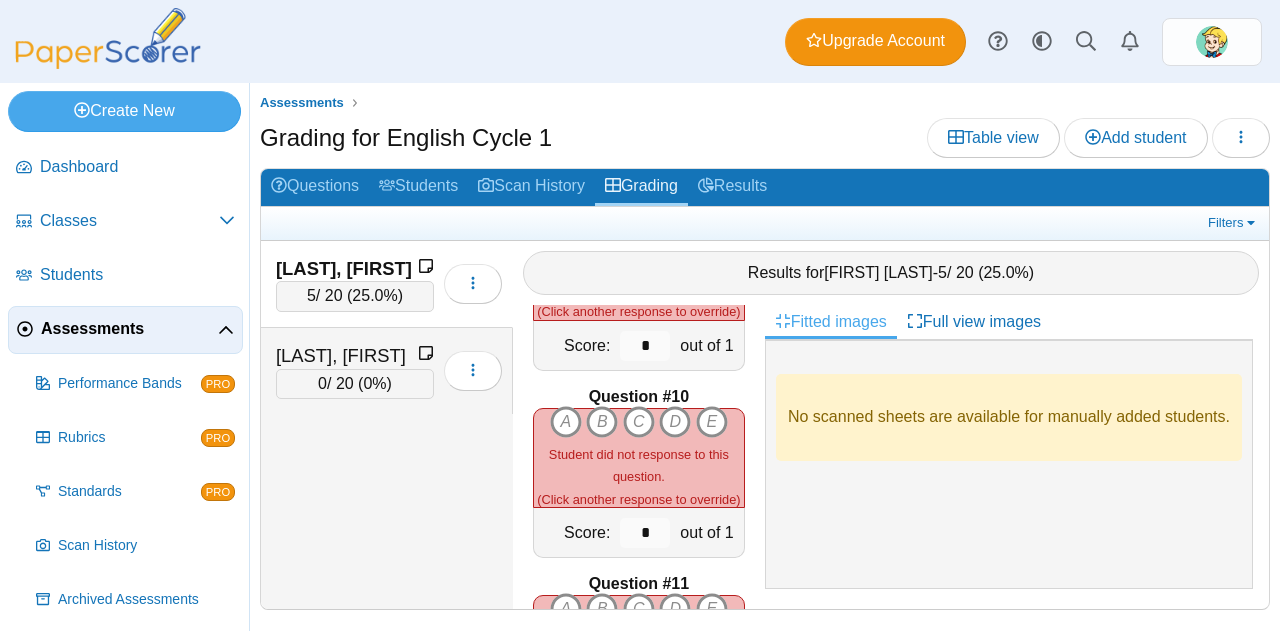 scroll, scrollTop: 1596, scrollLeft: 0, axis: vertical 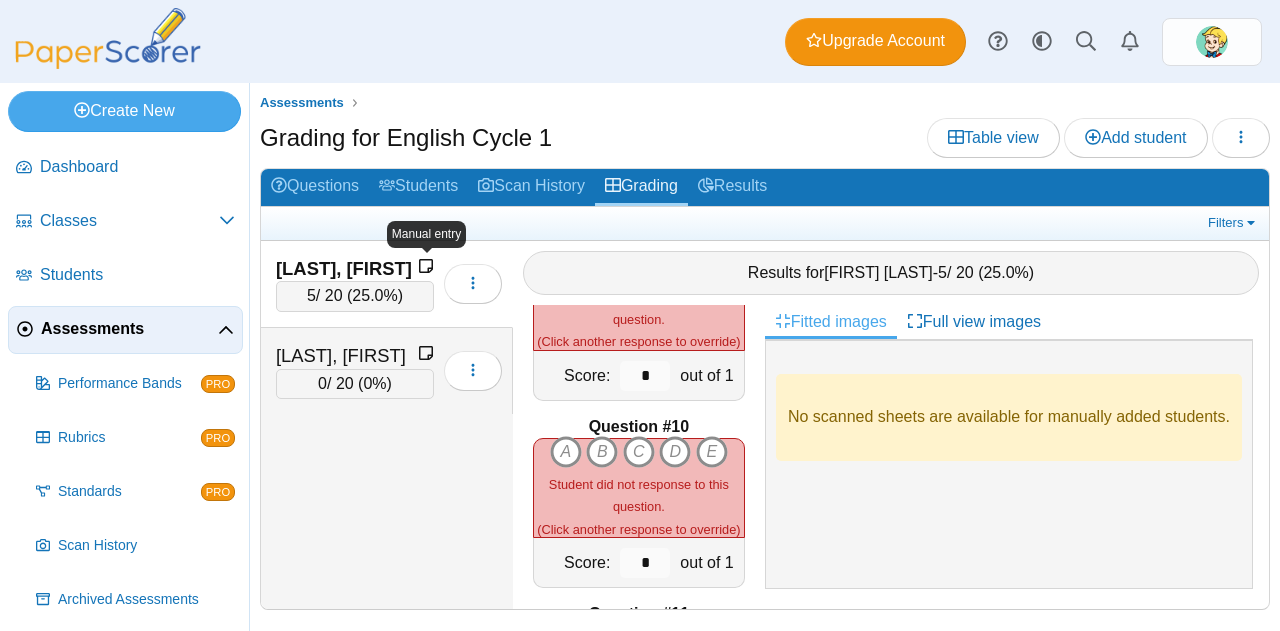 click 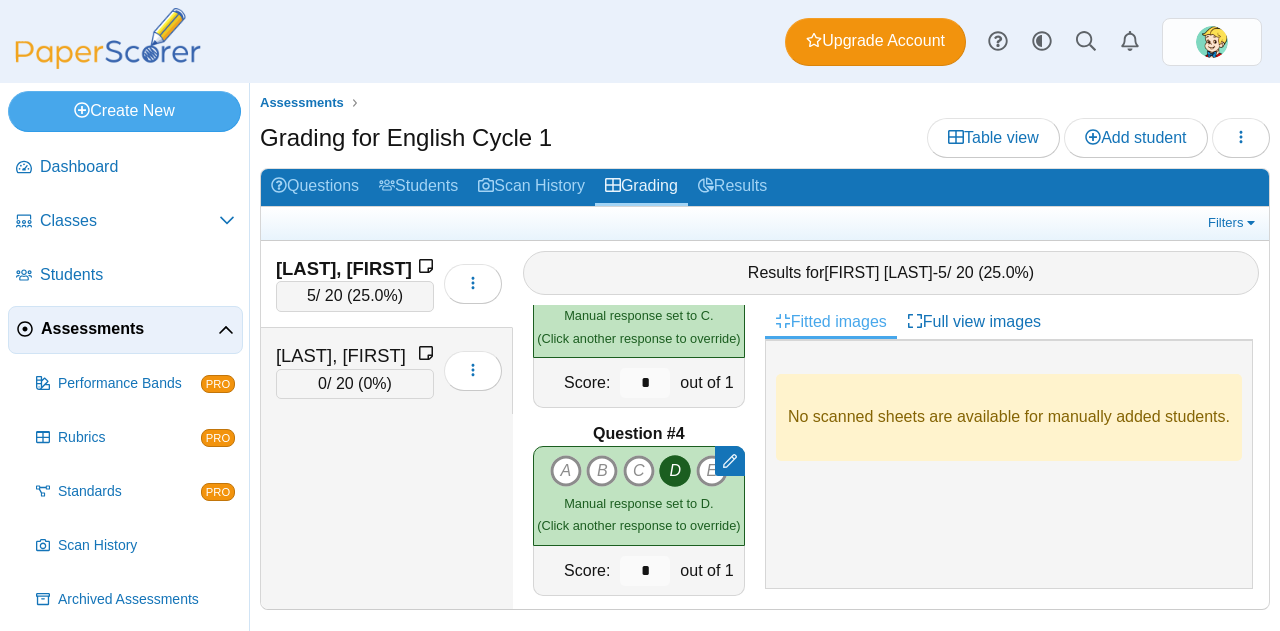 scroll, scrollTop: 0, scrollLeft: 0, axis: both 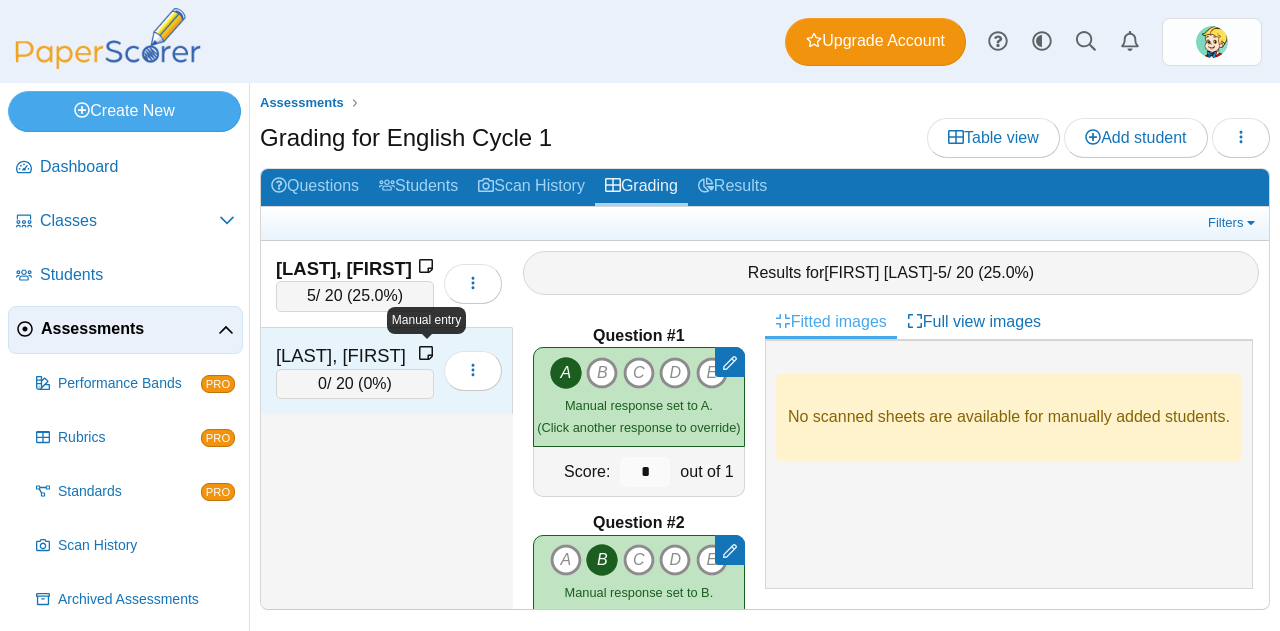 click 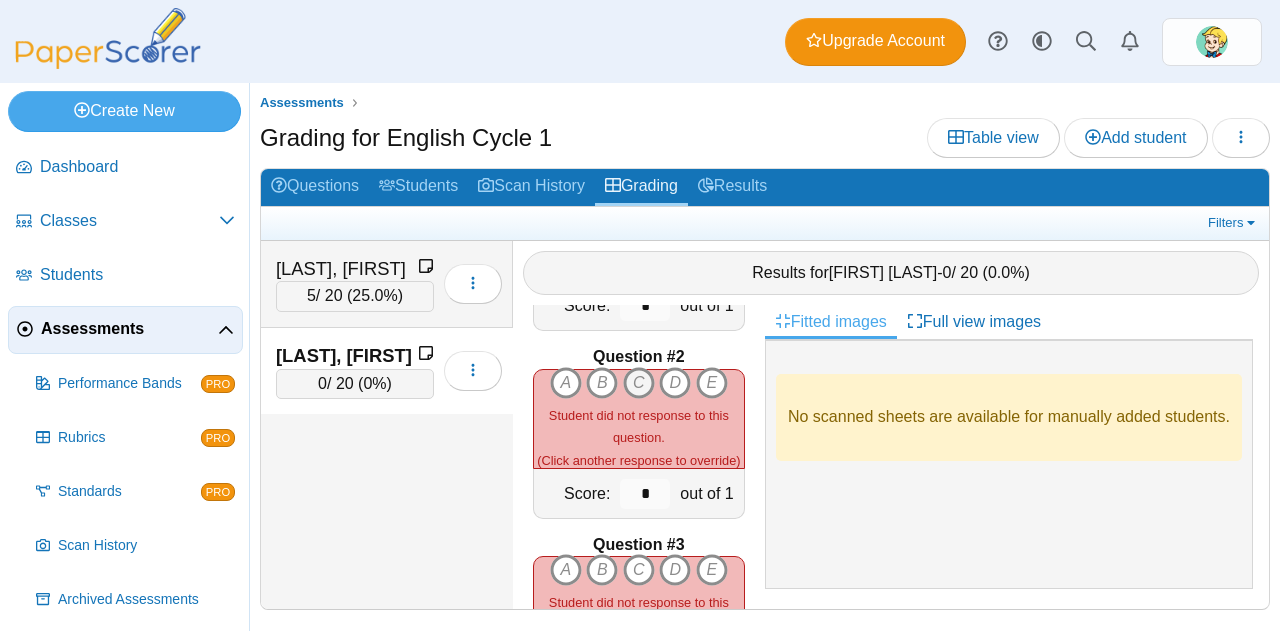 scroll, scrollTop: 175, scrollLeft: 0, axis: vertical 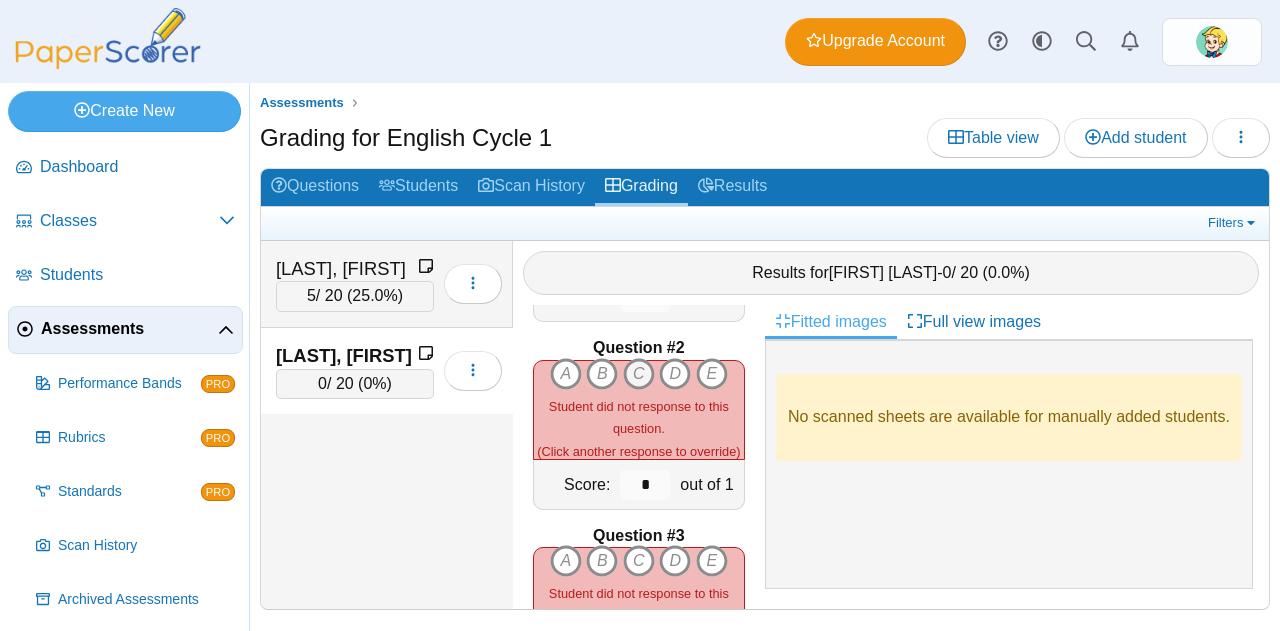 click on "C" at bounding box center [639, 374] 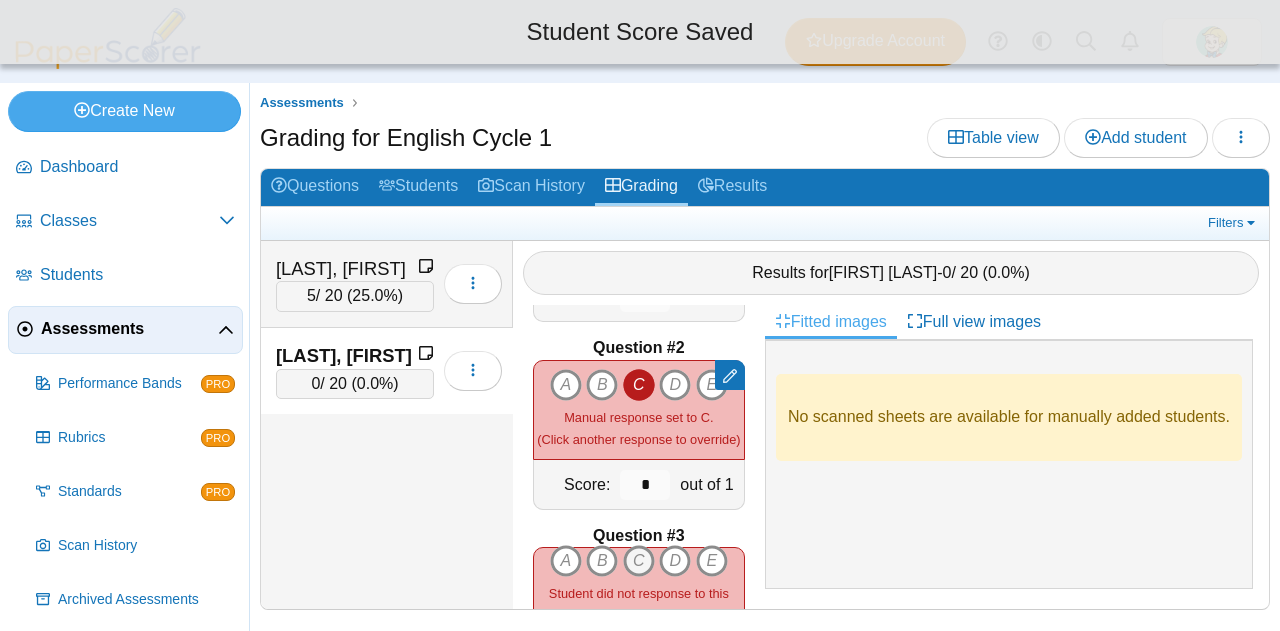click on "C" at bounding box center [639, 561] 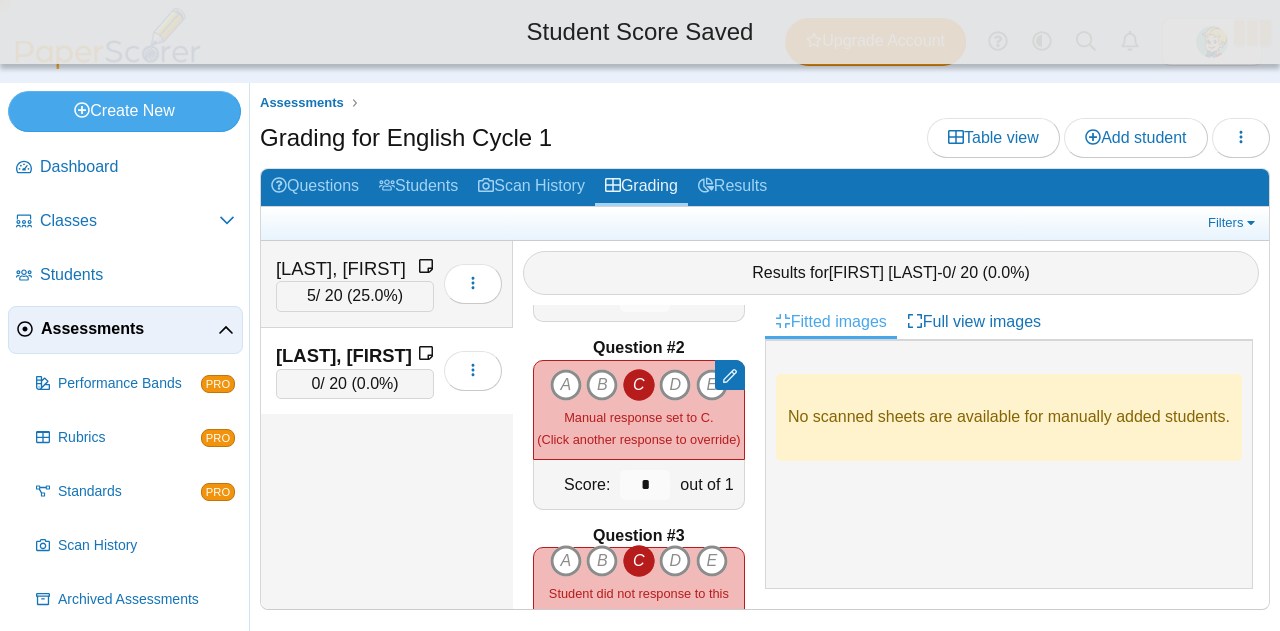 type on "*" 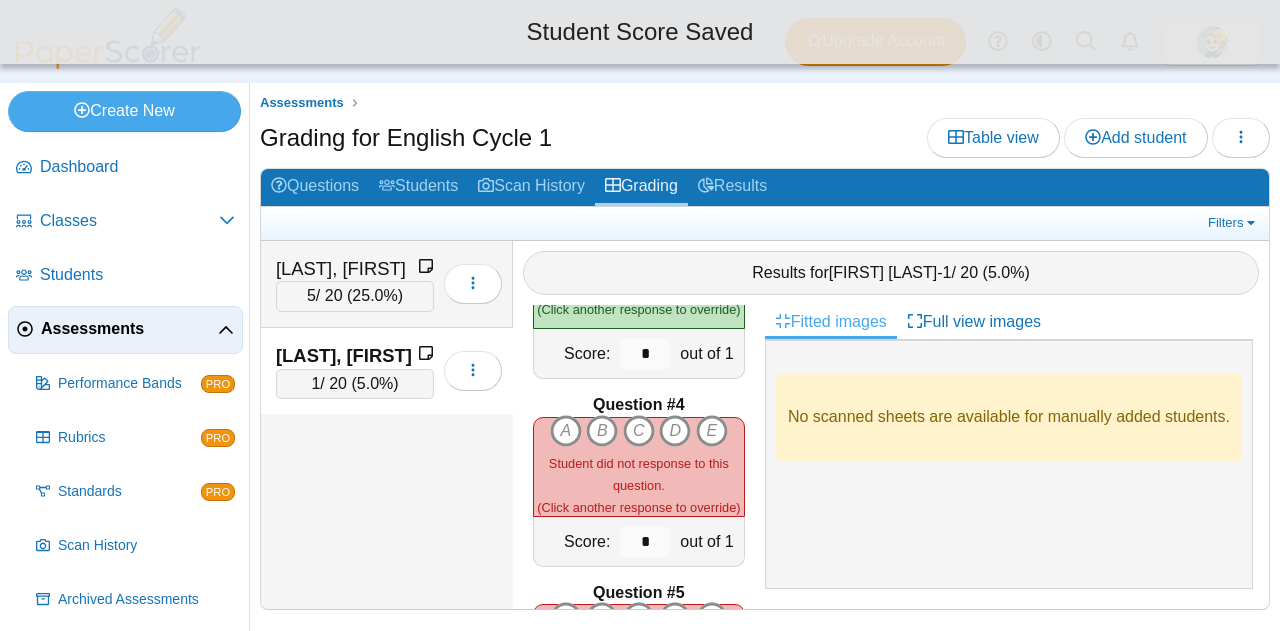 scroll, scrollTop: 496, scrollLeft: 0, axis: vertical 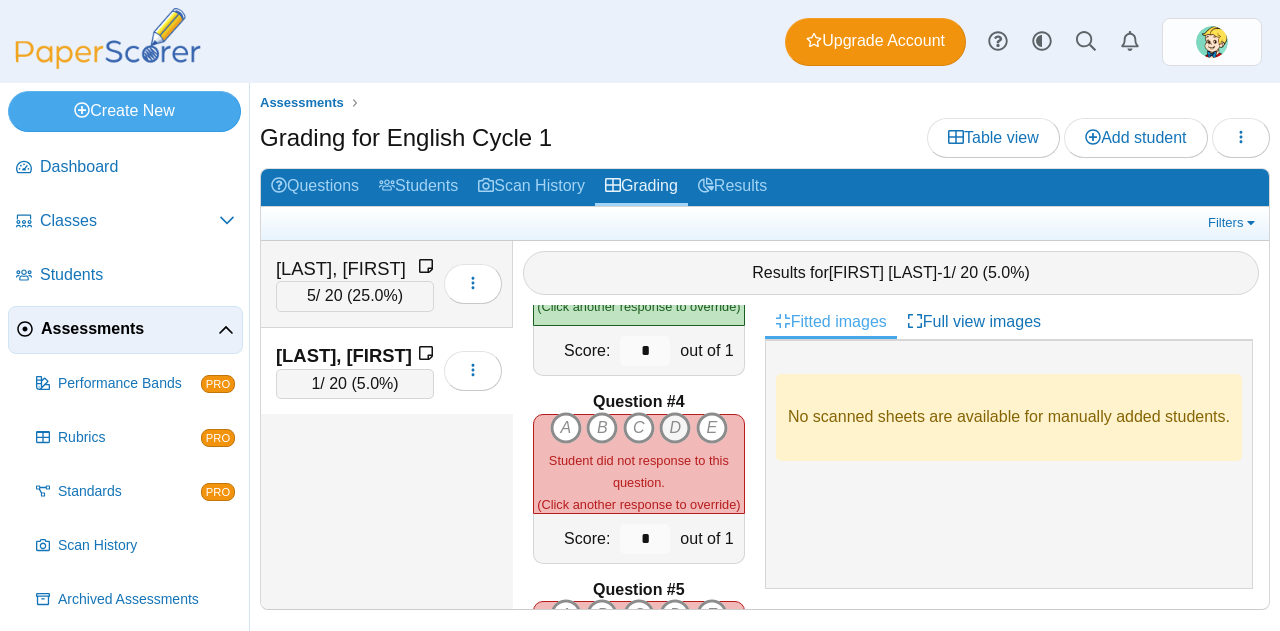 click on "D" at bounding box center (675, 428) 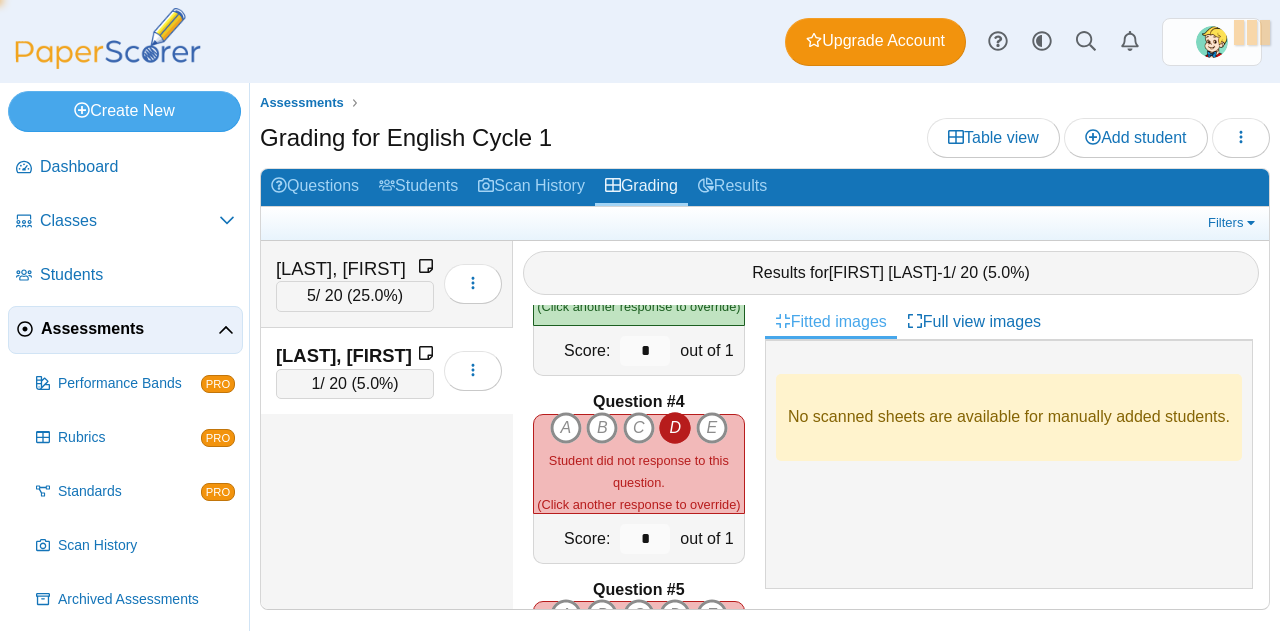 type on "*" 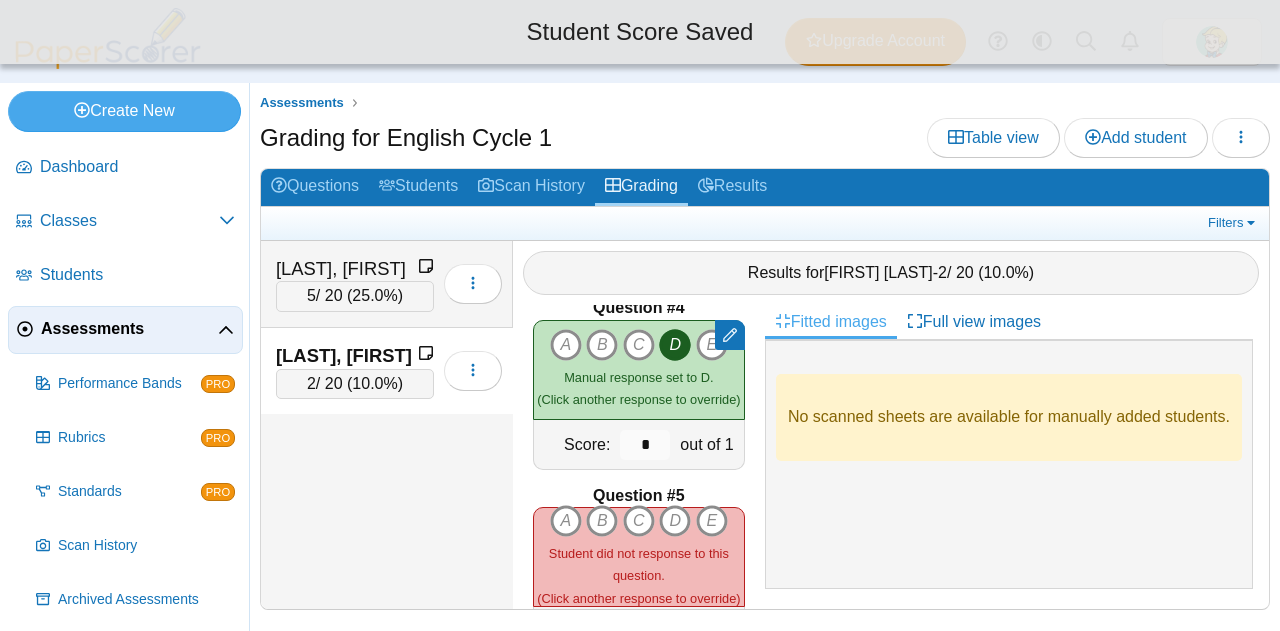 scroll, scrollTop: 606, scrollLeft: 0, axis: vertical 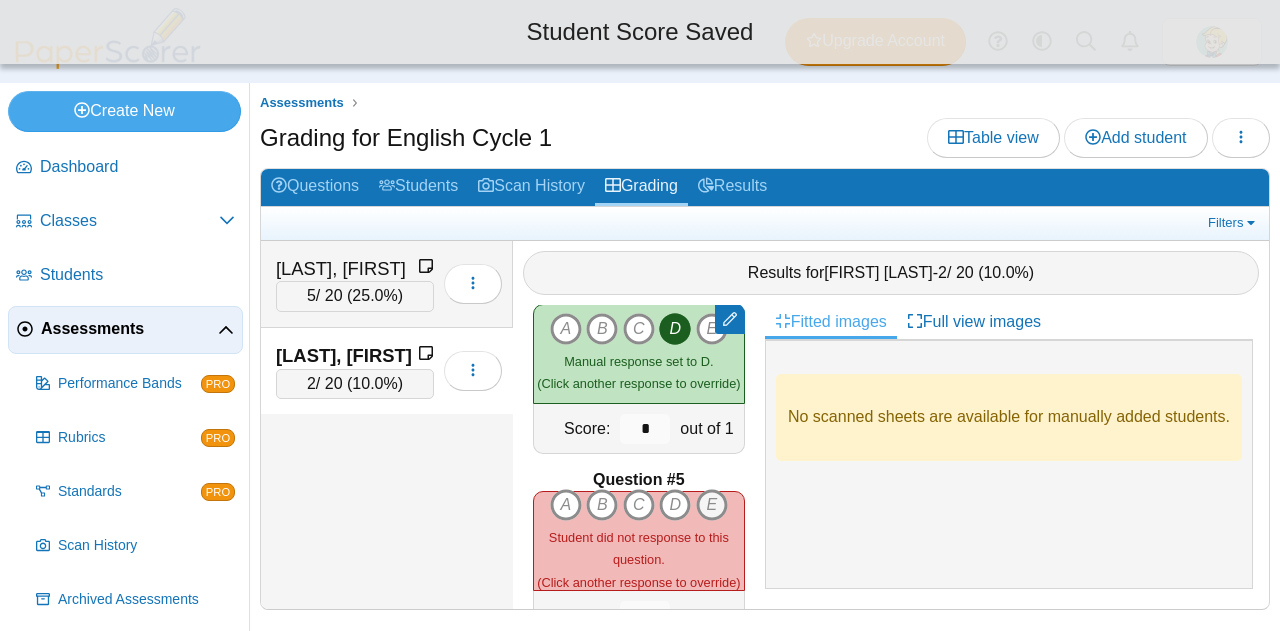 click on "E" at bounding box center [712, 505] 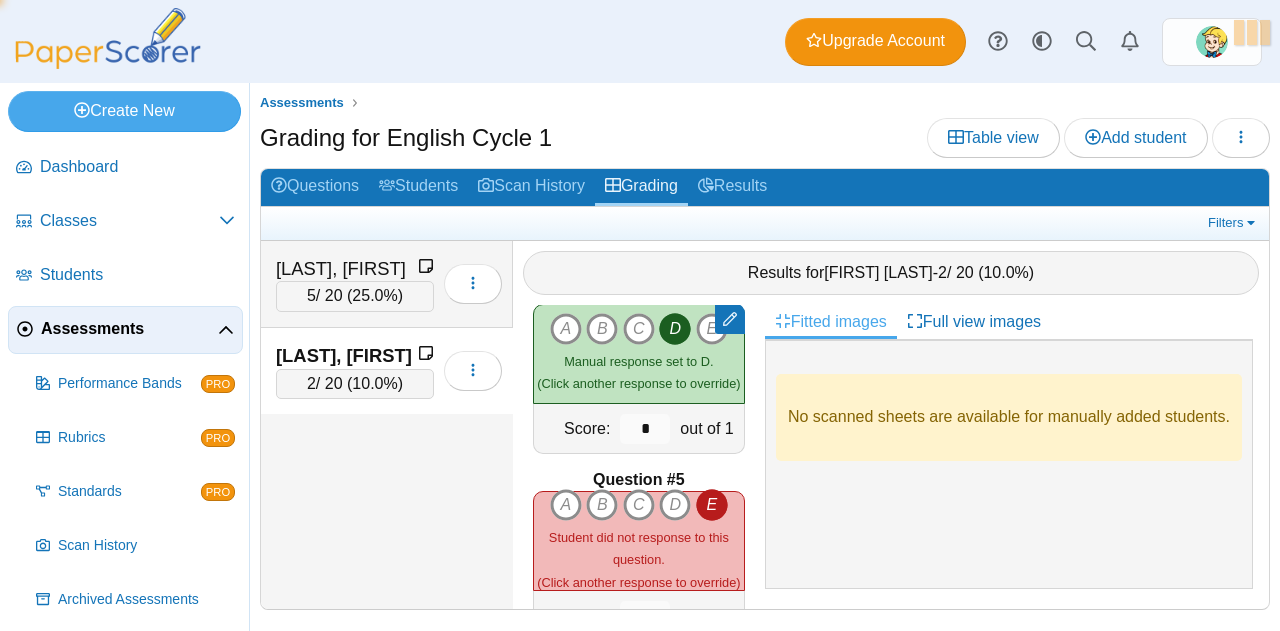 type on "*" 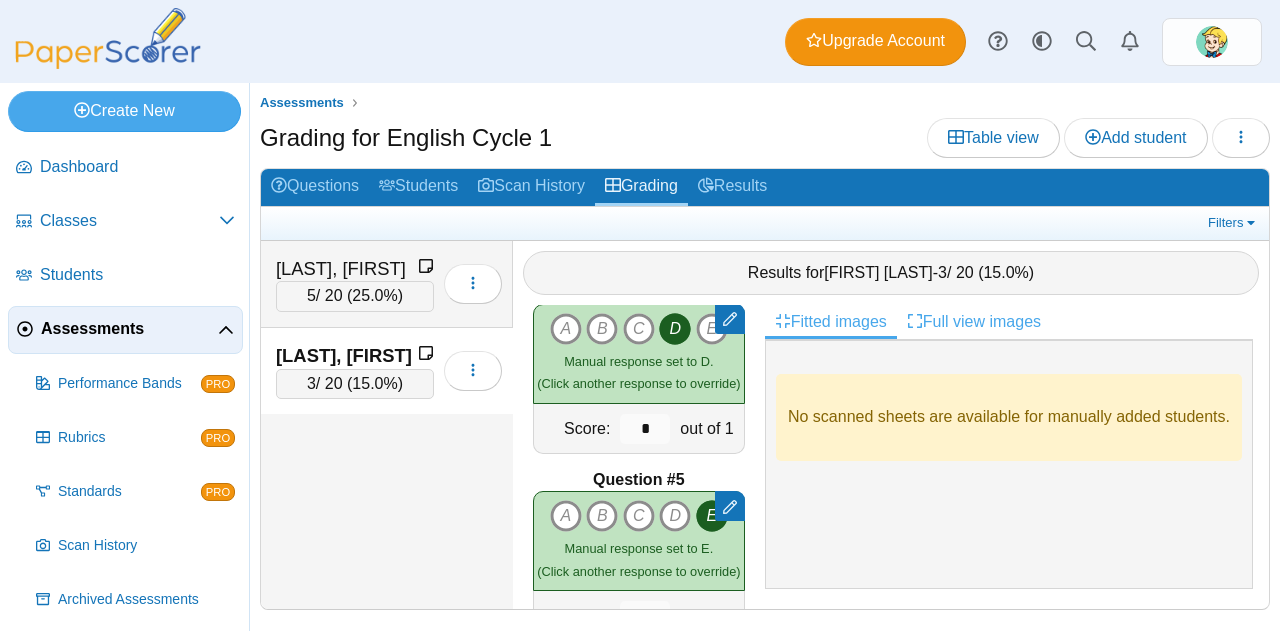 click on "Full view images" at bounding box center [974, 322] 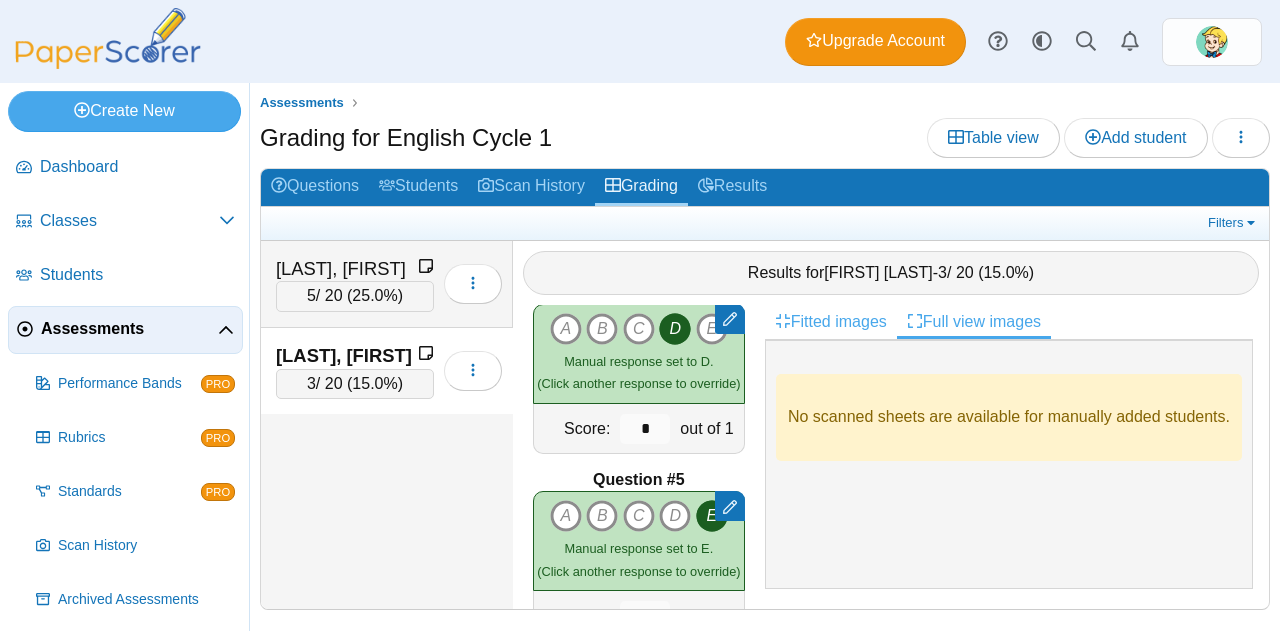 click on "Fitted images" at bounding box center (831, 322) 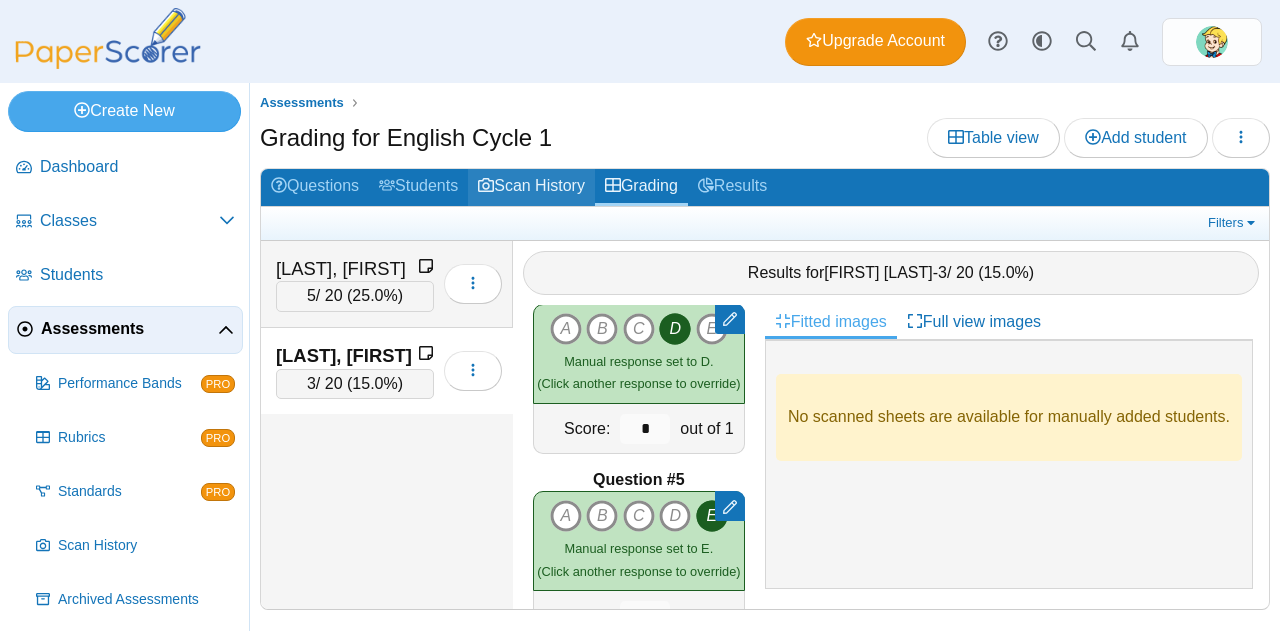 click on "Scan History" at bounding box center (531, 187) 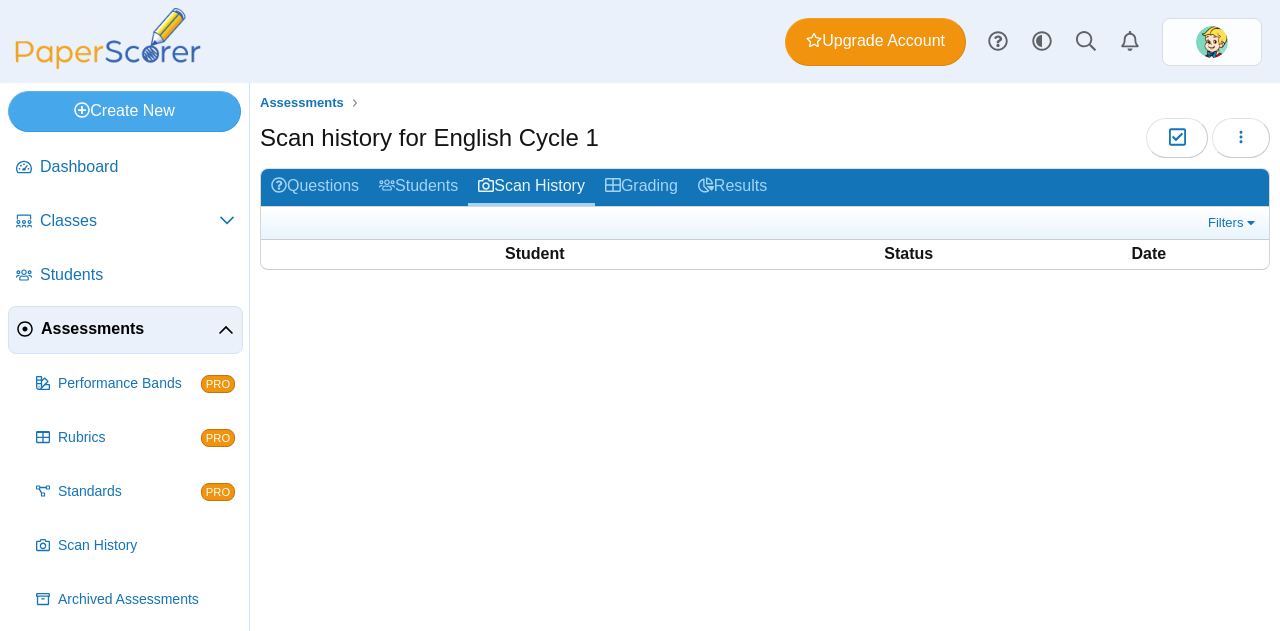 scroll, scrollTop: 0, scrollLeft: 0, axis: both 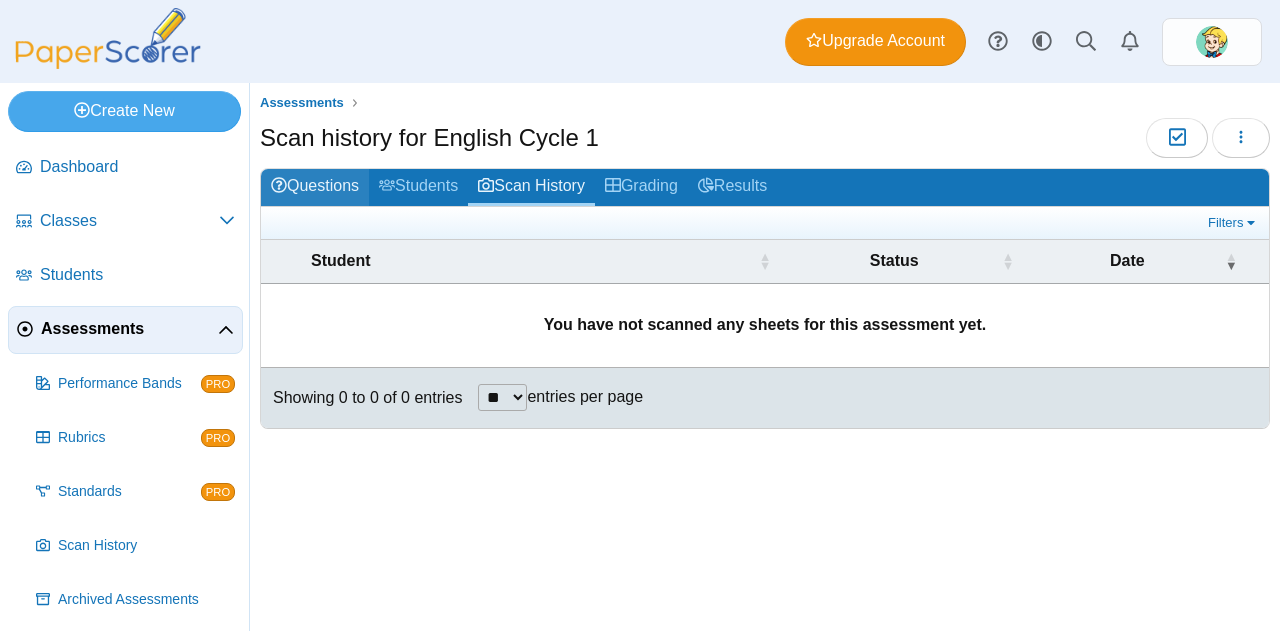 click on "Questions" at bounding box center (315, 187) 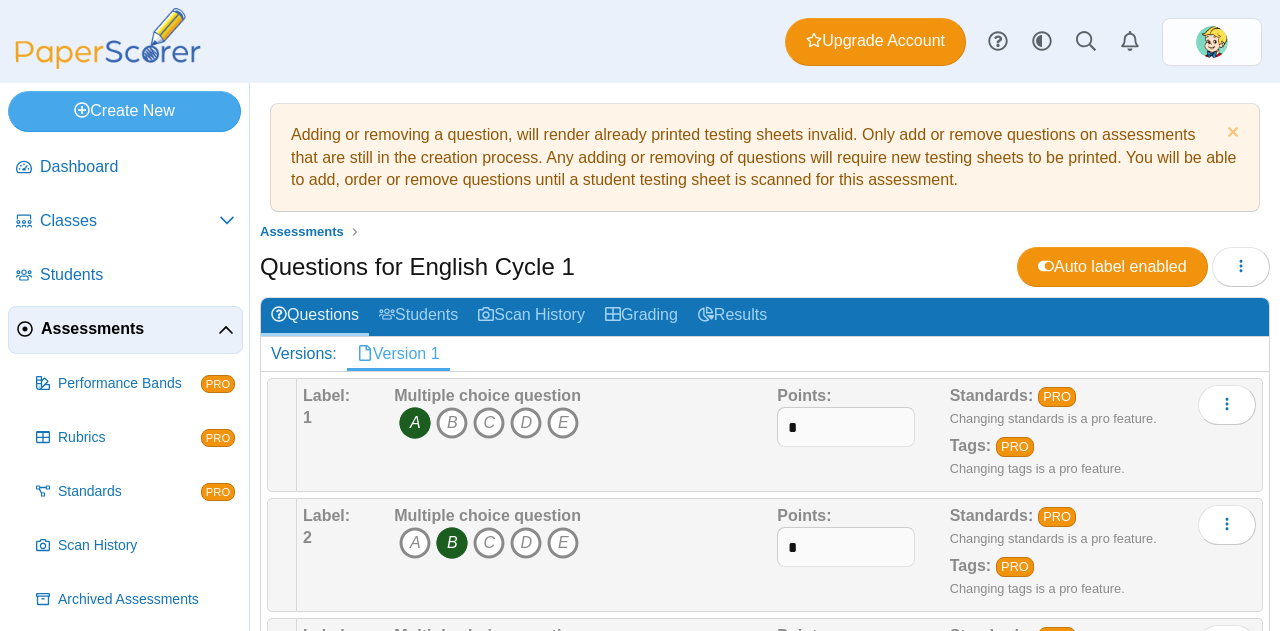 scroll, scrollTop: 0, scrollLeft: 0, axis: both 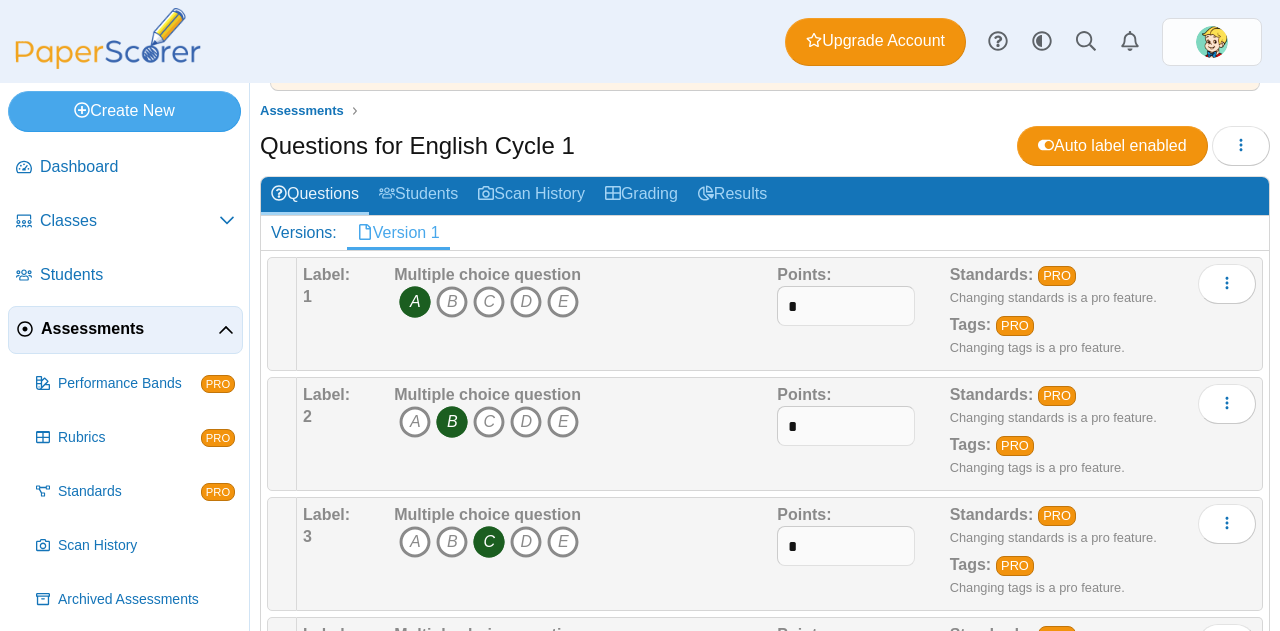 click on "Assessments" at bounding box center (129, 329) 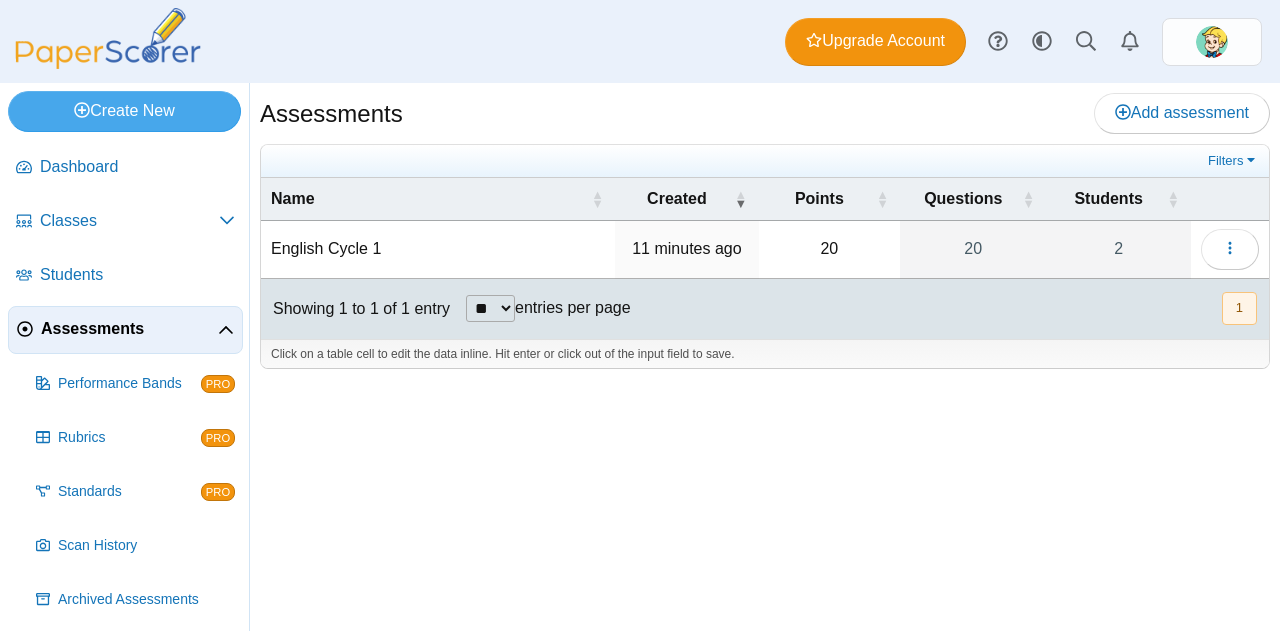 scroll, scrollTop: 0, scrollLeft: 0, axis: both 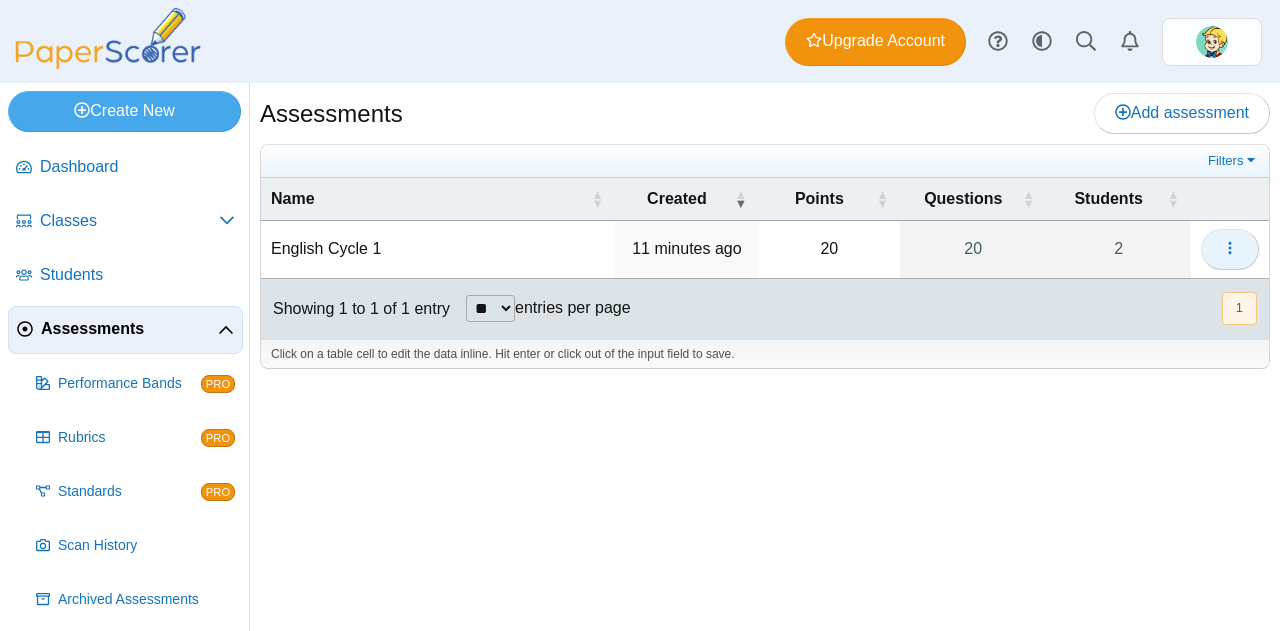 click at bounding box center (1230, 249) 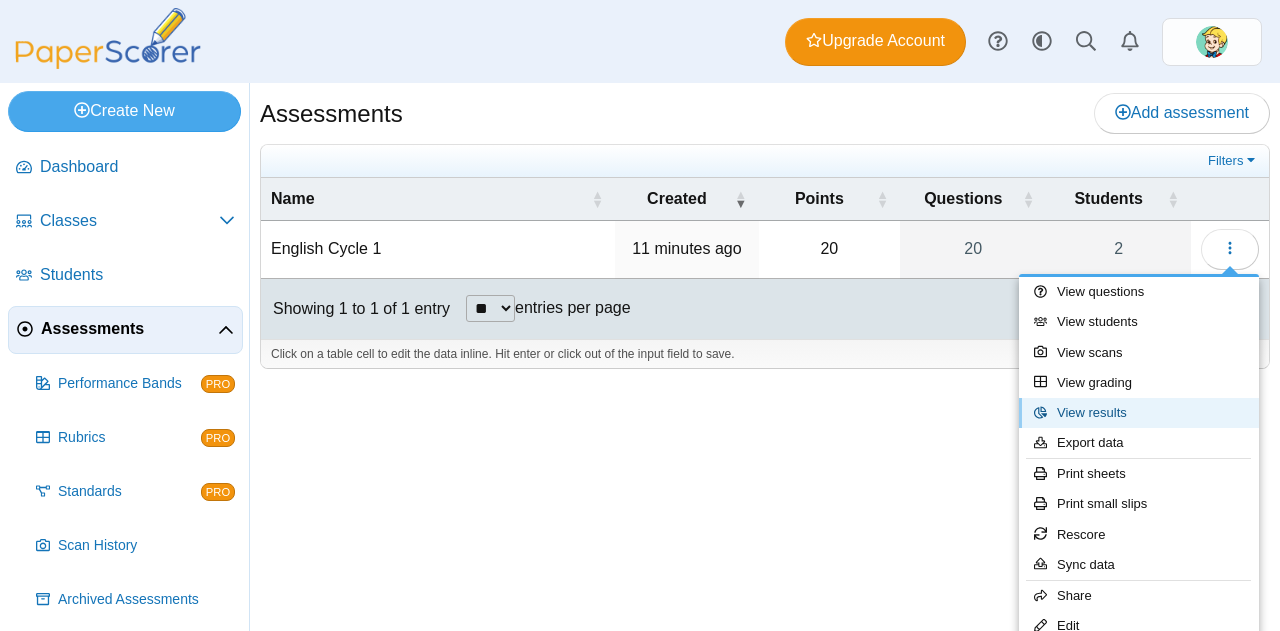 click on "View results" at bounding box center (1139, 413) 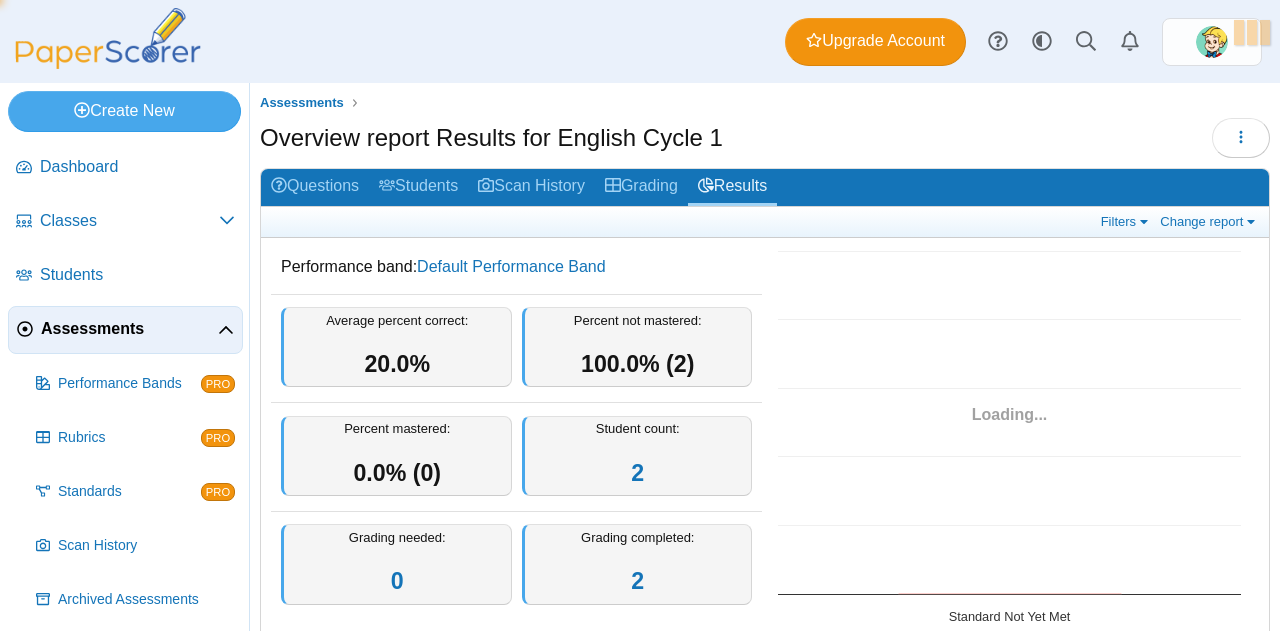 scroll, scrollTop: 0, scrollLeft: 0, axis: both 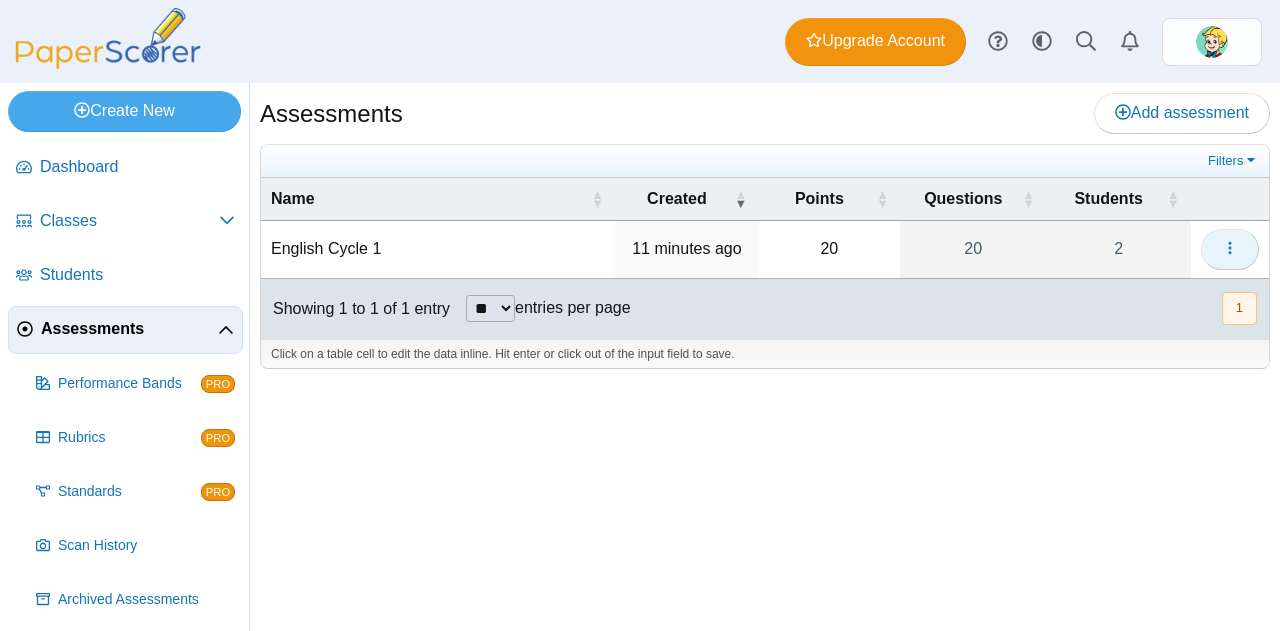 click 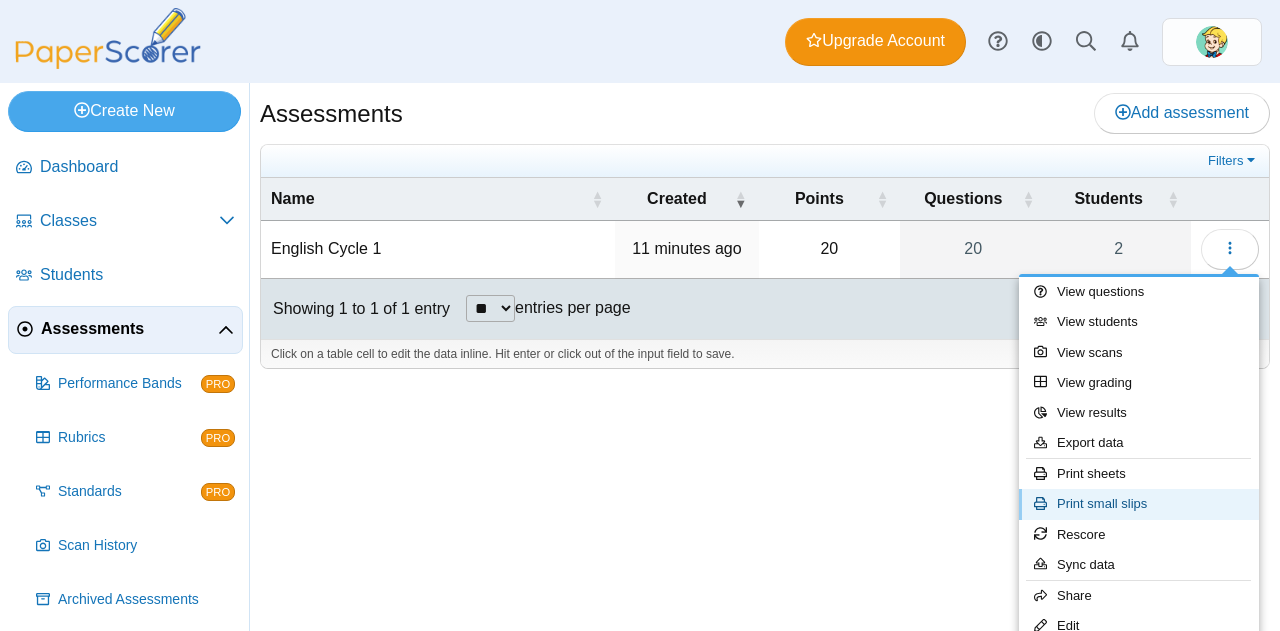 click on "Print small slips" at bounding box center (1139, 504) 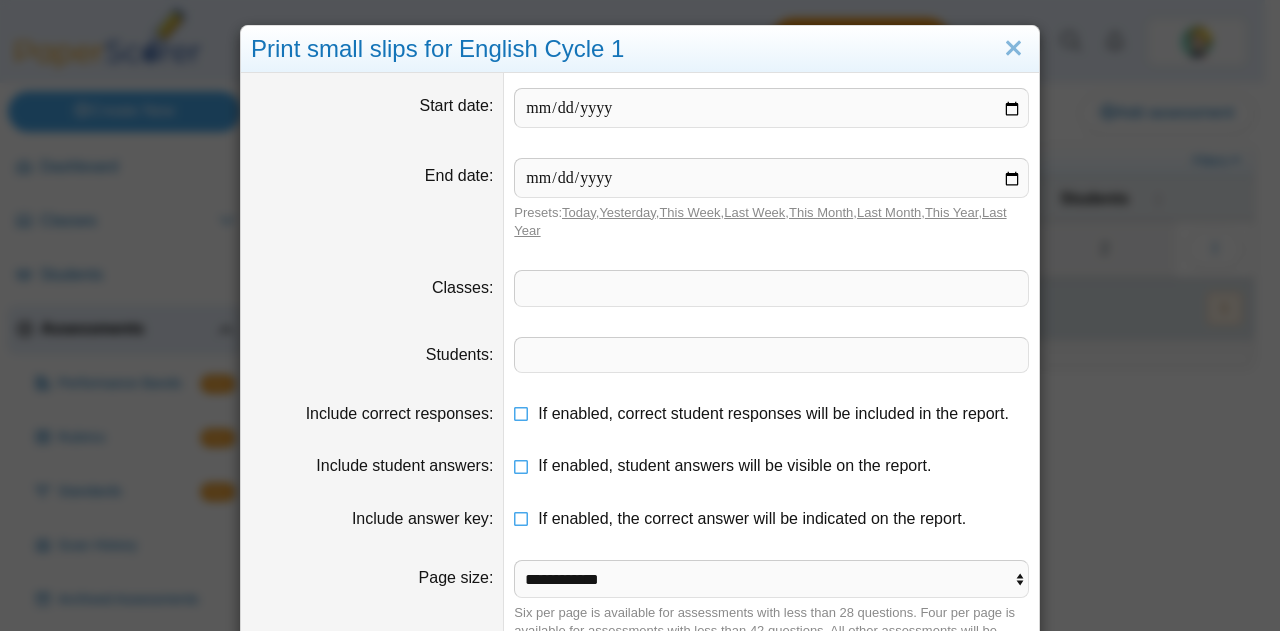 scroll, scrollTop: 132, scrollLeft: 0, axis: vertical 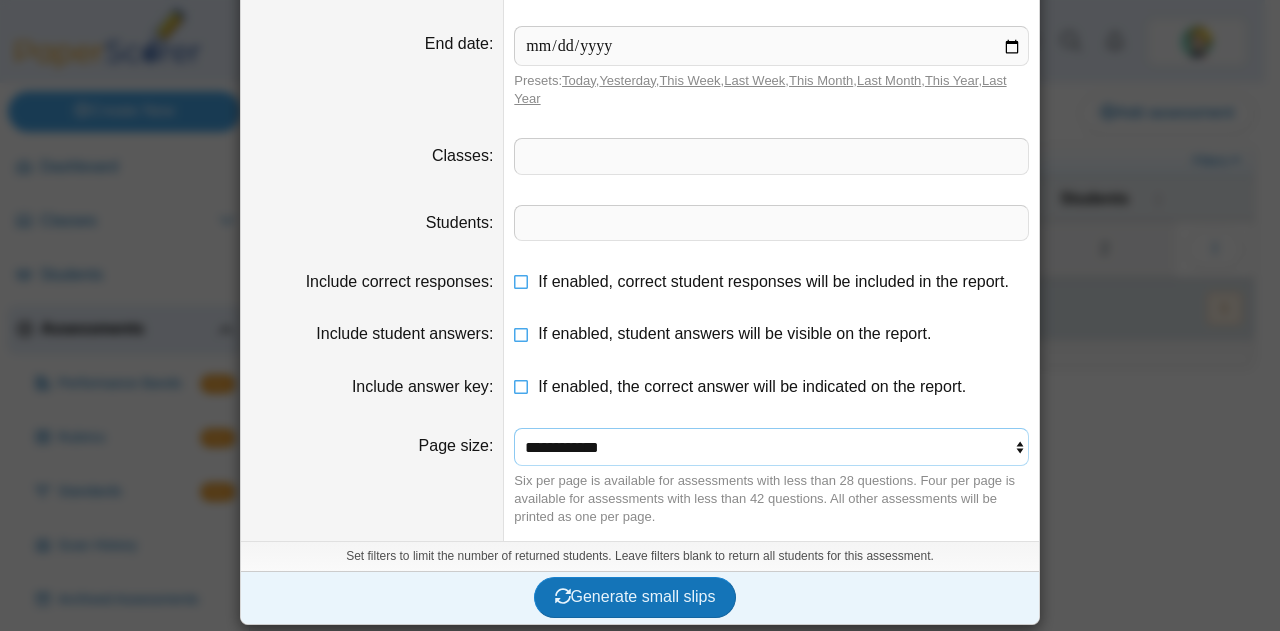 click on "**********" at bounding box center [771, 447] 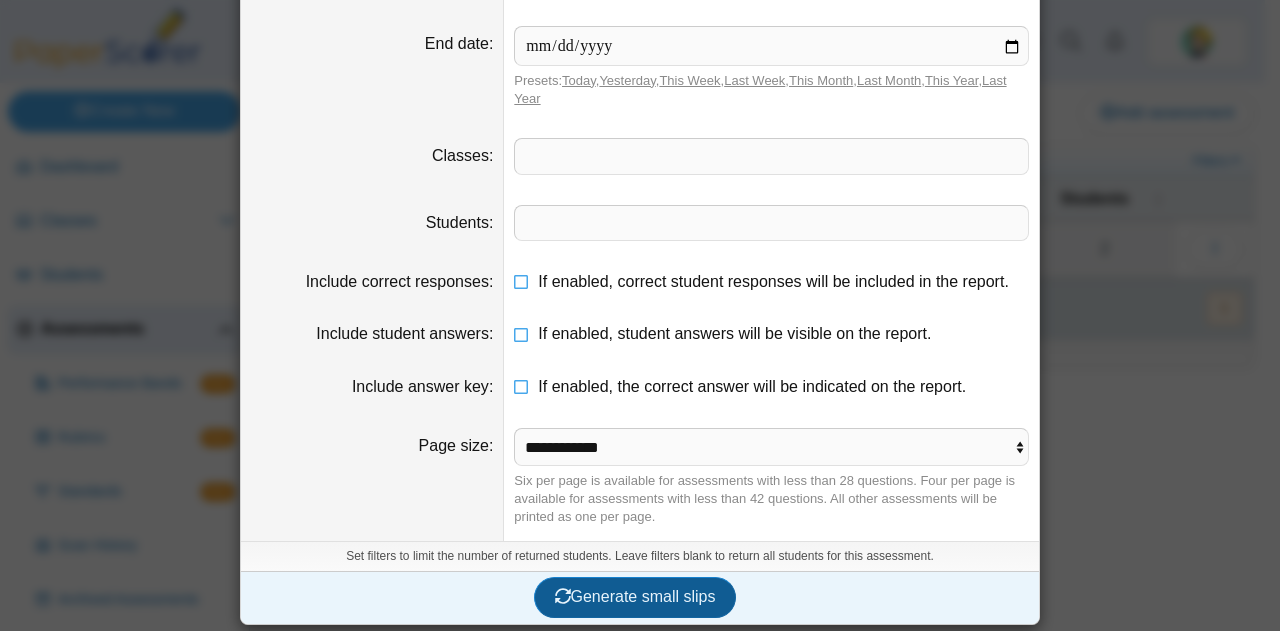 click on "Generate small slips" at bounding box center (635, 596) 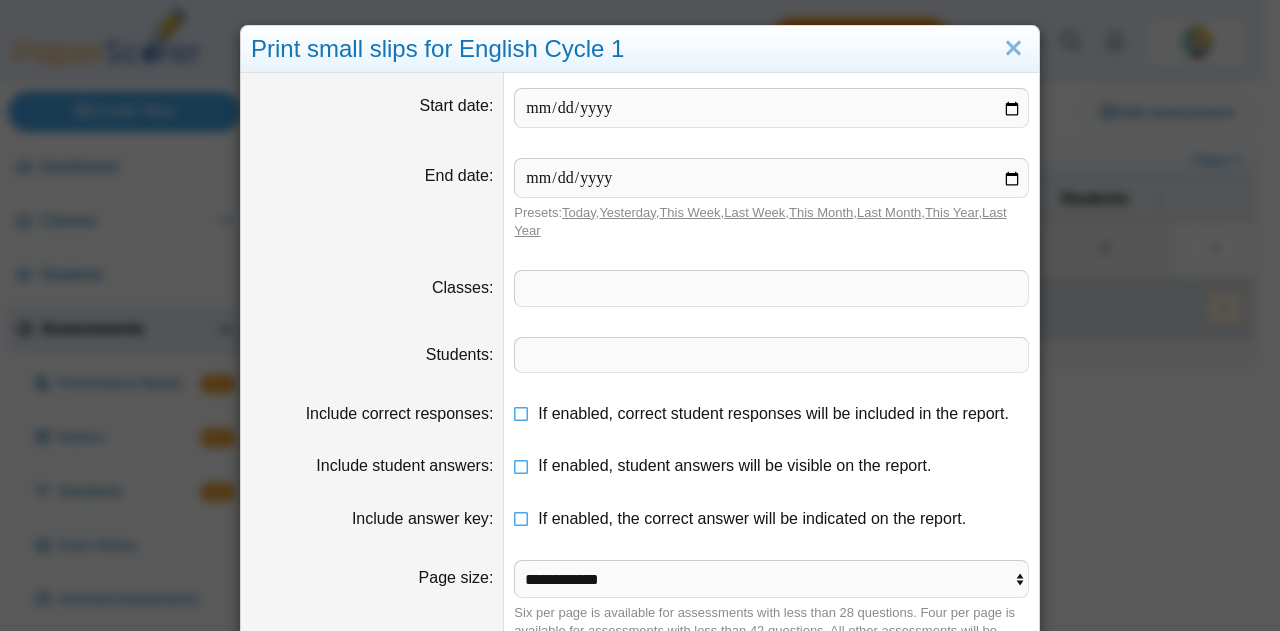 scroll, scrollTop: 246, scrollLeft: 0, axis: vertical 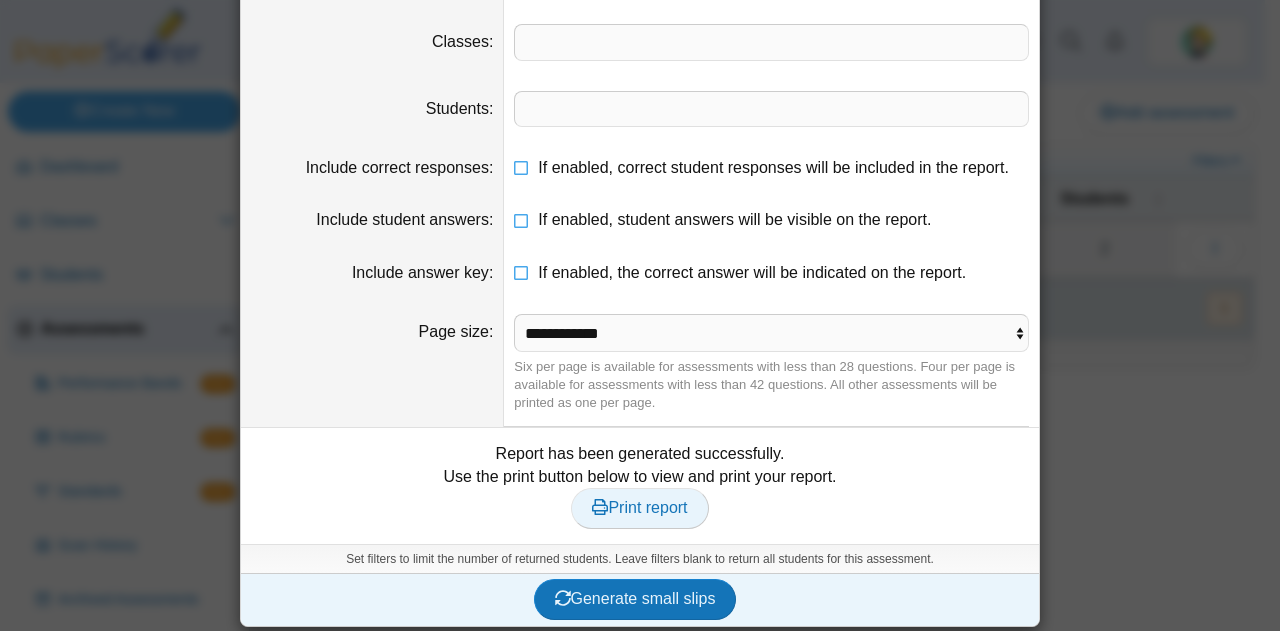 click on "Print report" at bounding box center (639, 508) 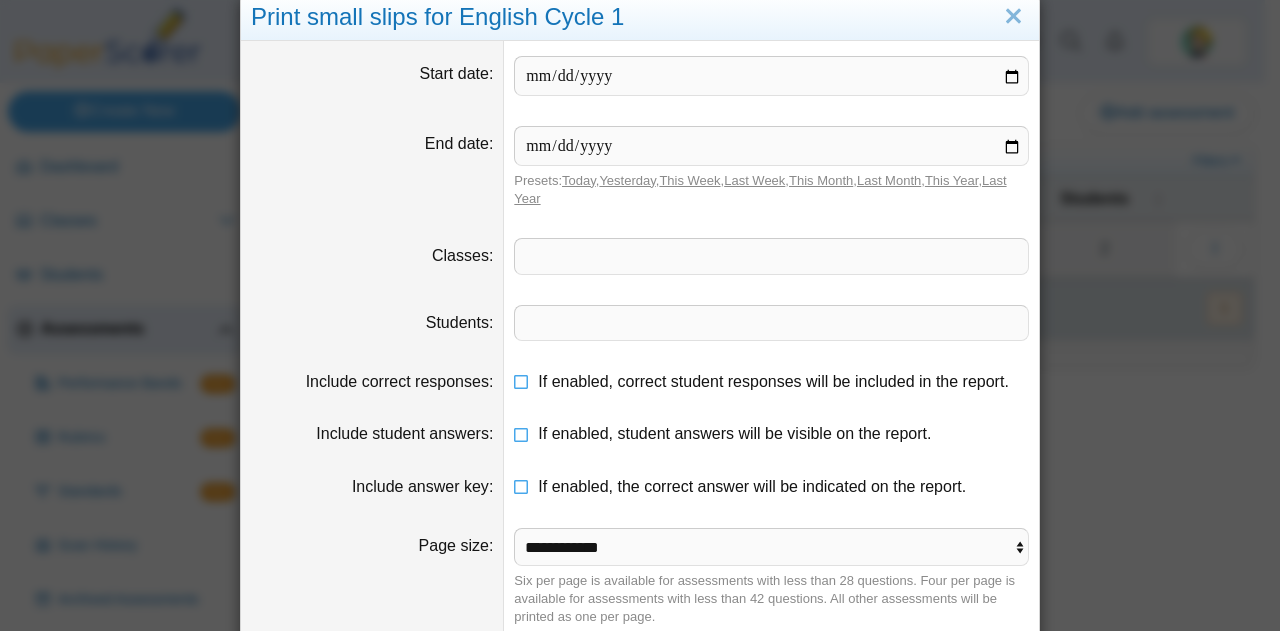 scroll, scrollTop: 246, scrollLeft: 0, axis: vertical 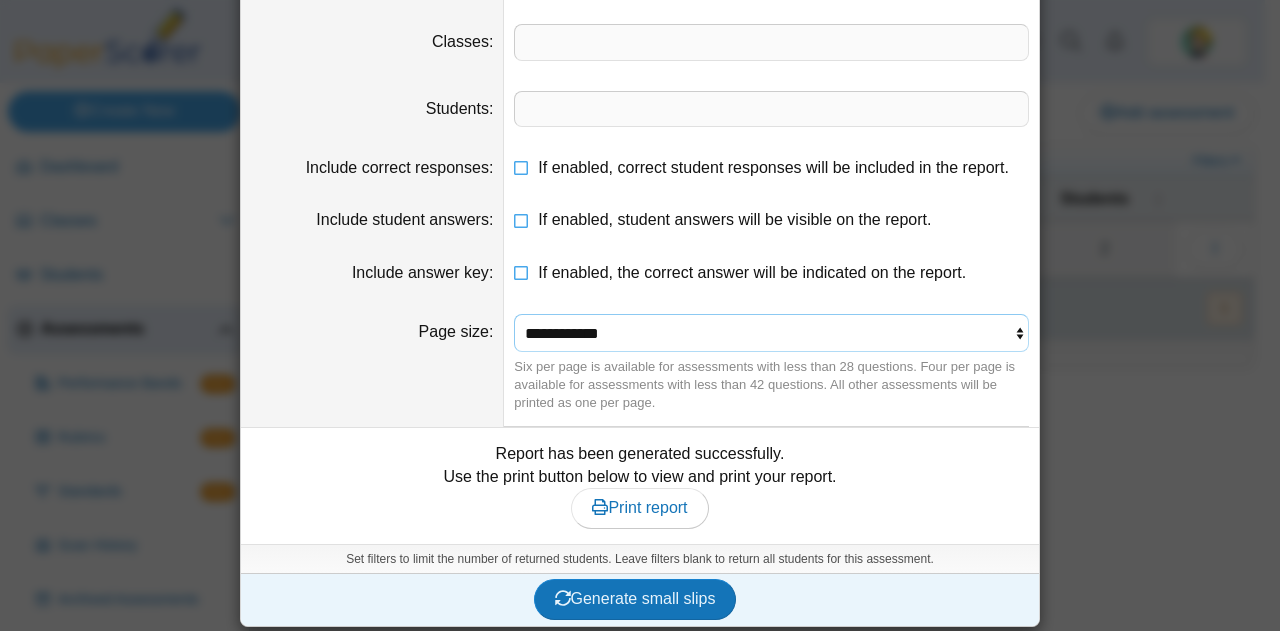 click on "**********" at bounding box center [771, 333] 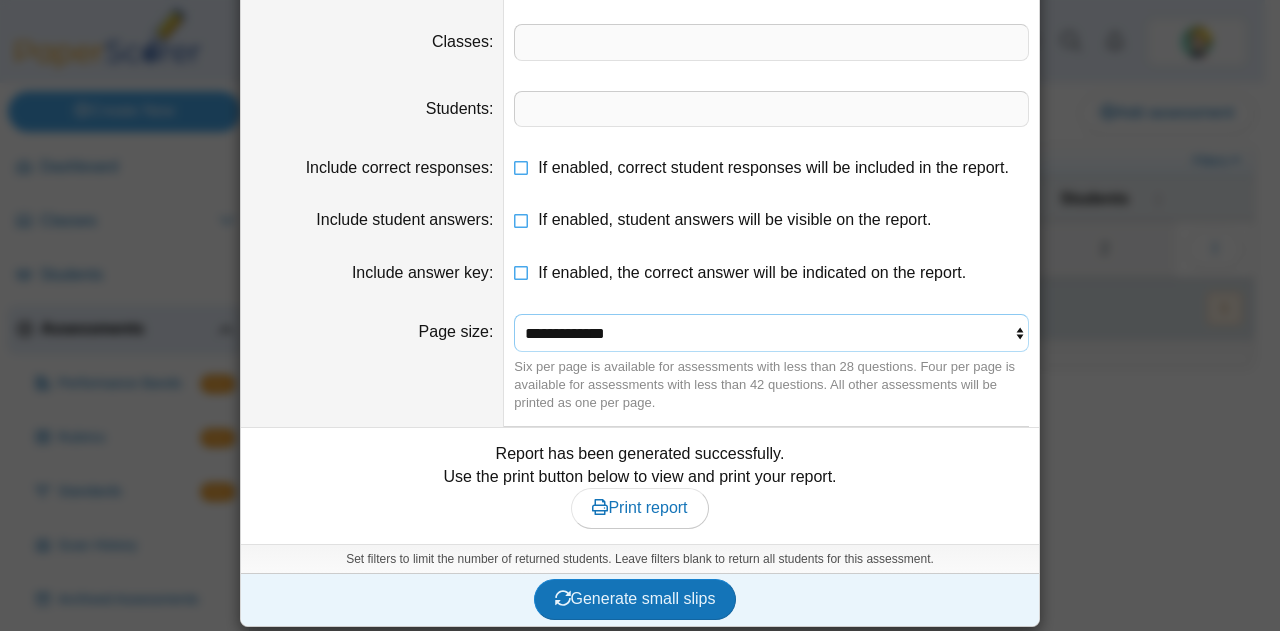click on "**********" at bounding box center [771, 333] 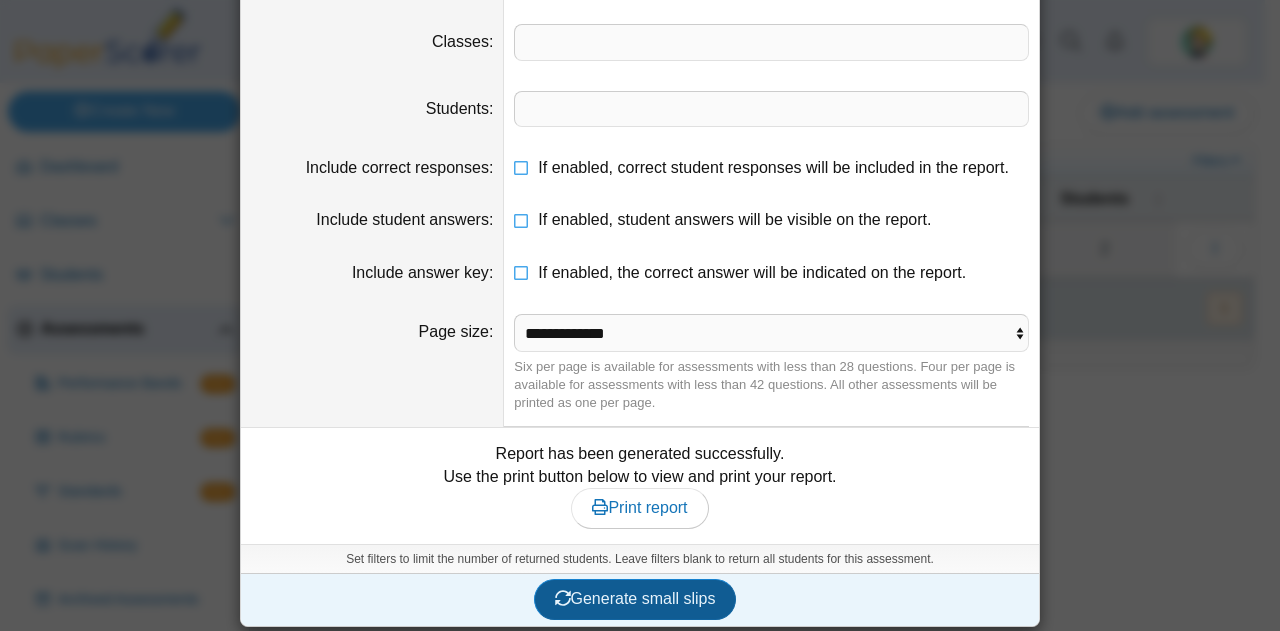 click on "Generate small slips" at bounding box center [635, 598] 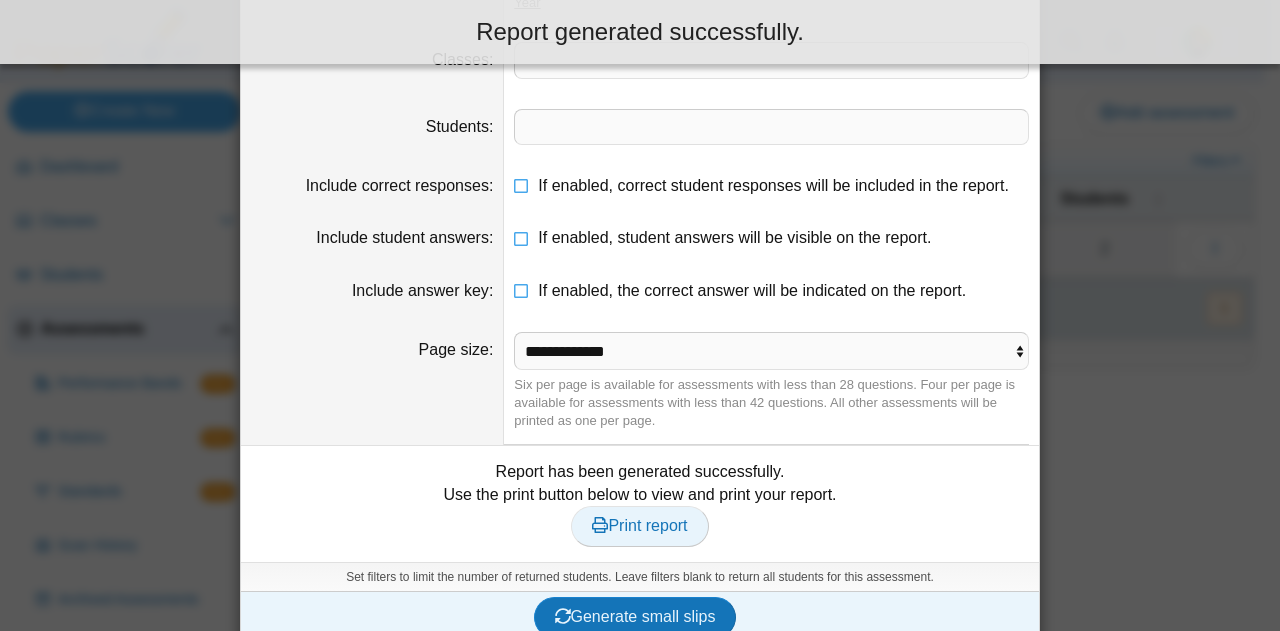 click on "Print report" at bounding box center (639, 525) 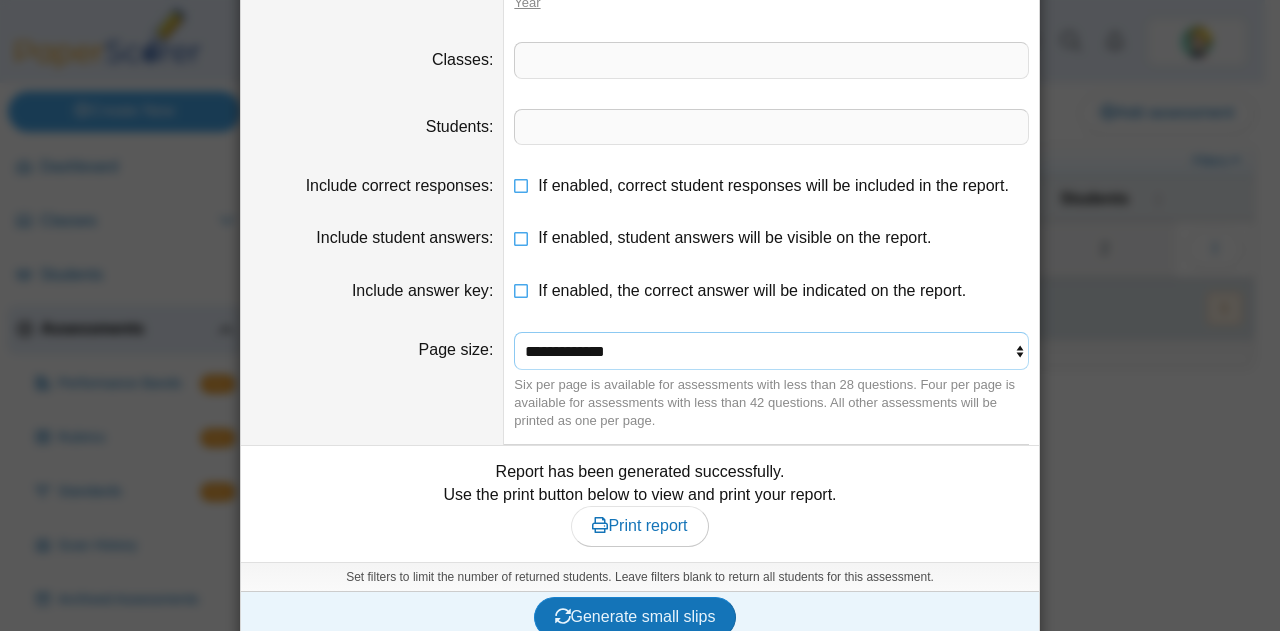 click on "**********" at bounding box center (771, 351) 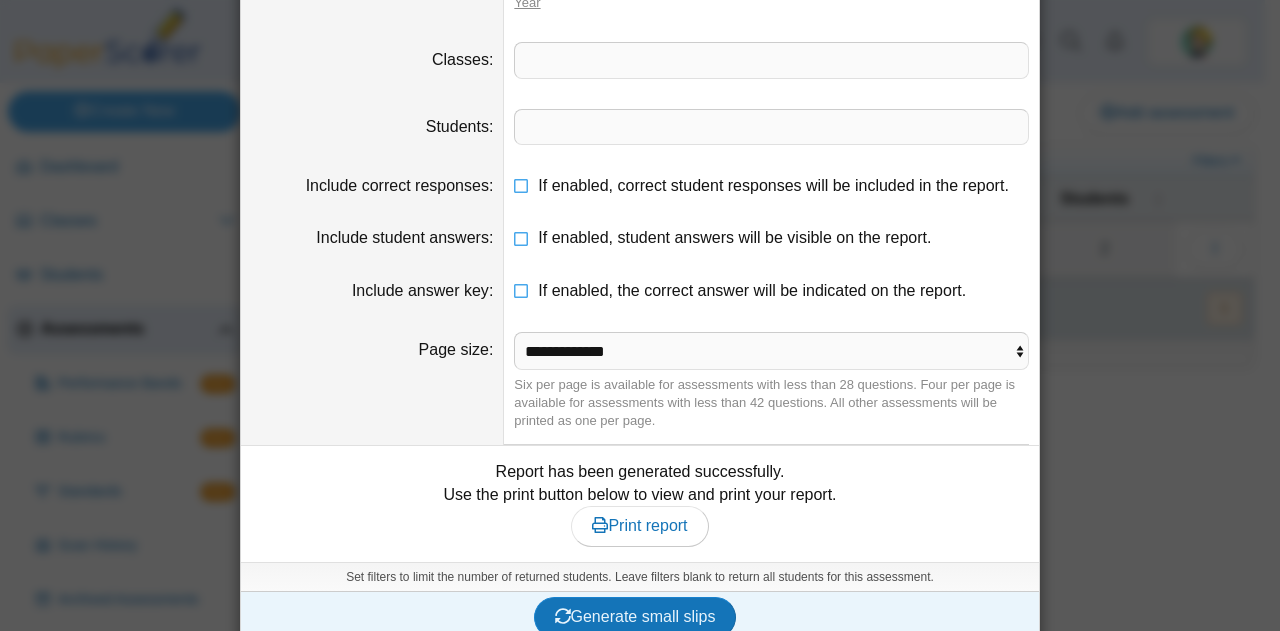 click on "Page size" at bounding box center [372, 381] 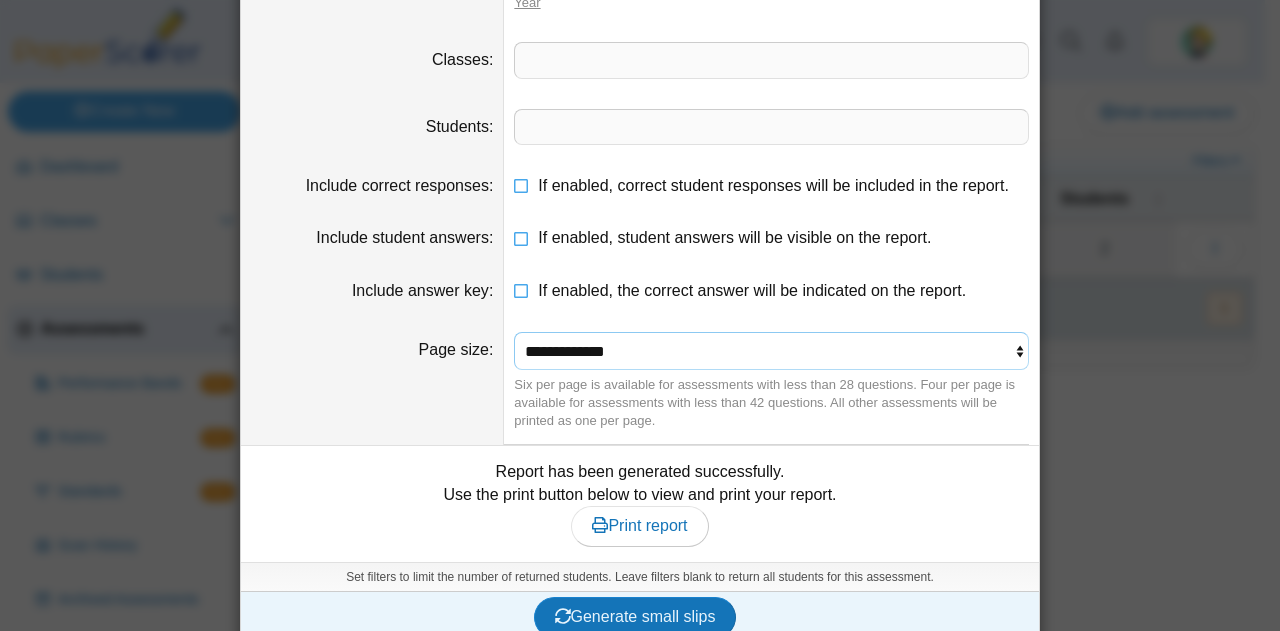 click on "**********" at bounding box center [771, 351] 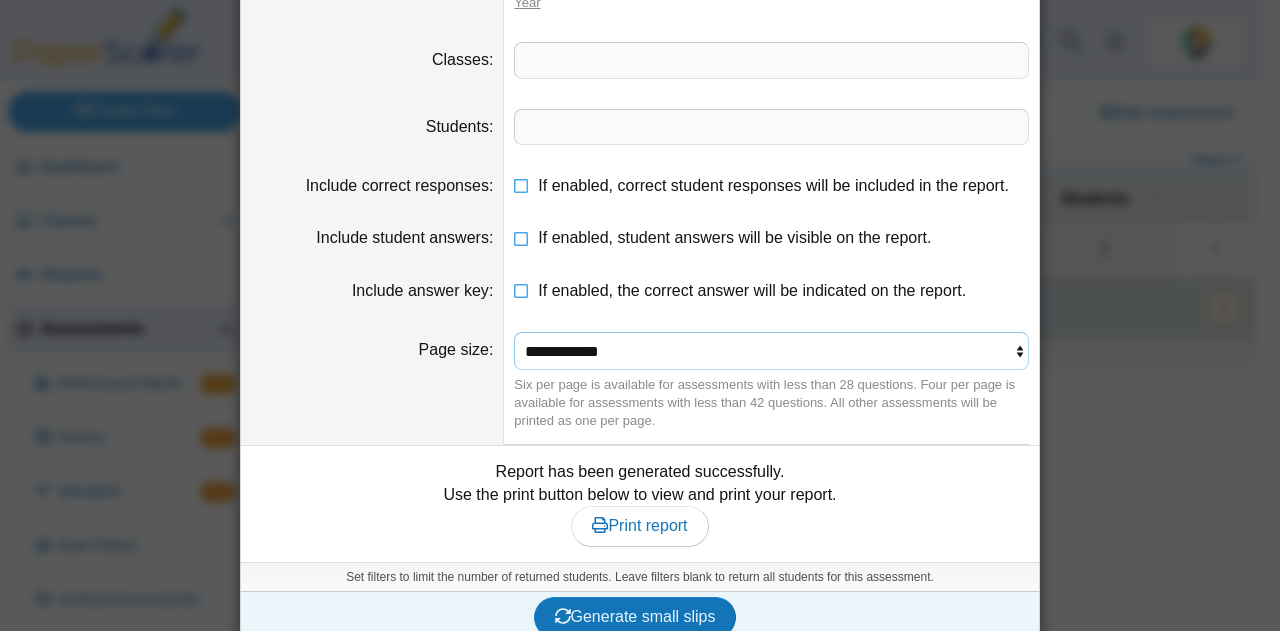 click on "**********" at bounding box center (771, 351) 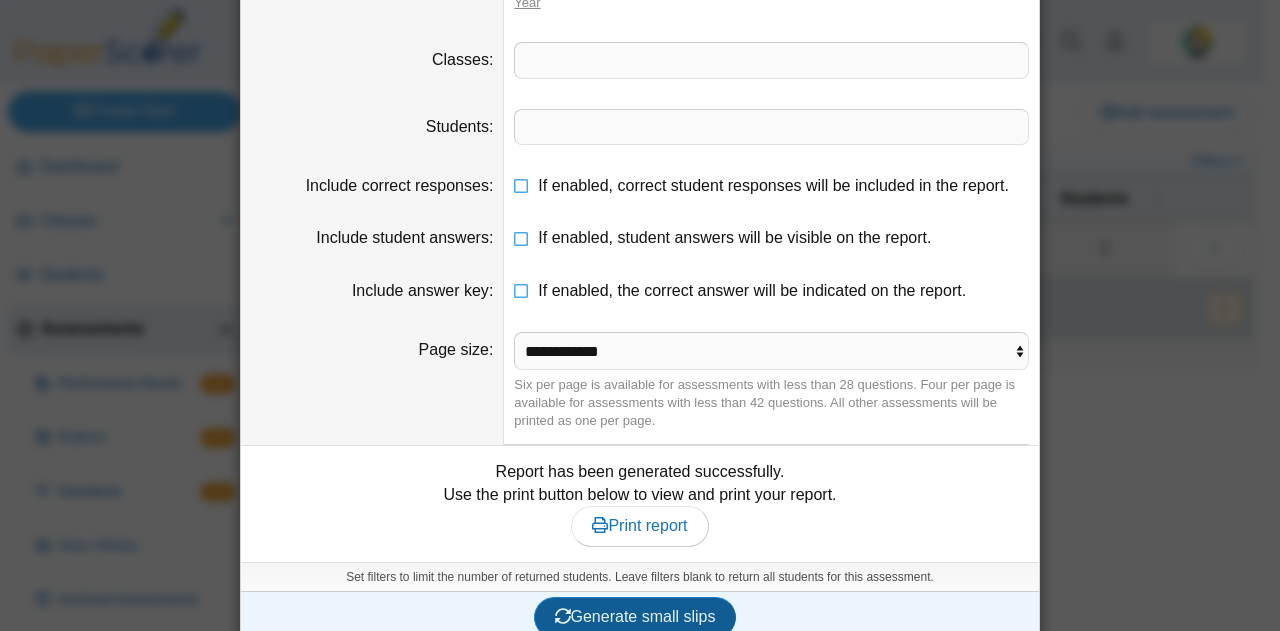click on "Generate small slips" at bounding box center (635, 616) 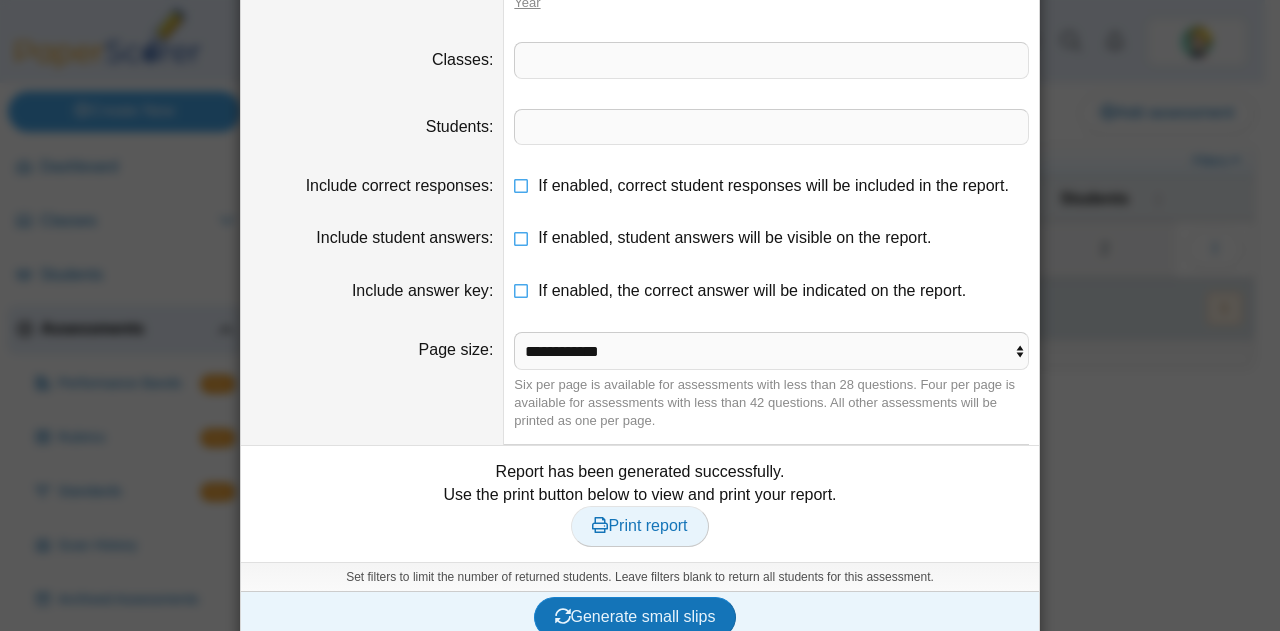 click on "Print report" at bounding box center [639, 525] 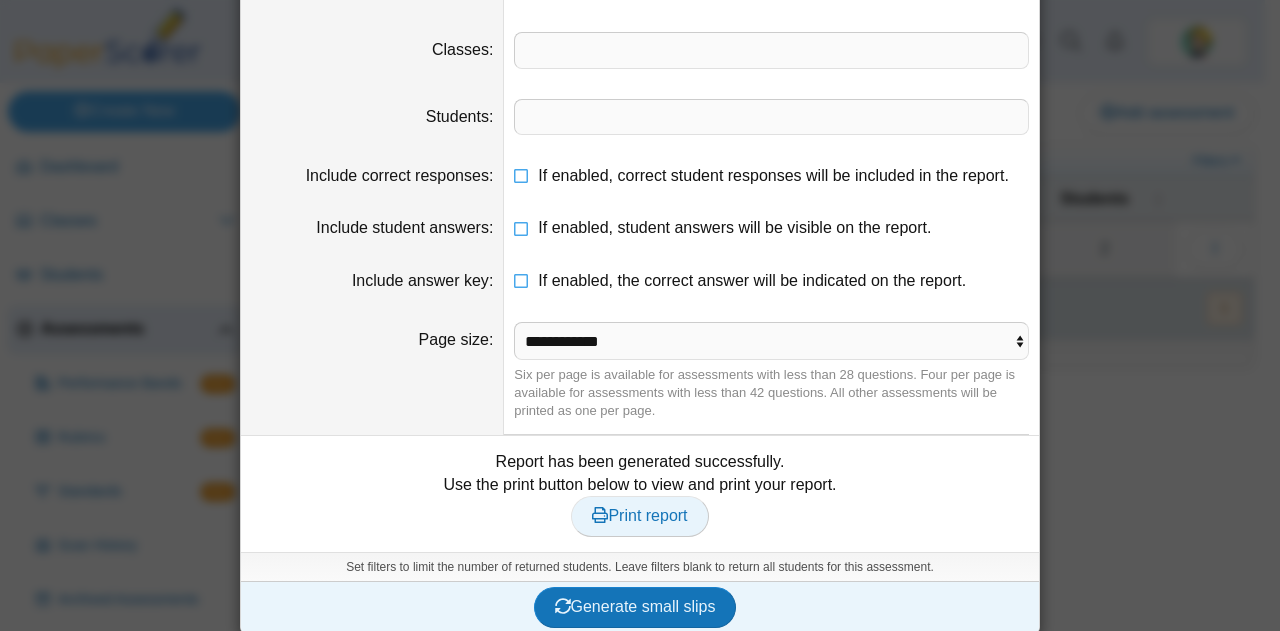 scroll, scrollTop: 246, scrollLeft: 0, axis: vertical 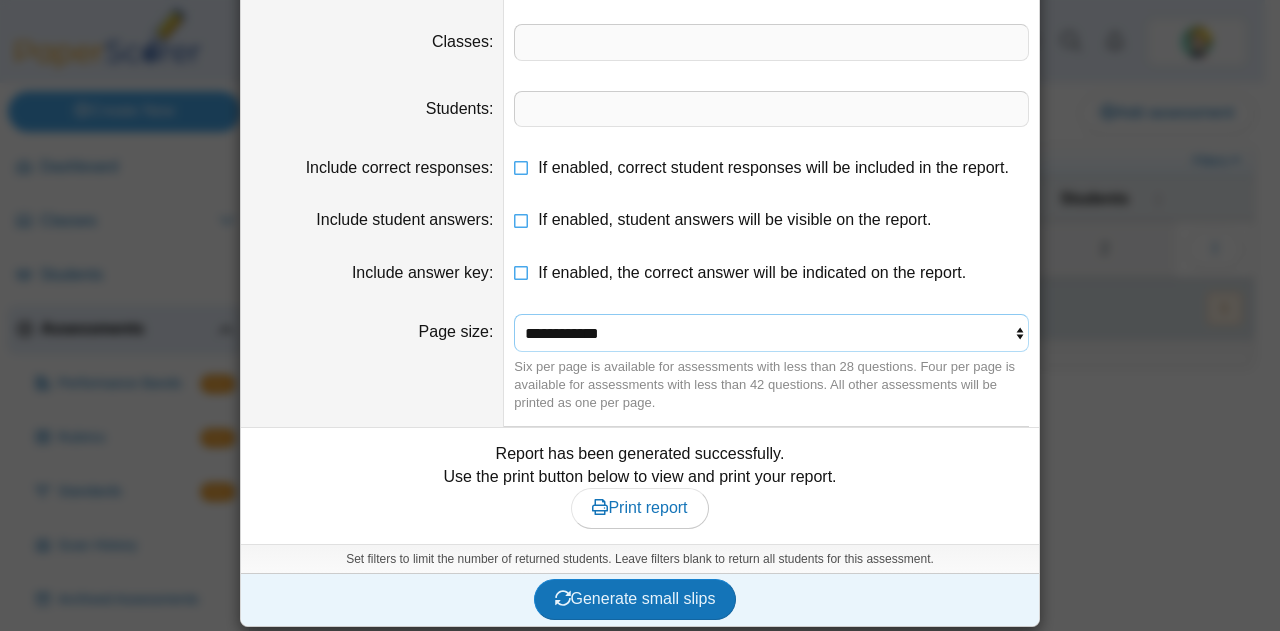 click on "**********" at bounding box center (771, 333) 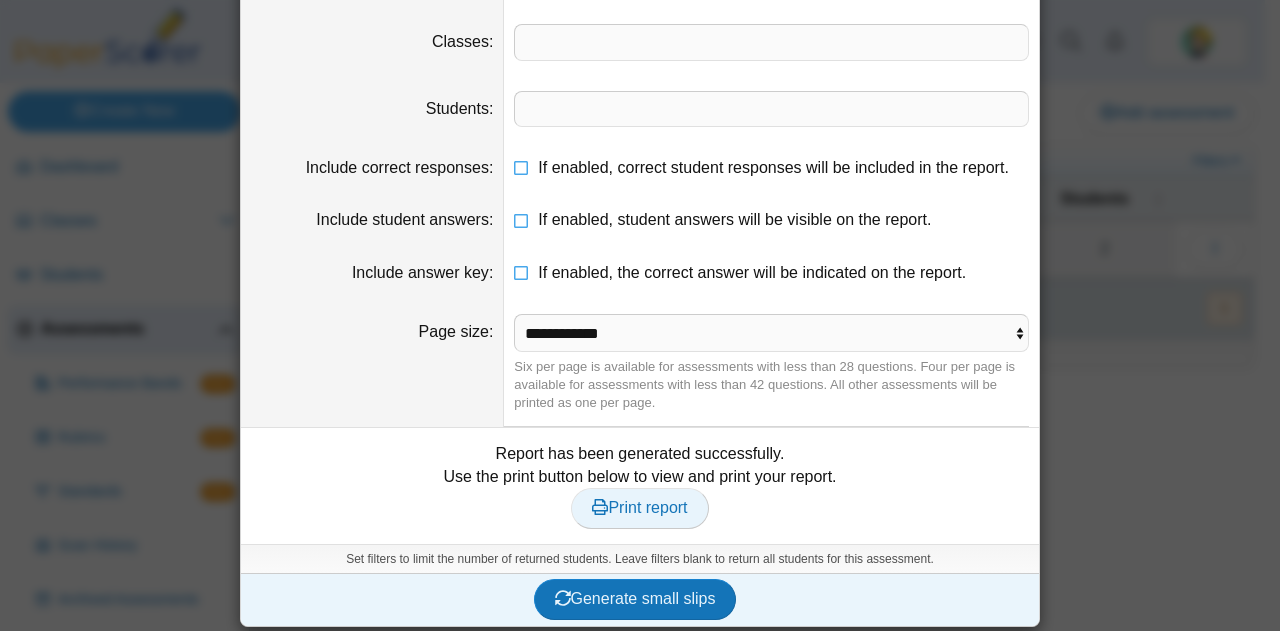 click on "Print report" at bounding box center [639, 508] 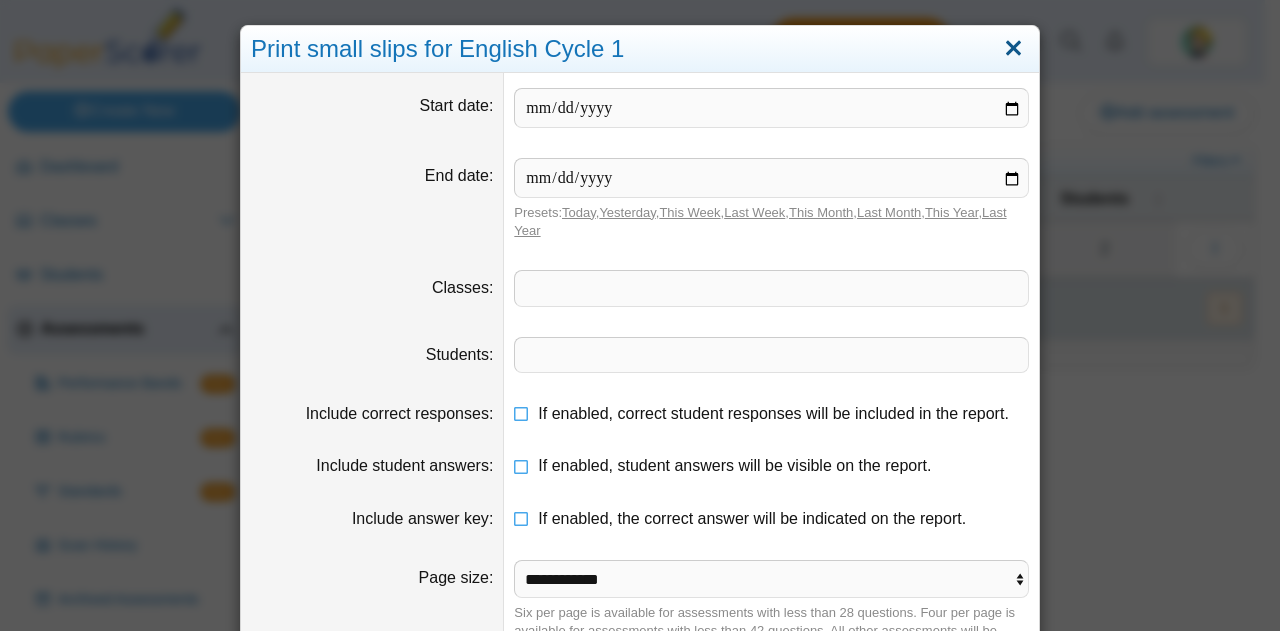 click at bounding box center (1013, 49) 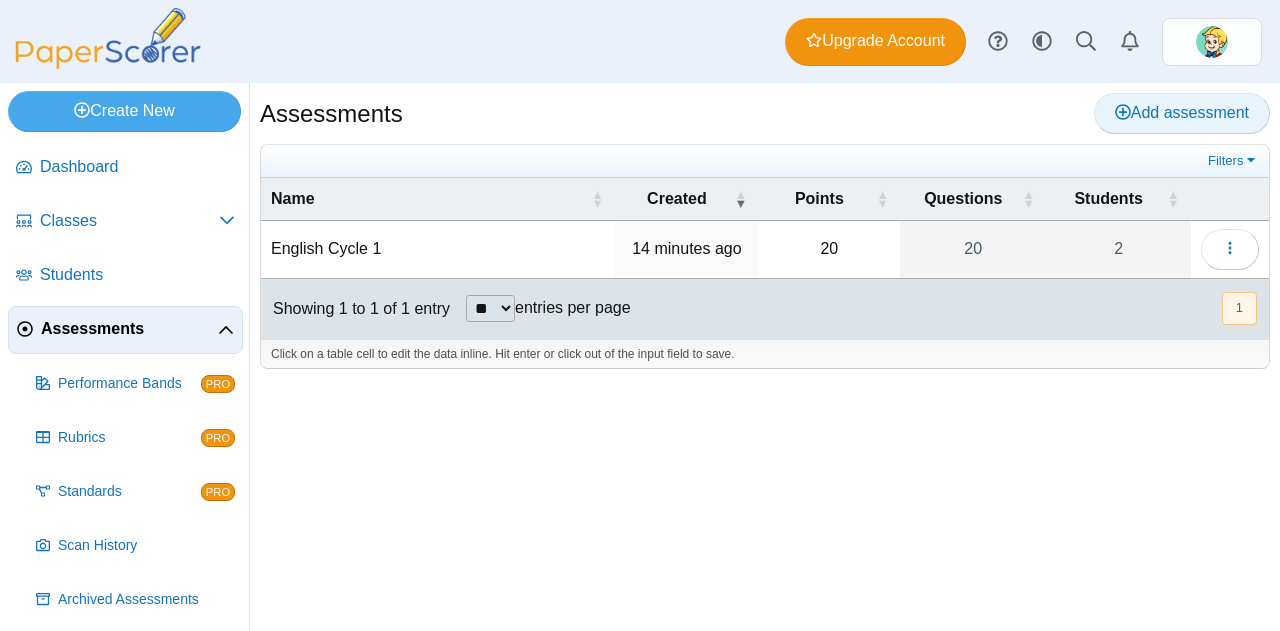 click on "Add assessment" at bounding box center (1182, 112) 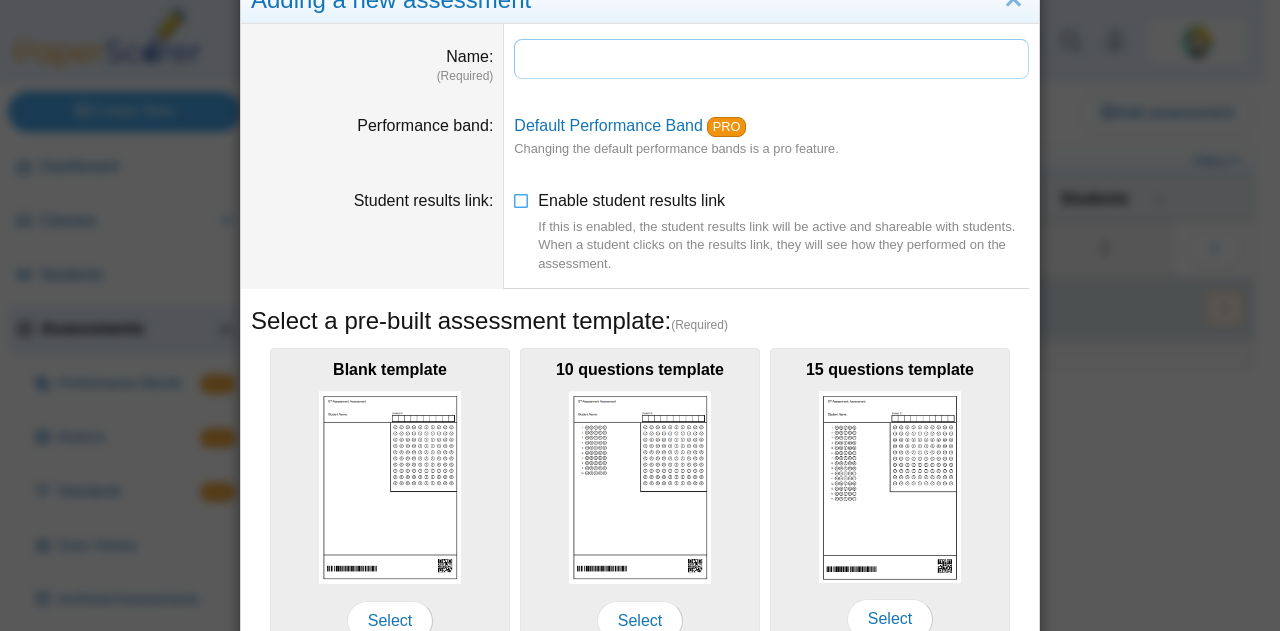 scroll, scrollTop: 0, scrollLeft: 0, axis: both 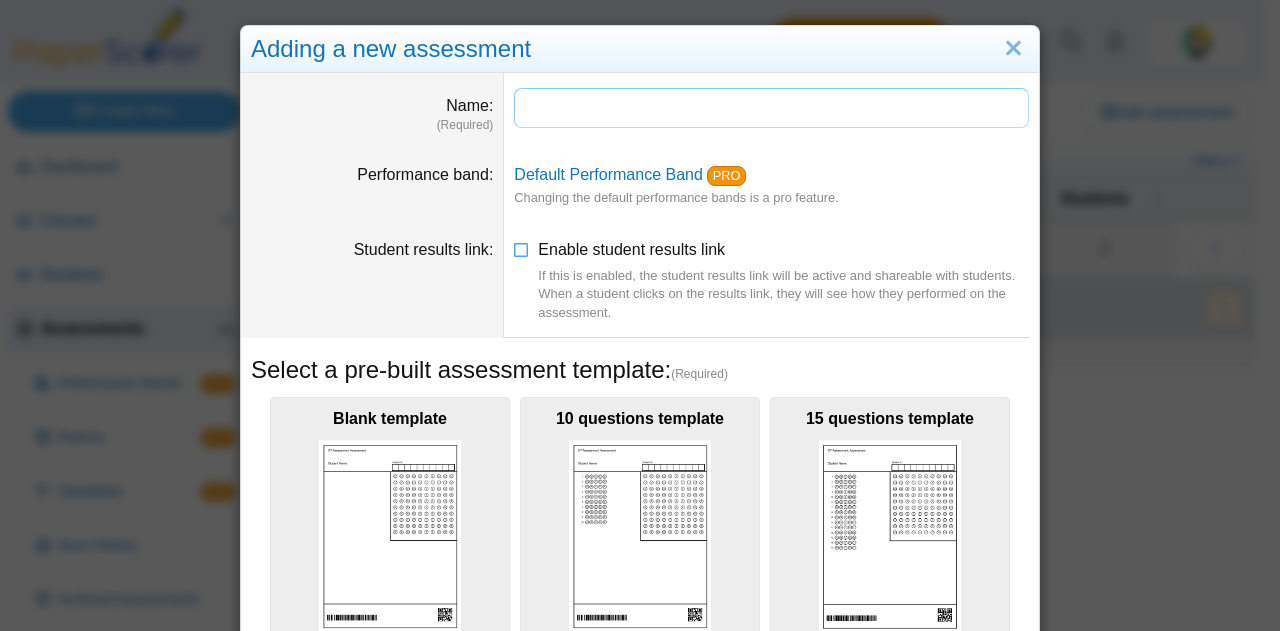 type on "*" 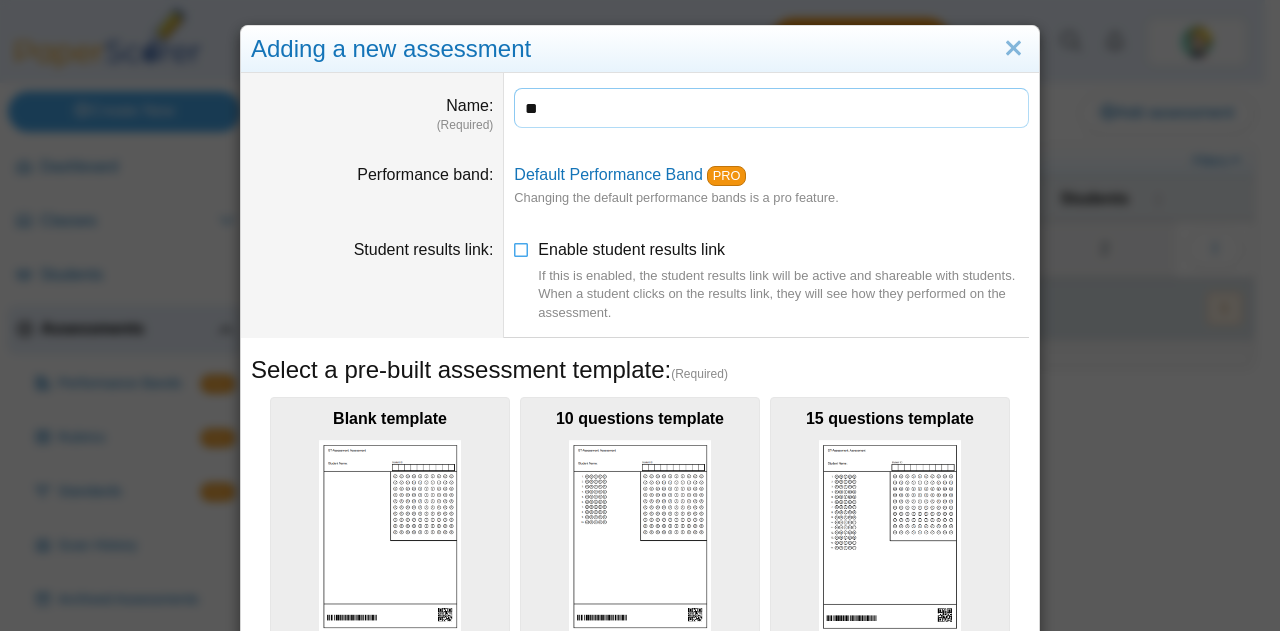 type on "*" 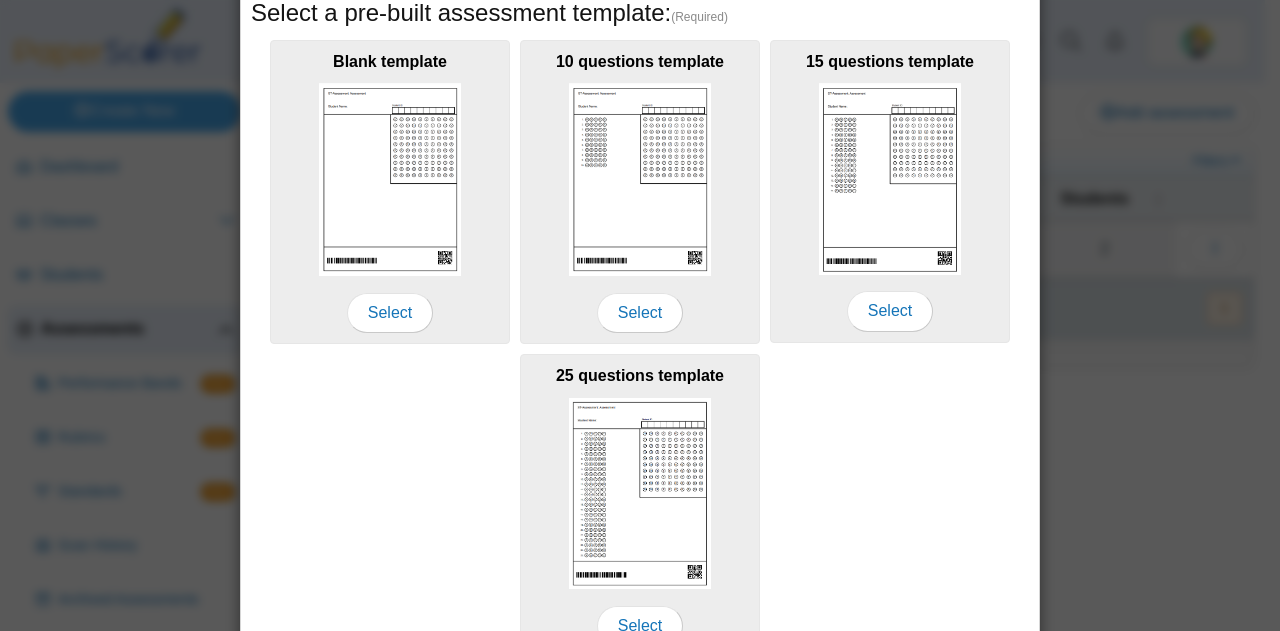scroll, scrollTop: 460, scrollLeft: 0, axis: vertical 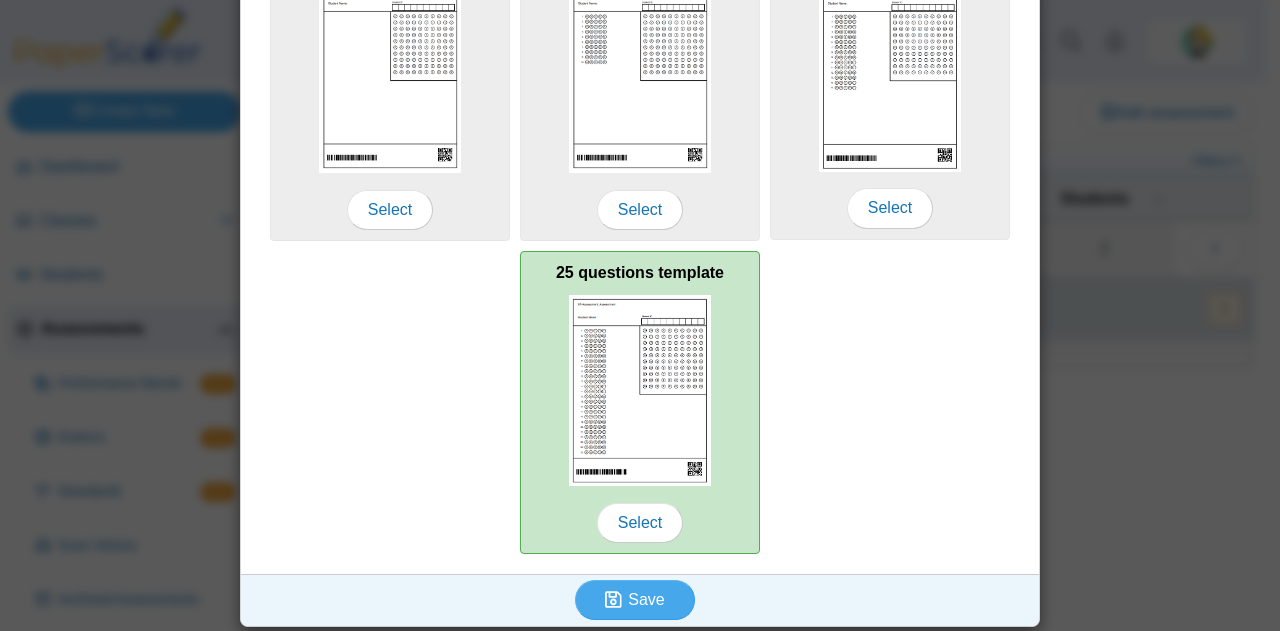 type on "**********" 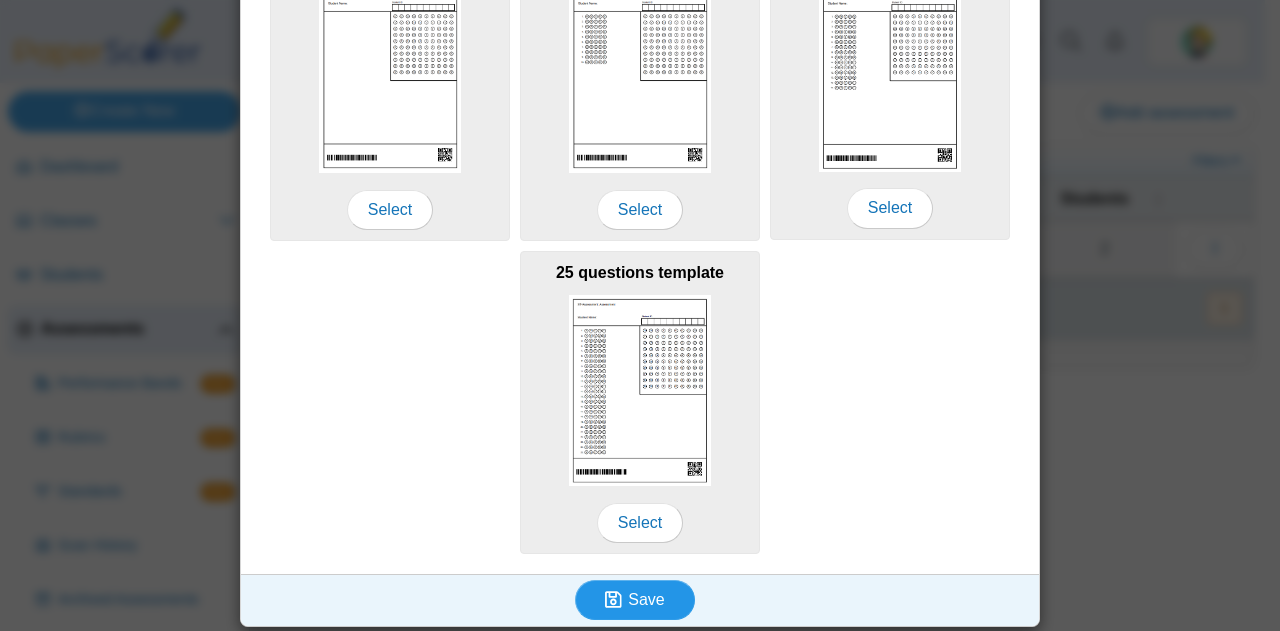 click at bounding box center [616, 600] 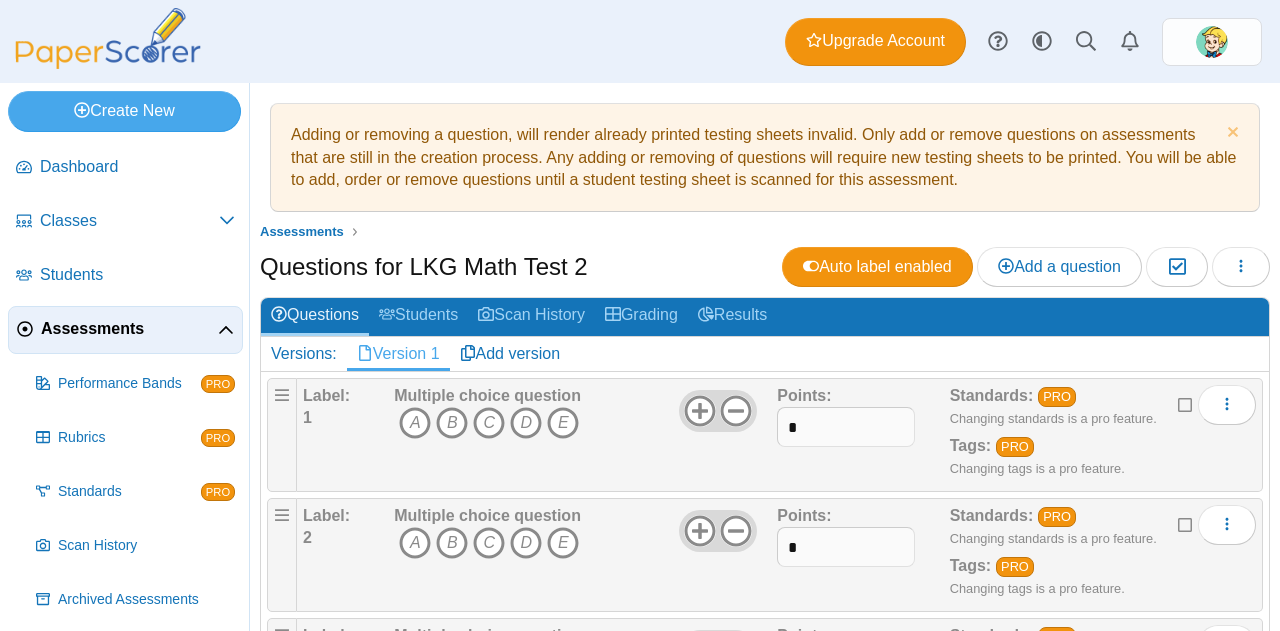 scroll, scrollTop: 0, scrollLeft: 0, axis: both 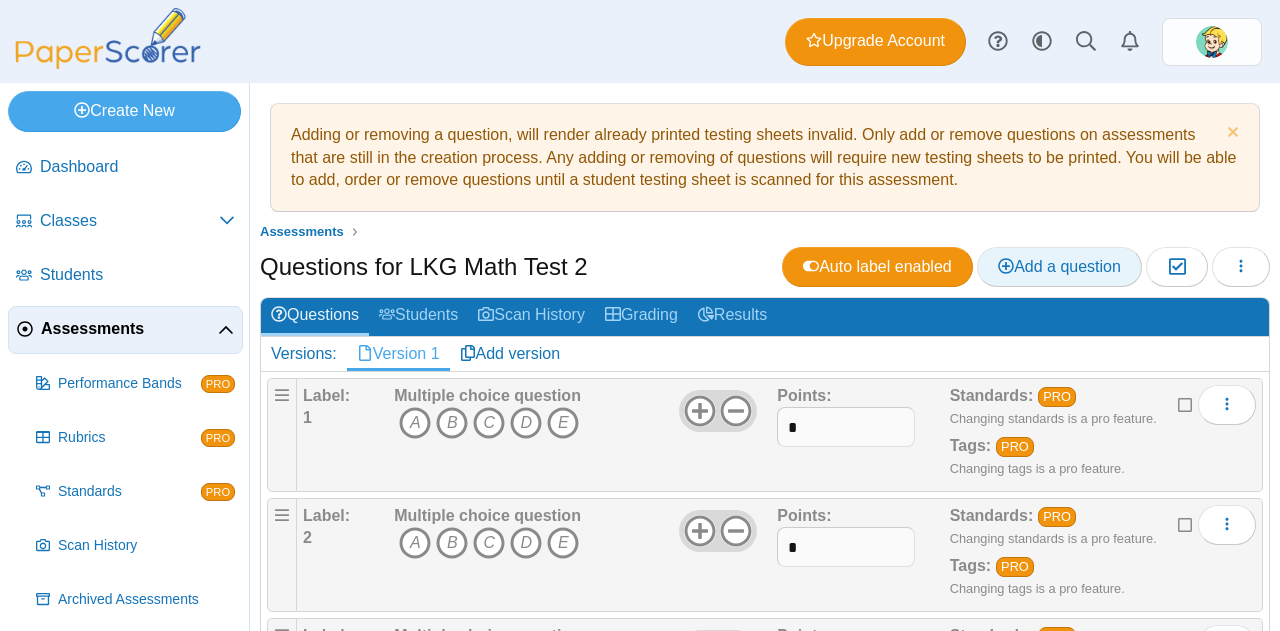 click on "Add a question" at bounding box center [1059, 266] 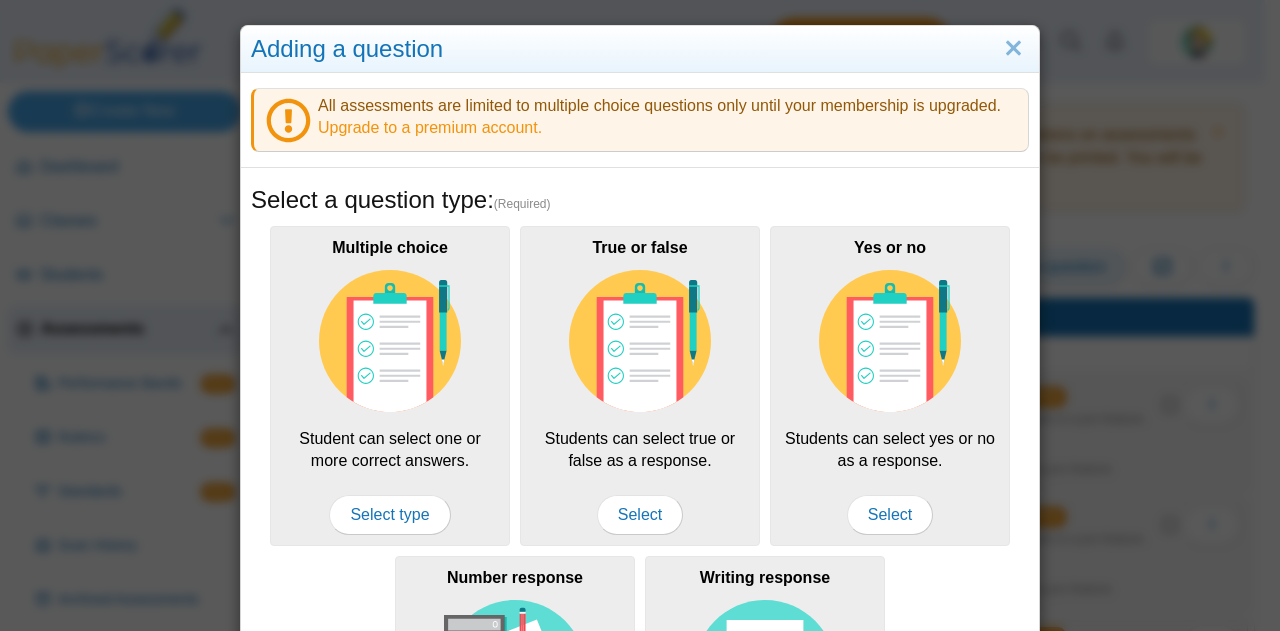 scroll, scrollTop: 0, scrollLeft: 0, axis: both 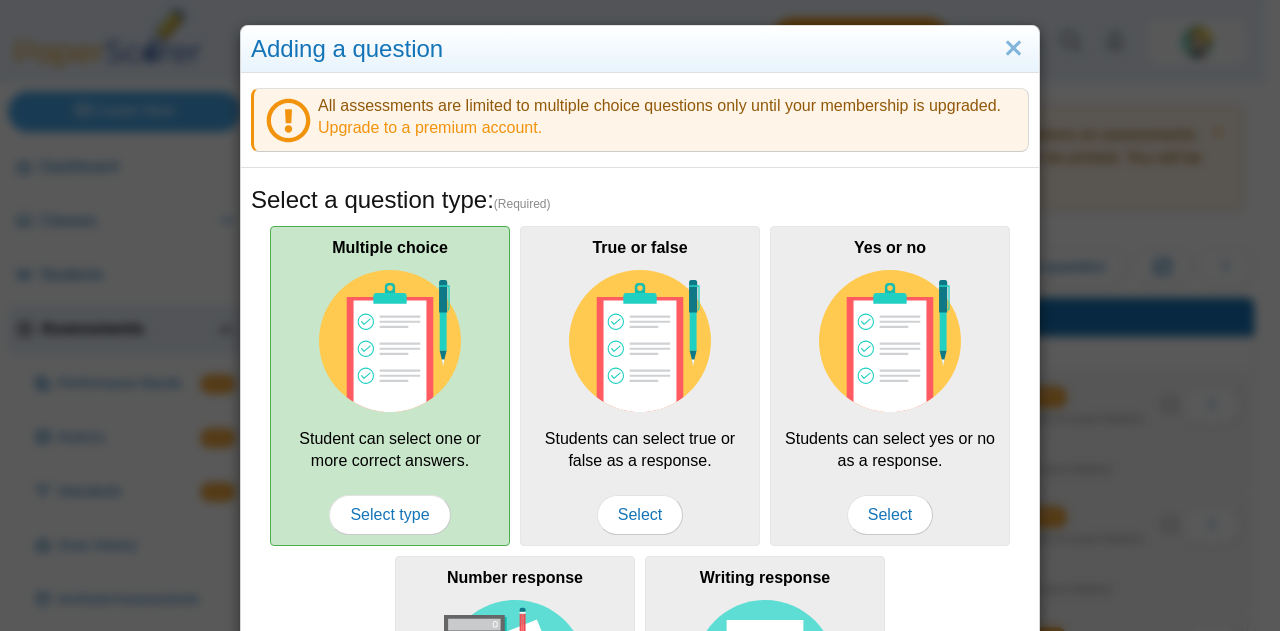 click at bounding box center (390, 341) 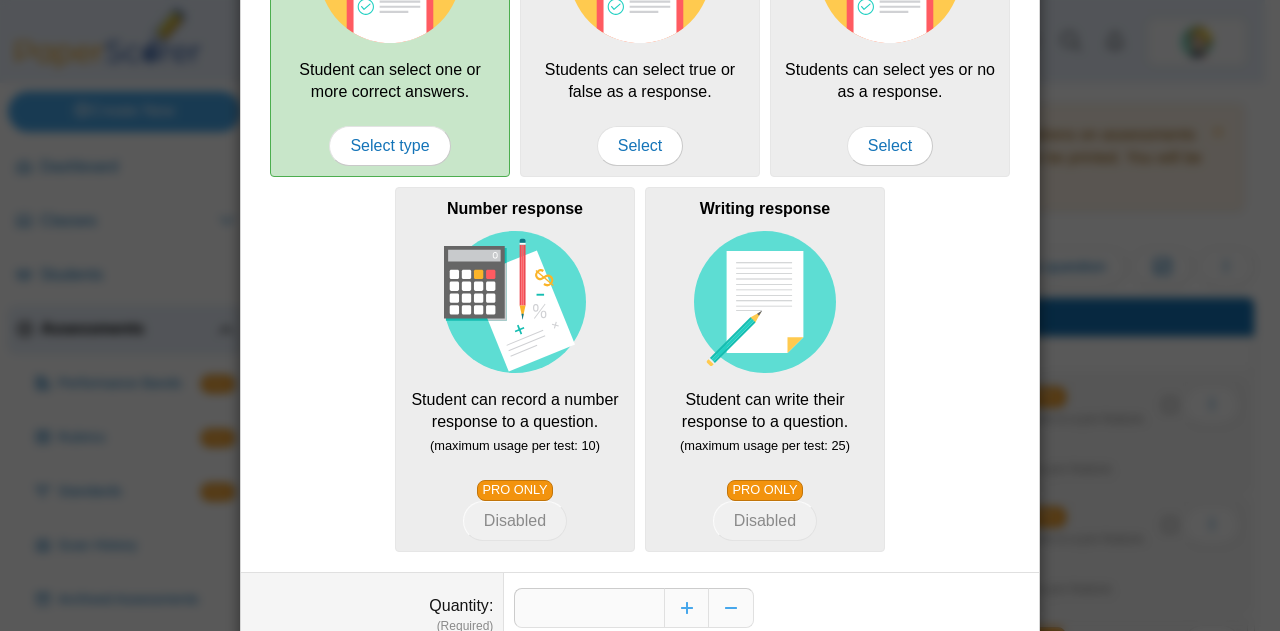 scroll, scrollTop: 462, scrollLeft: 0, axis: vertical 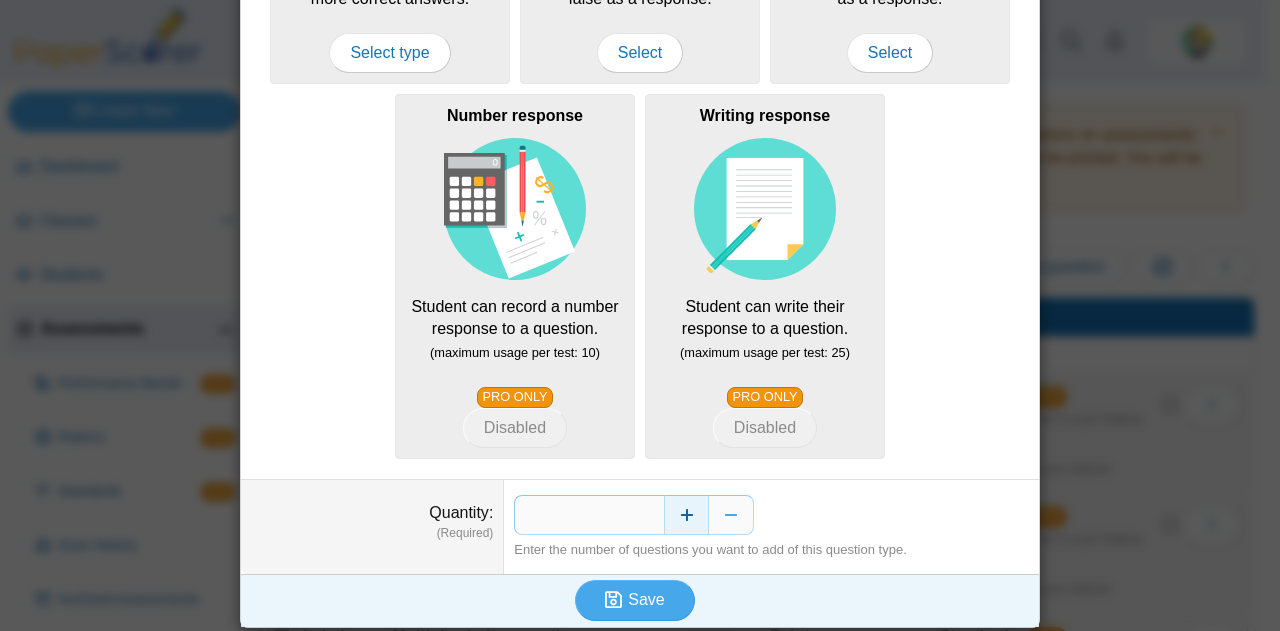 click at bounding box center (686, 515) 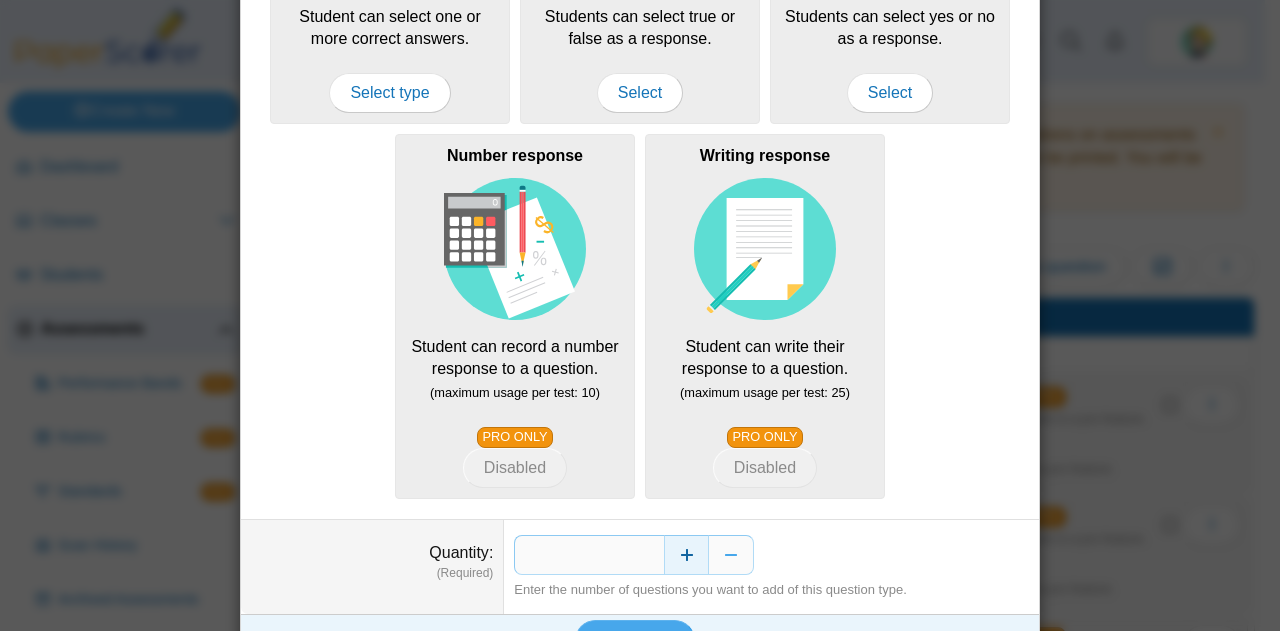scroll, scrollTop: 462, scrollLeft: 0, axis: vertical 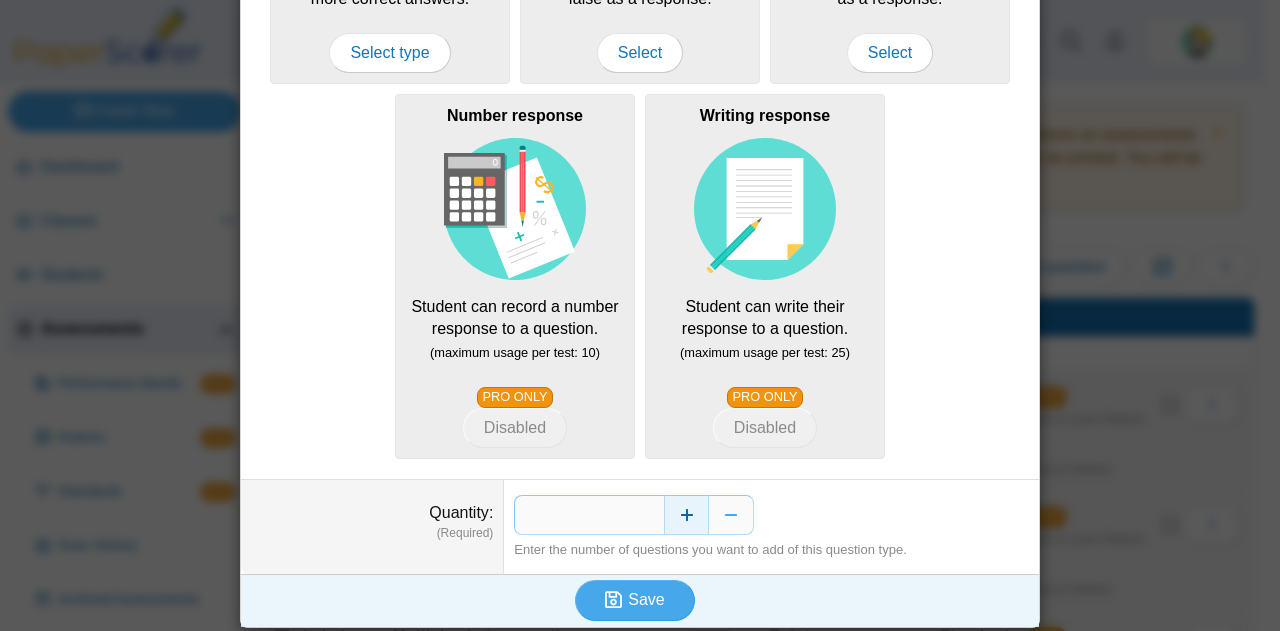 click at bounding box center (686, 515) 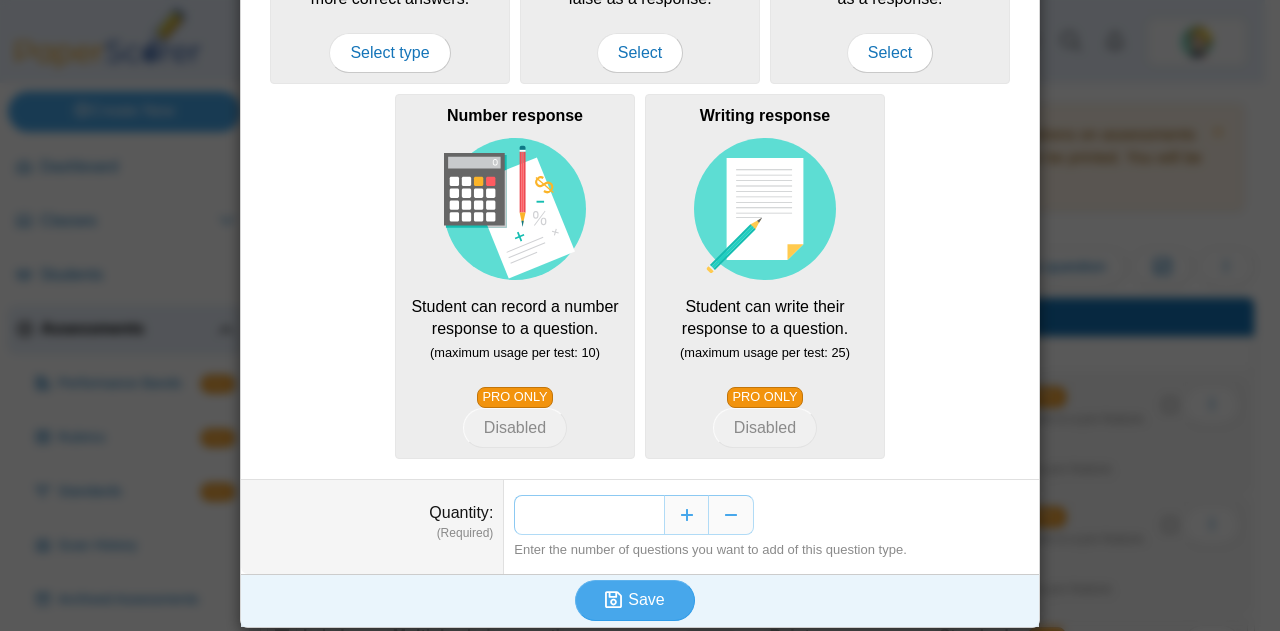 click on "**" at bounding box center (589, 515) 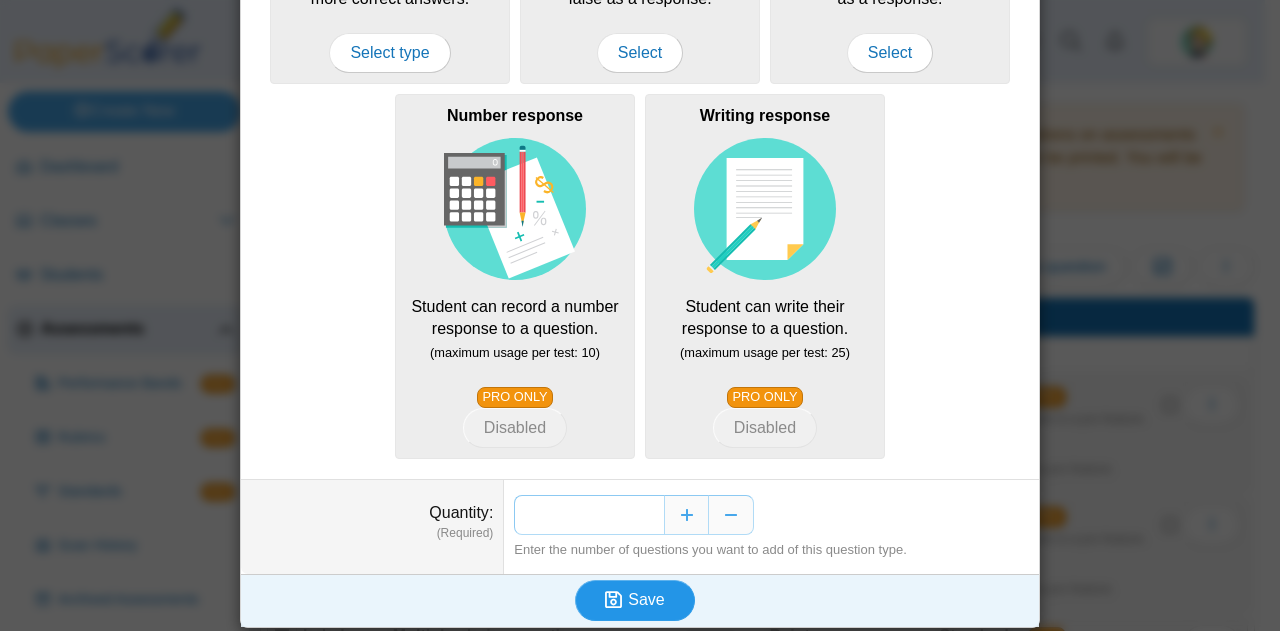 type on "***" 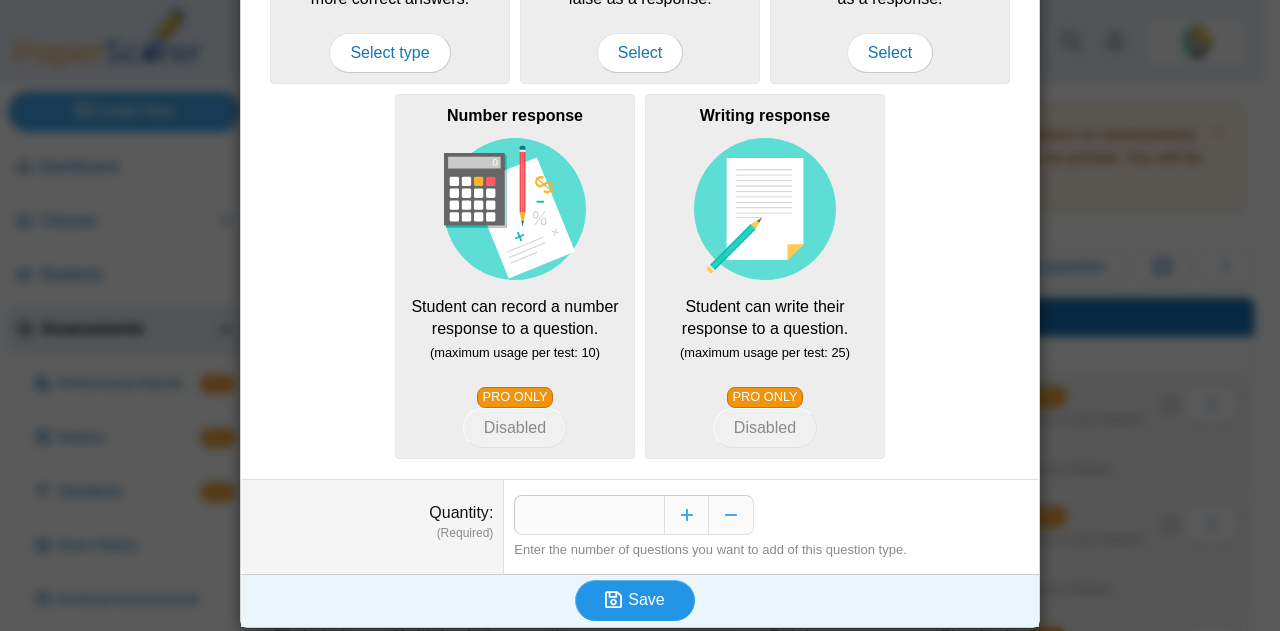 click on "Save" at bounding box center [646, 599] 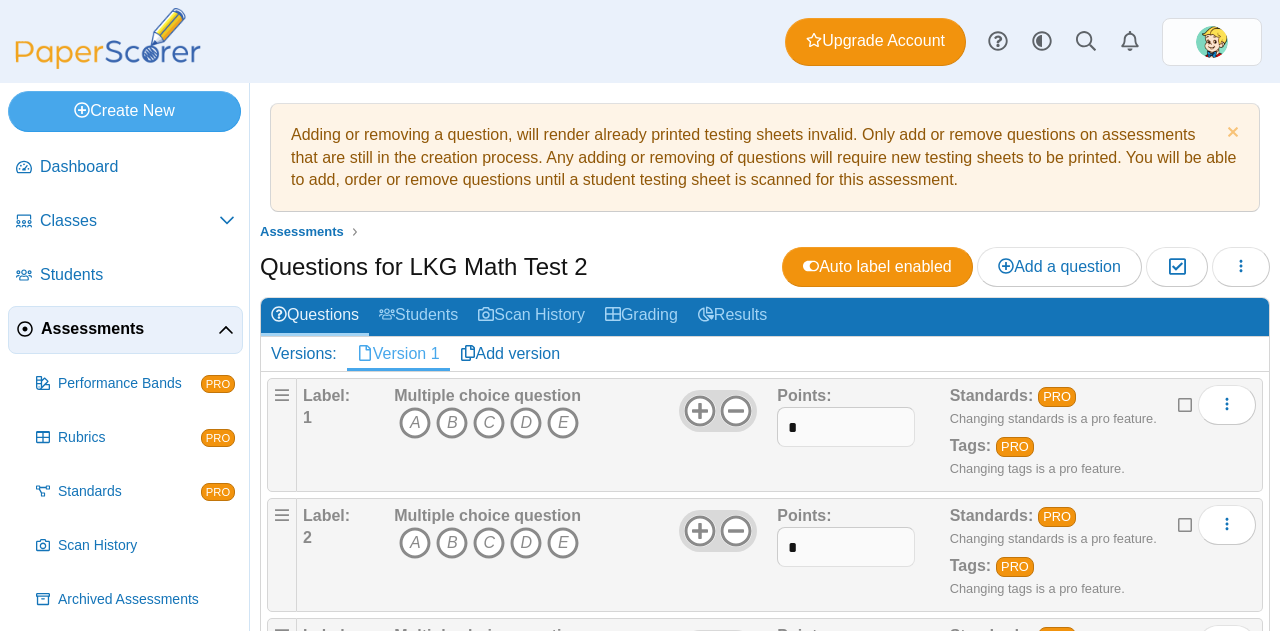 scroll, scrollTop: 0, scrollLeft: 0, axis: both 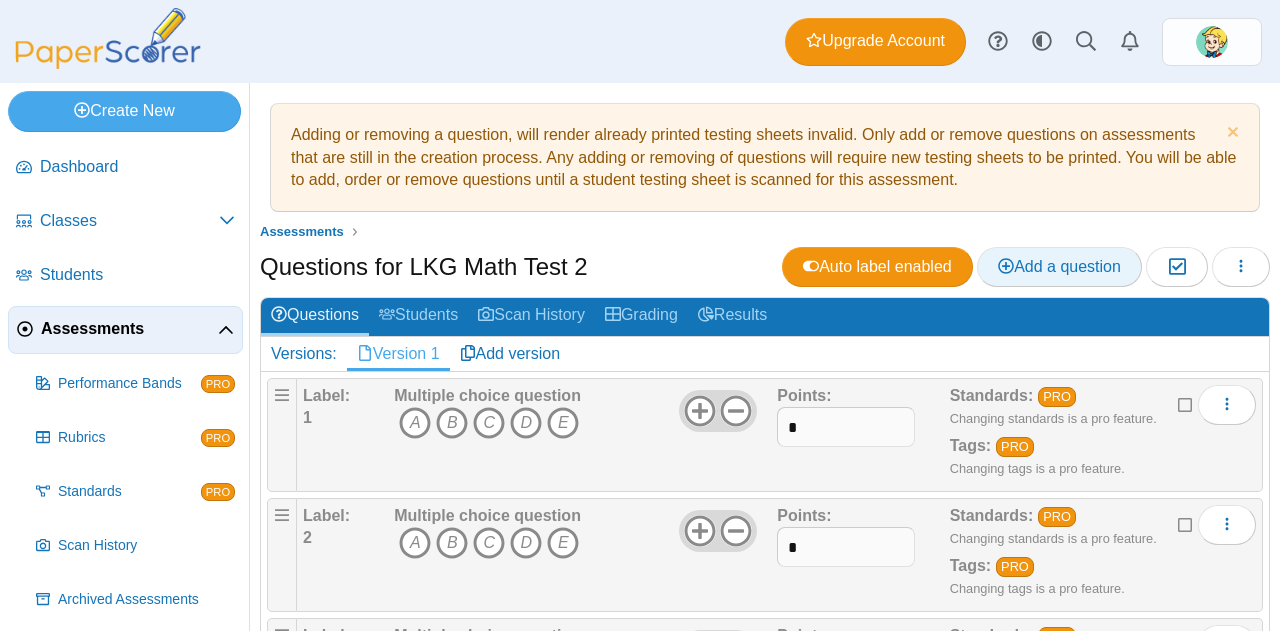 click on "Add a question" at bounding box center [1059, 266] 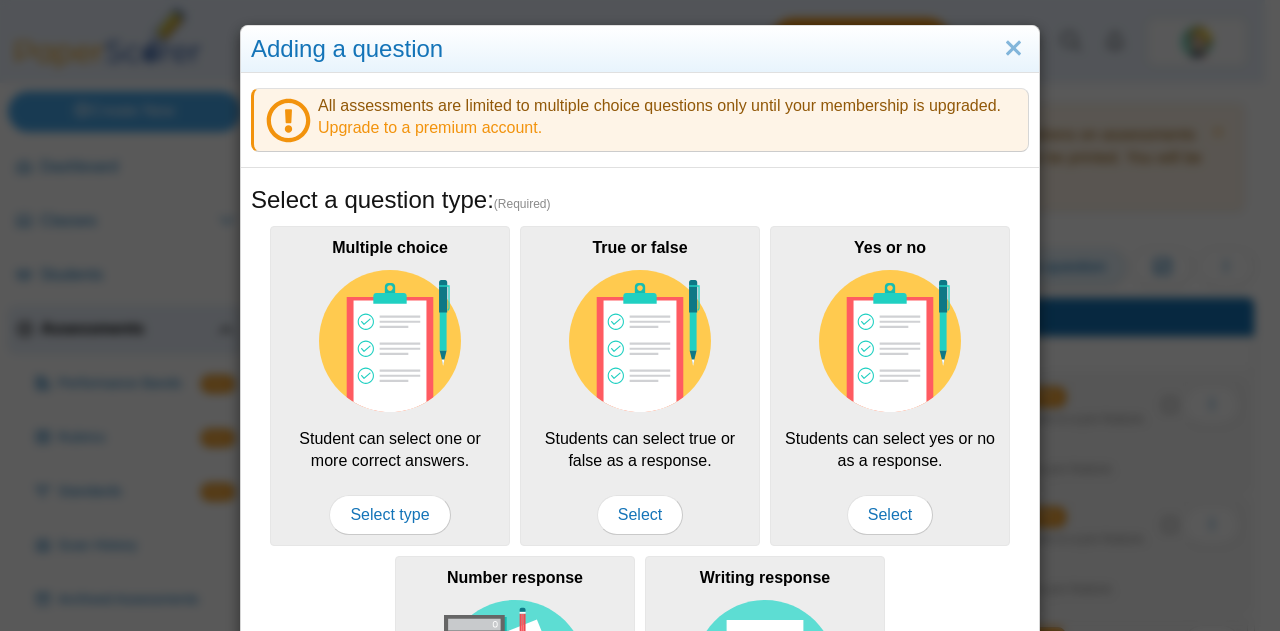 scroll, scrollTop: 0, scrollLeft: 0, axis: both 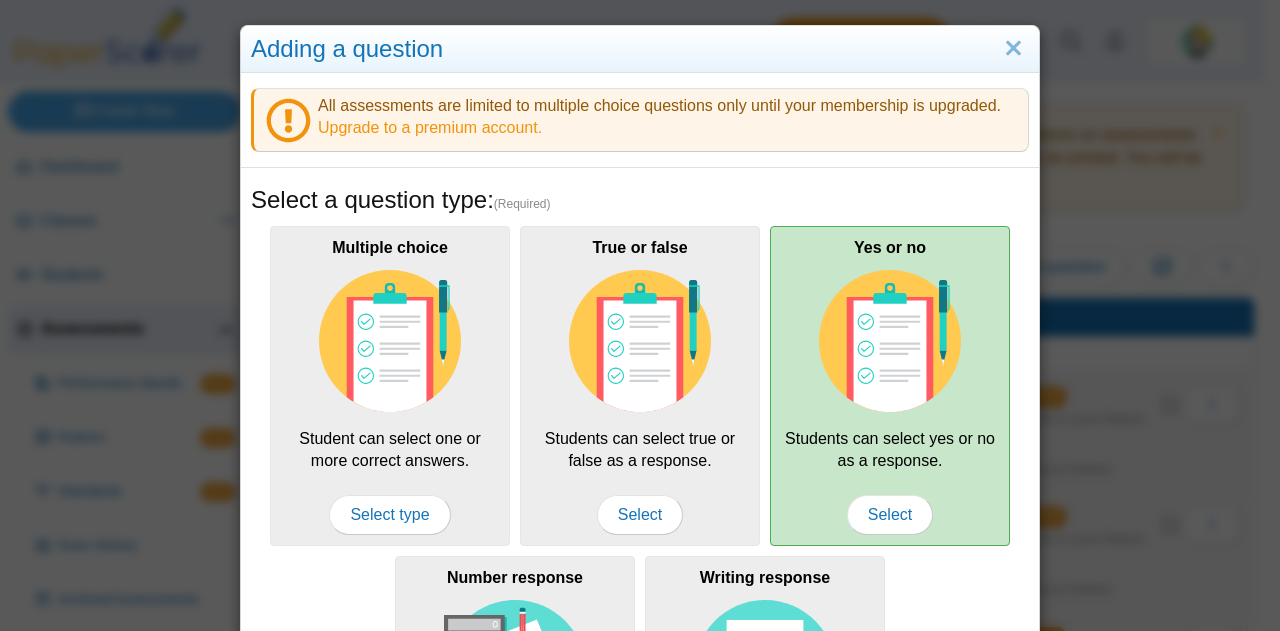 click at bounding box center (890, 341) 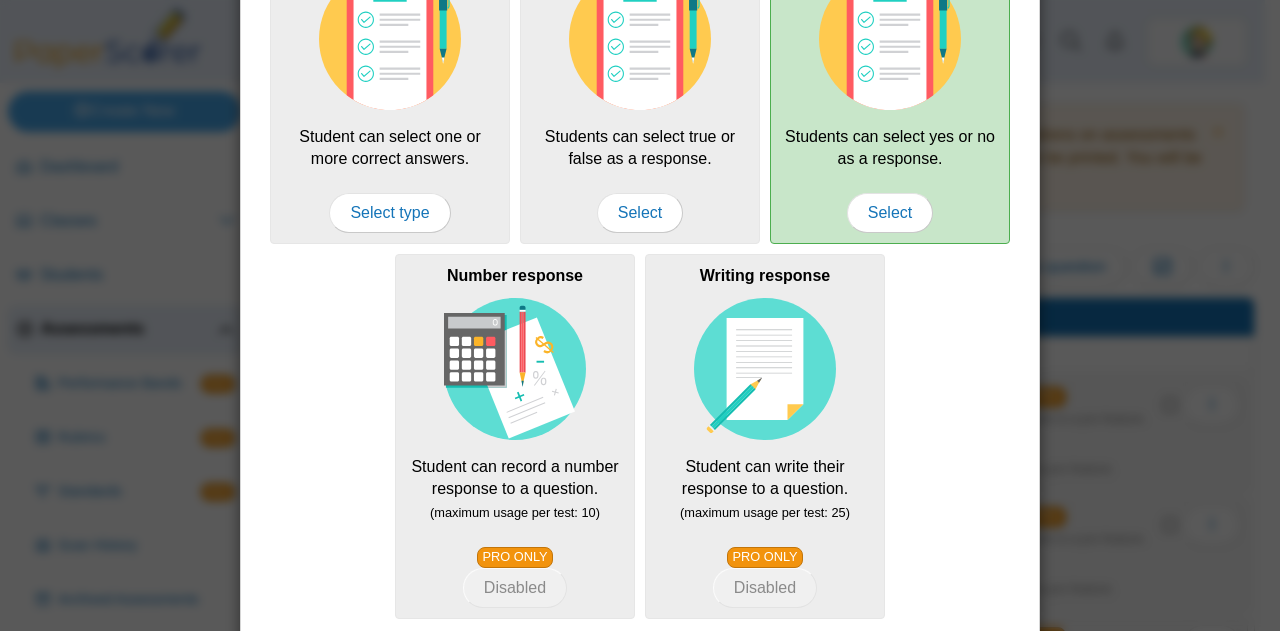 scroll, scrollTop: 462, scrollLeft: 0, axis: vertical 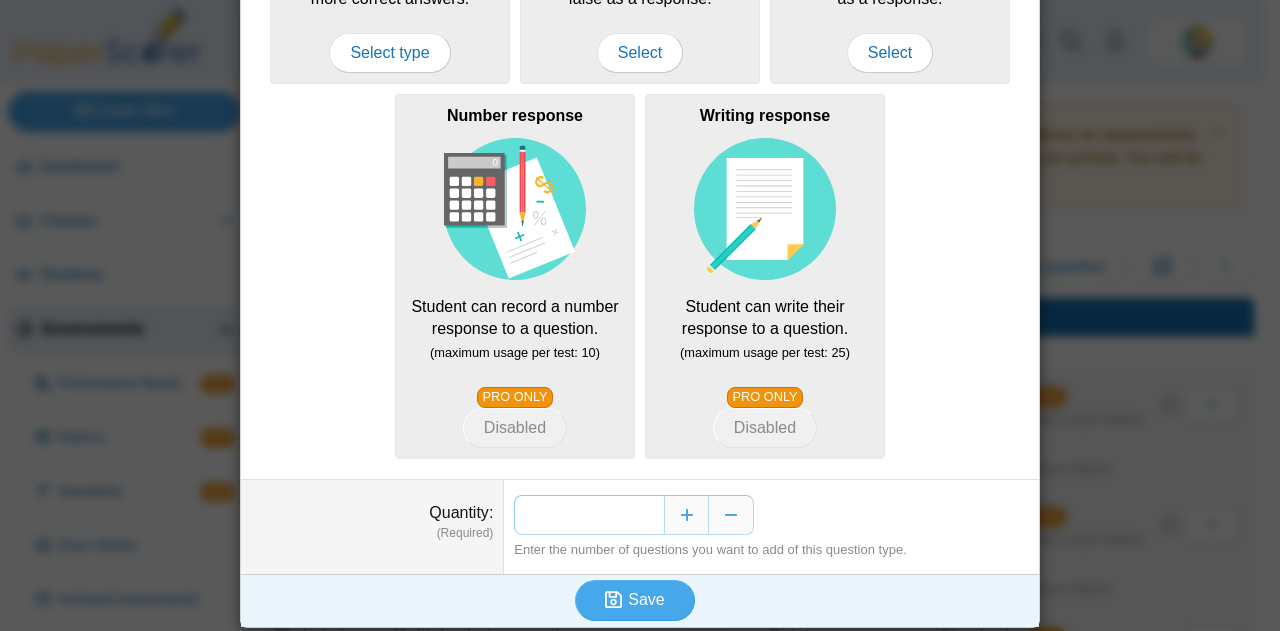 click on "*" at bounding box center [589, 515] 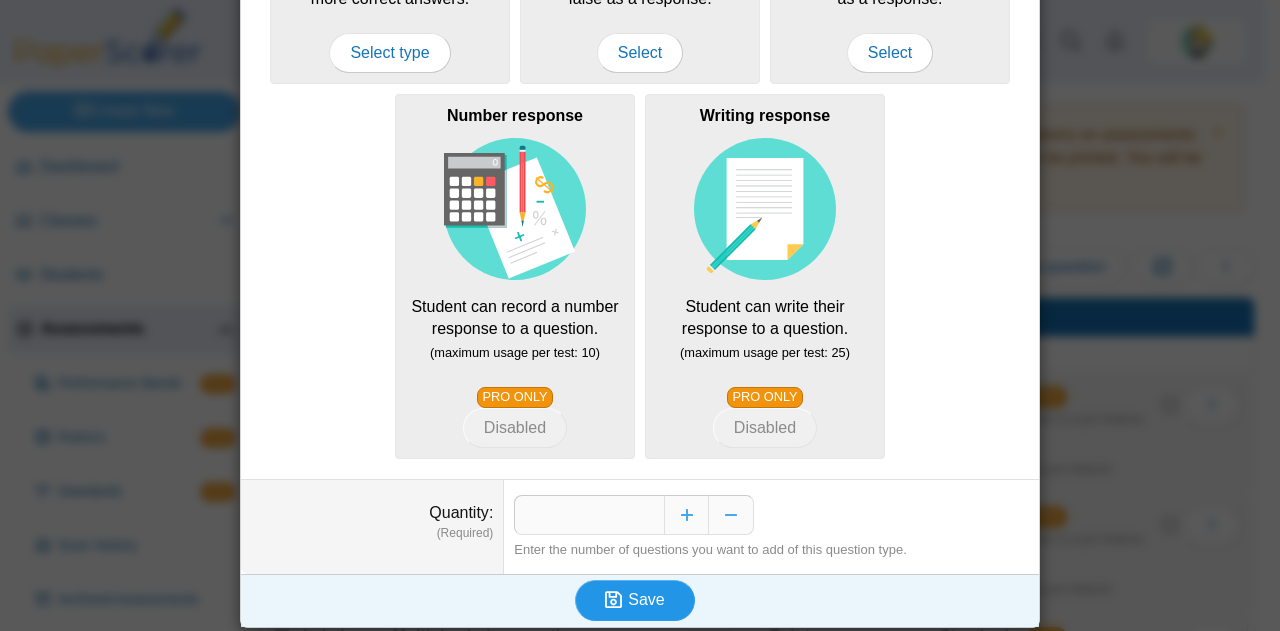 click on "Save" at bounding box center (635, 600) 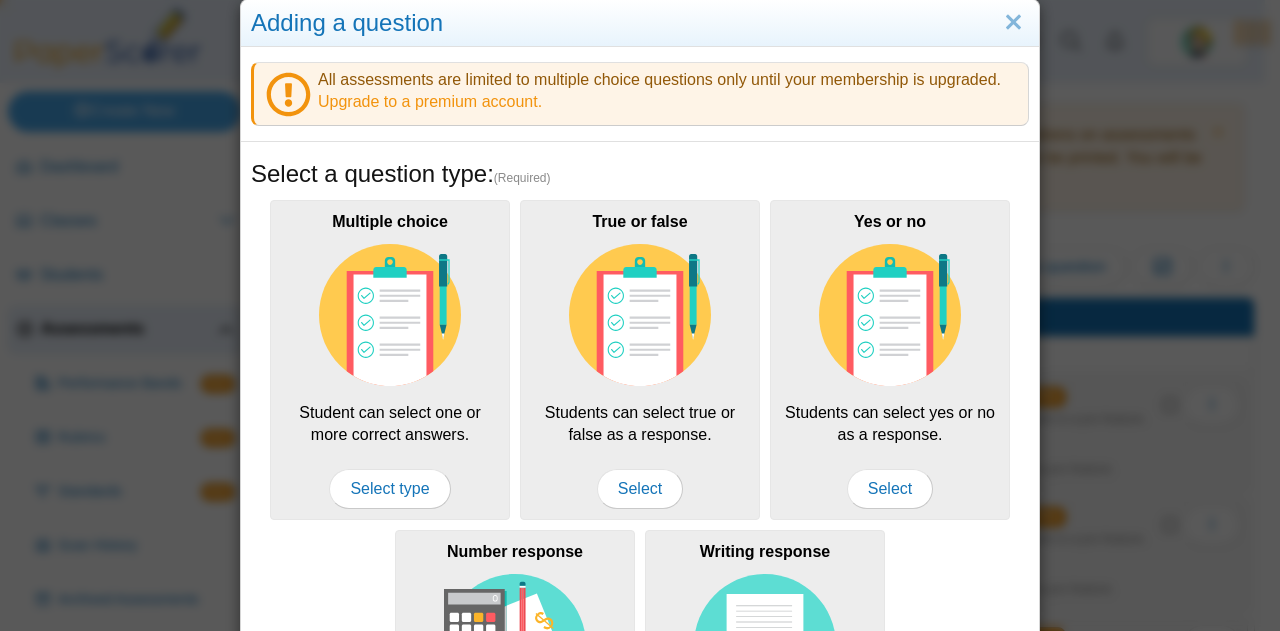 scroll, scrollTop: 32, scrollLeft: 0, axis: vertical 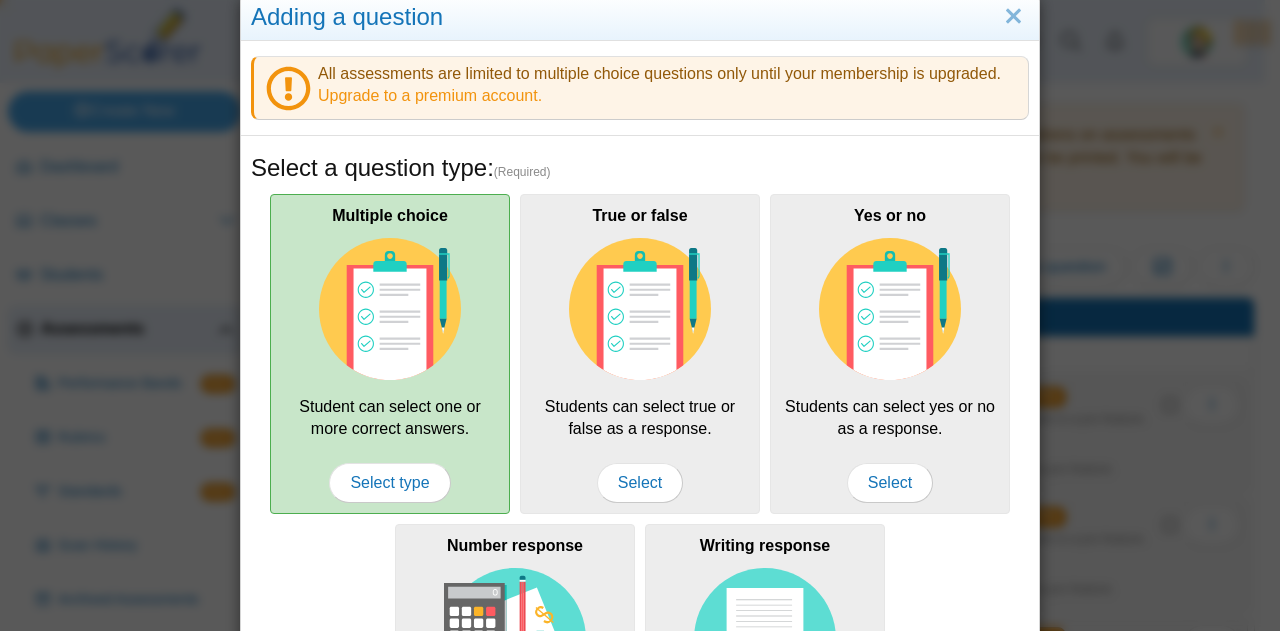 click at bounding box center [390, 309] 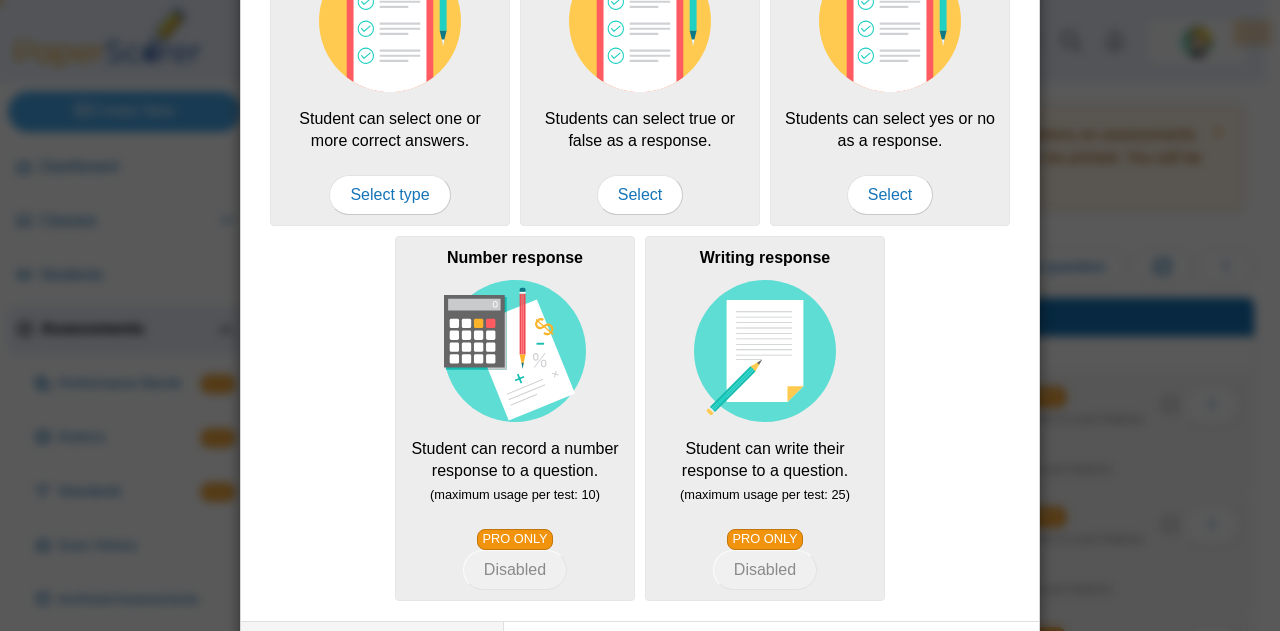 scroll, scrollTop: 462, scrollLeft: 0, axis: vertical 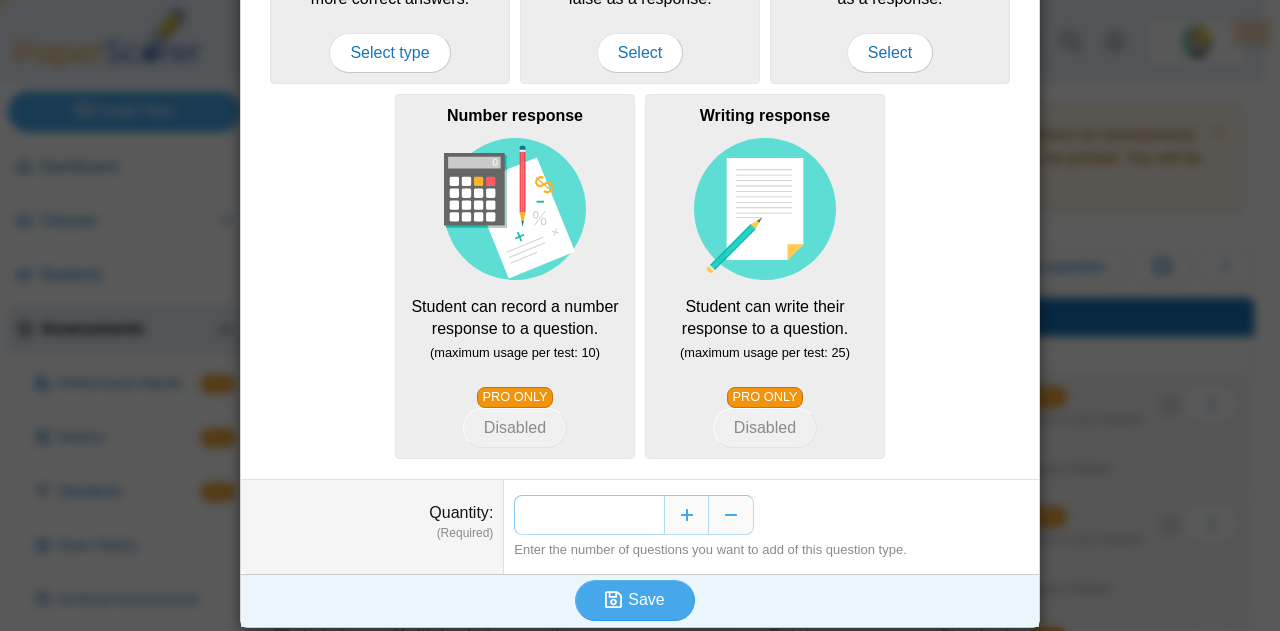 click on "*****" at bounding box center (589, 515) 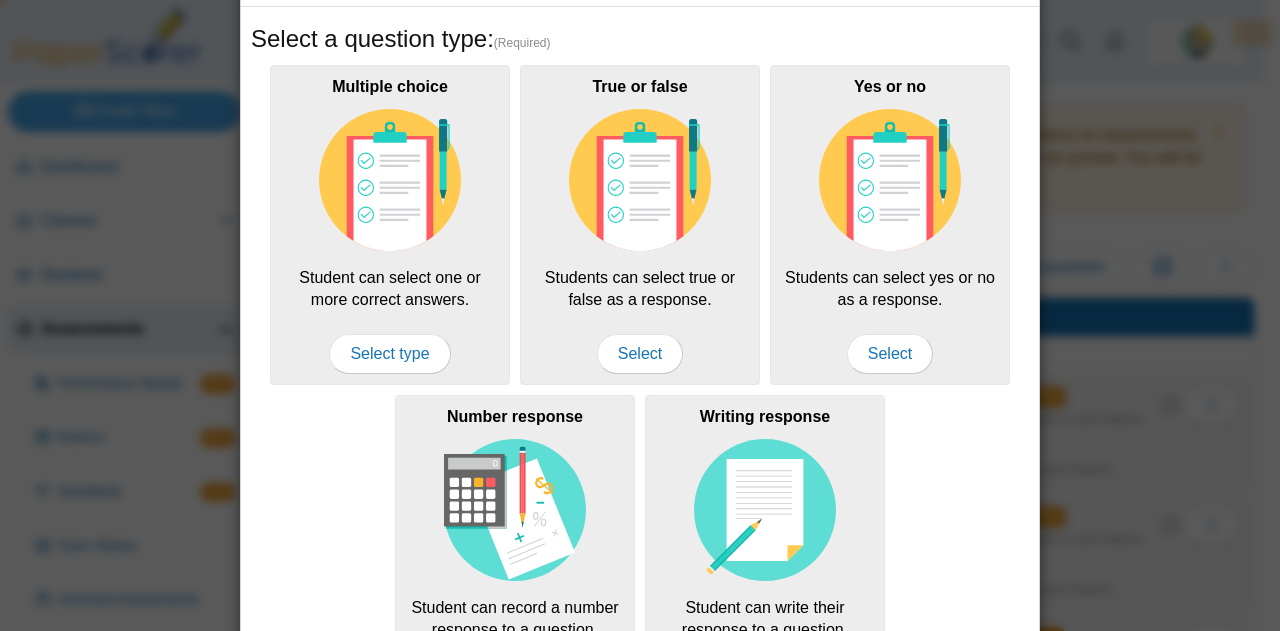 scroll, scrollTop: 462, scrollLeft: 0, axis: vertical 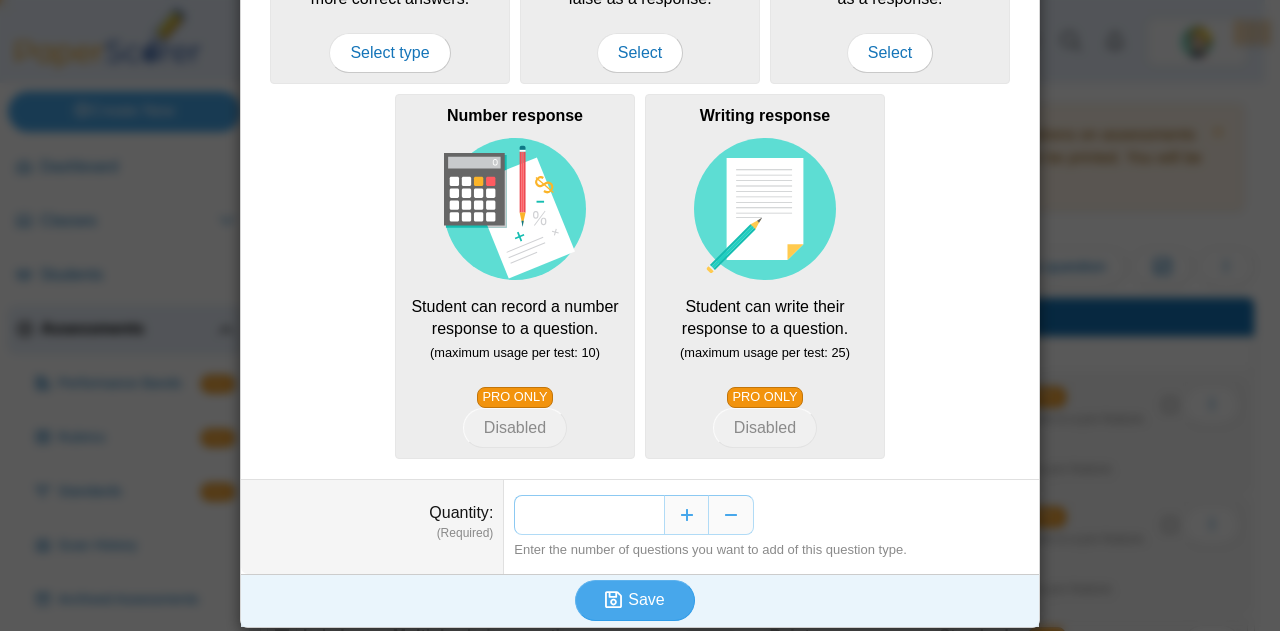 click on "****" at bounding box center [589, 515] 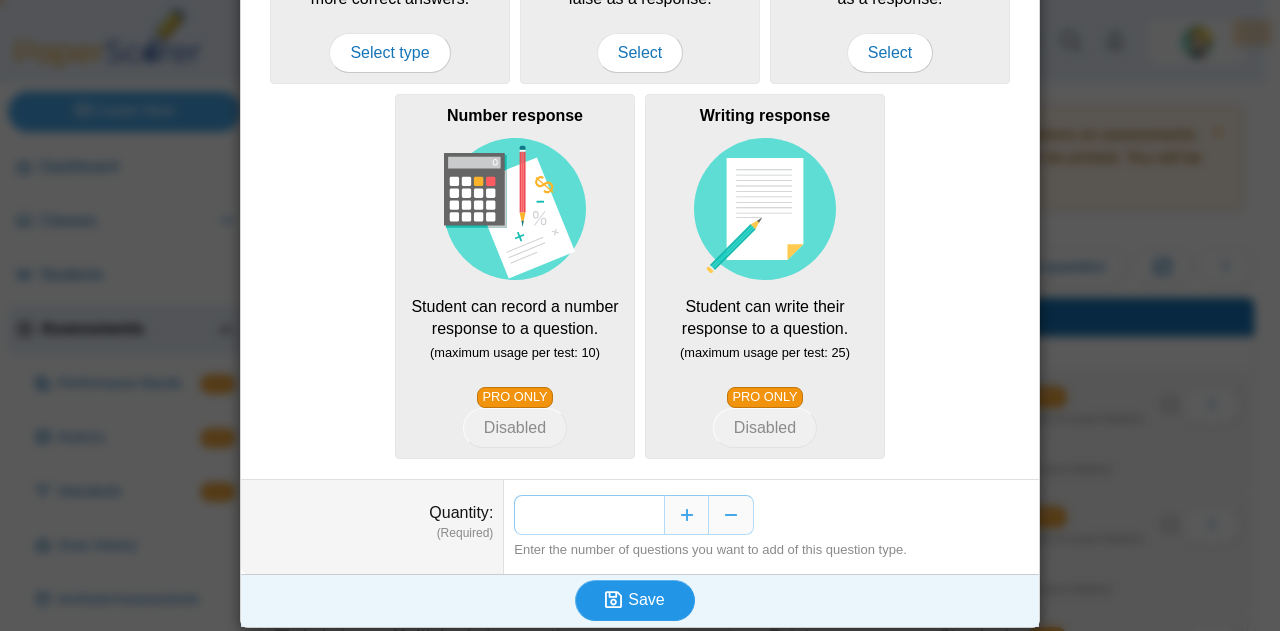type on "***" 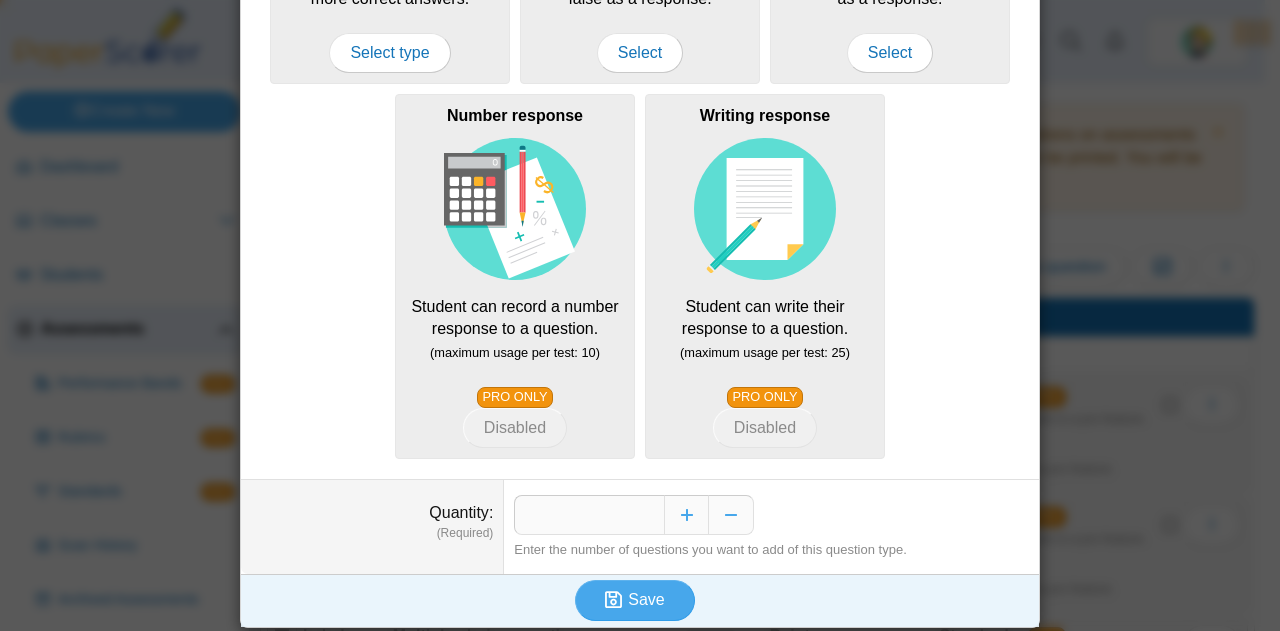 scroll, scrollTop: 0, scrollLeft: 0, axis: both 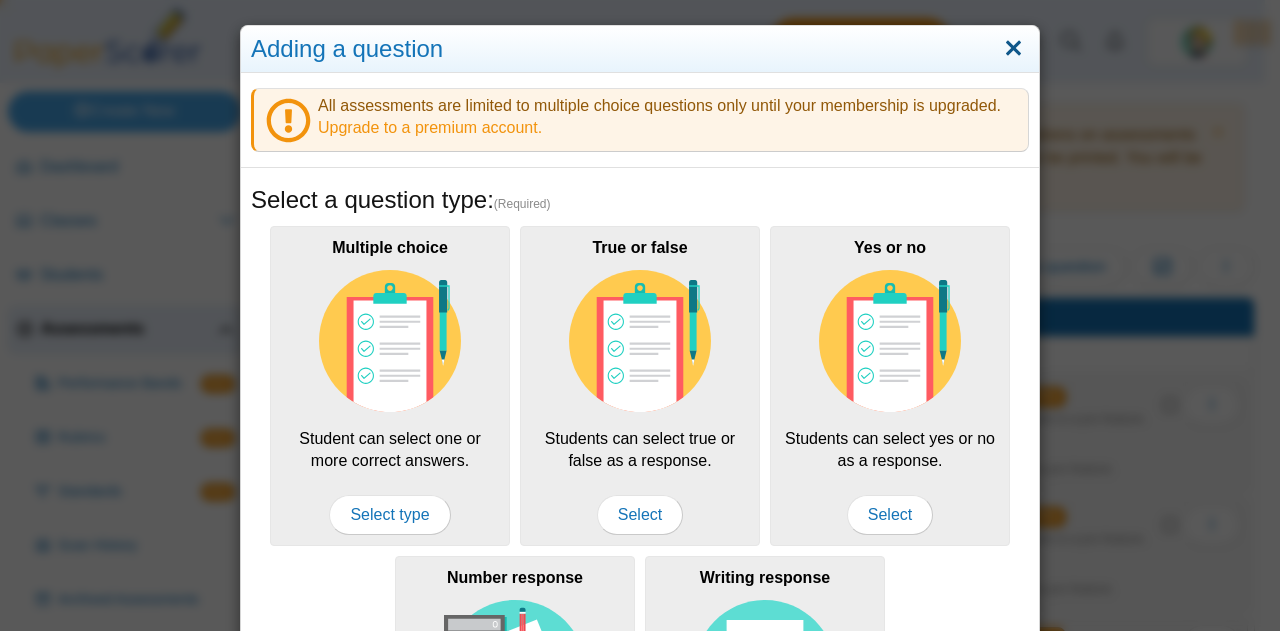 click at bounding box center (1013, 49) 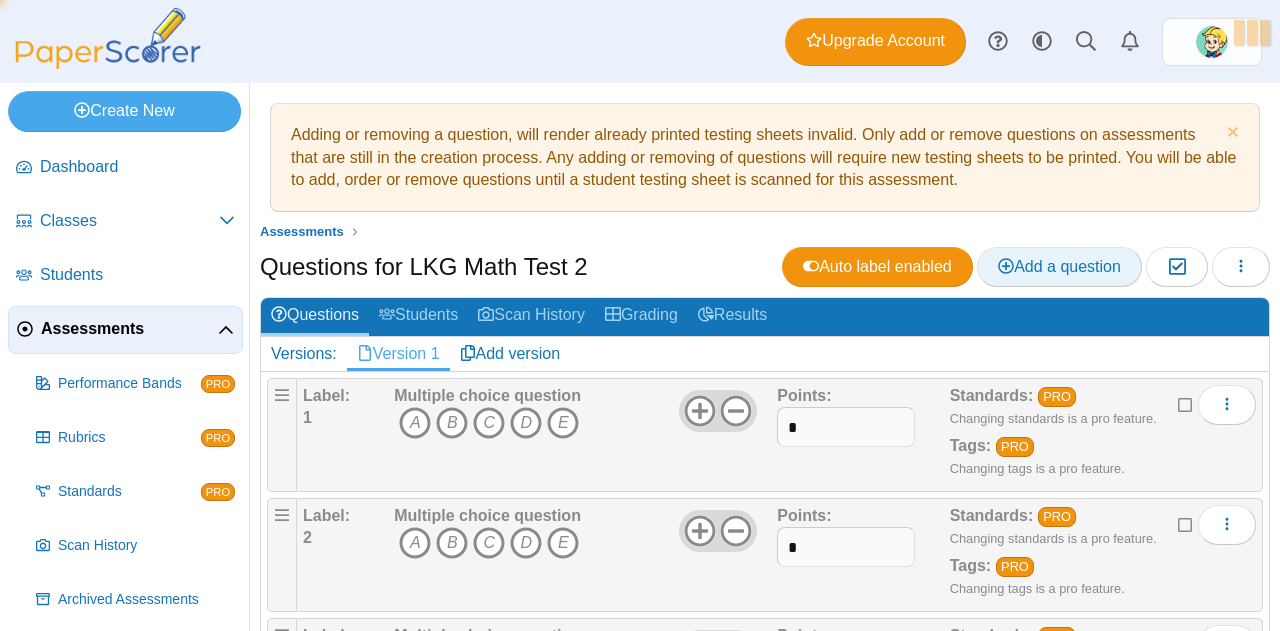 click on "Add a question" at bounding box center (1059, 266) 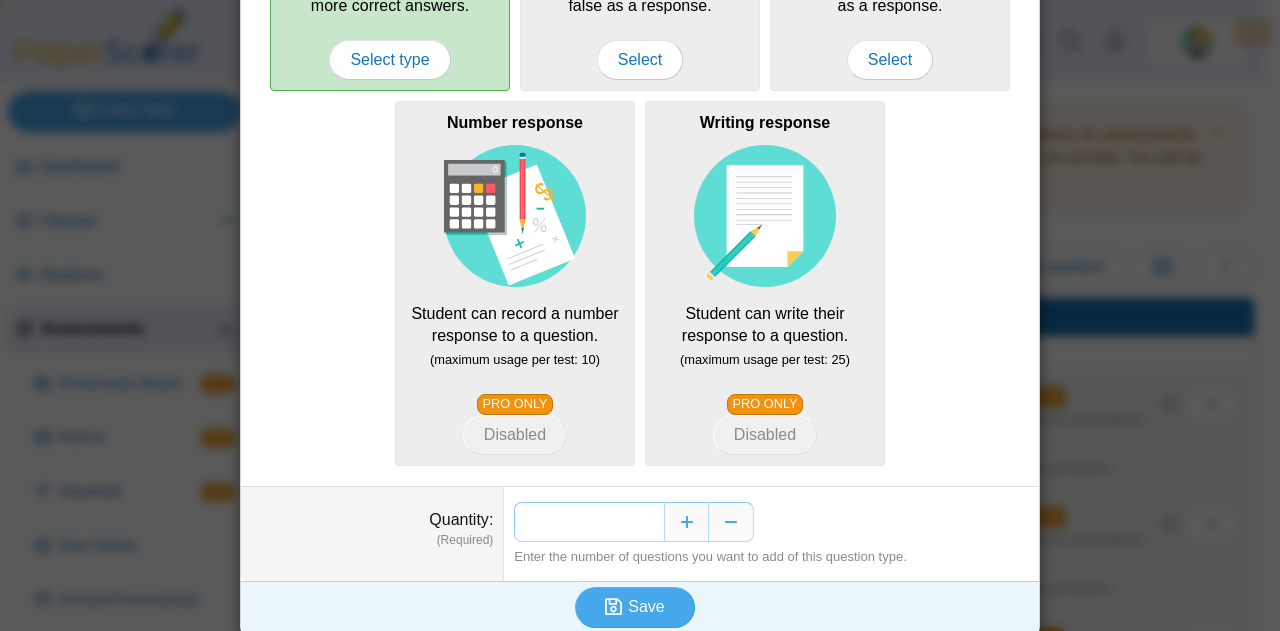 scroll, scrollTop: 462, scrollLeft: 0, axis: vertical 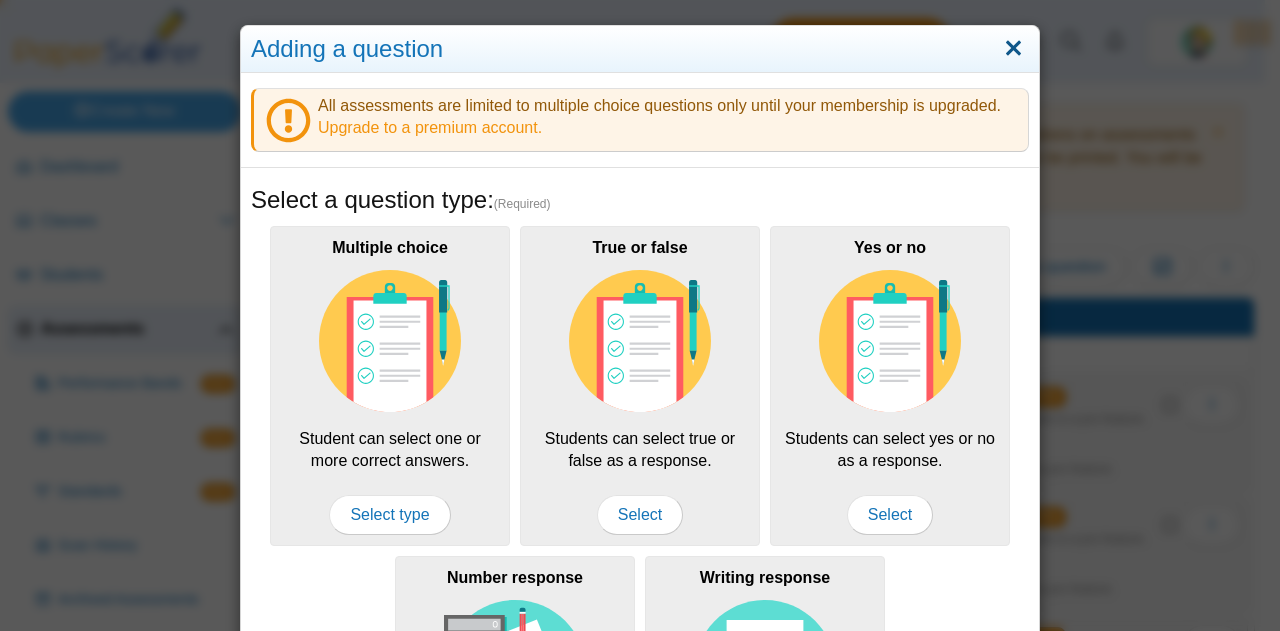 click at bounding box center (1013, 49) 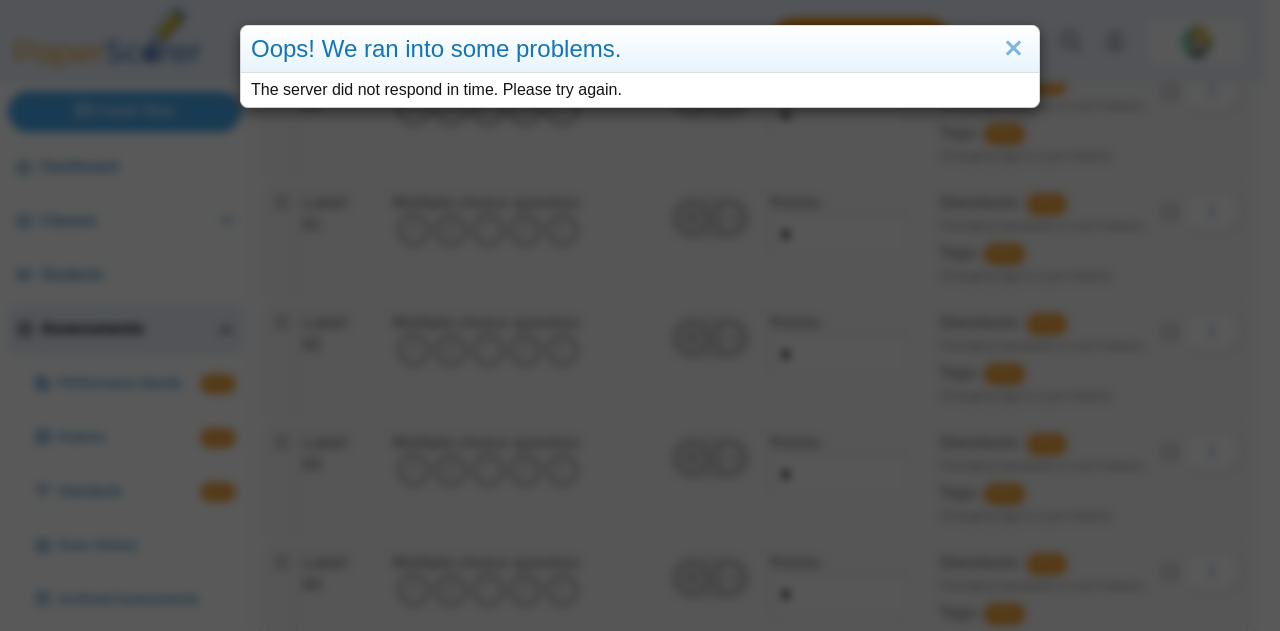 scroll, scrollTop: 10133, scrollLeft: 0, axis: vertical 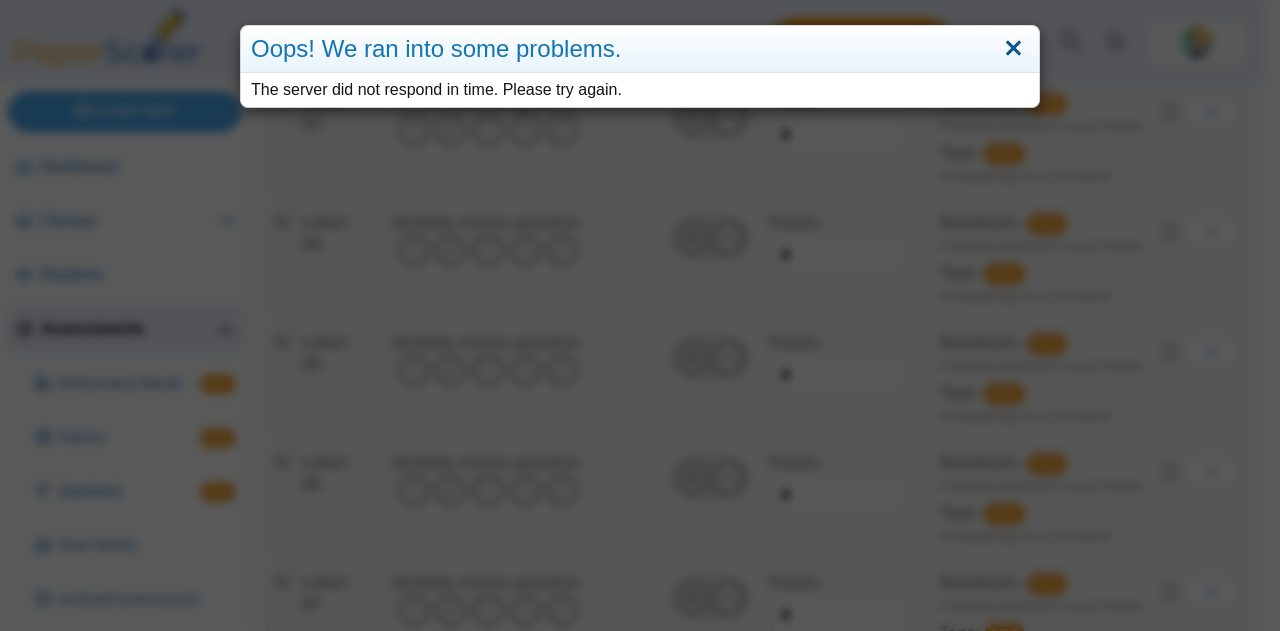 click at bounding box center (1013, 49) 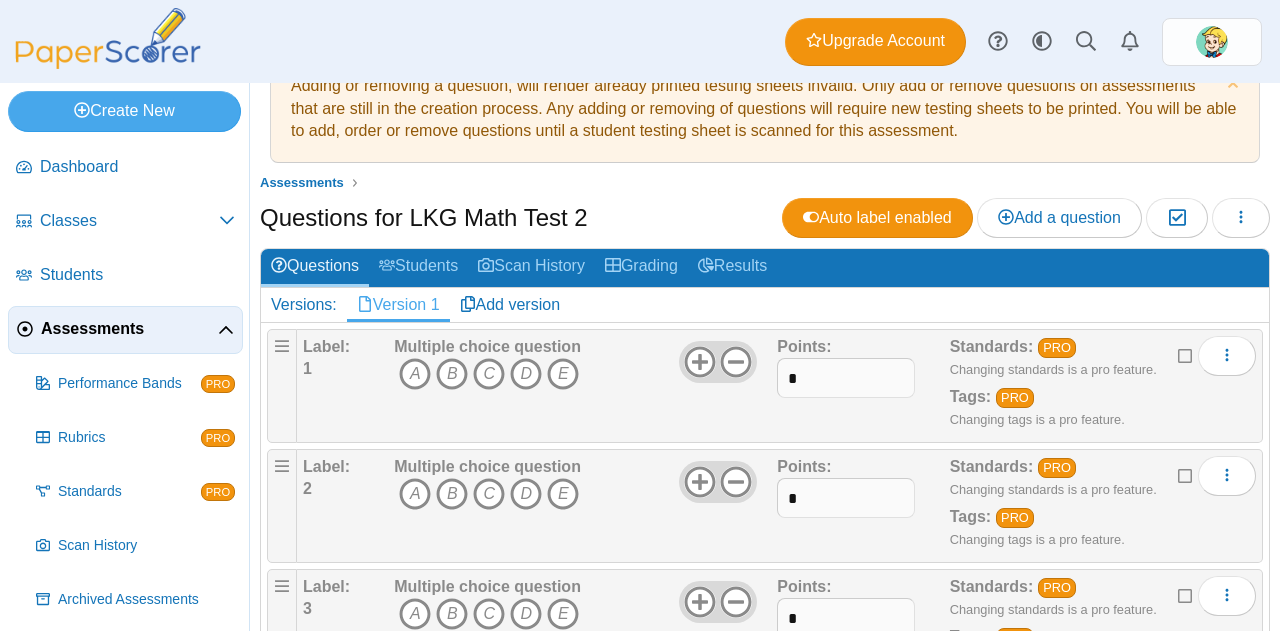 scroll, scrollTop: 0, scrollLeft: 0, axis: both 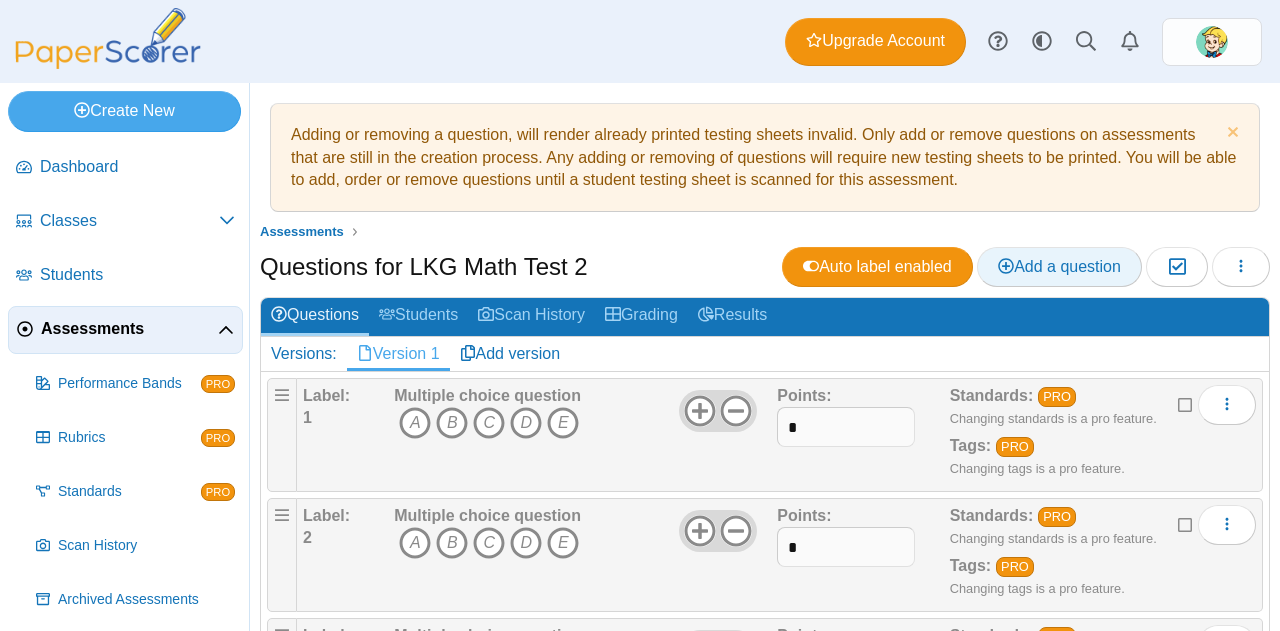 click on "Add a question" at bounding box center [1059, 266] 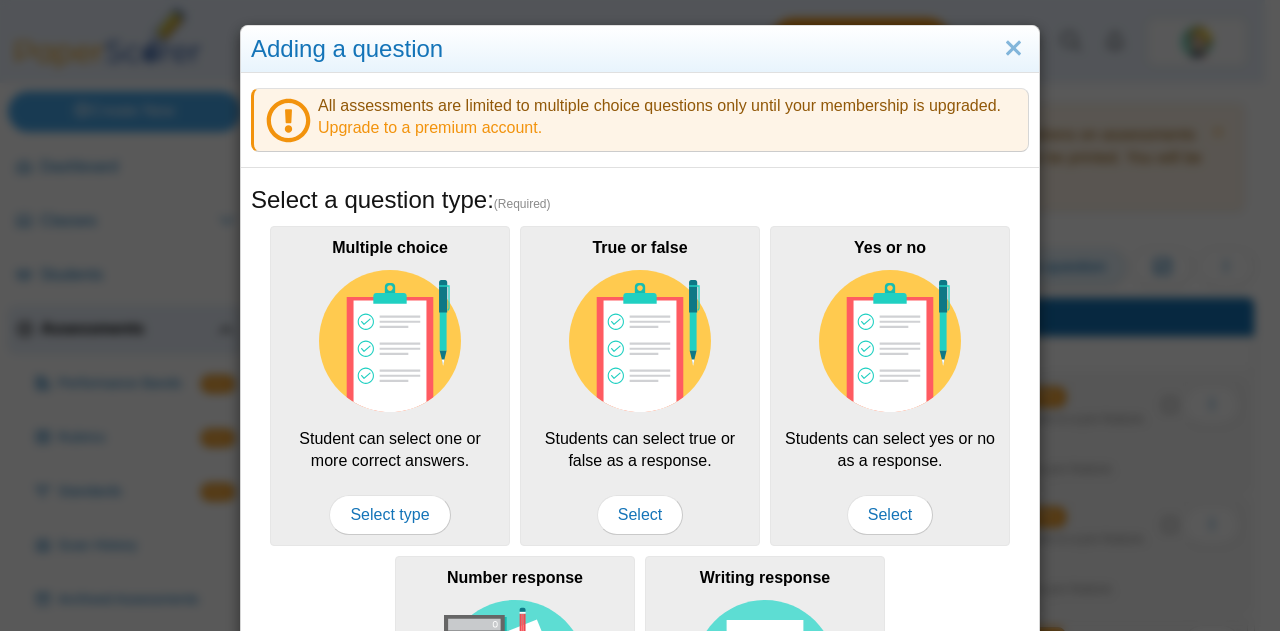 scroll, scrollTop: 0, scrollLeft: 0, axis: both 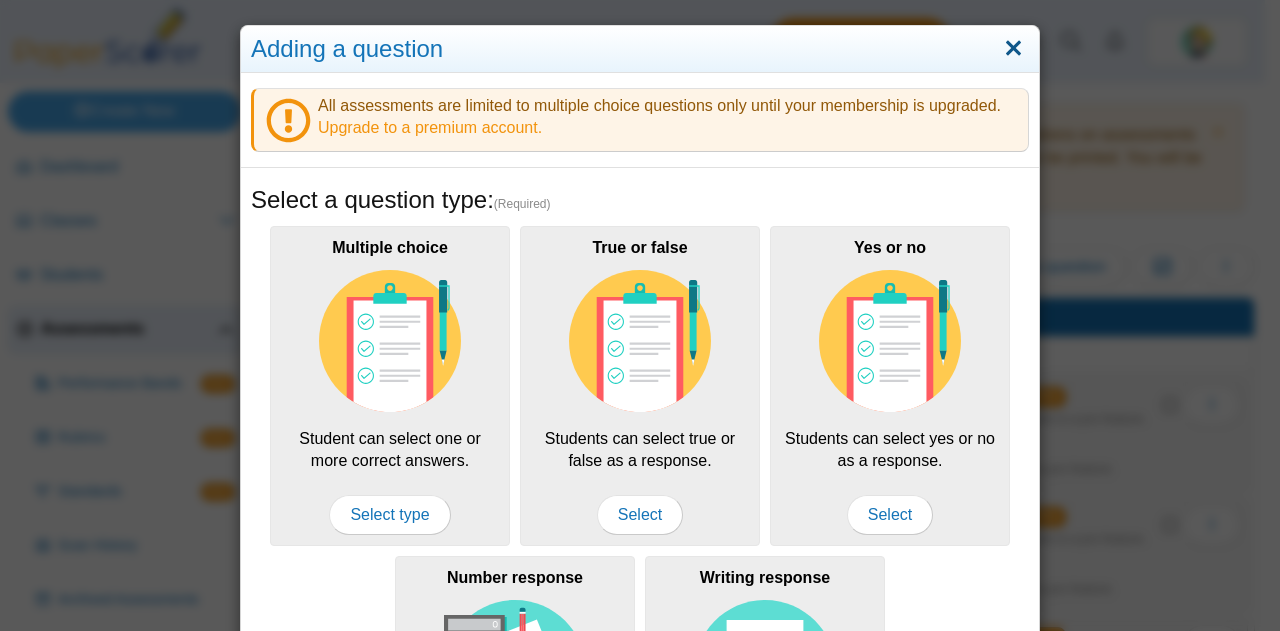 click at bounding box center [1013, 49] 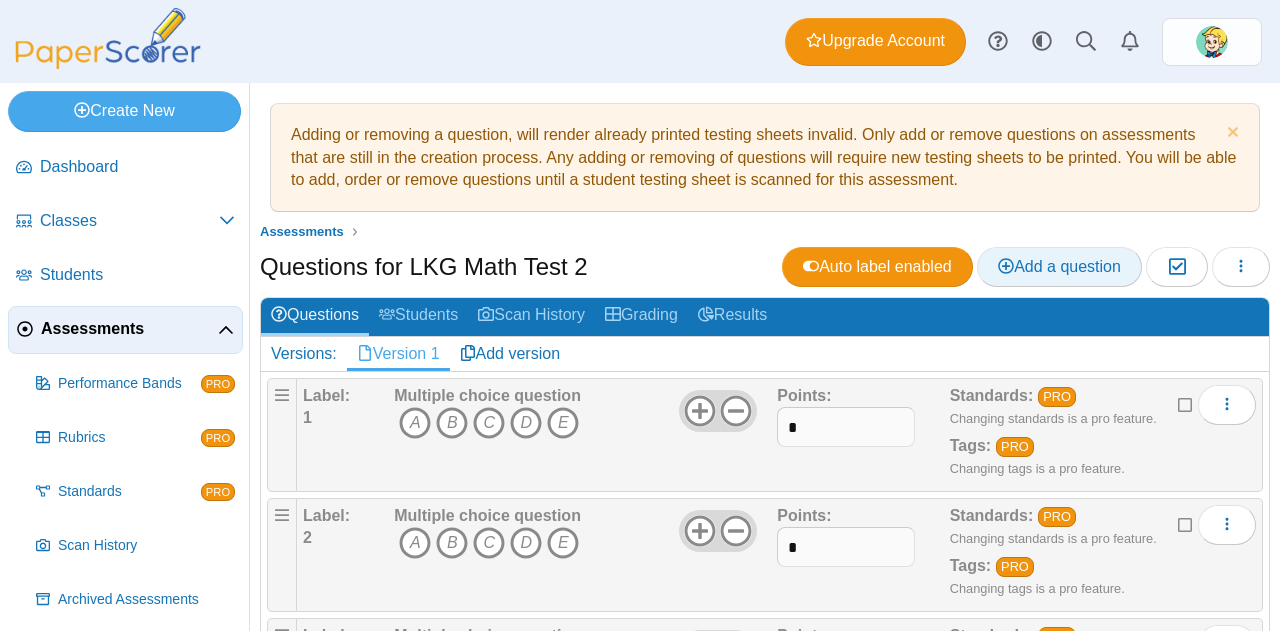 click on "Add a question" at bounding box center [1059, 266] 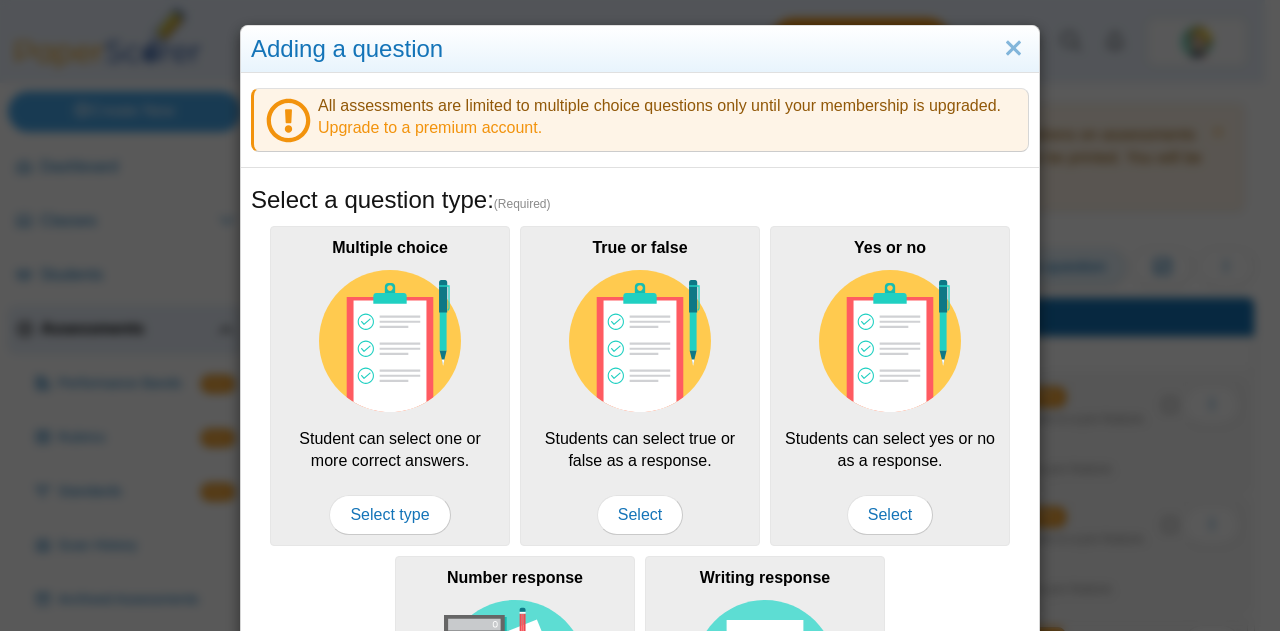 scroll, scrollTop: 0, scrollLeft: 0, axis: both 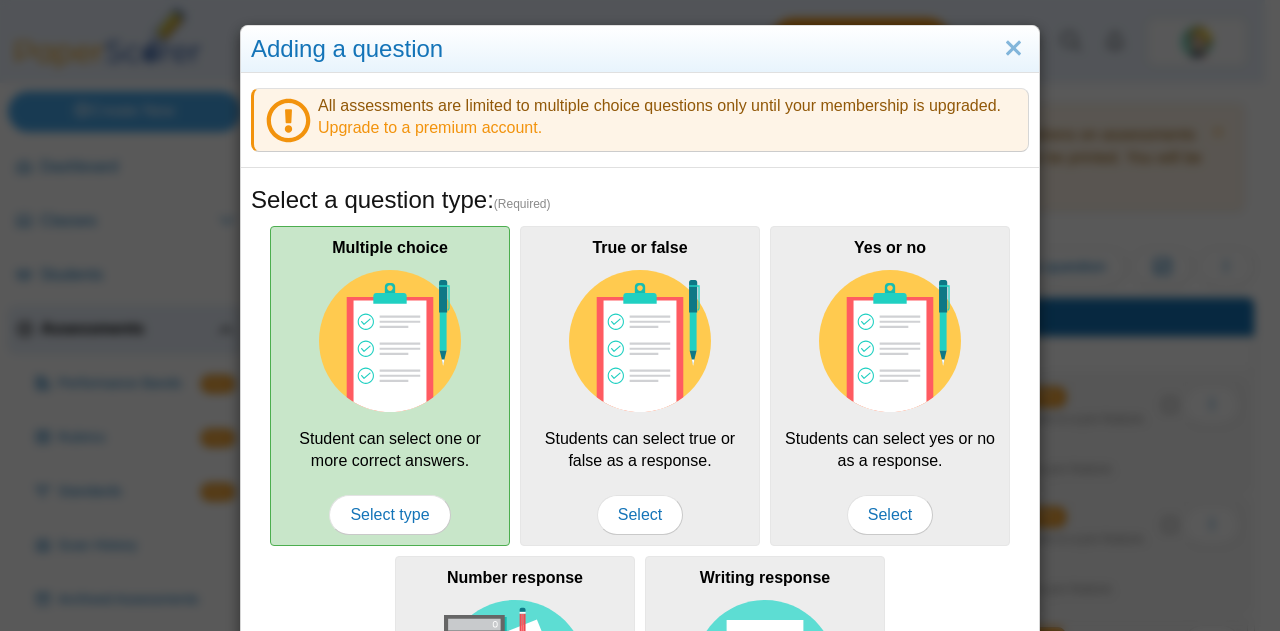 click at bounding box center [390, 341] 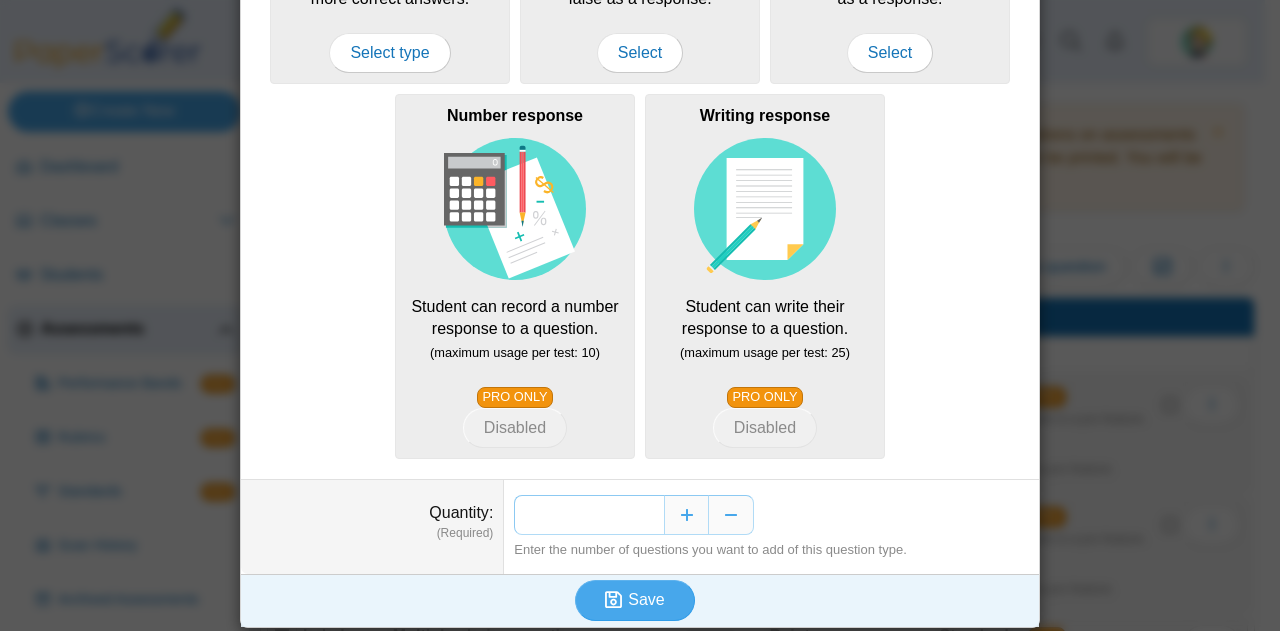 click on "***" at bounding box center [589, 515] 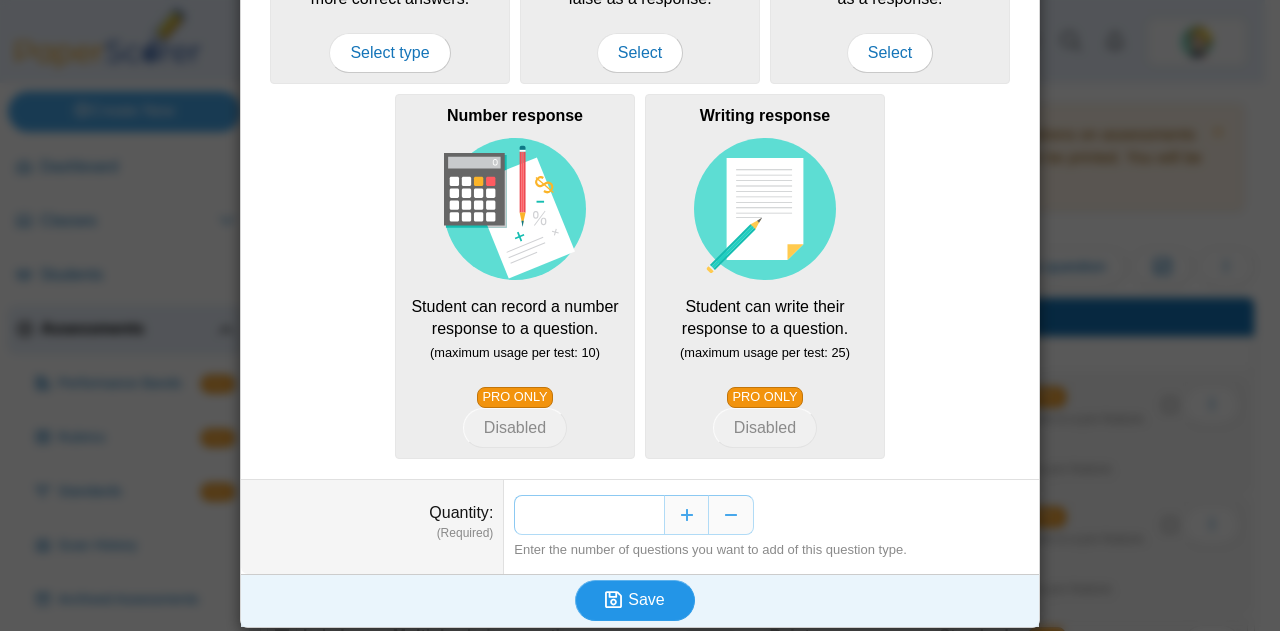type on "**" 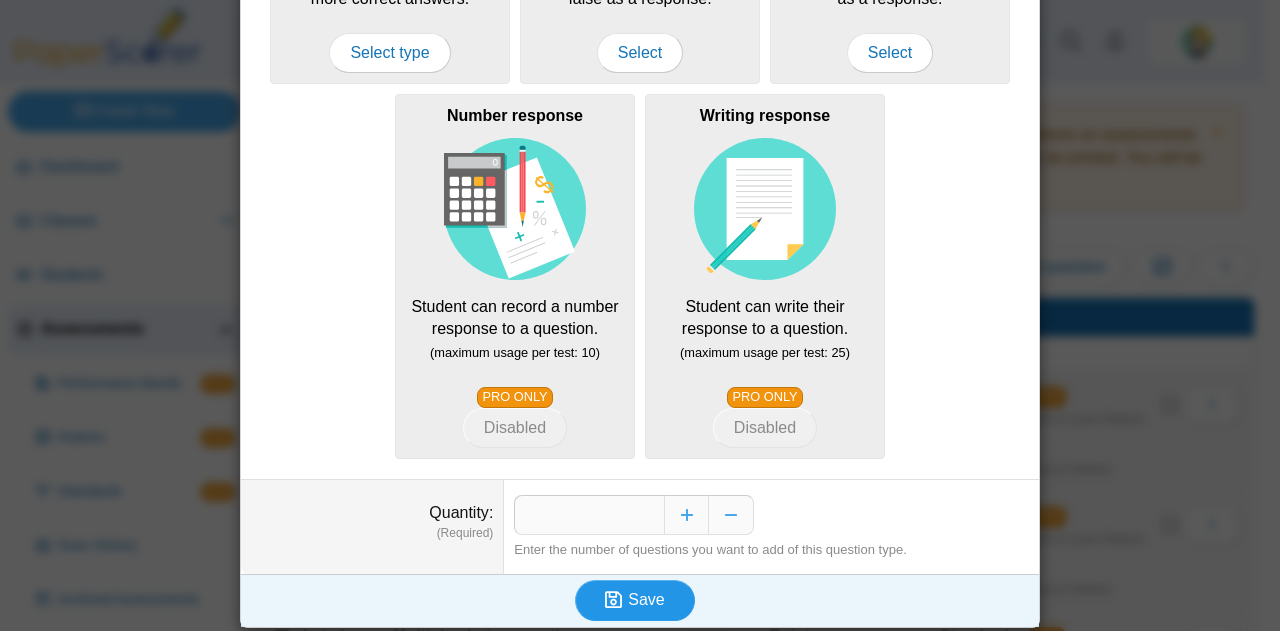 click on "Save" at bounding box center [646, 599] 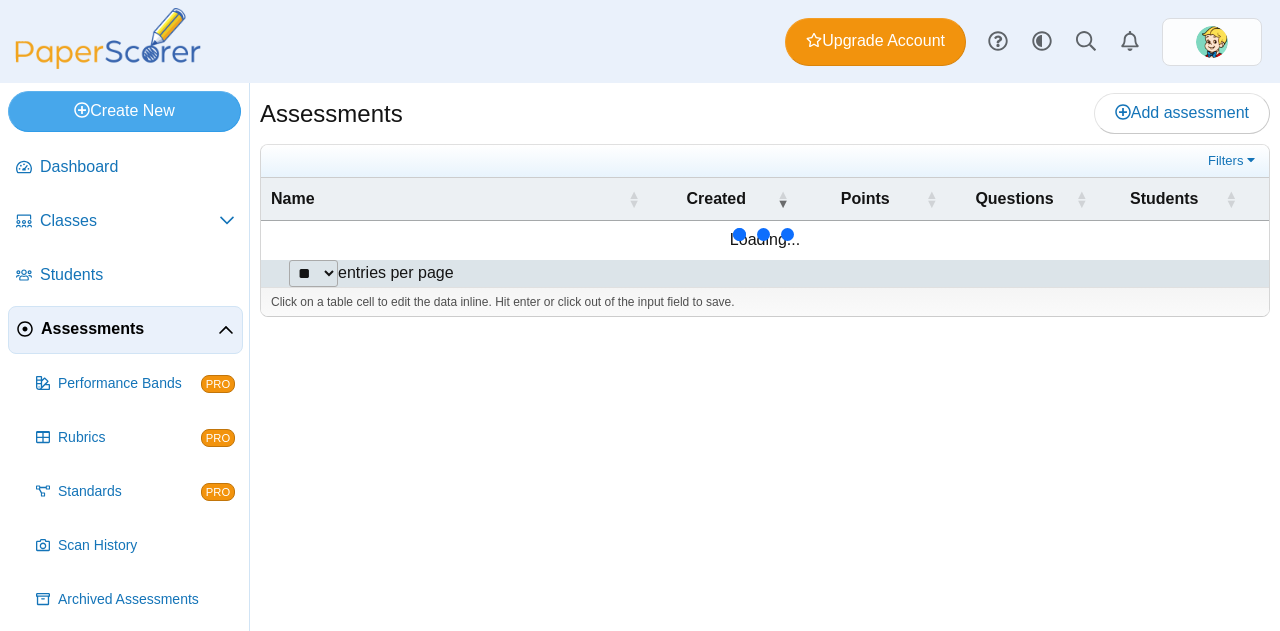 scroll, scrollTop: 0, scrollLeft: 0, axis: both 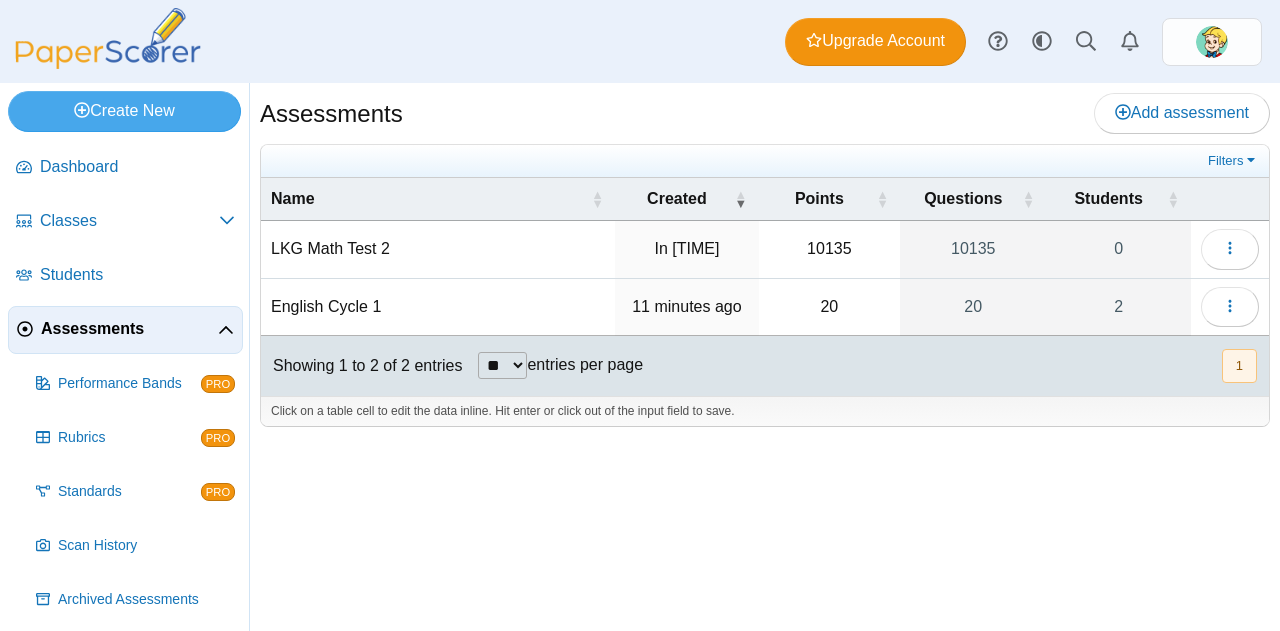 click at bounding box center [737, 161] 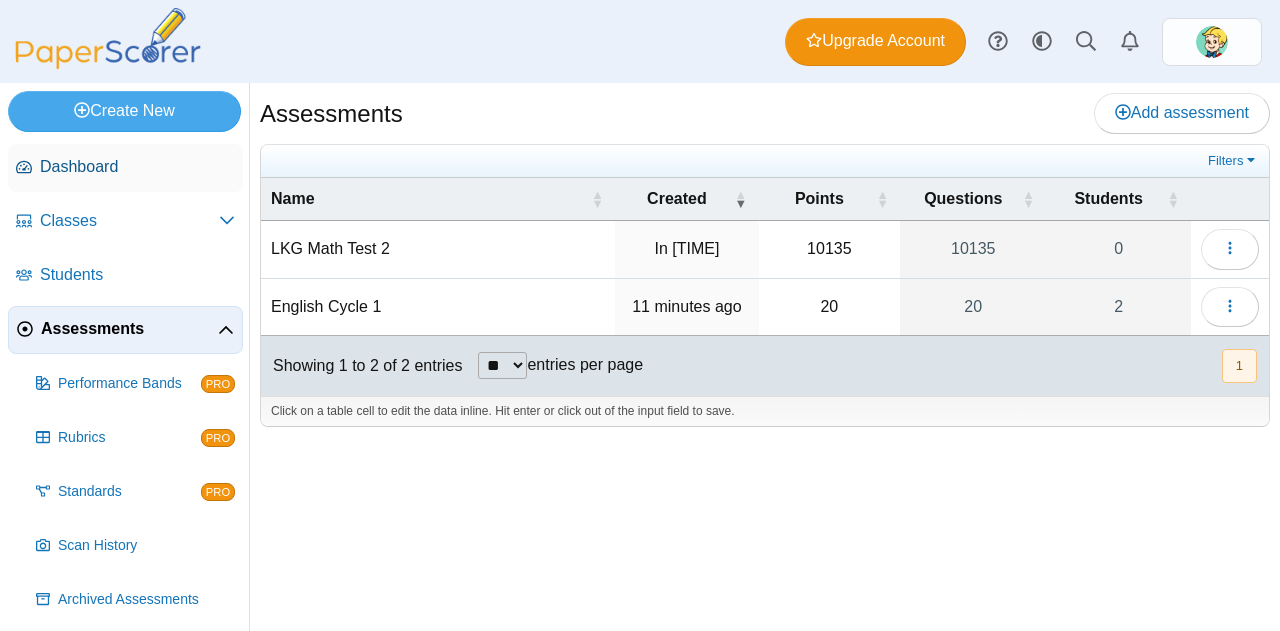 click on "Dashboard" at bounding box center (125, 168) 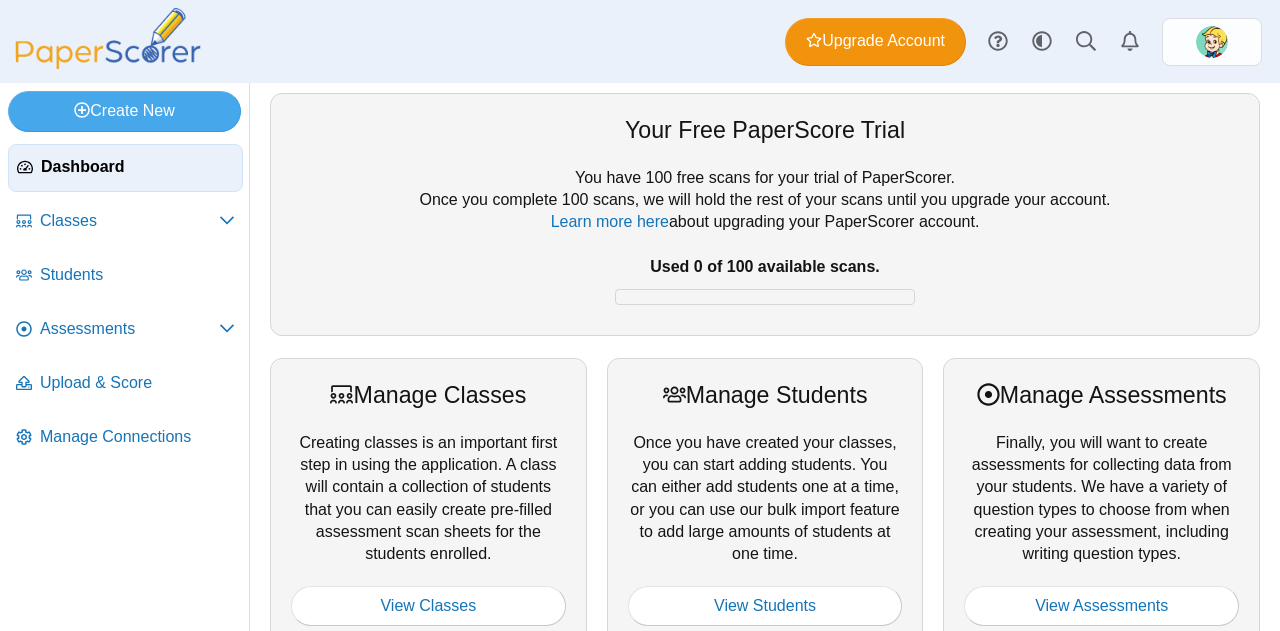 scroll, scrollTop: 0, scrollLeft: 0, axis: both 